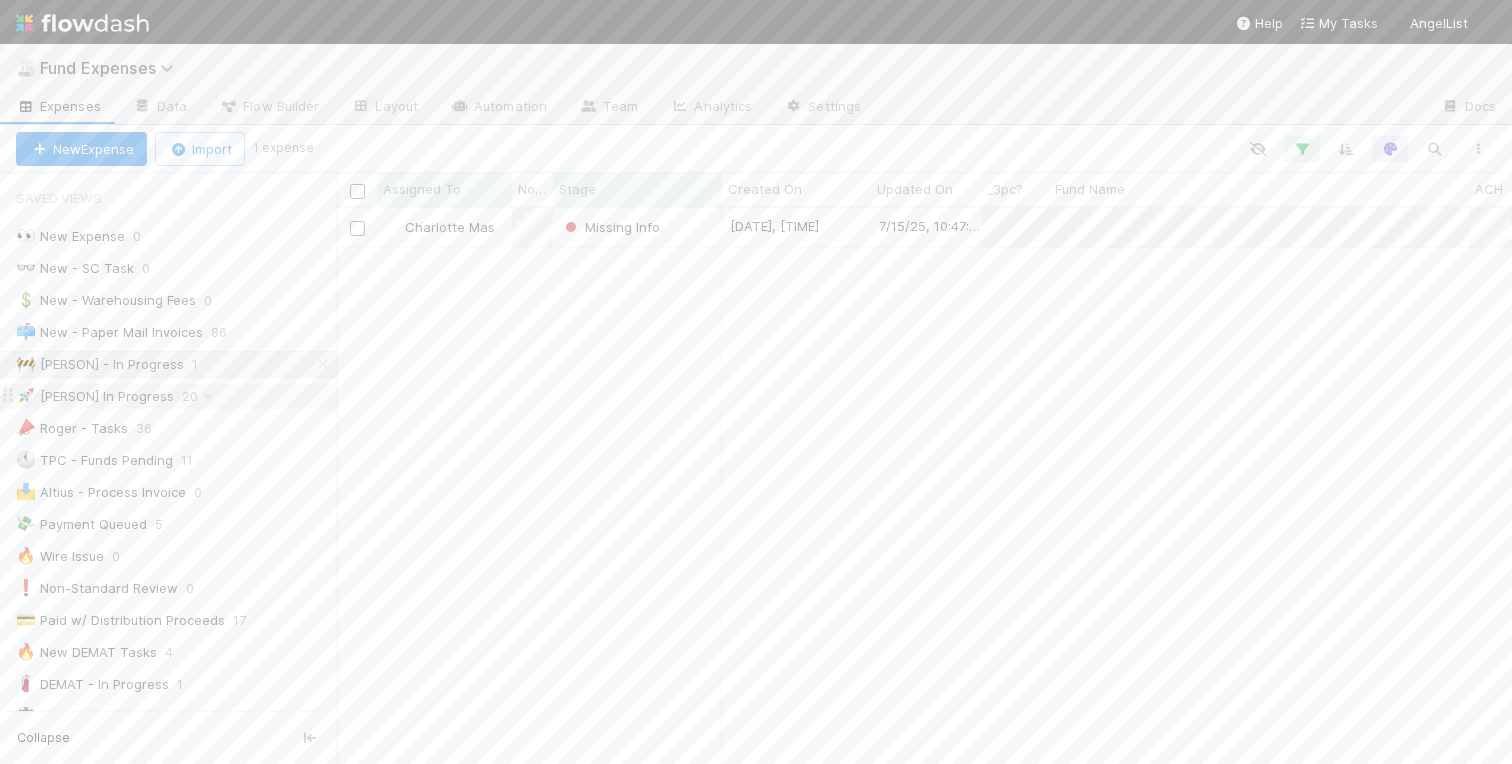 scroll, scrollTop: 0, scrollLeft: 0, axis: both 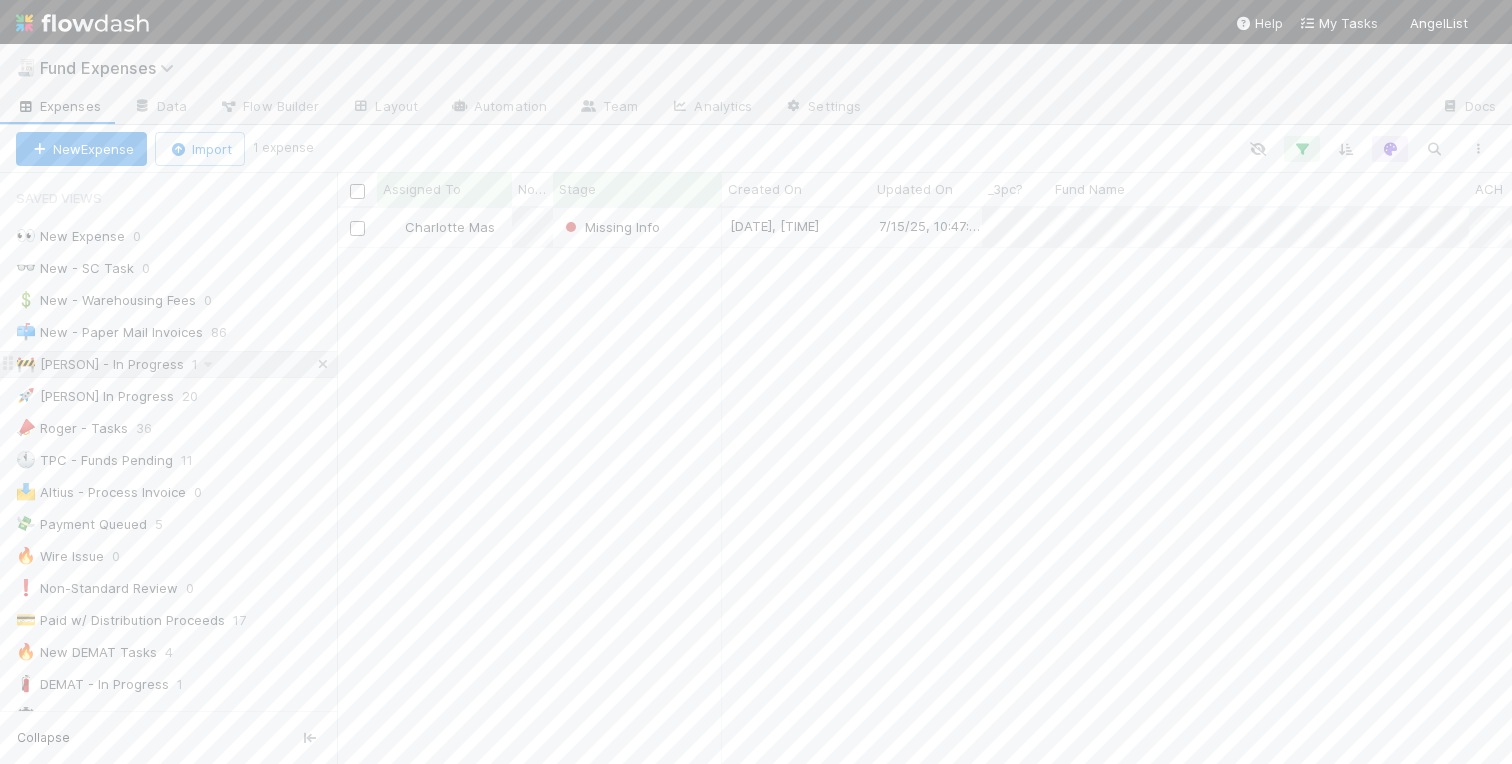 click at bounding box center [323, 364] 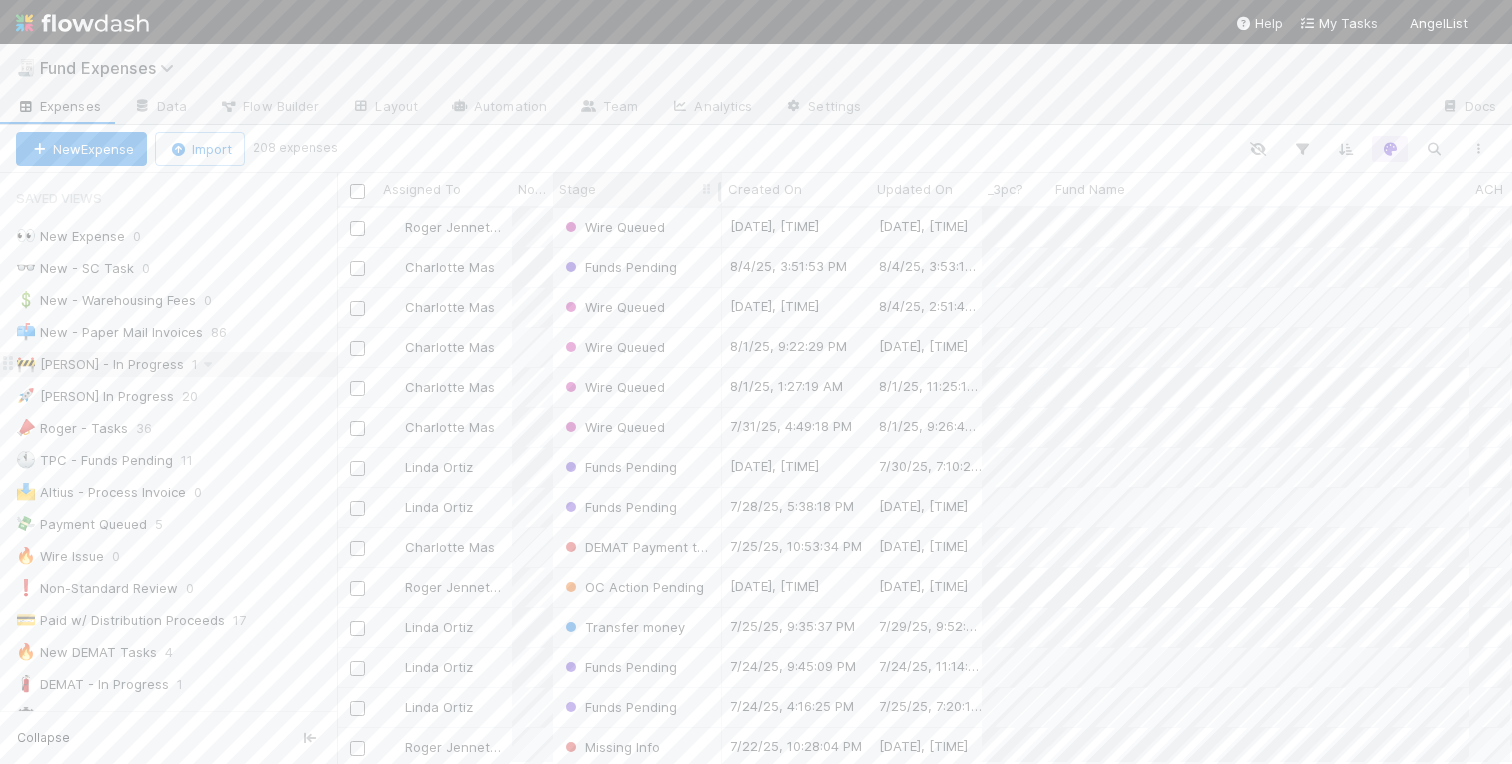 scroll, scrollTop: 0, scrollLeft: 1, axis: horizontal 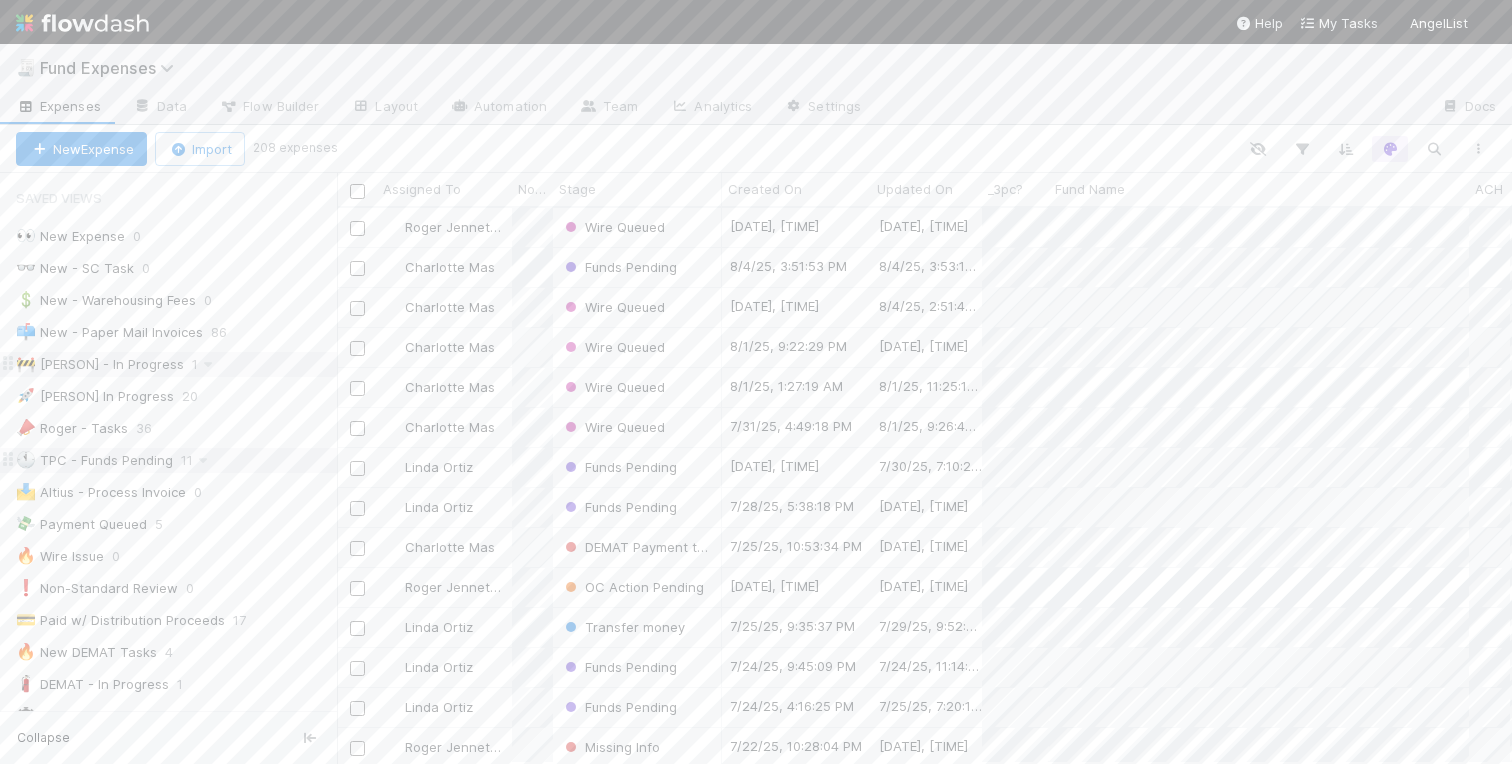 click on "🕚 TPC - Funds Pending" at bounding box center [94, 460] 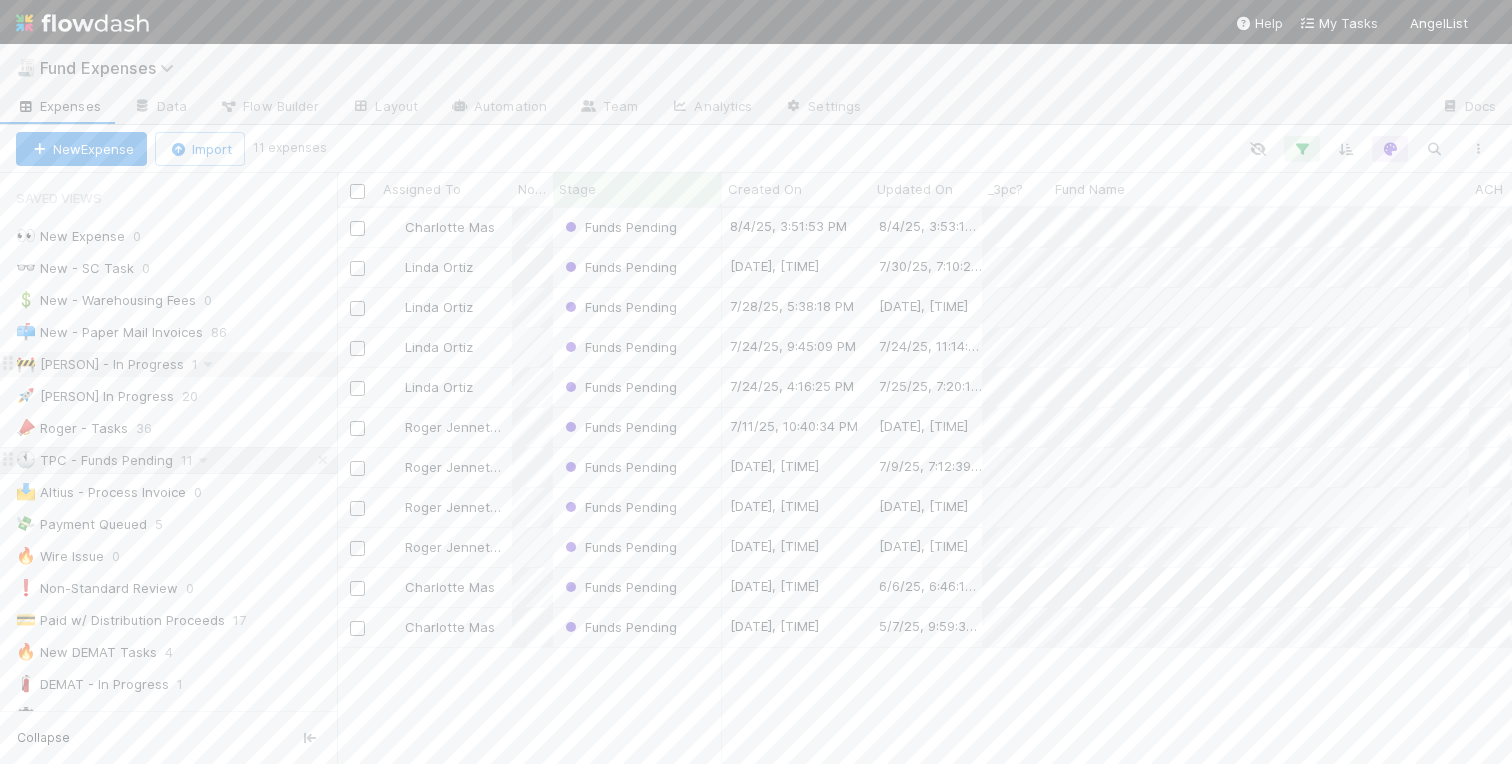 scroll, scrollTop: 0, scrollLeft: 1, axis: horizontal 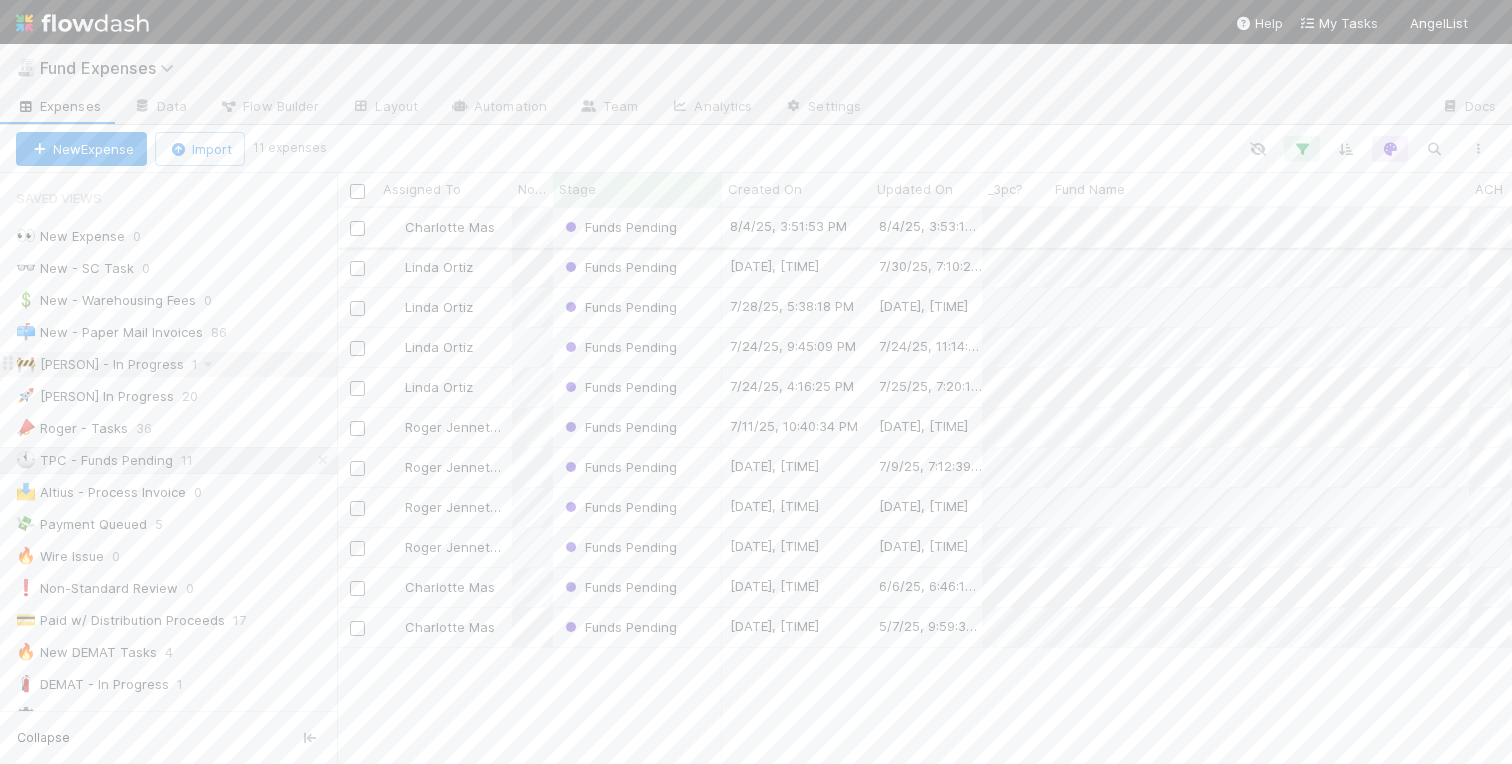 click on "Charlotte Mas" at bounding box center (444, 227) 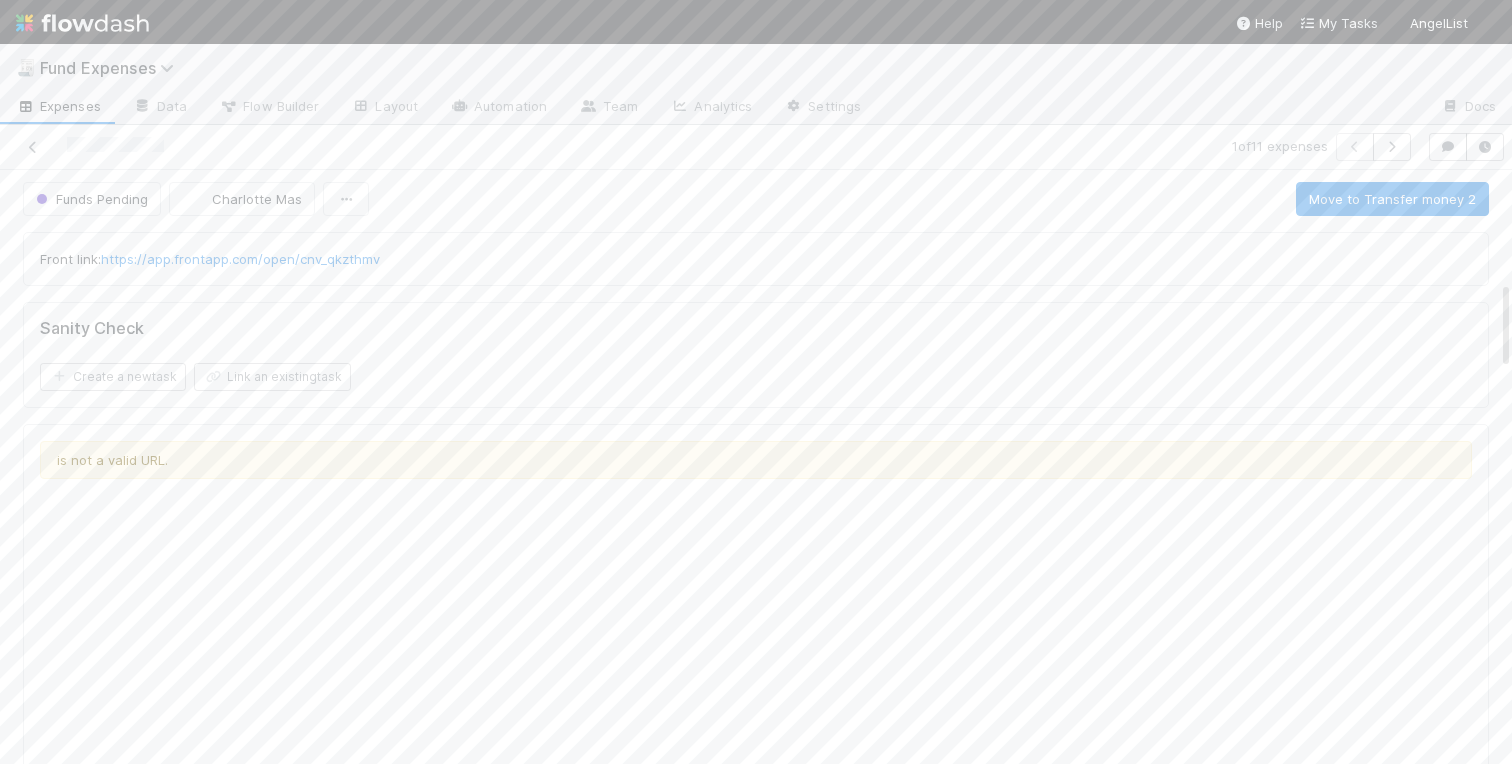 scroll, scrollTop: 0, scrollLeft: 0, axis: both 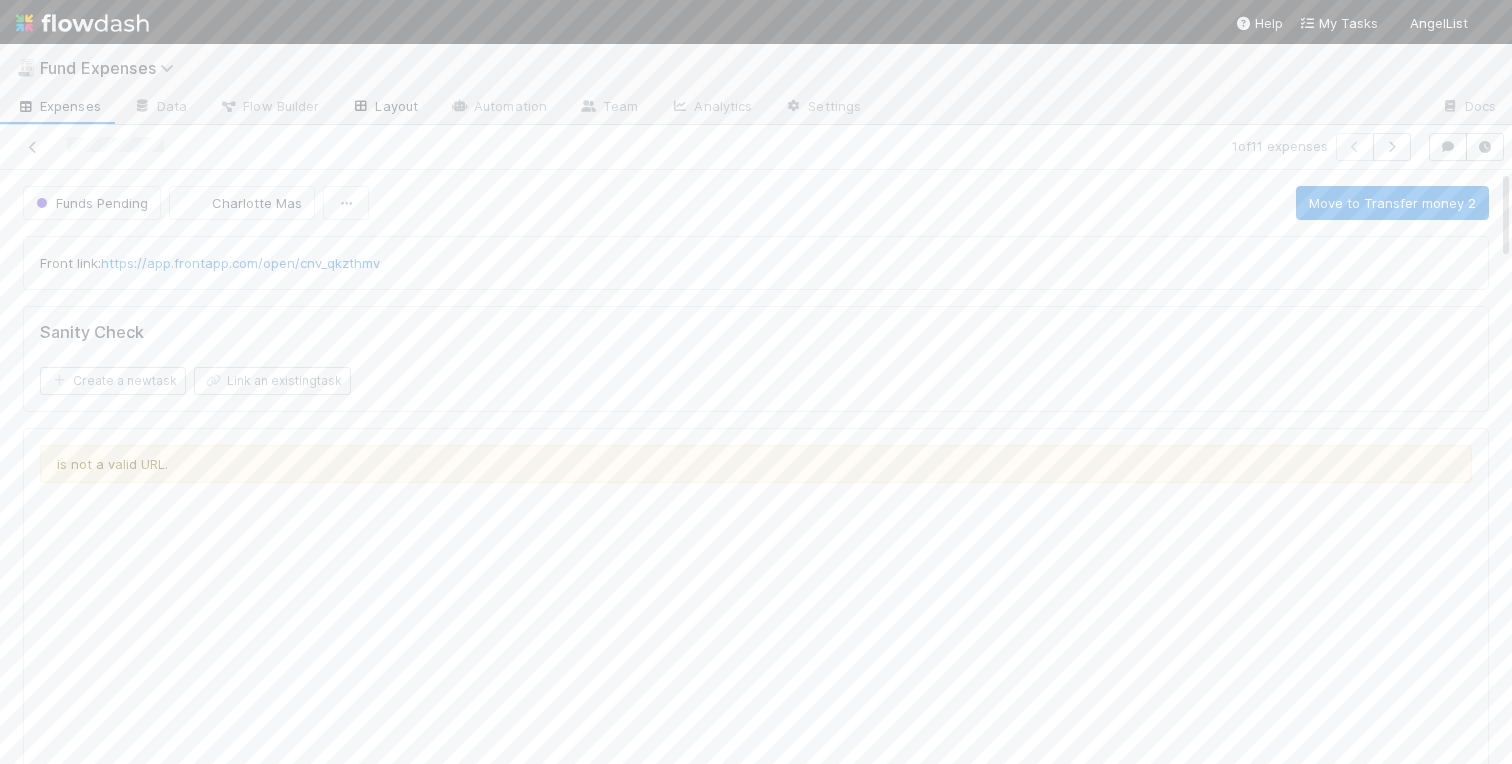 click on "Layout" at bounding box center (384, 108) 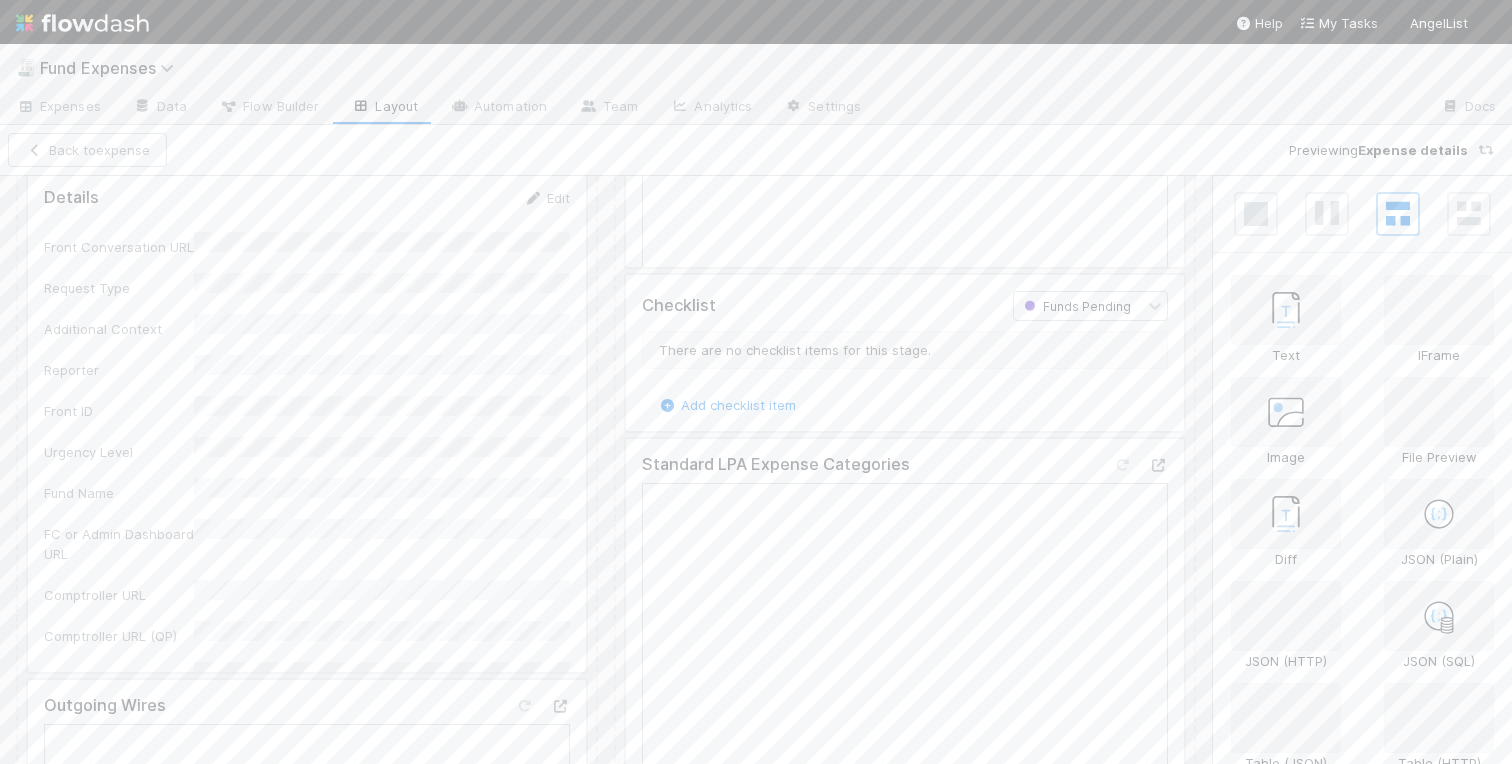 scroll, scrollTop: 8272, scrollLeft: 0, axis: vertical 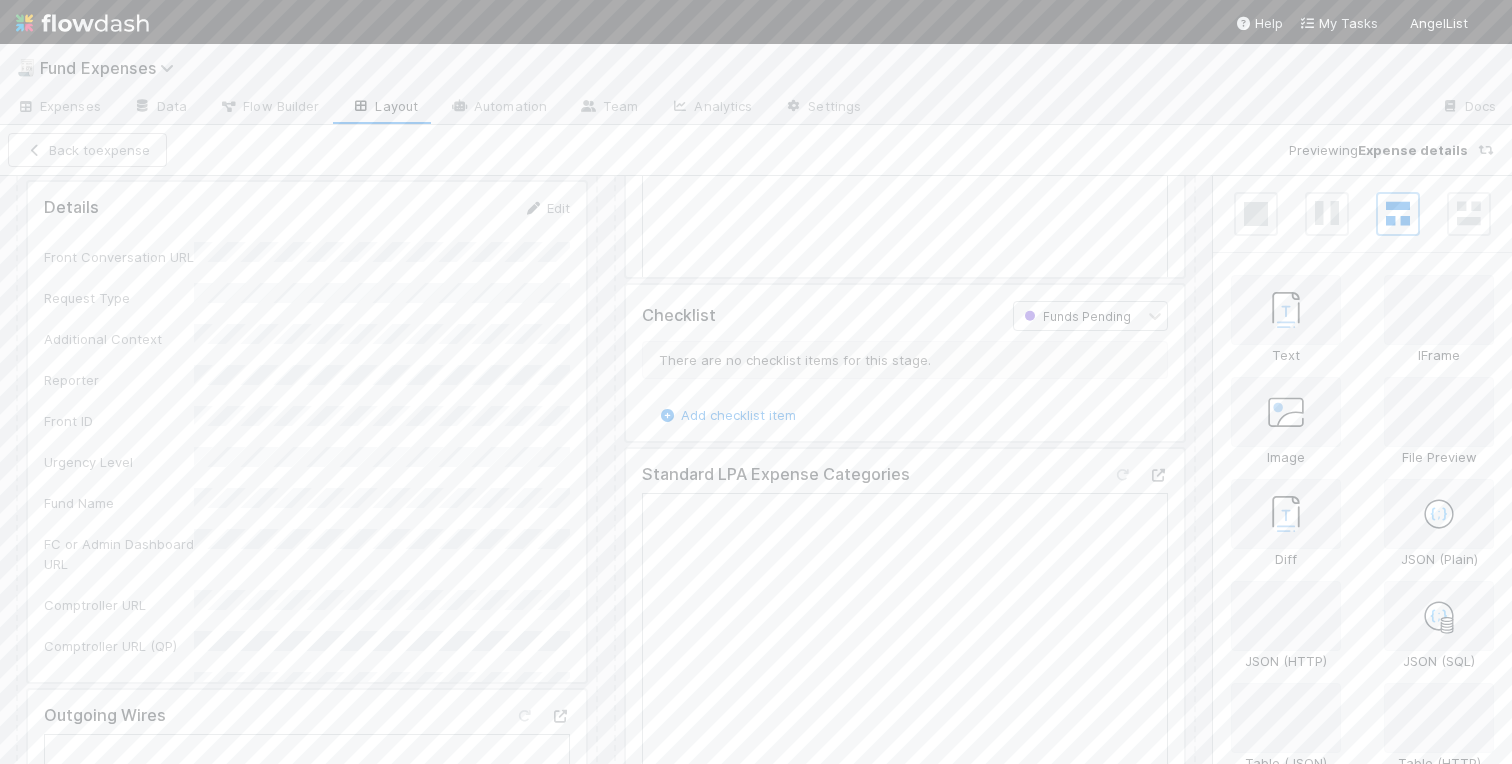 click at bounding box center [307, 432] 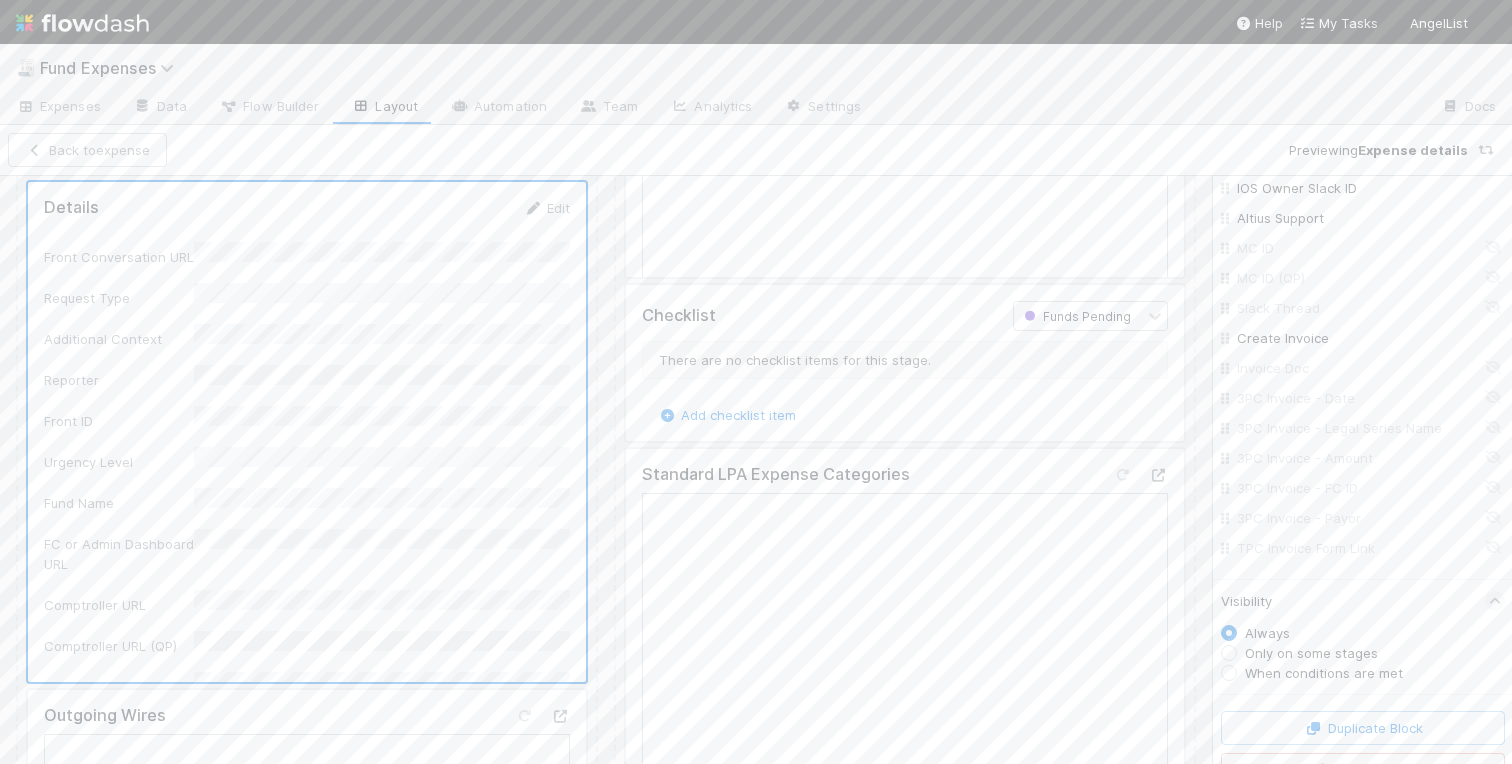 scroll, scrollTop: 2068, scrollLeft: 0, axis: vertical 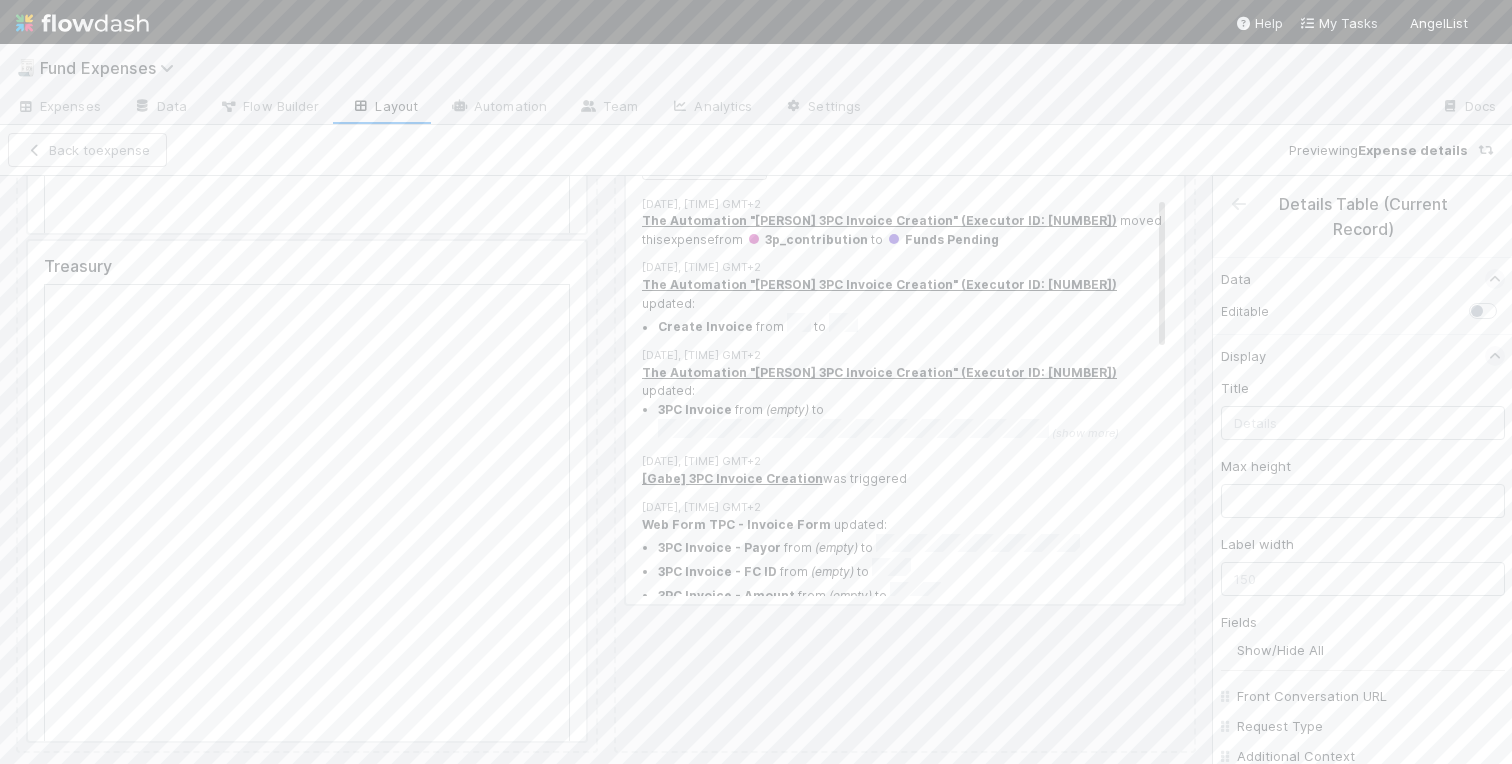 click on "Invoice Preview No file(s) uploaded. TPC Invoice   Checklist    Funds Pending There are no checklist items for this stage. Add checklist item Standard LPA Expense Categories File Preview No file(s) uploaded. Activity Log Undo Last Action Export as CSV 8/4/25, 3:53:13 PM GMT+2 The Automation "[Gabe] 3PC Invoice Creation" (Executor ID: 55841)   moved this  expense  from     3p_contribution   to     Funds Pending 8/4/25, 3:53:12 PM GMT+2 The Automation "[Gabe] 3PC Invoice Creation" (Executor ID: 55841)   updated: Create Invoice   from     to   8/4/25, 3:53:12 PM GMT+2 The Automation "[Gabe] 3PC Invoice Creation" (Executor ID: 55841)   updated: 3PC Invoice   from   (empty)   to     (show more) 3PC Invoice  from  (empty)  to   8/4/25, 3:53:07 PM GMT+2 [Gabe] 3PC Invoice Creation  was triggered 8/4/25, 3:53:07 PM GMT+2 Web Form TPC - Invoice Form   updated: 3PC Invoice - Payor   from   (empty)   to   3PC Invoice - FC ID   from   (empty)   to   3PC Invoice - Amount   from   (empty)   to     from   (empty)   to" at bounding box center (905, -271) 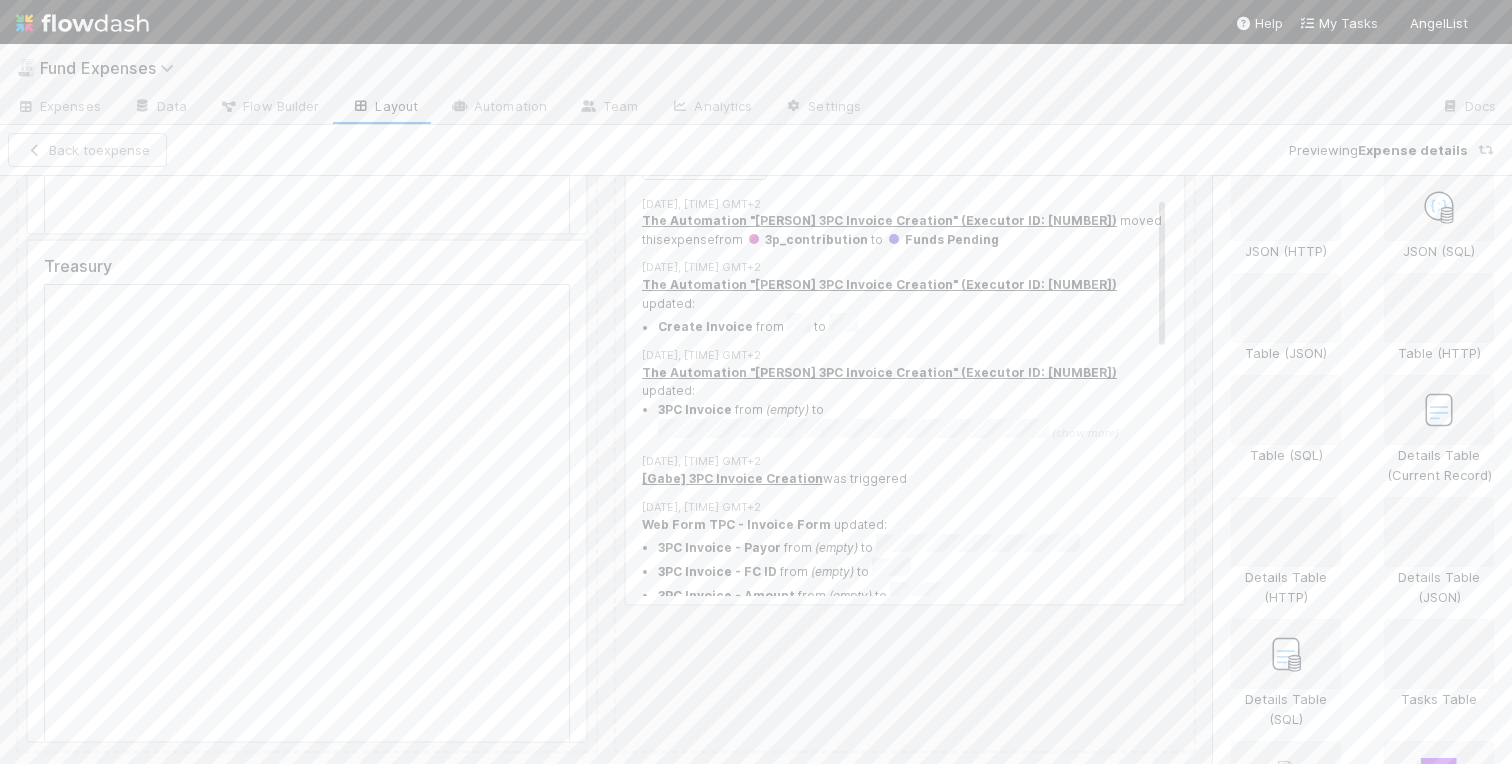 scroll, scrollTop: 411, scrollLeft: 0, axis: vertical 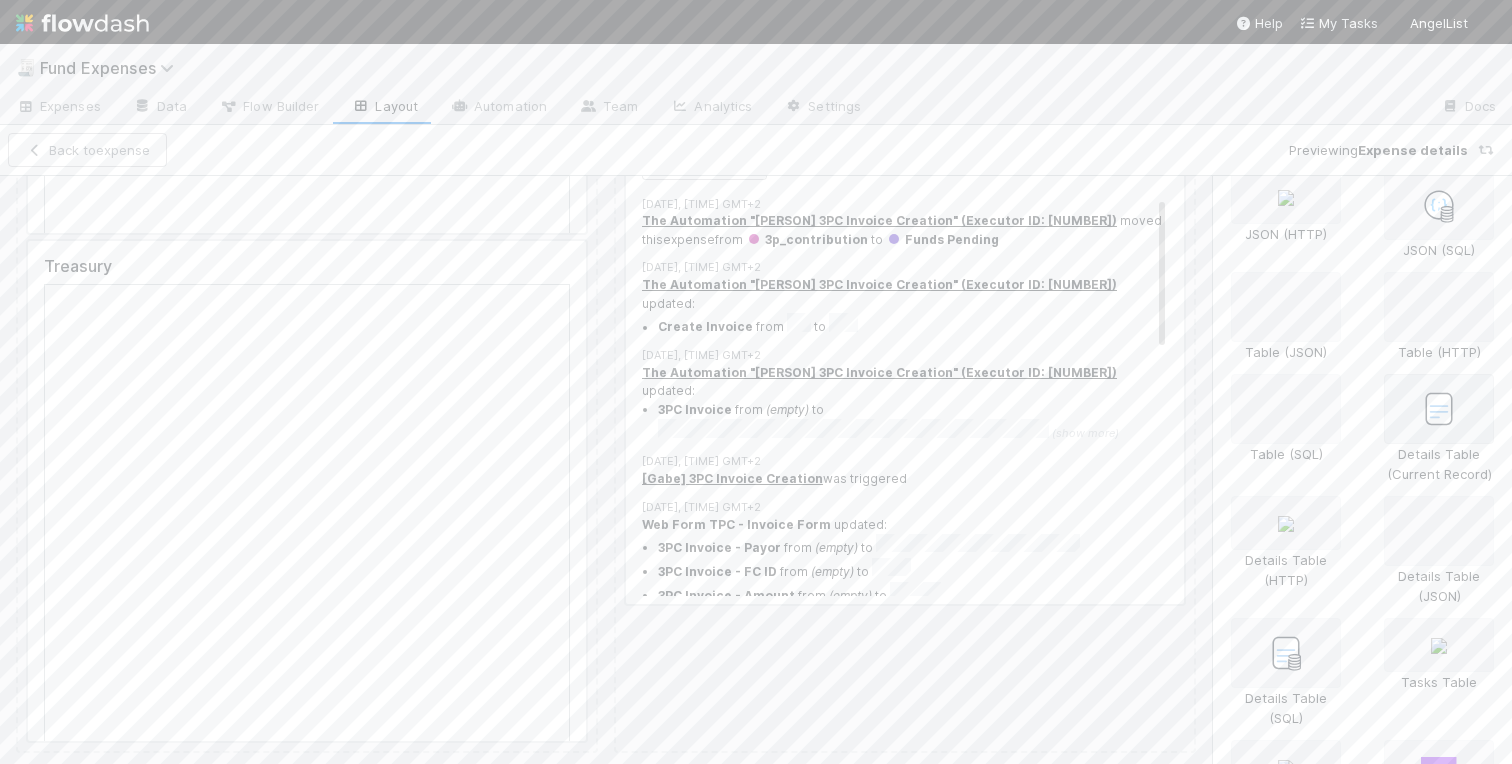 click at bounding box center [1439, 409] 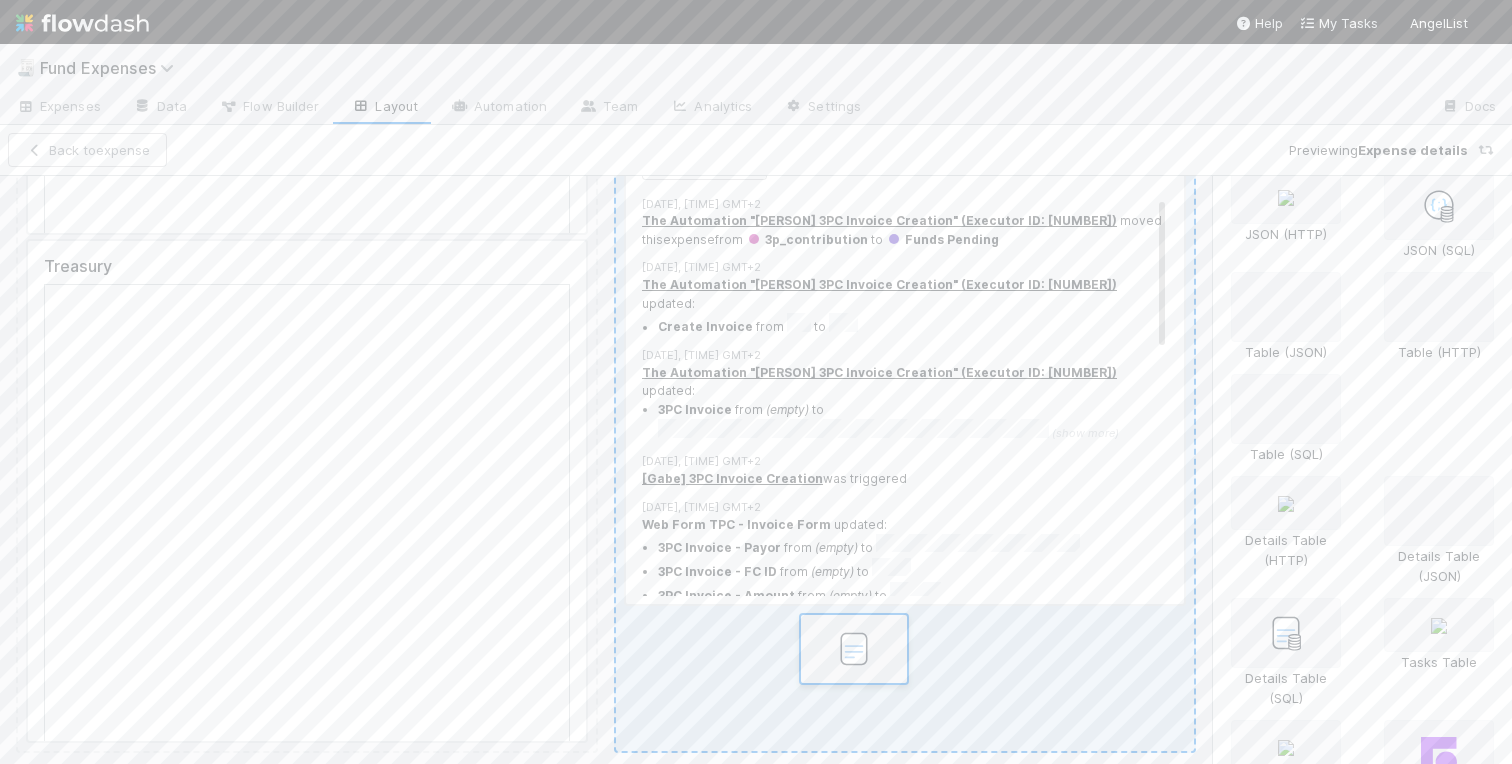 drag, startPoint x: 1438, startPoint y: 418, endPoint x: 828, endPoint y: 672, distance: 660.7692 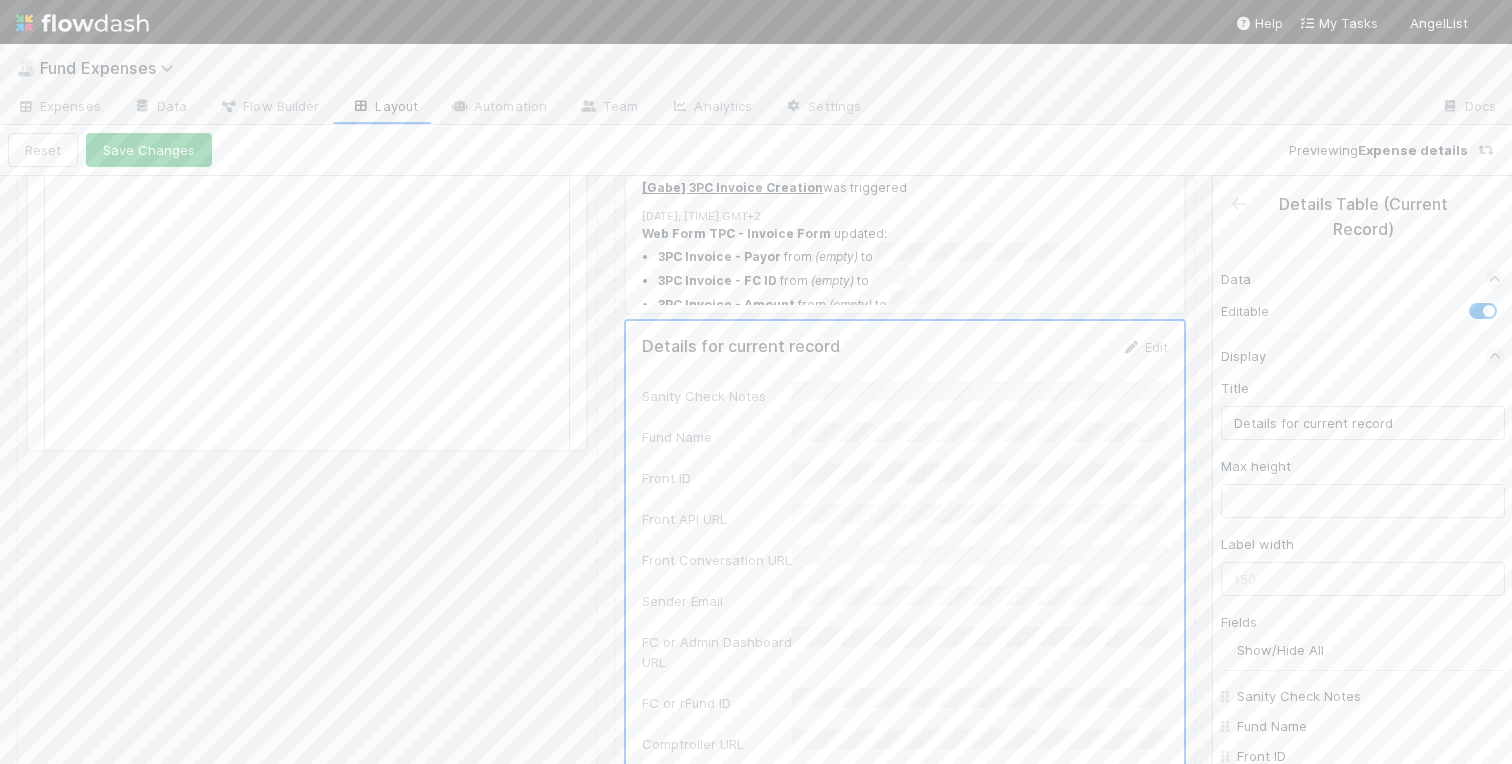 scroll, scrollTop: 9600, scrollLeft: 0, axis: vertical 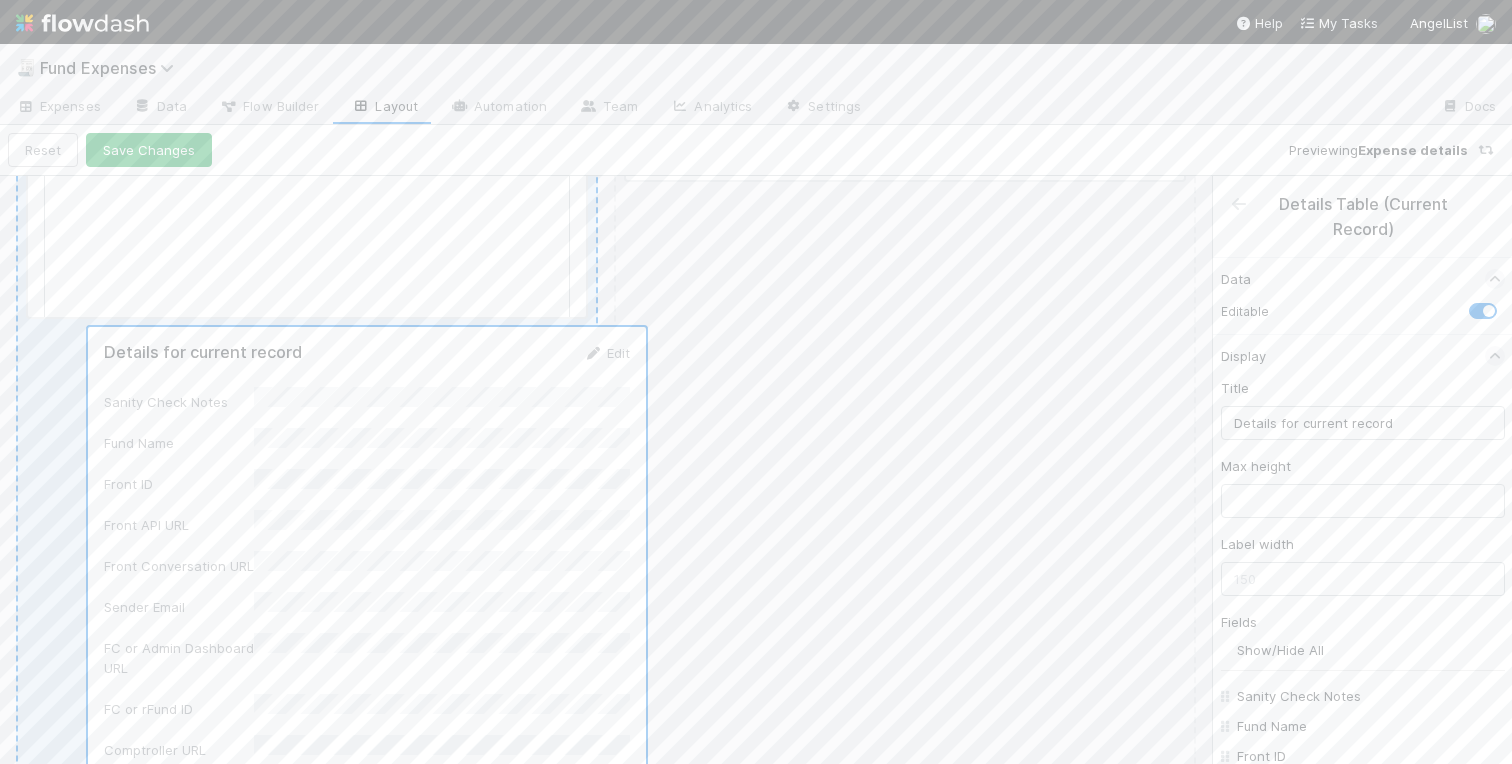 drag, startPoint x: 830, startPoint y: 576, endPoint x: 245, endPoint y: 369, distance: 620.54333 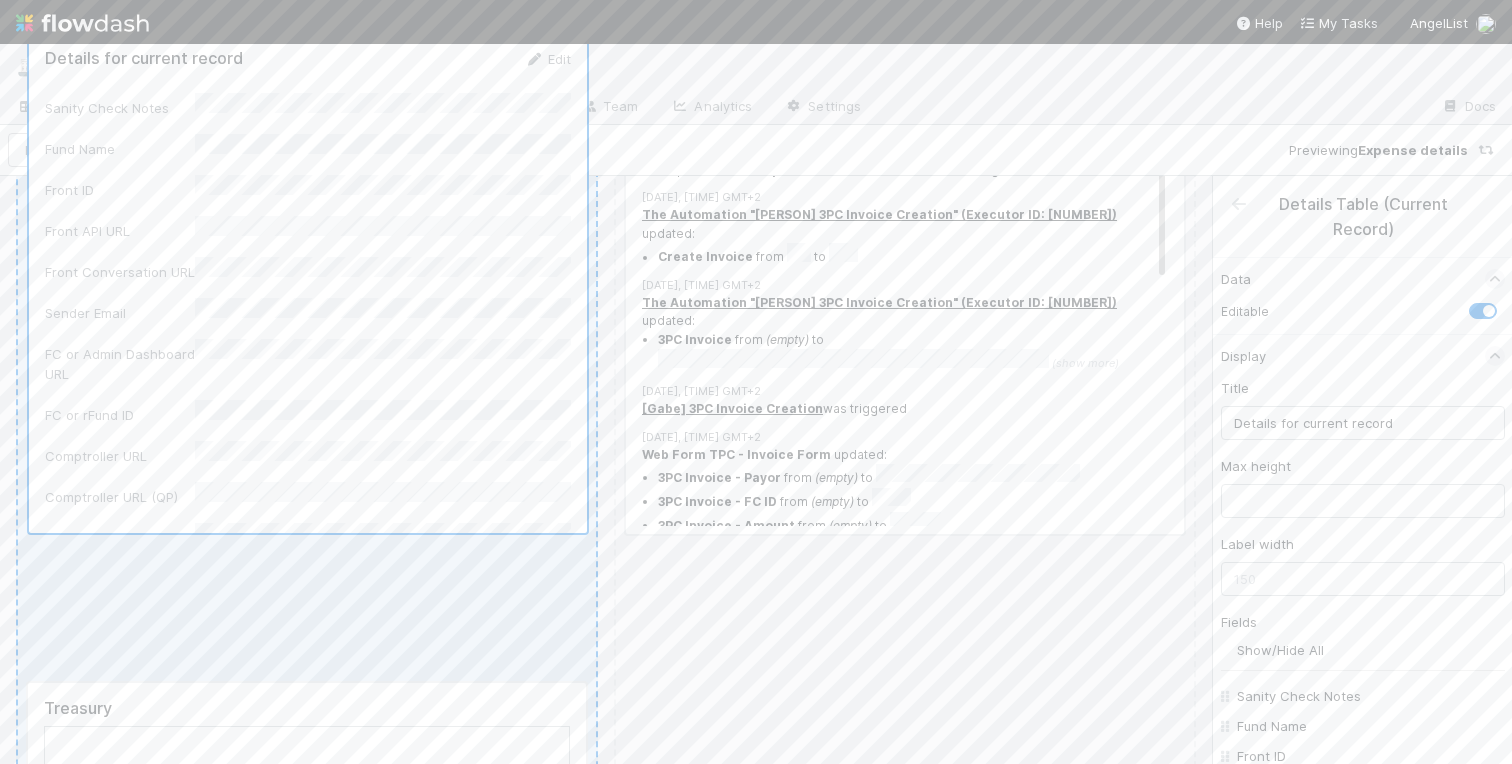 scroll, scrollTop: 9277, scrollLeft: 0, axis: vertical 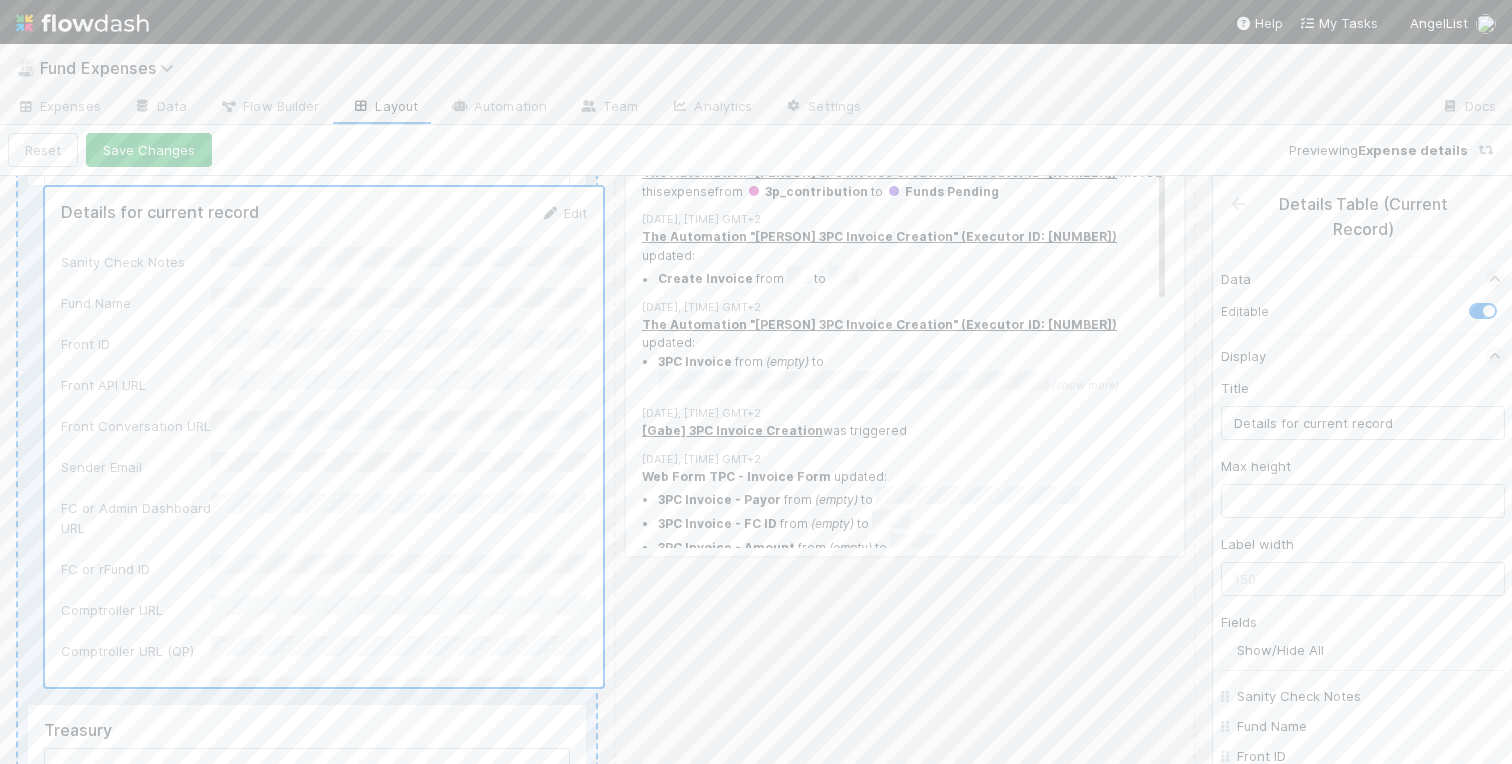 drag, startPoint x: 231, startPoint y: 553, endPoint x: 248, endPoint y: 216, distance: 337.4285 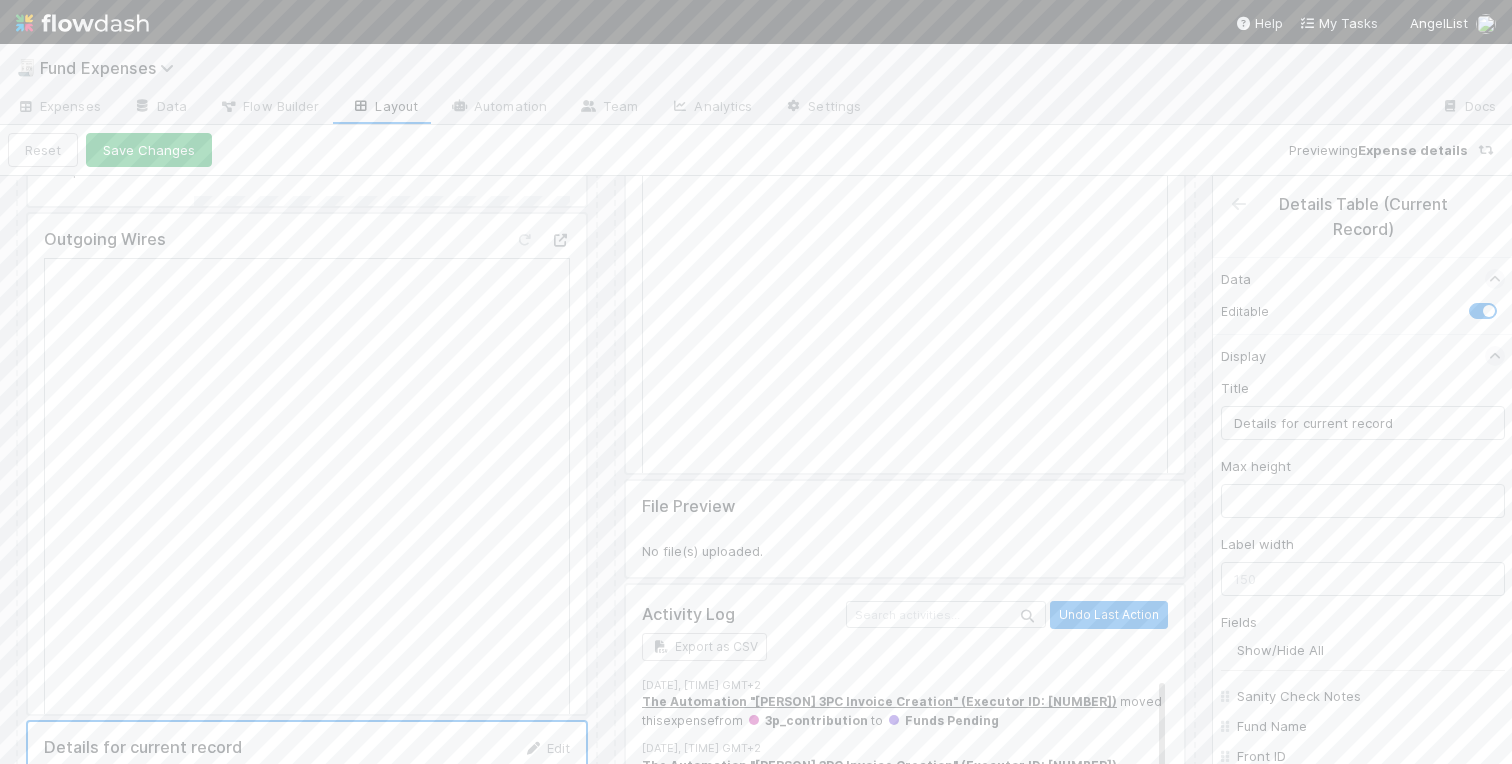 scroll, scrollTop: 8880, scrollLeft: 0, axis: vertical 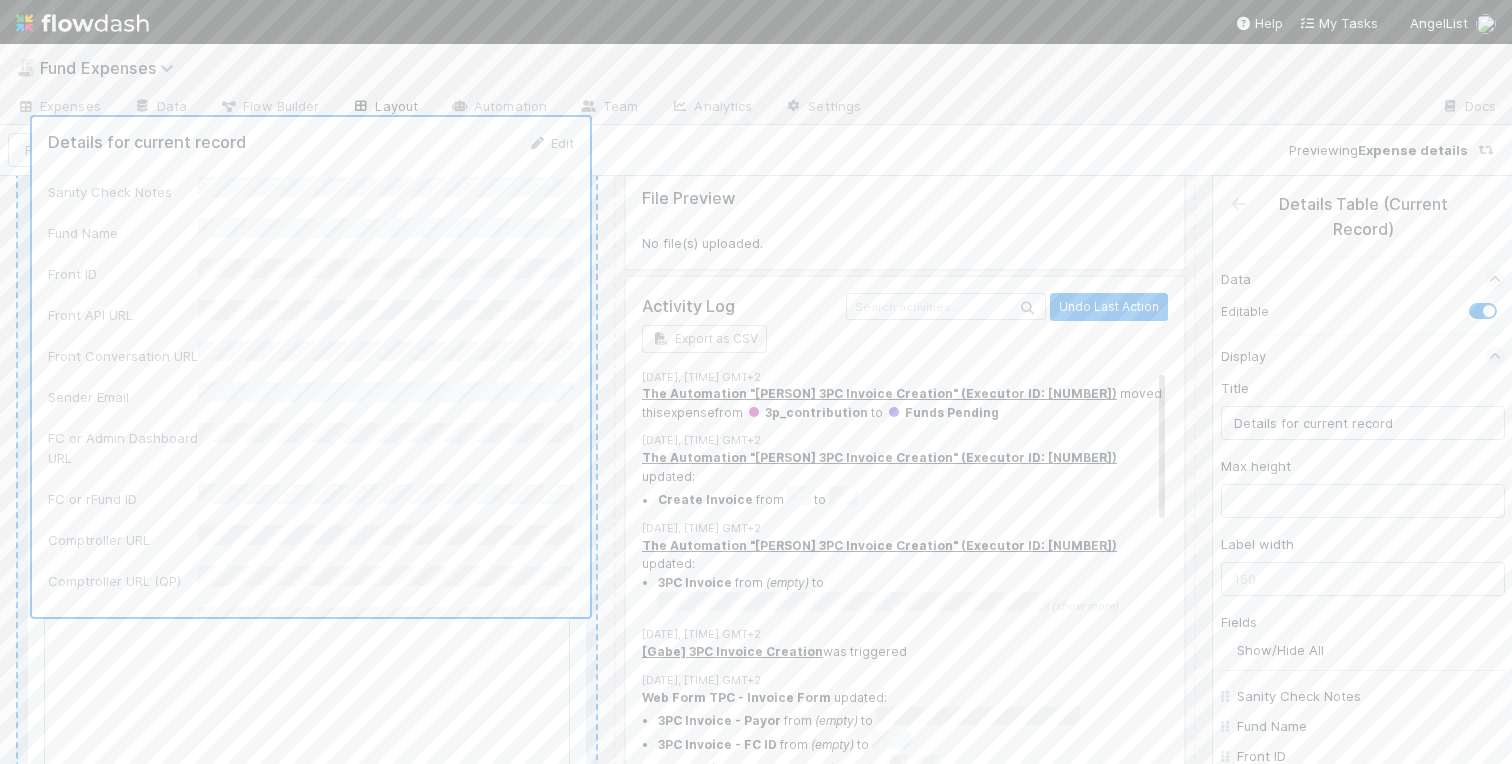 drag, startPoint x: 255, startPoint y: 601, endPoint x: 256, endPoint y: 133, distance: 468.00107 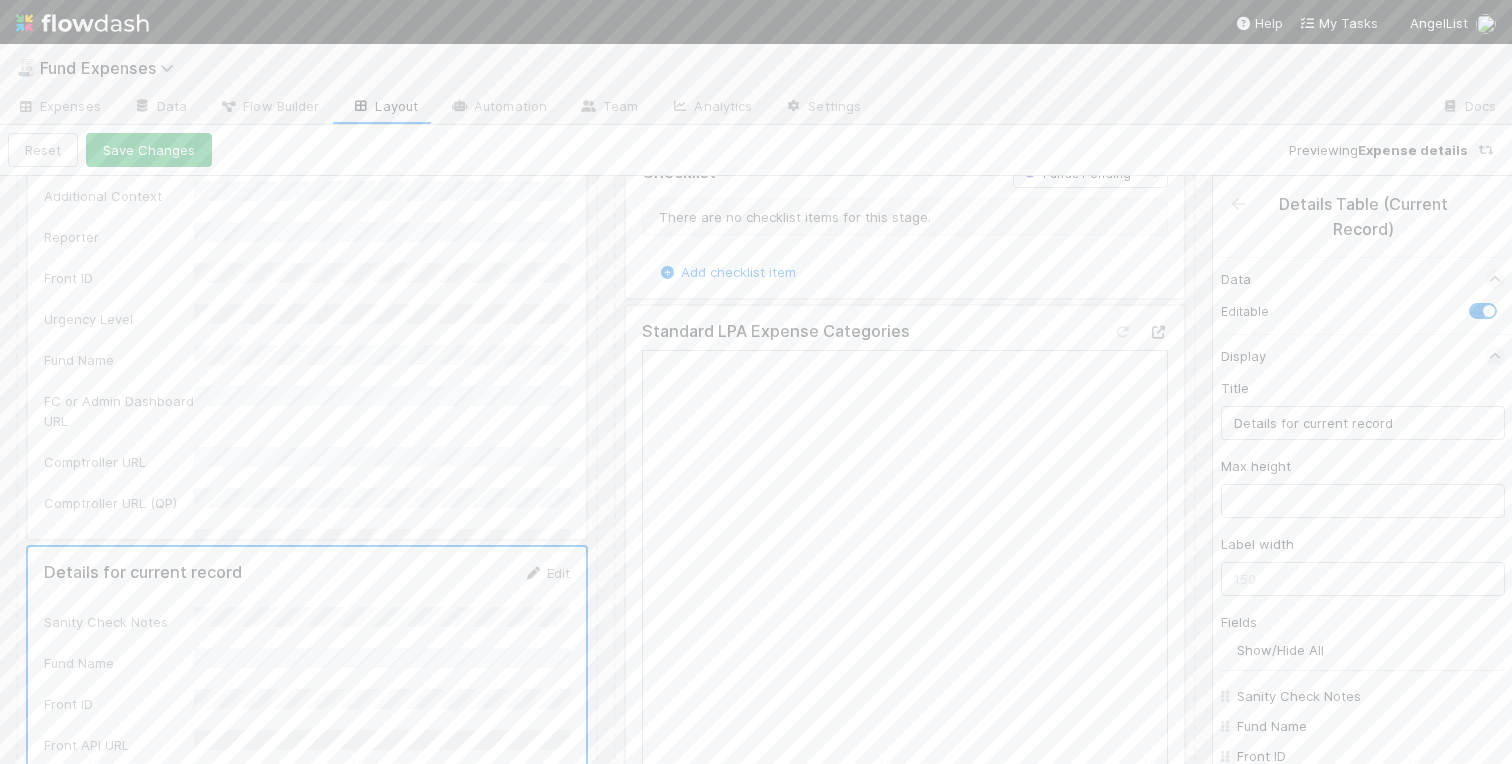 scroll, scrollTop: 8422, scrollLeft: 0, axis: vertical 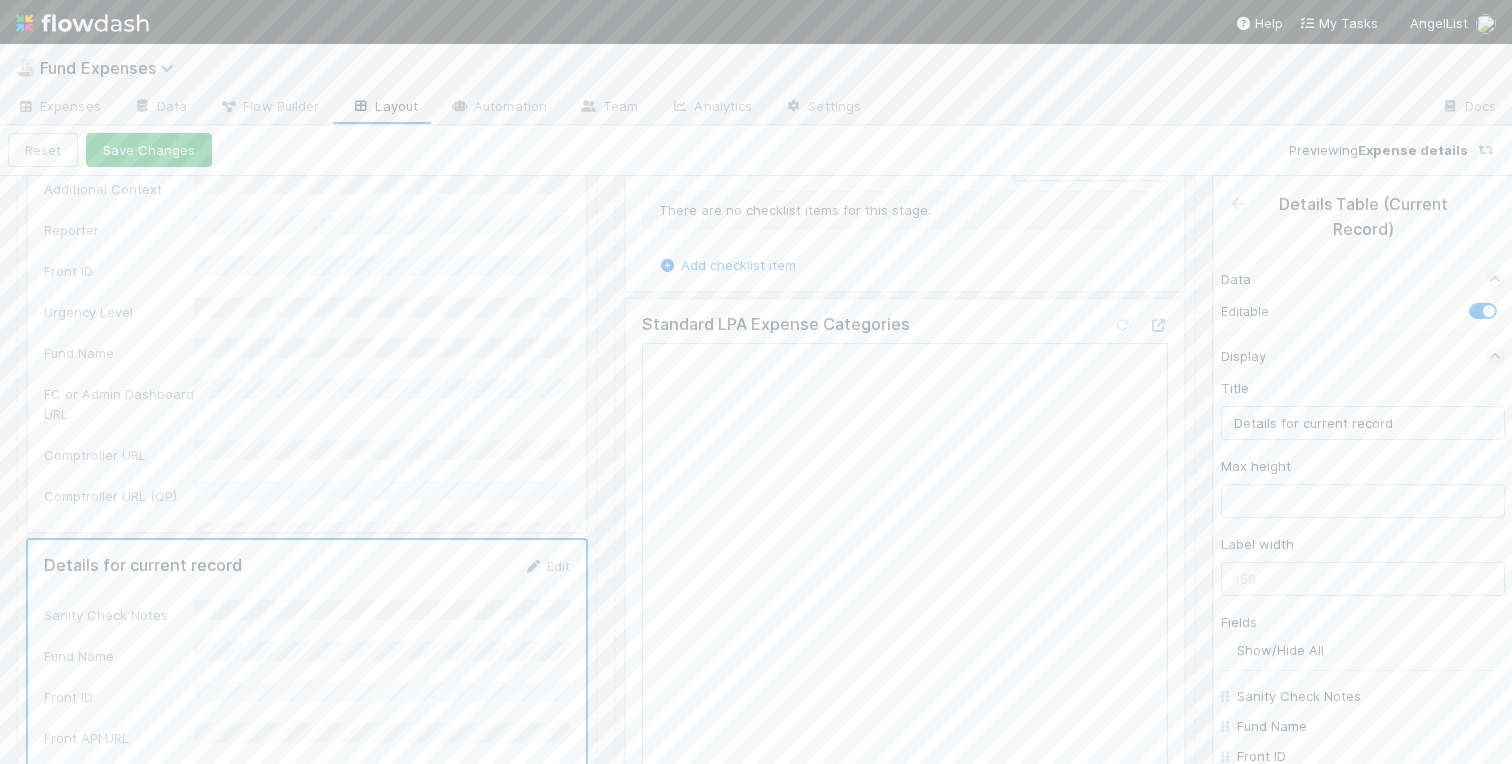click at bounding box center [307, 790] 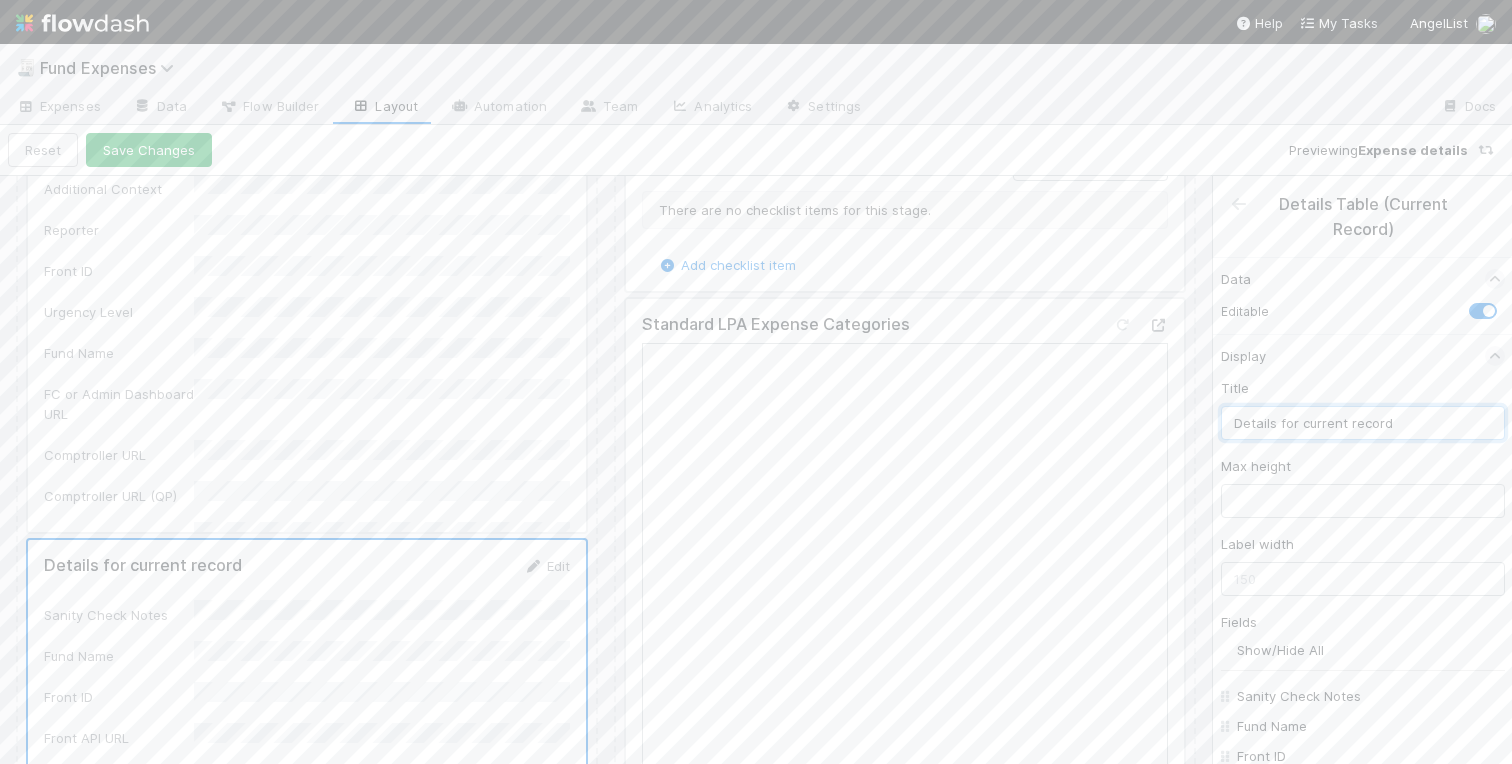 drag, startPoint x: 1403, startPoint y: 423, endPoint x: 1197, endPoint y: 413, distance: 206.24257 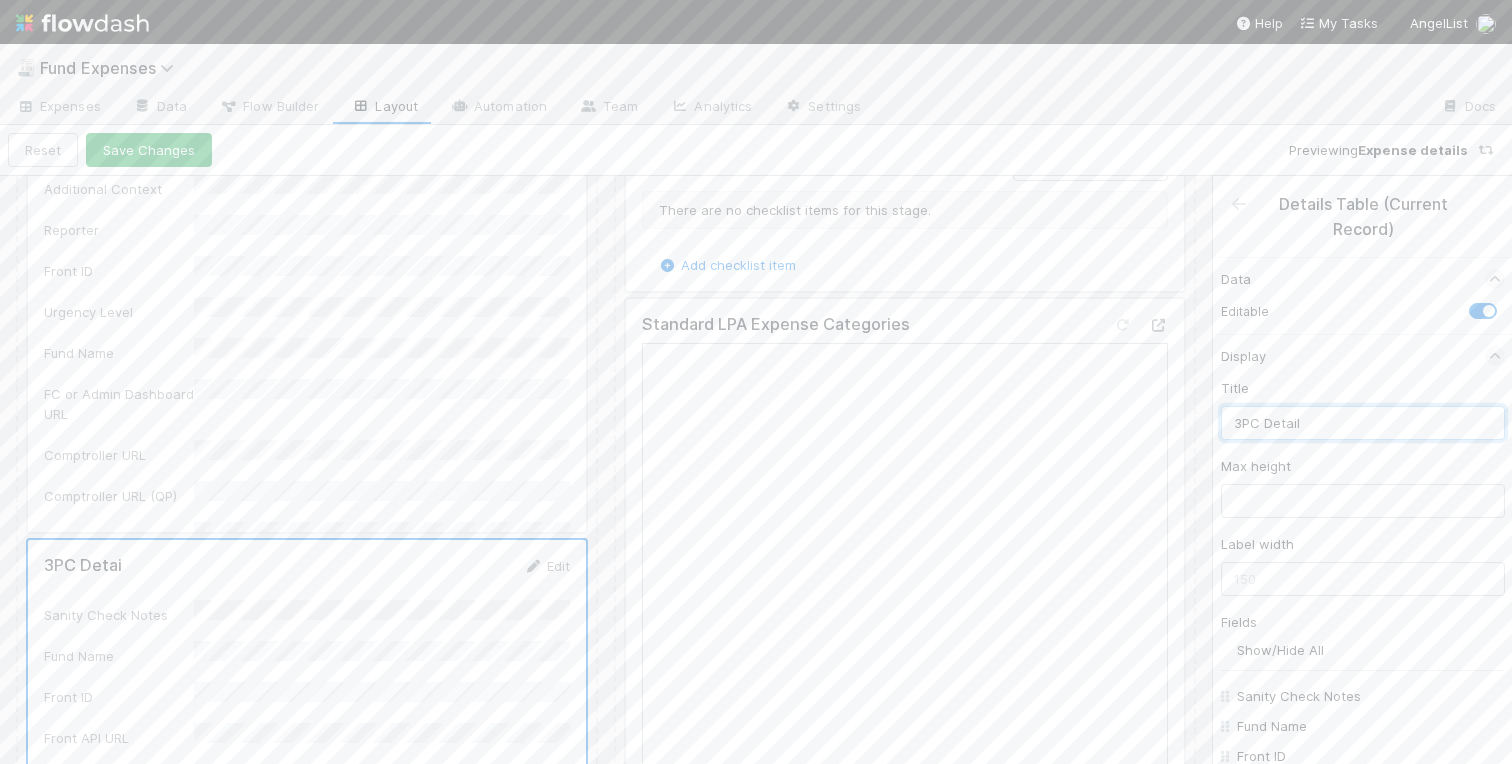 type on "3PC Details" 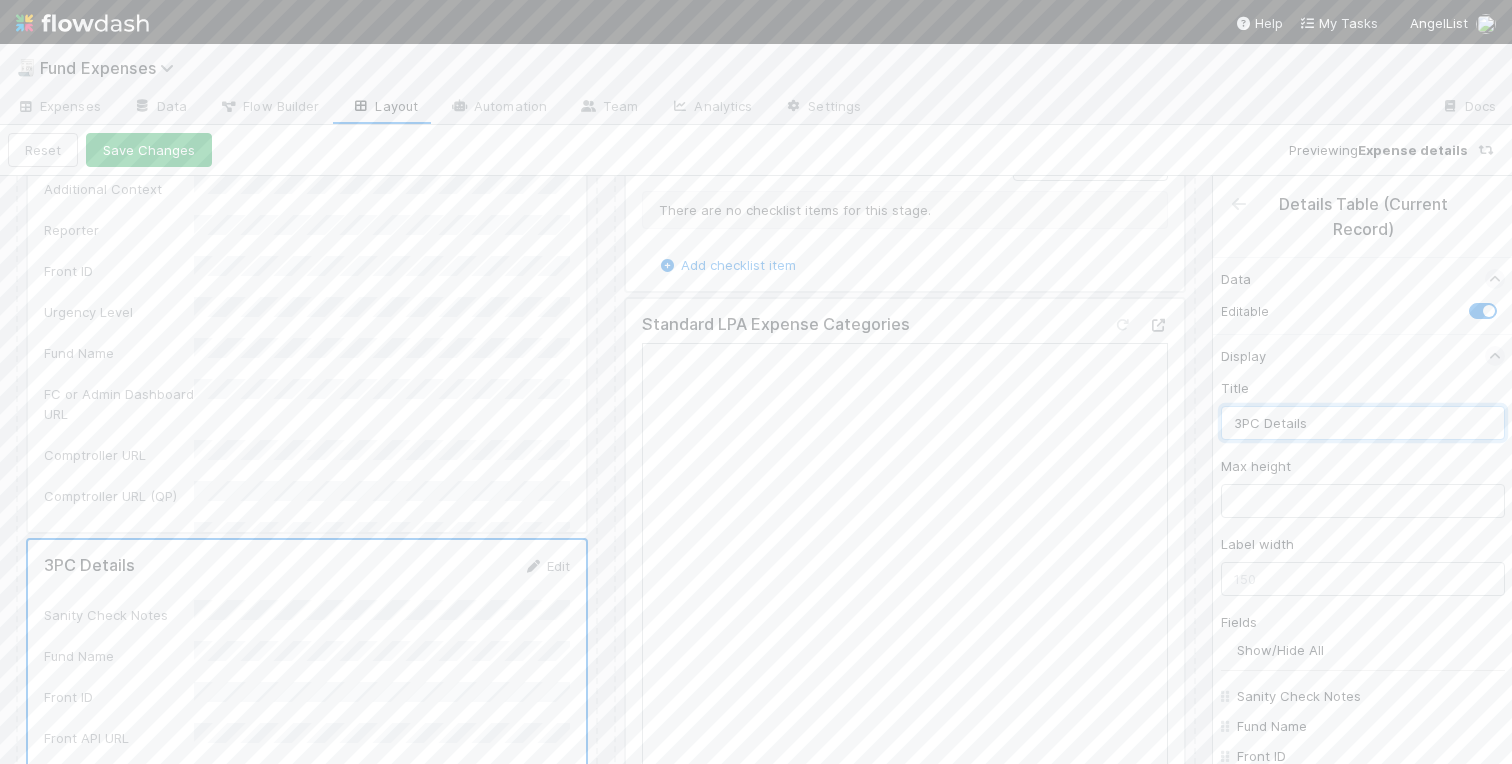 click at bounding box center (307, 282) 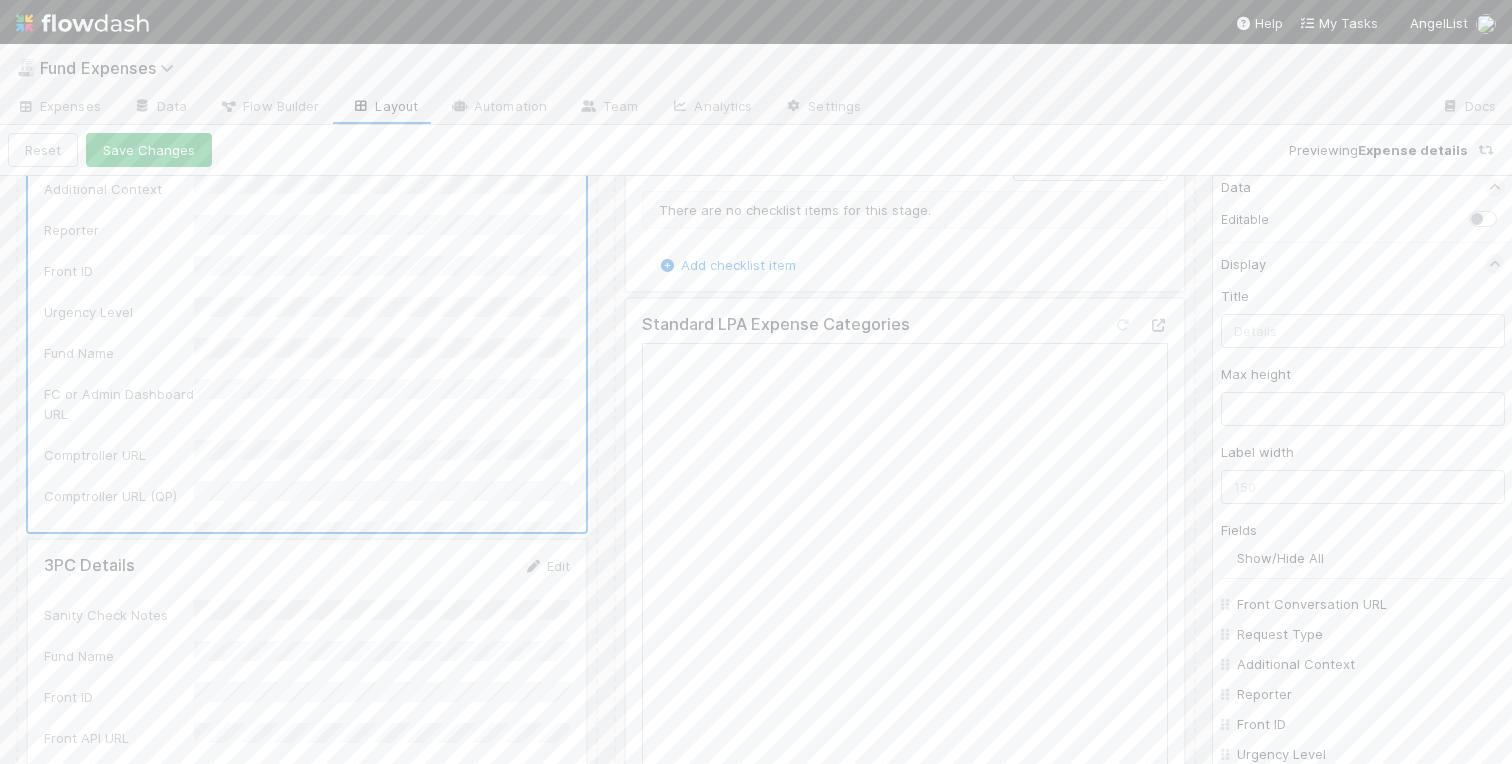 scroll, scrollTop: 2068, scrollLeft: 0, axis: vertical 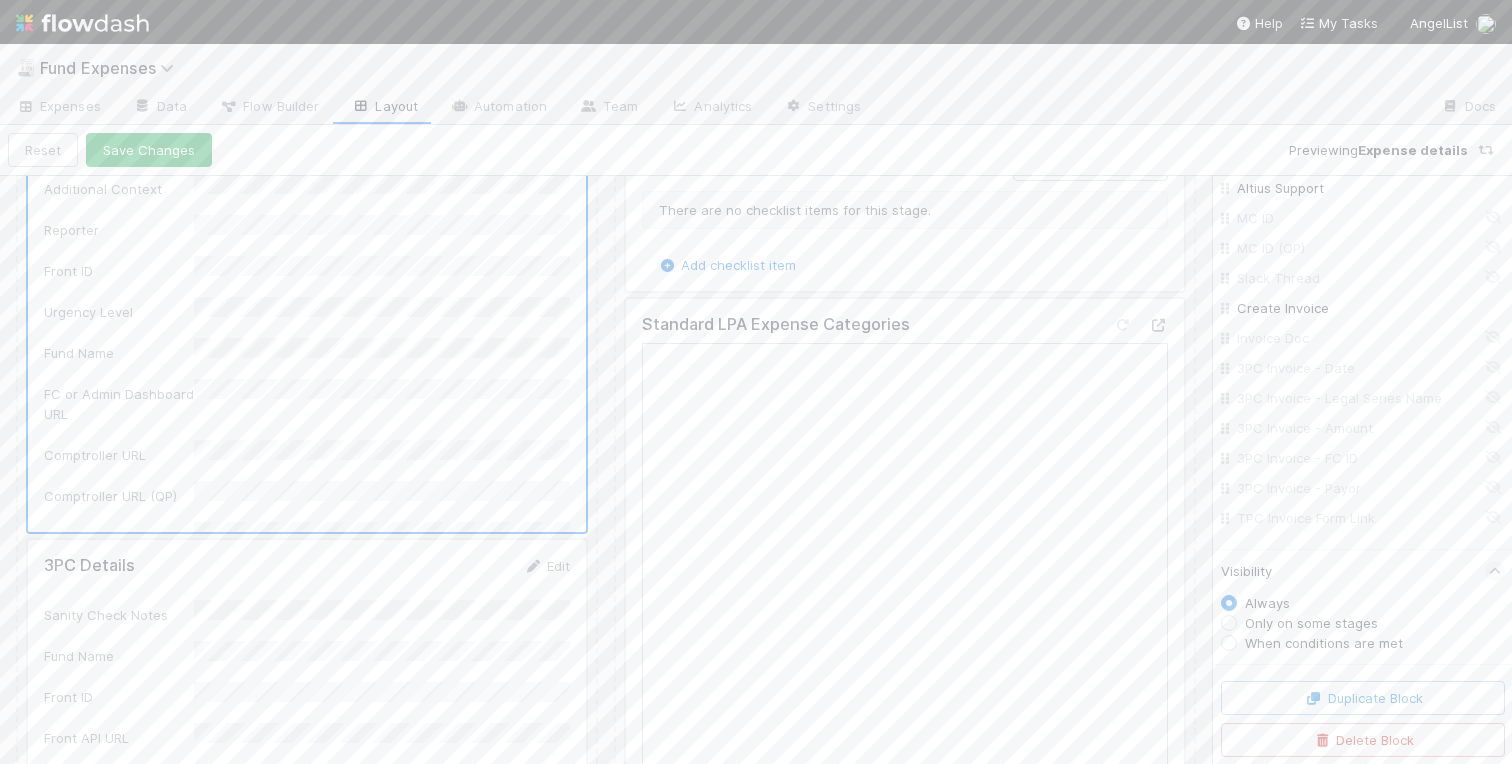 click on "Only on some stages" at bounding box center [1311, 623] 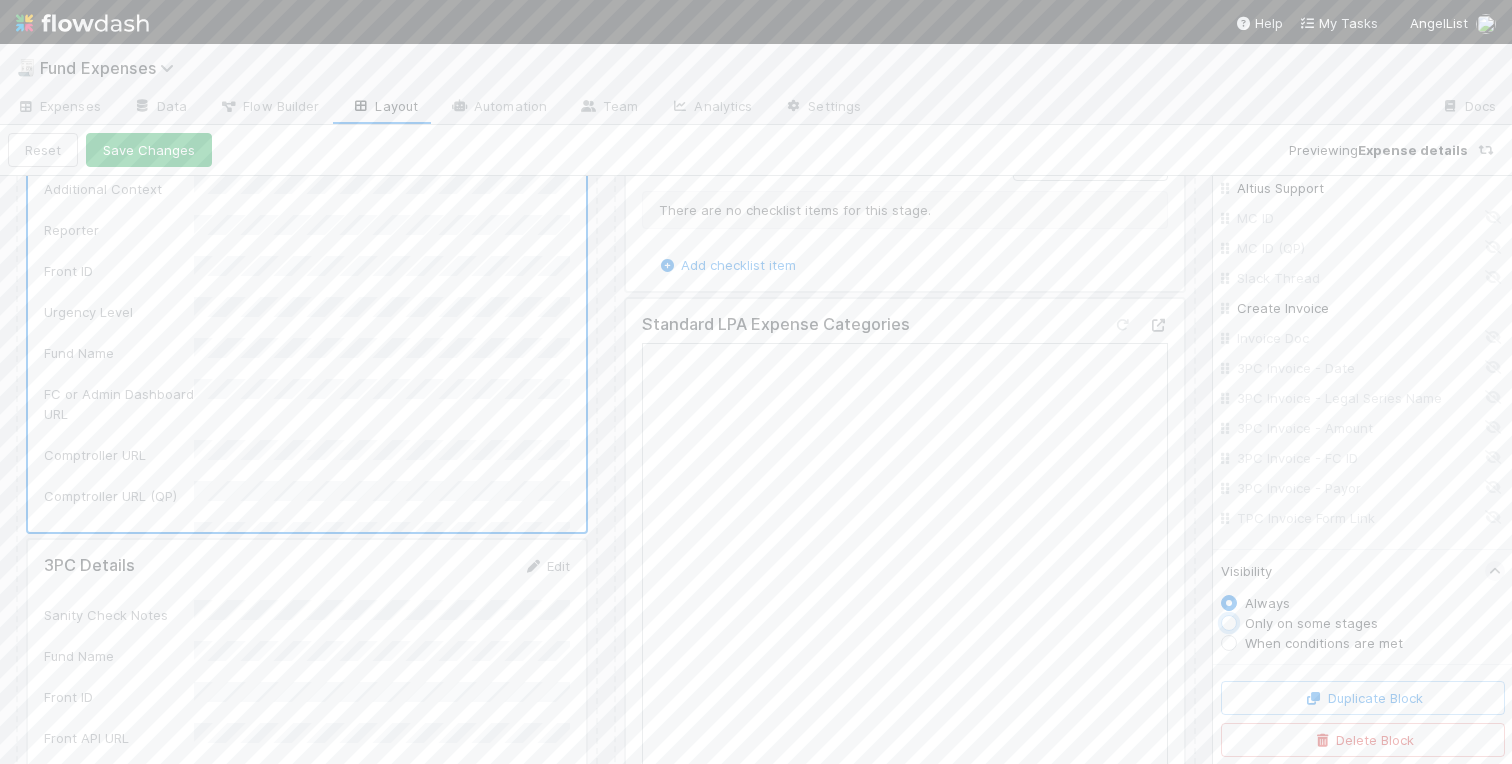 click on "Only on some stages" at bounding box center (1229, 622) 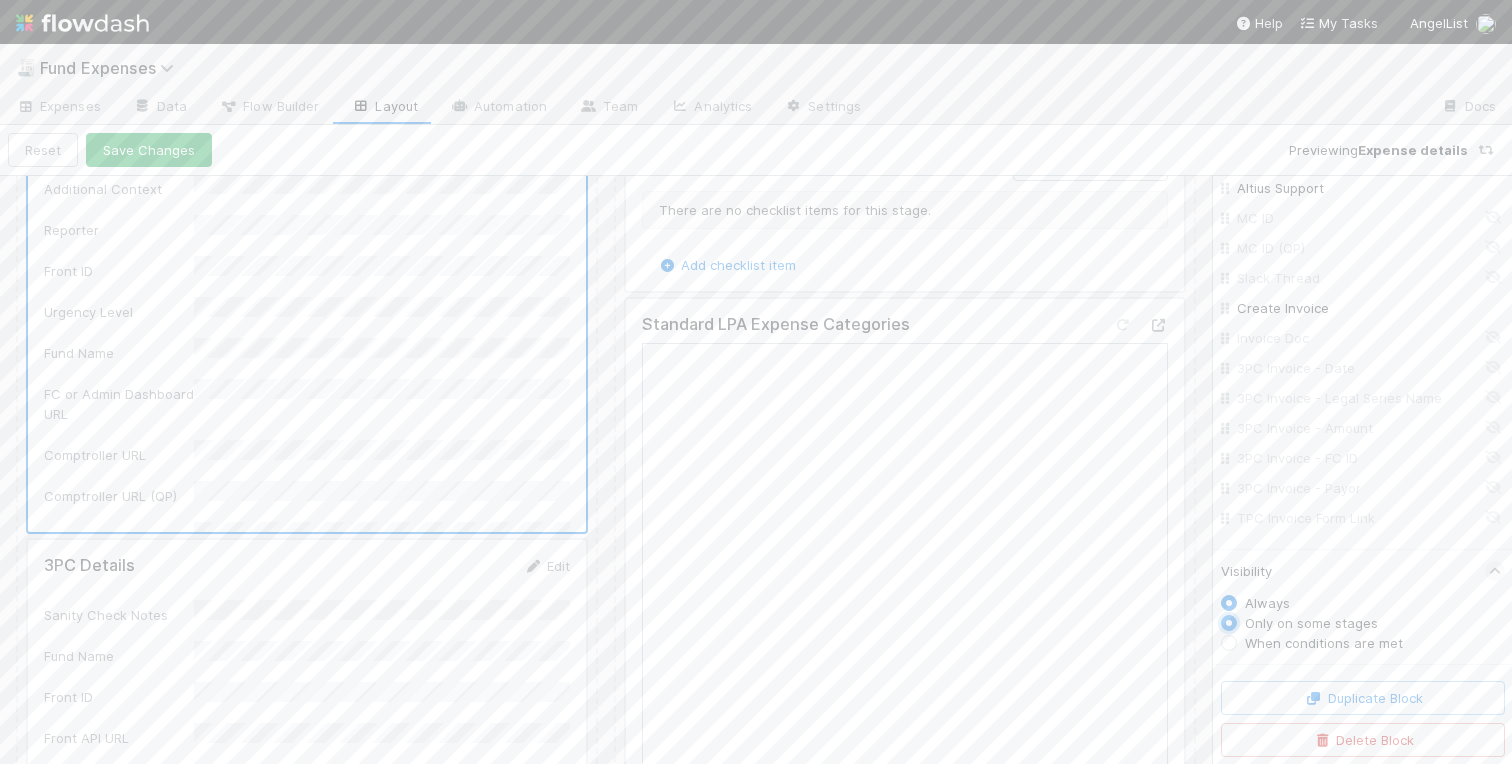 radio on "true" 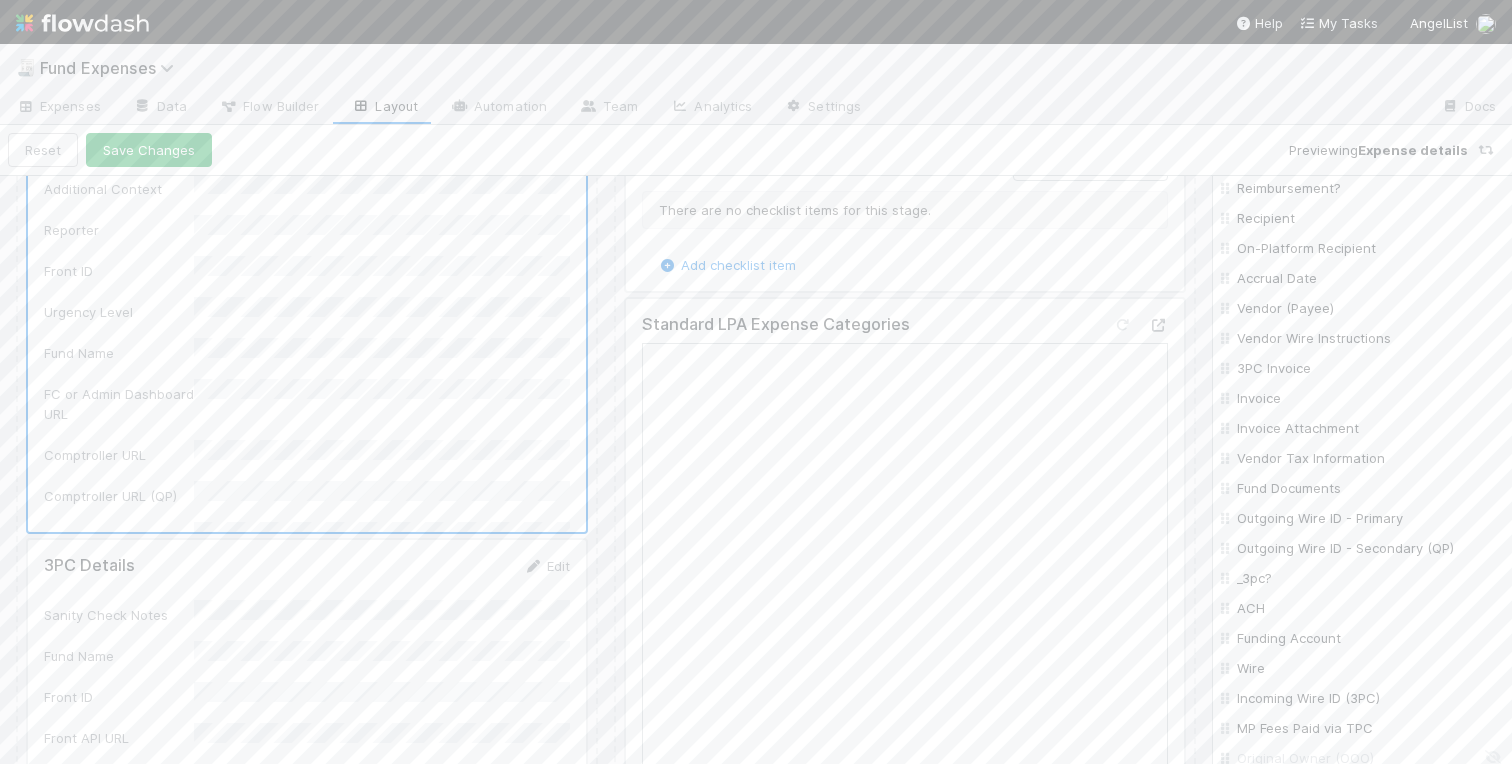 scroll, scrollTop: 1047, scrollLeft: 0, axis: vertical 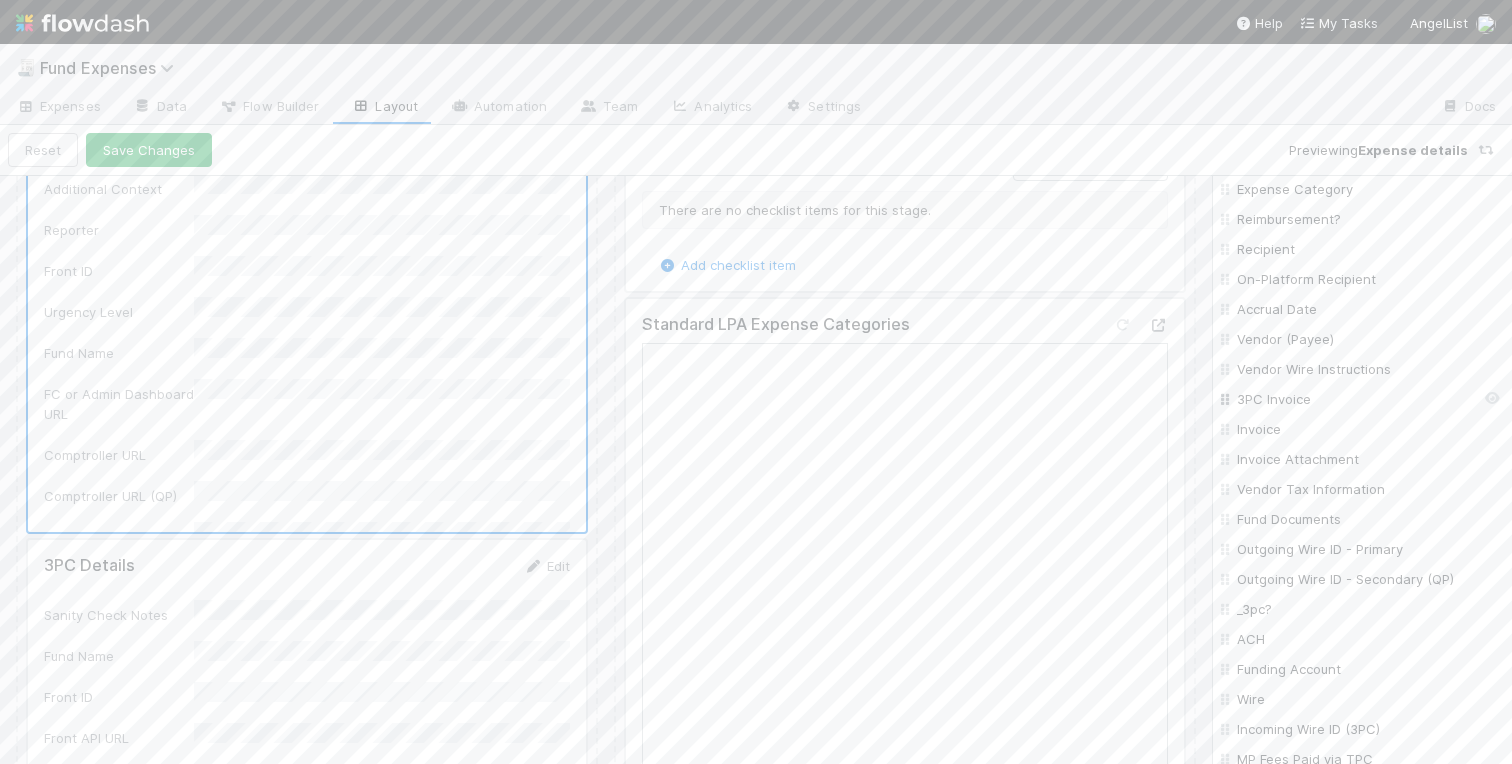 click on "3PC Invoice" at bounding box center [1368, 399] 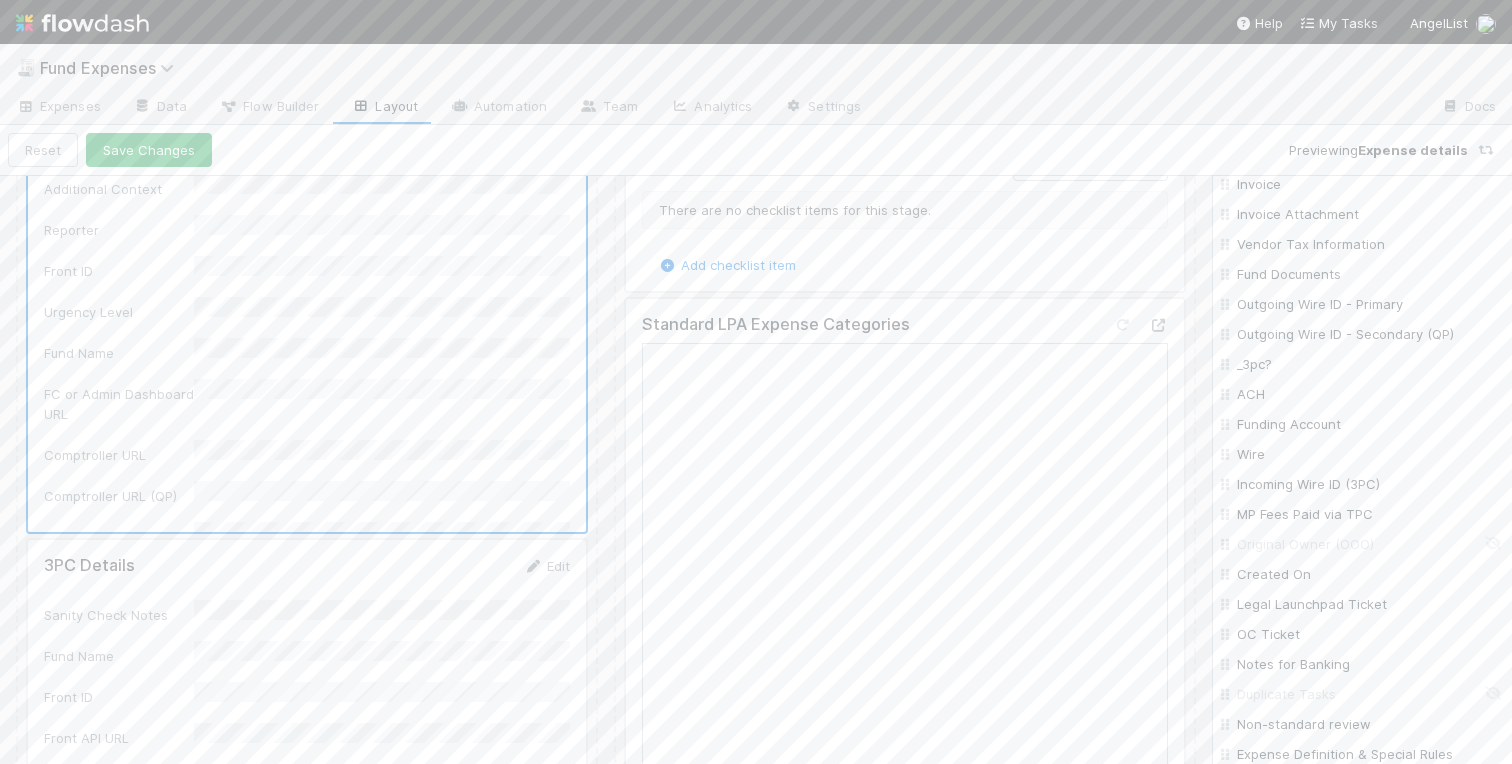 scroll, scrollTop: 1297, scrollLeft: 0, axis: vertical 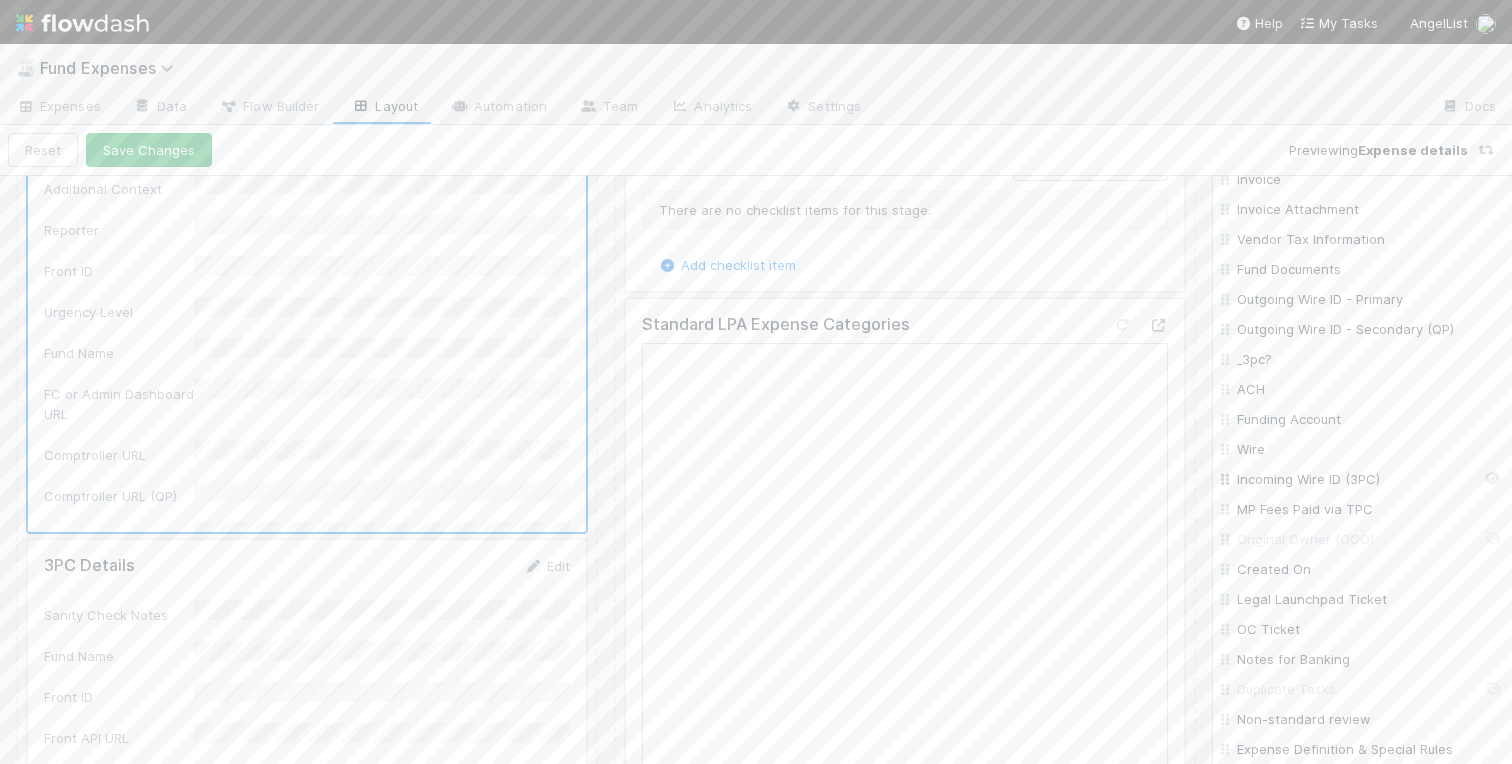 click on "Incoming Wire ID (3PC)" at bounding box center [1368, 479] 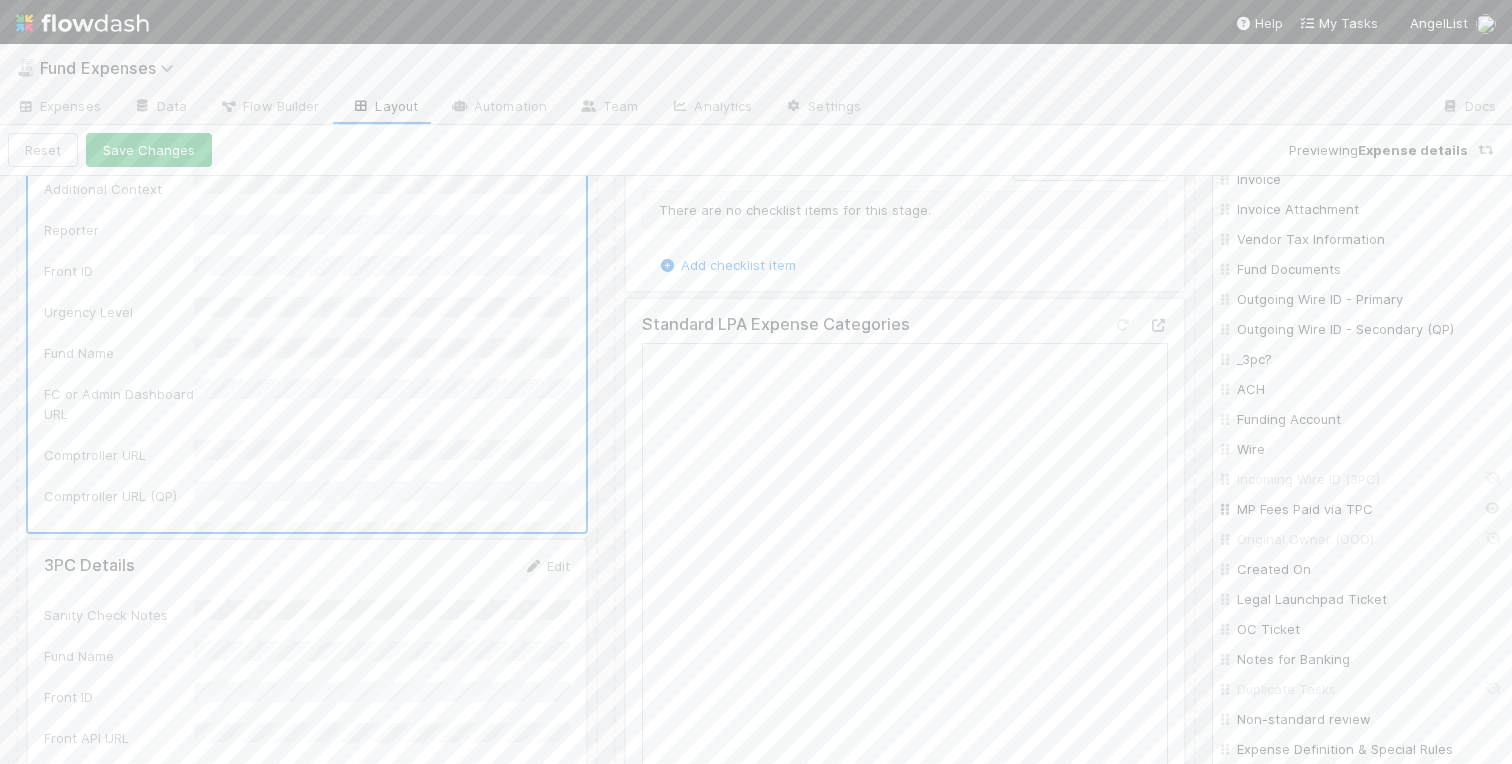 click on "MP Fees Paid via TPC" at bounding box center (1368, 509) 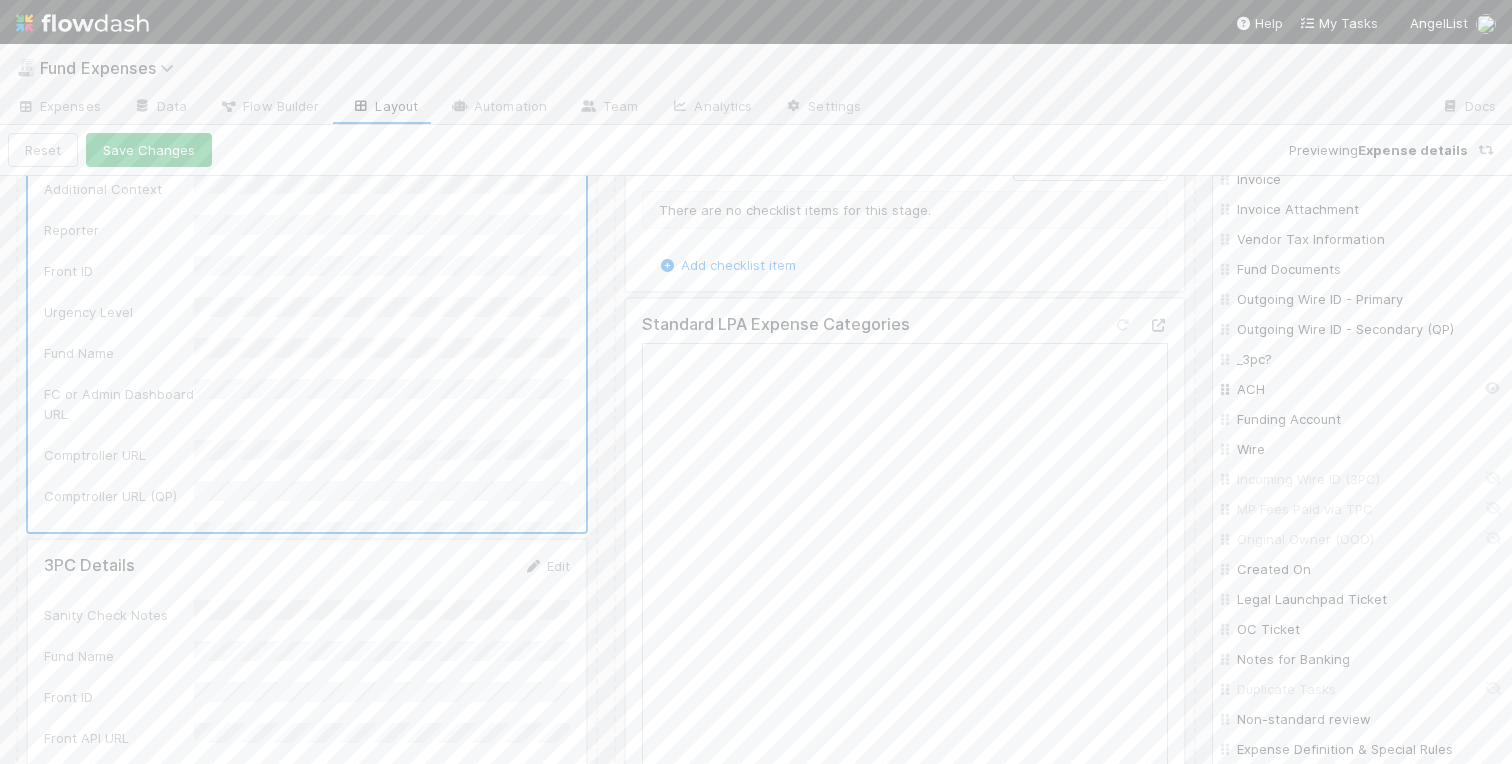 click on "ACH" at bounding box center [1368, 389] 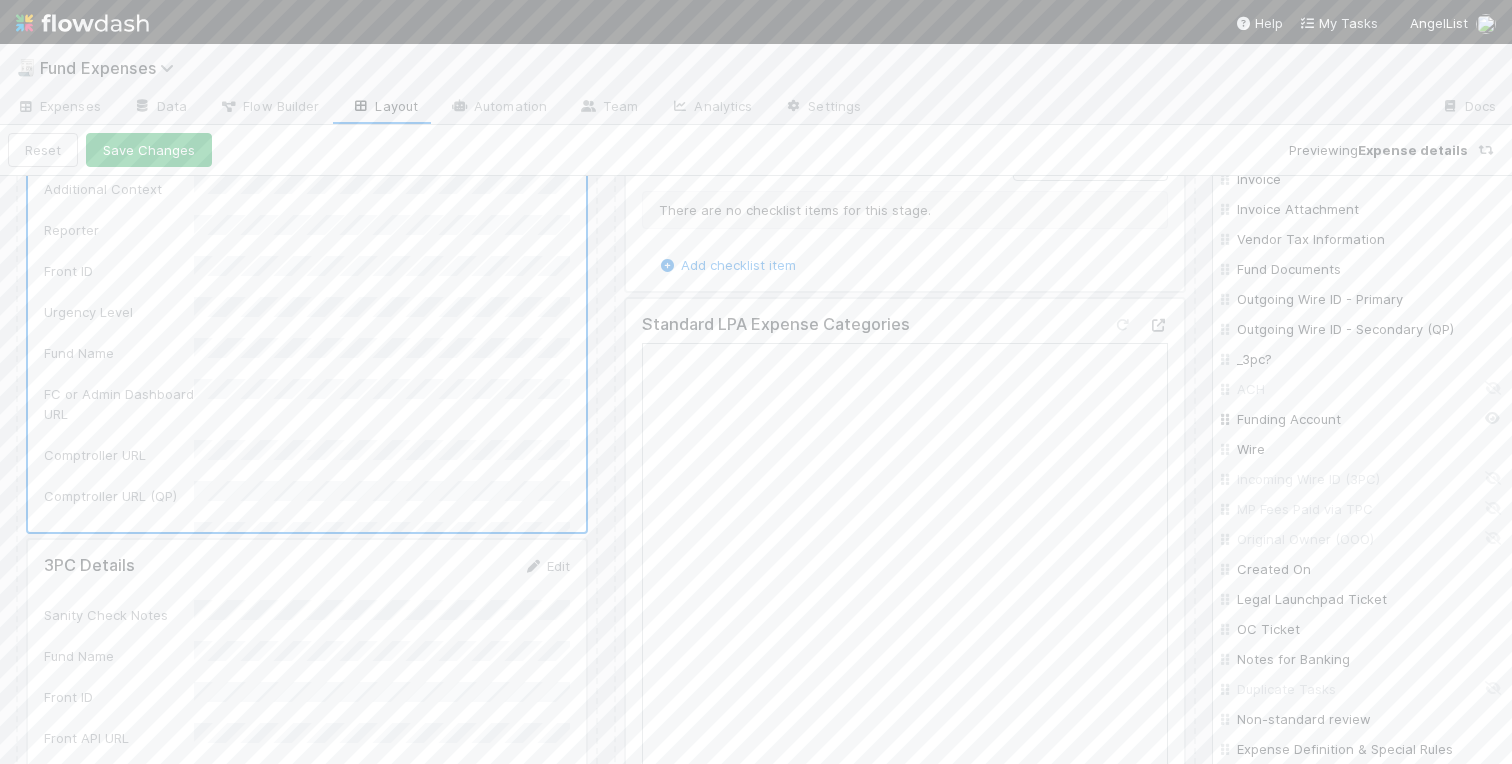 click on "Funding Account" at bounding box center [1368, 419] 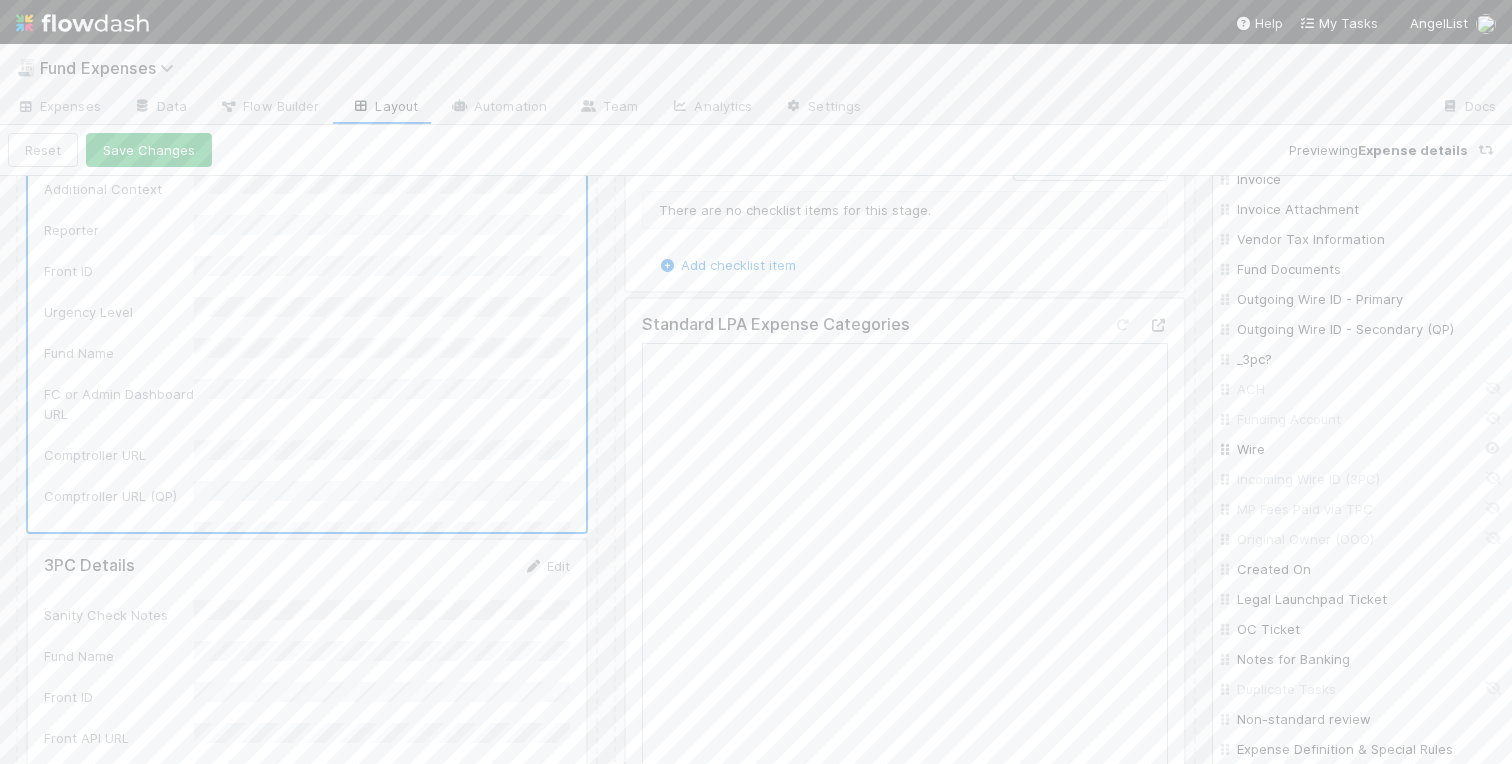click on "Wire" at bounding box center [1368, 449] 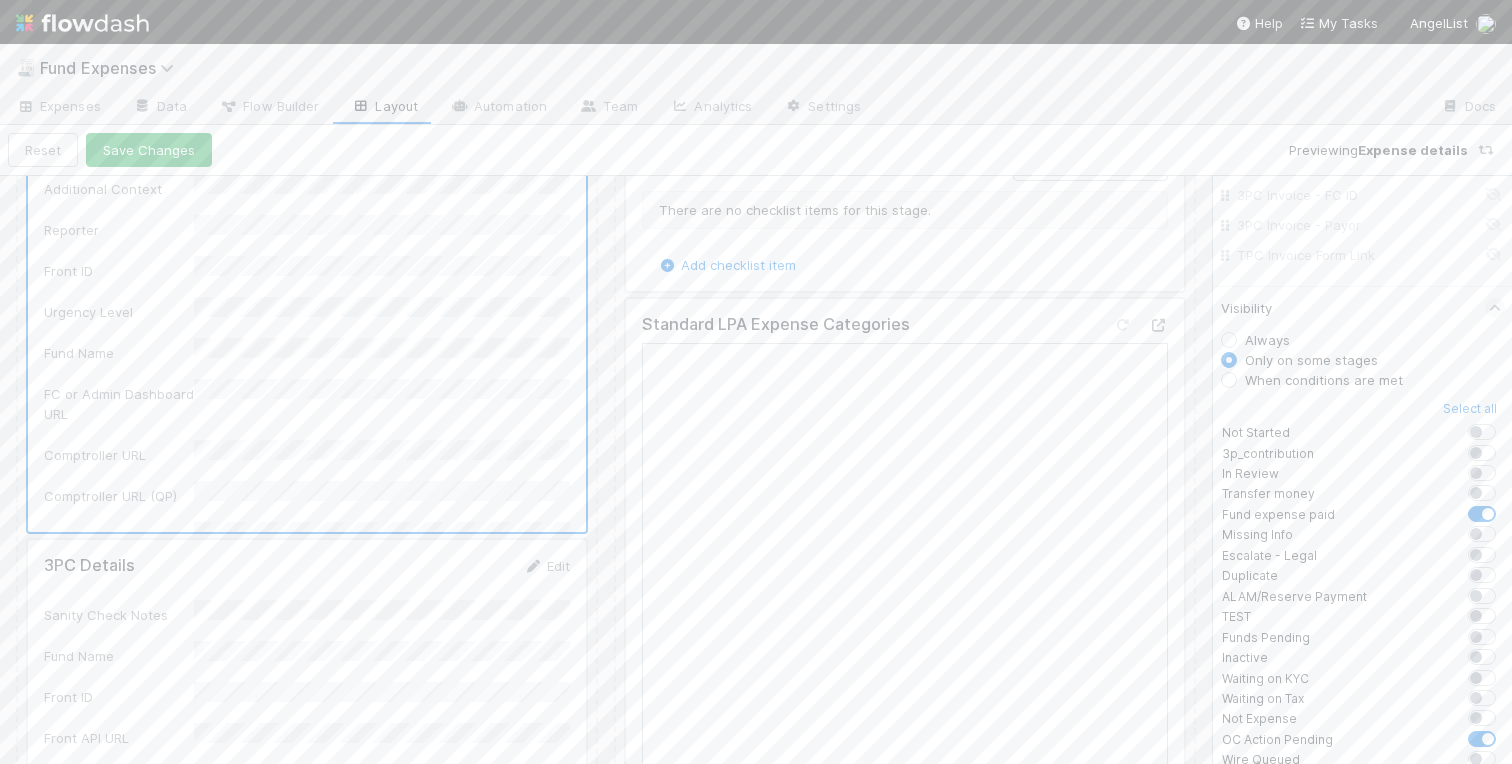 scroll, scrollTop: 2349, scrollLeft: 0, axis: vertical 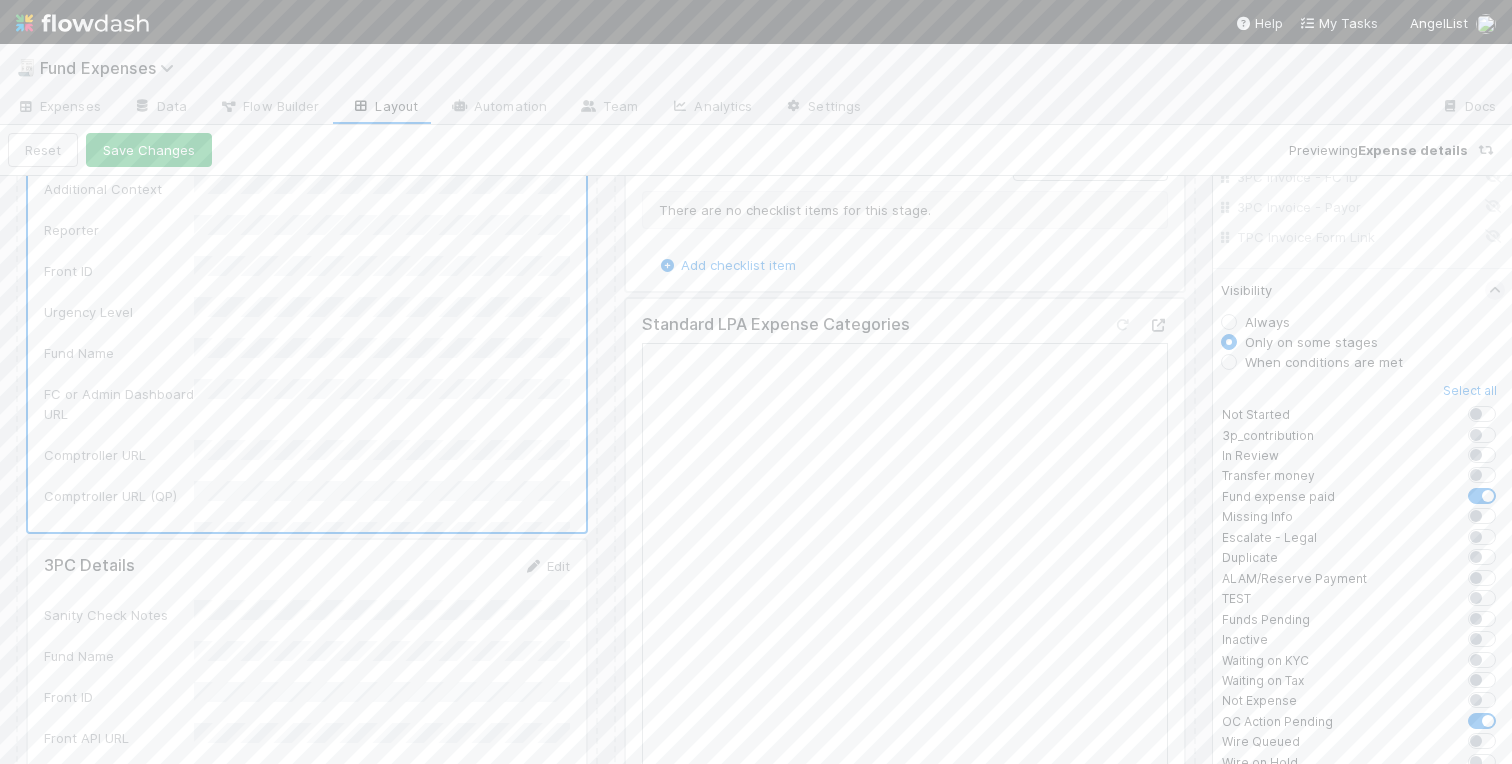 click at bounding box center (1504, 404) 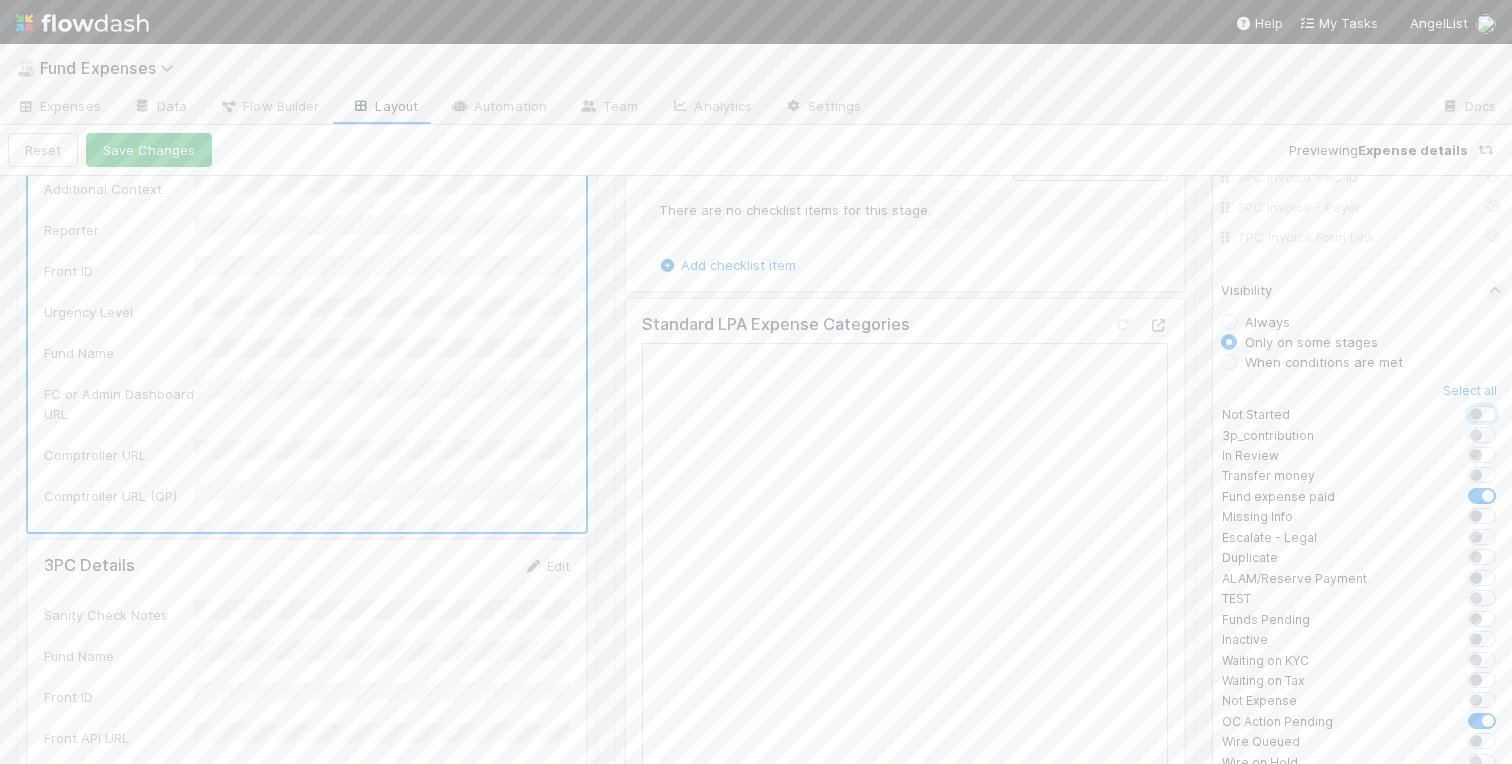click at bounding box center [1462, 413] 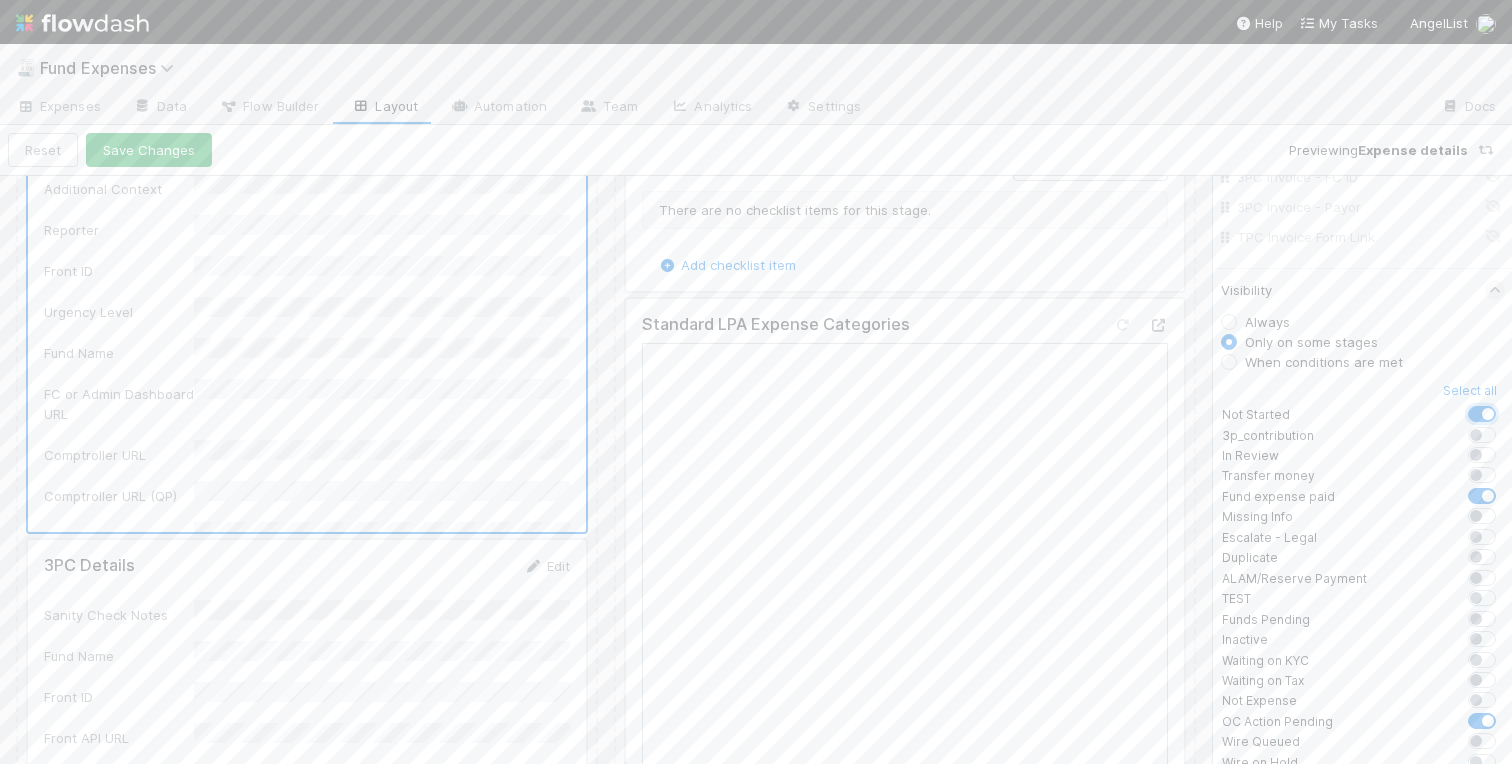 checkbox on "true" 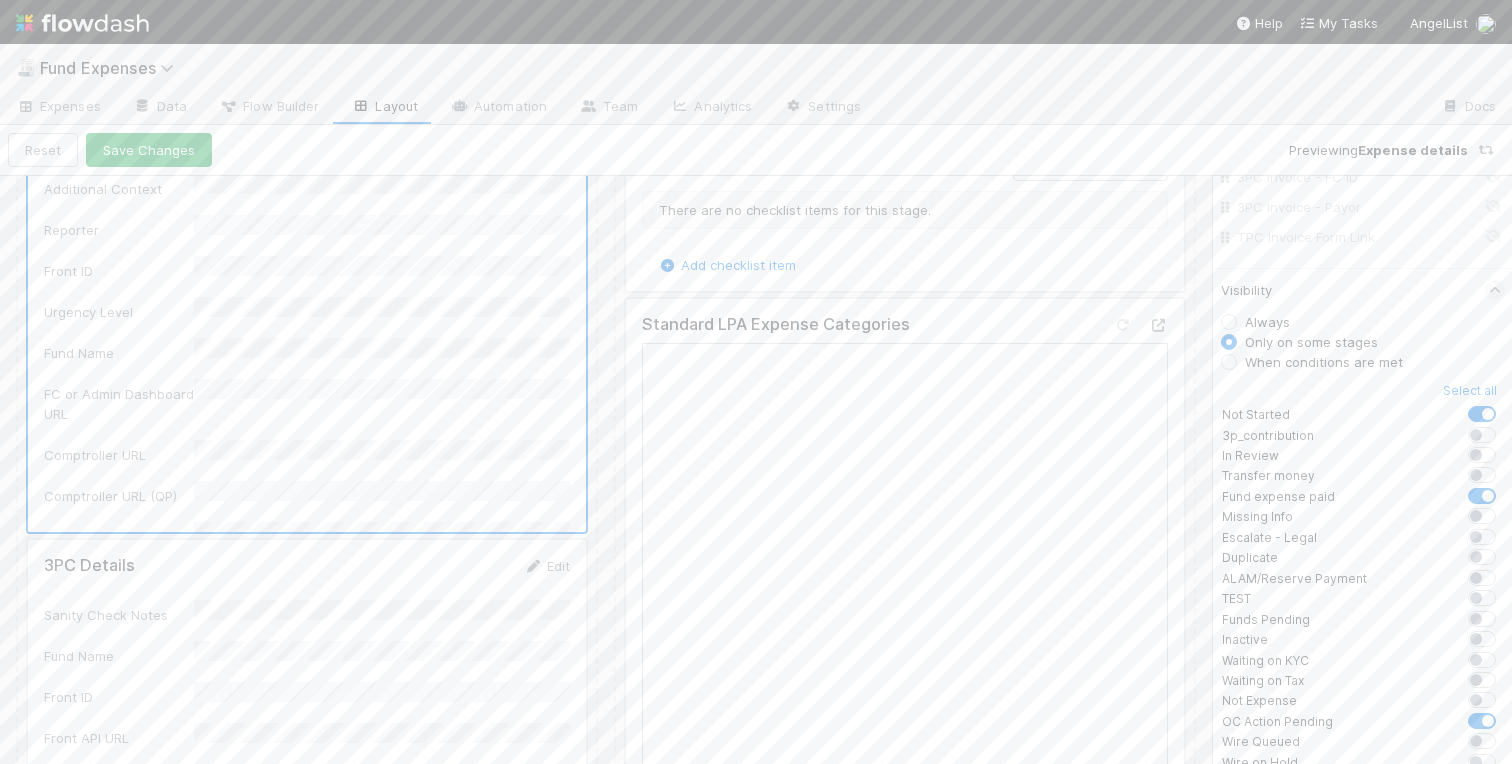 click on "When conditions are met" at bounding box center [1324, 362] 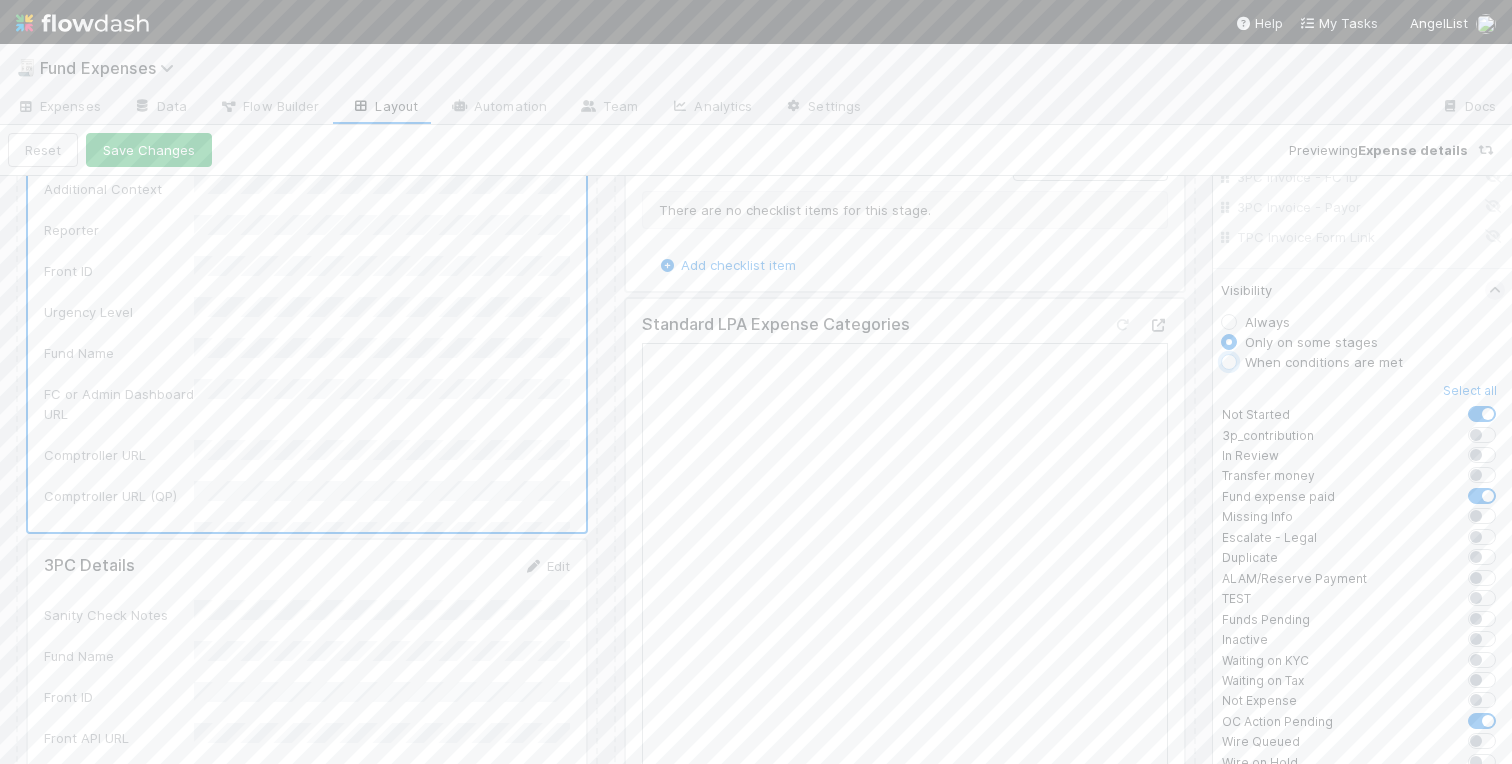click on "When conditions are met" at bounding box center (1229, 361) 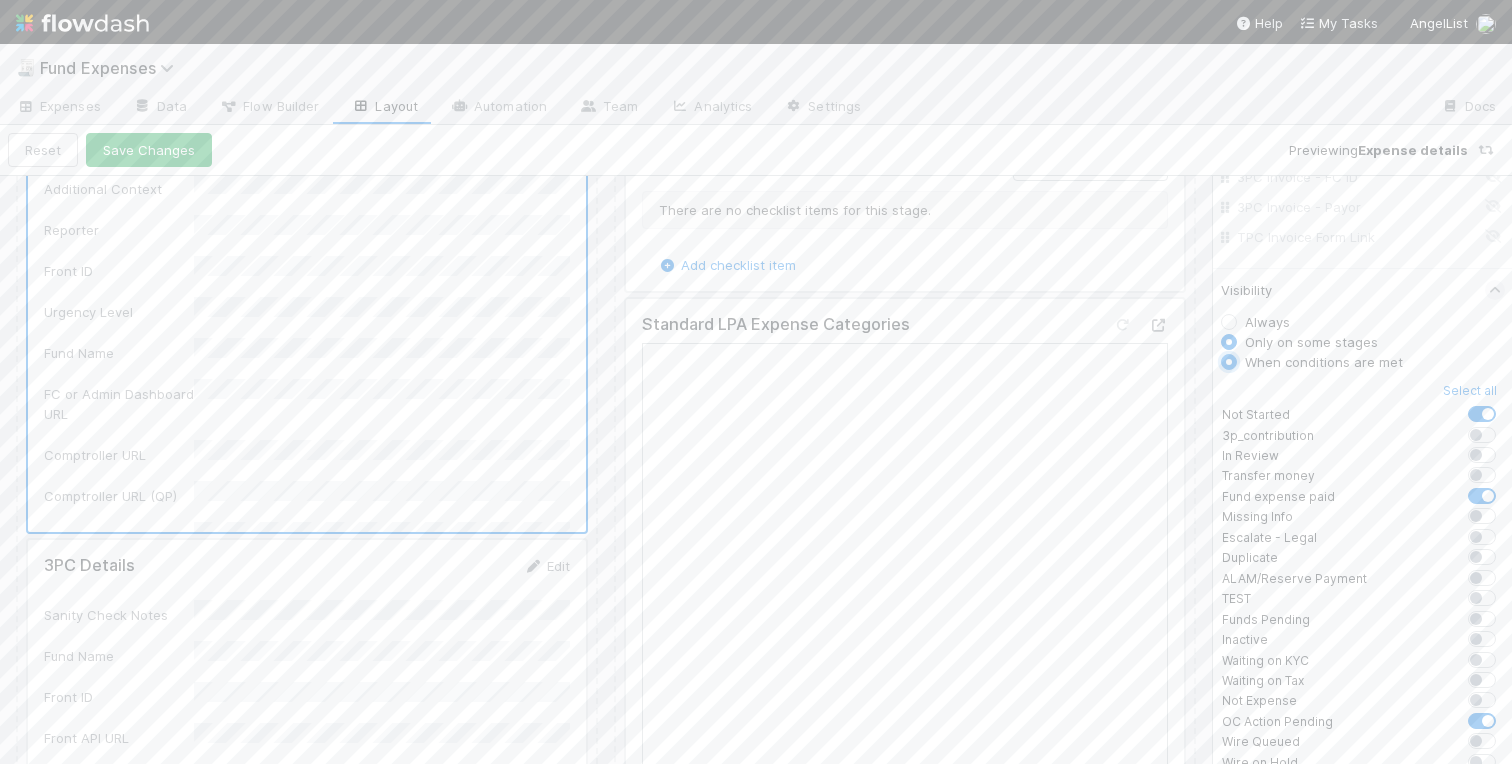 radio on "true" 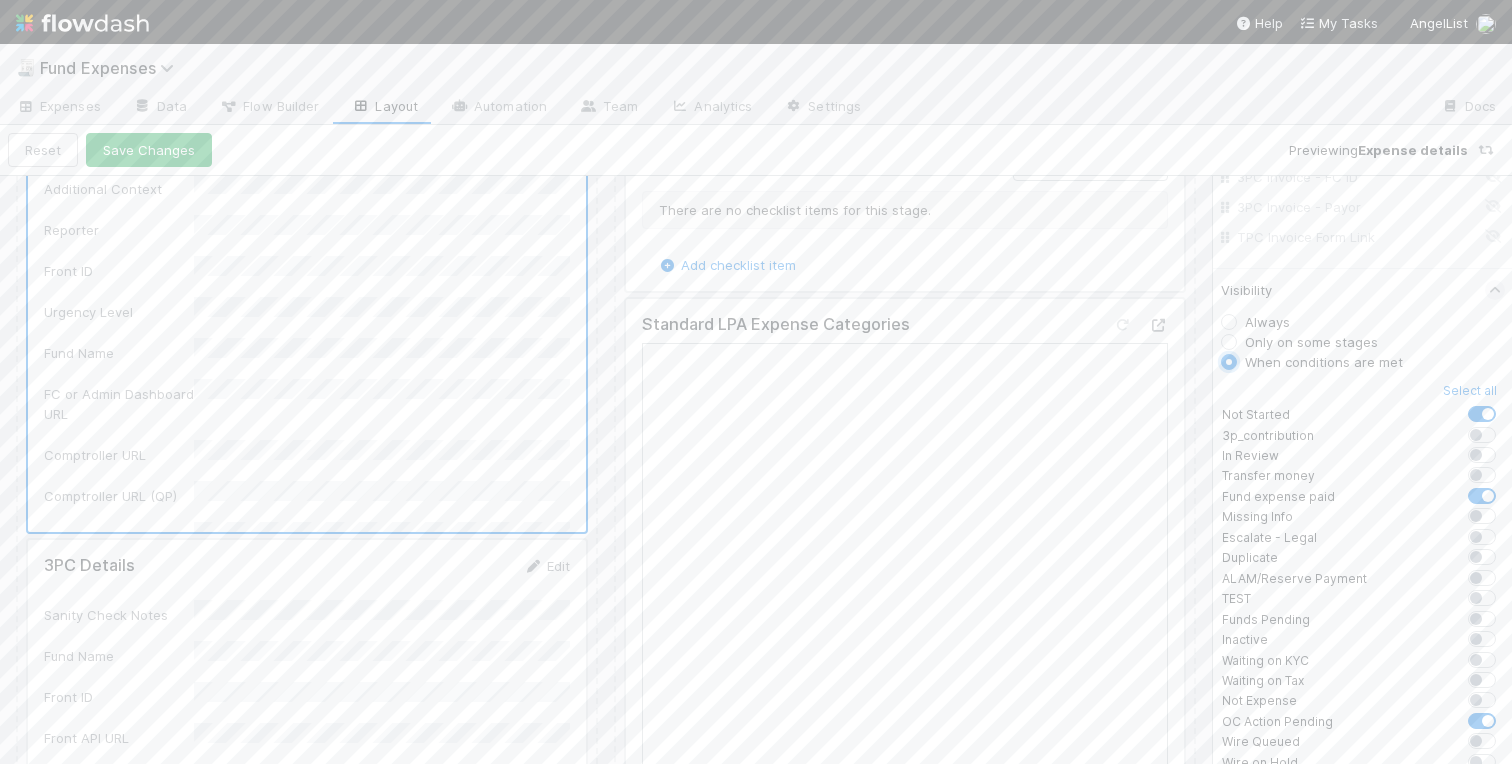 scroll, scrollTop: 2105, scrollLeft: 0, axis: vertical 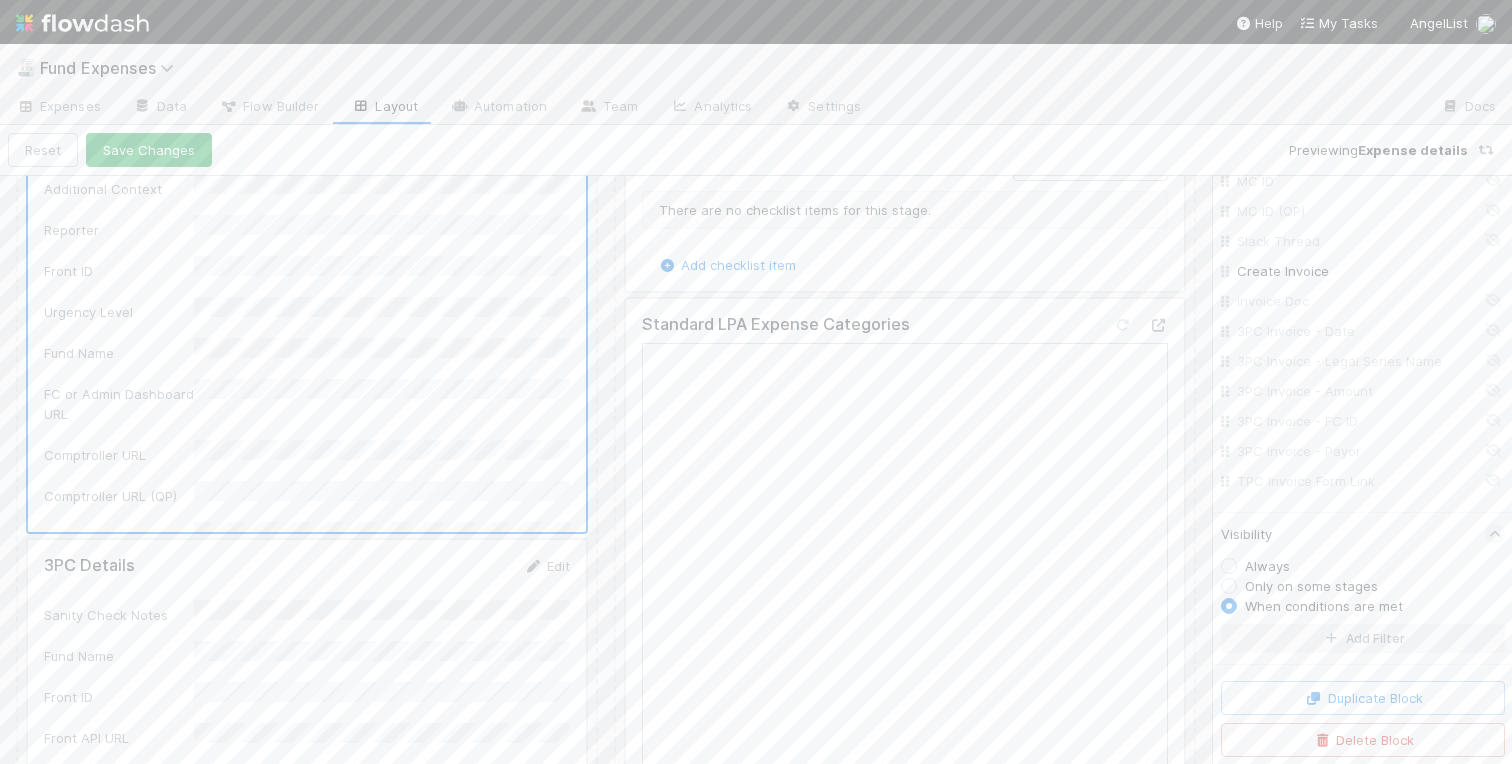 click on "Only on some stages" at bounding box center (1311, 586) 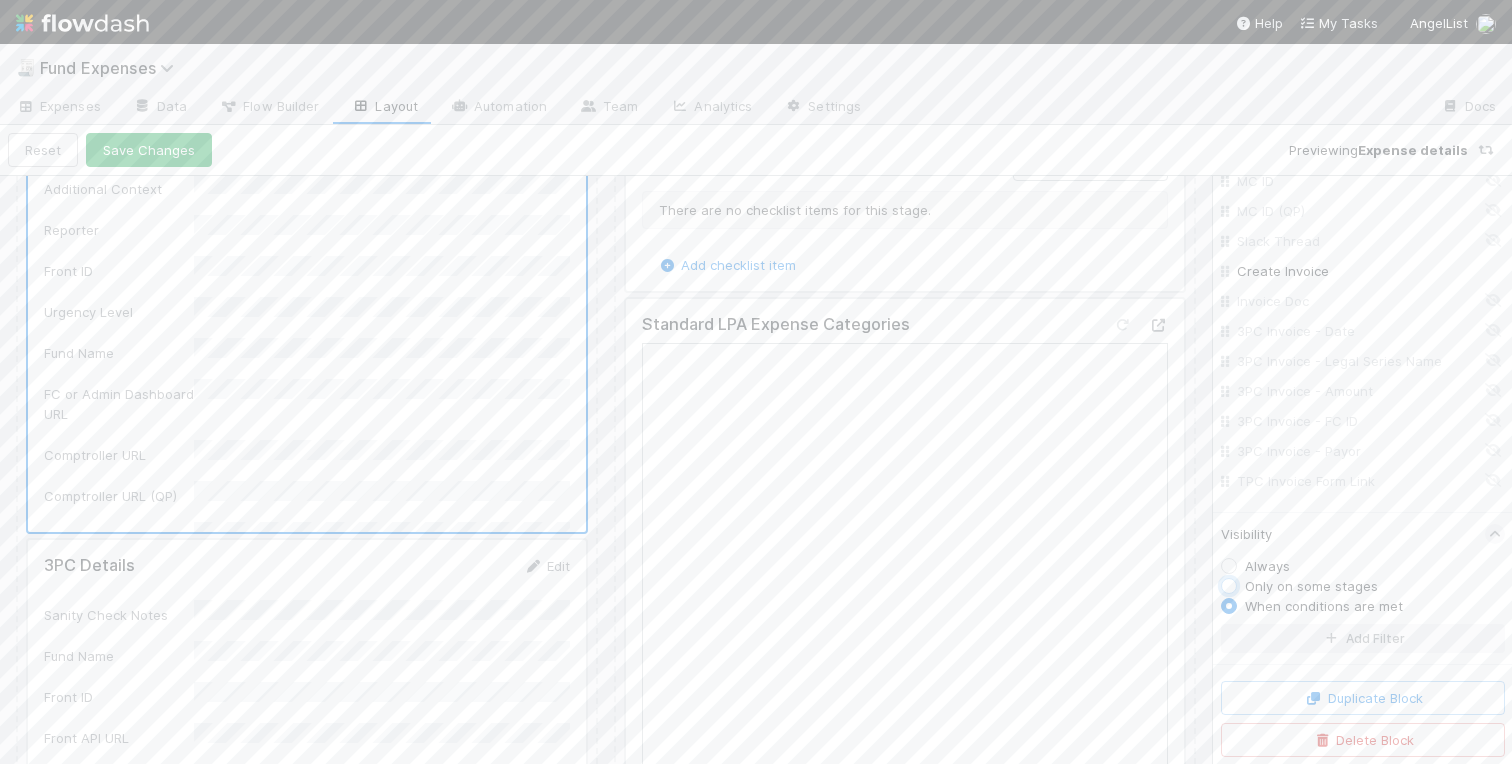 click on "Only on some stages" at bounding box center (1229, 585) 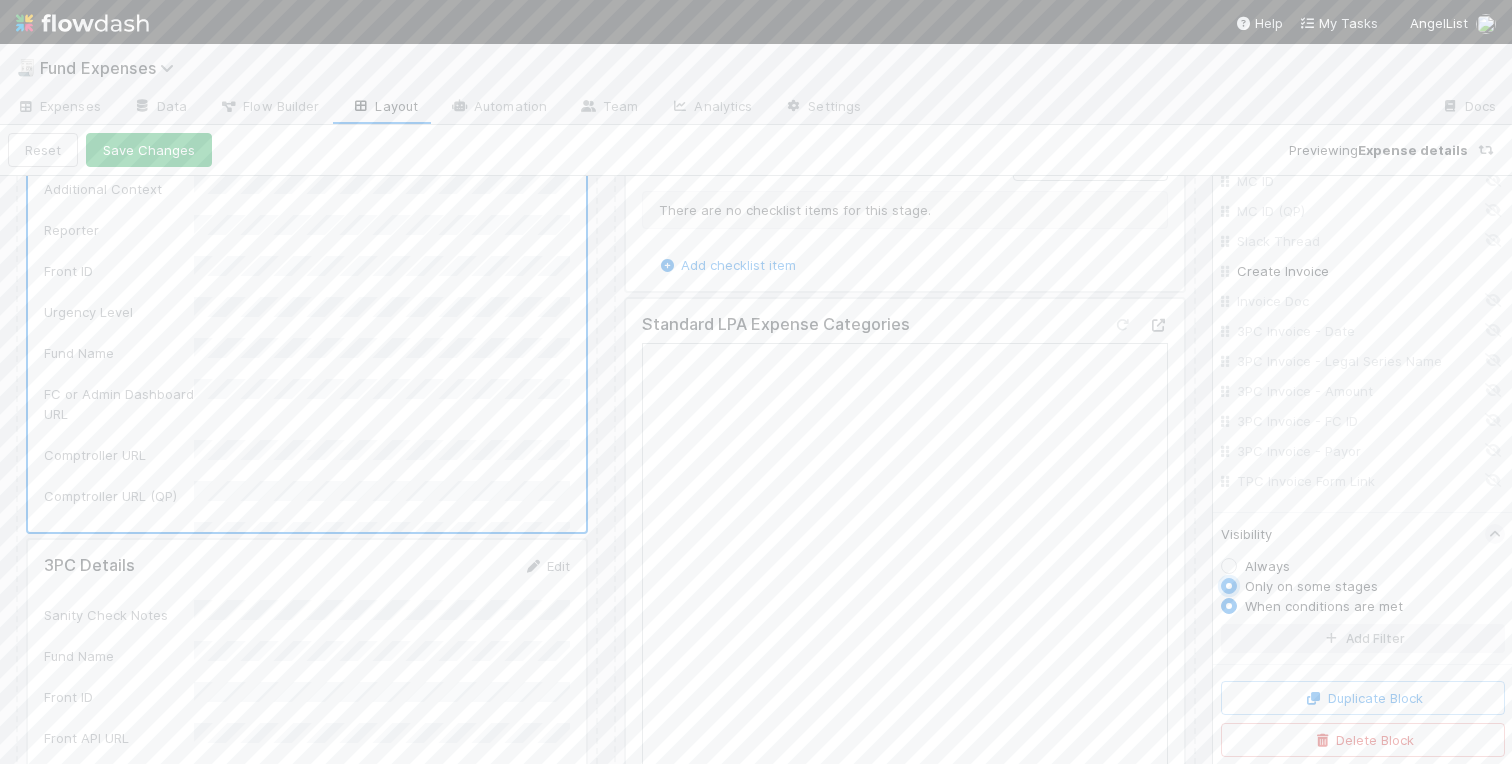 radio on "false" 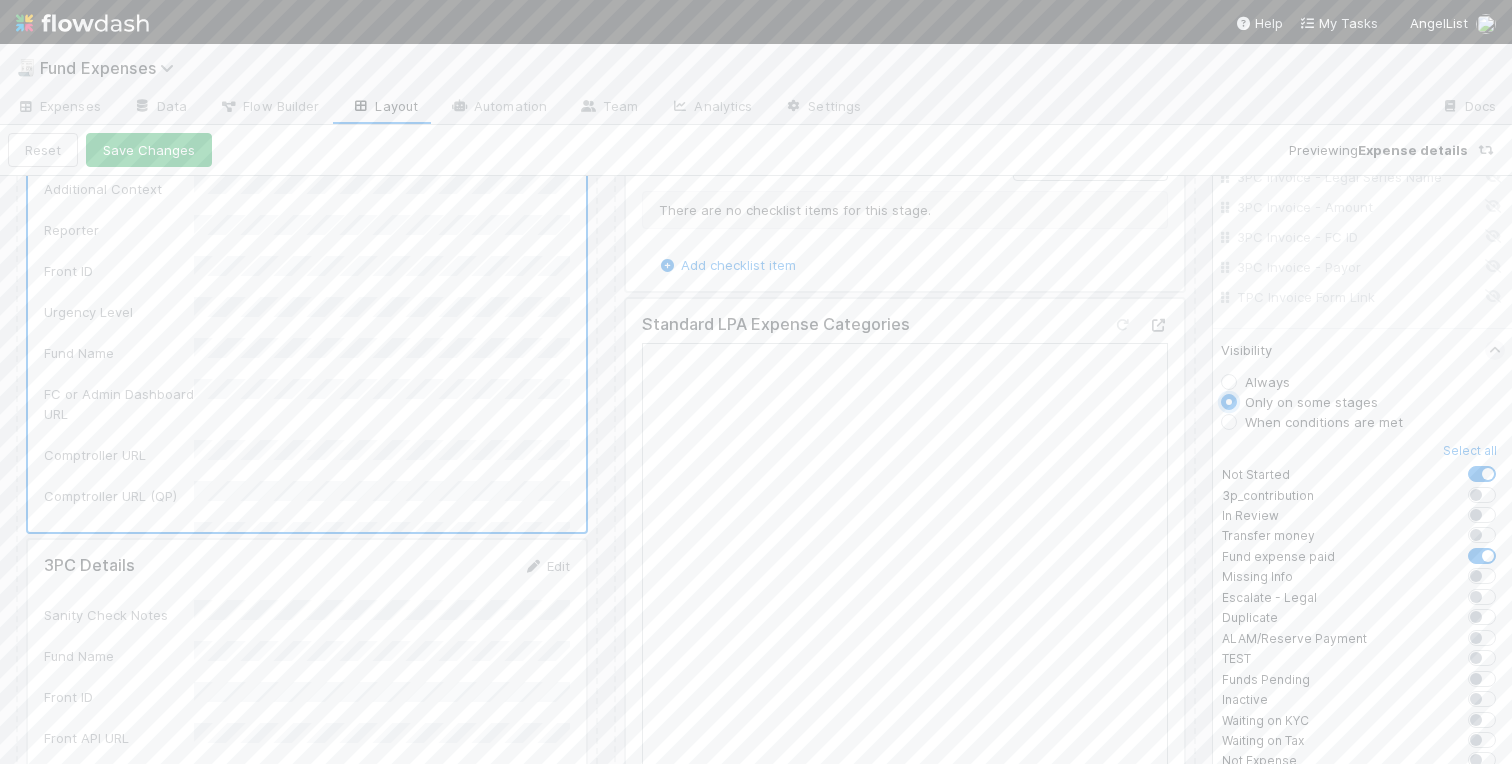 scroll, scrollTop: 2290, scrollLeft: 0, axis: vertical 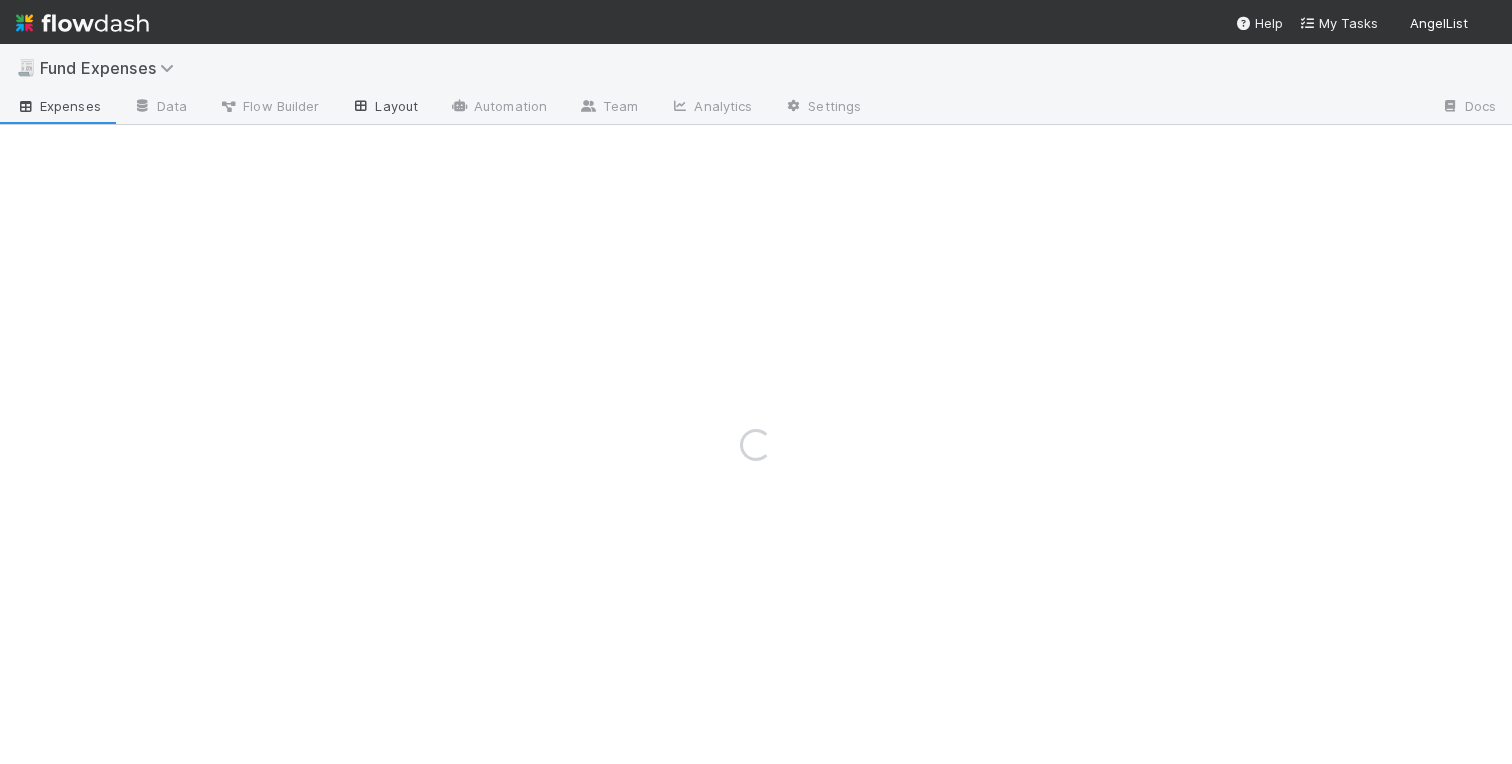 click at bounding box center (361, 106) 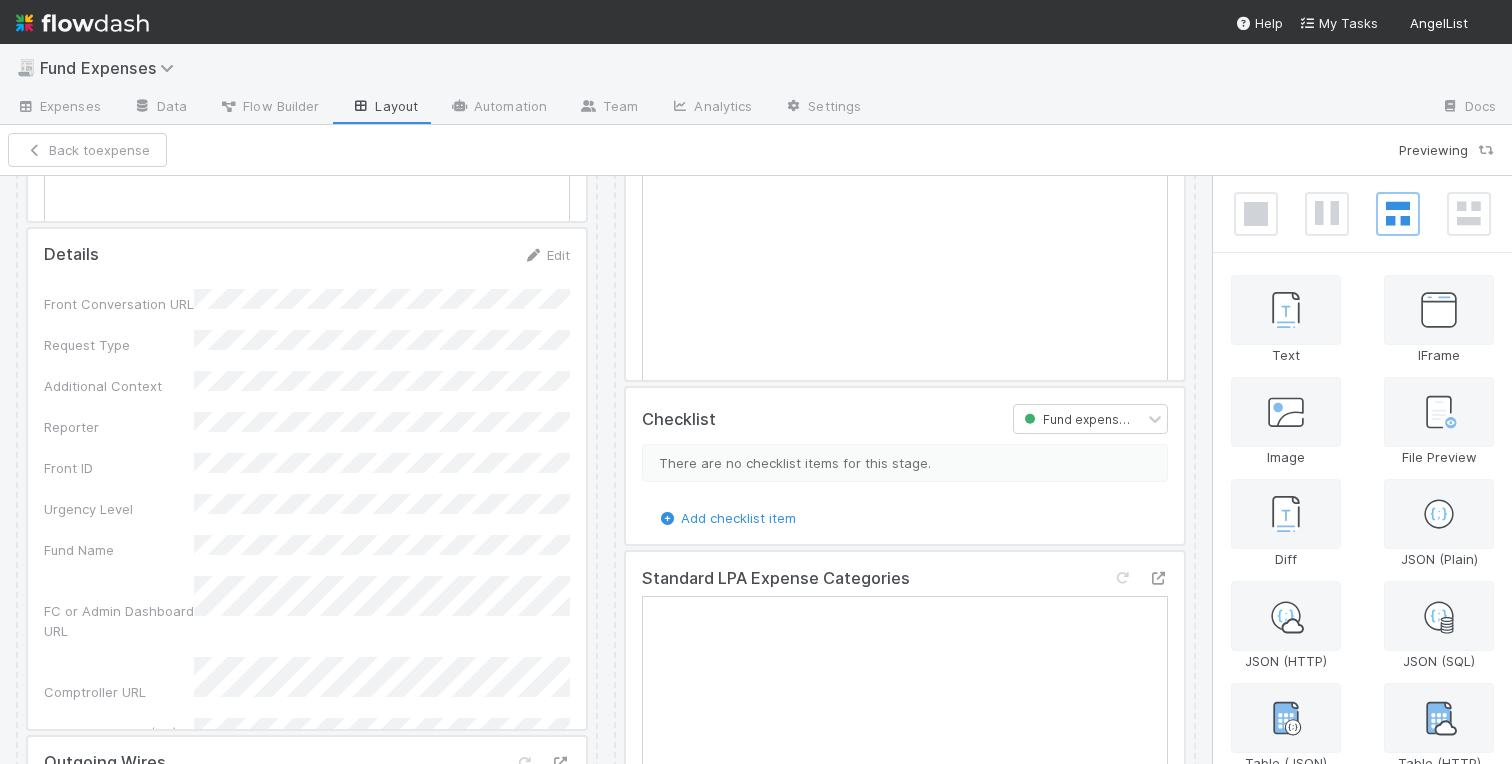 scroll, scrollTop: 9518, scrollLeft: 0, axis: vertical 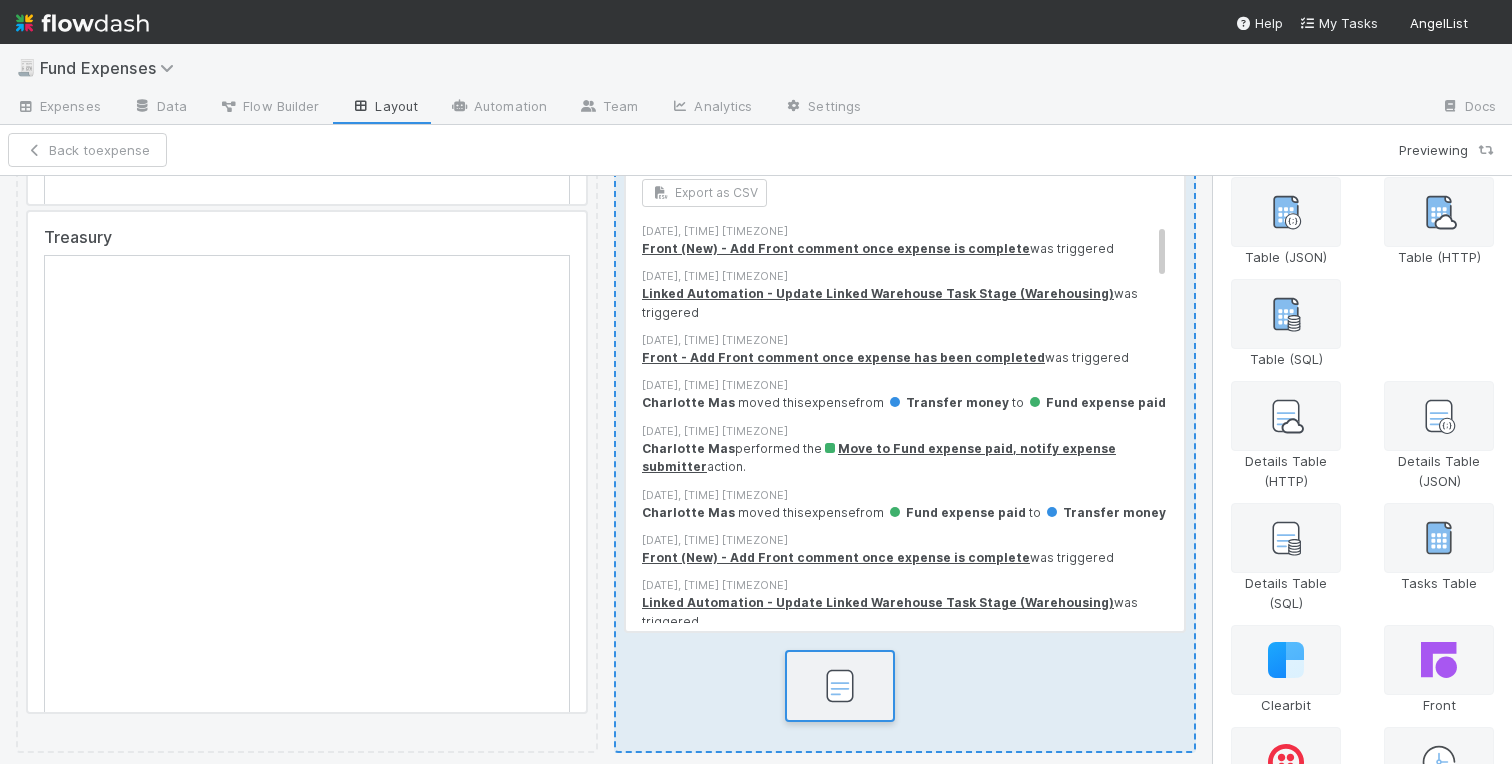 drag, startPoint x: 1451, startPoint y: 323, endPoint x: 846, endPoint y: 696, distance: 710.7419 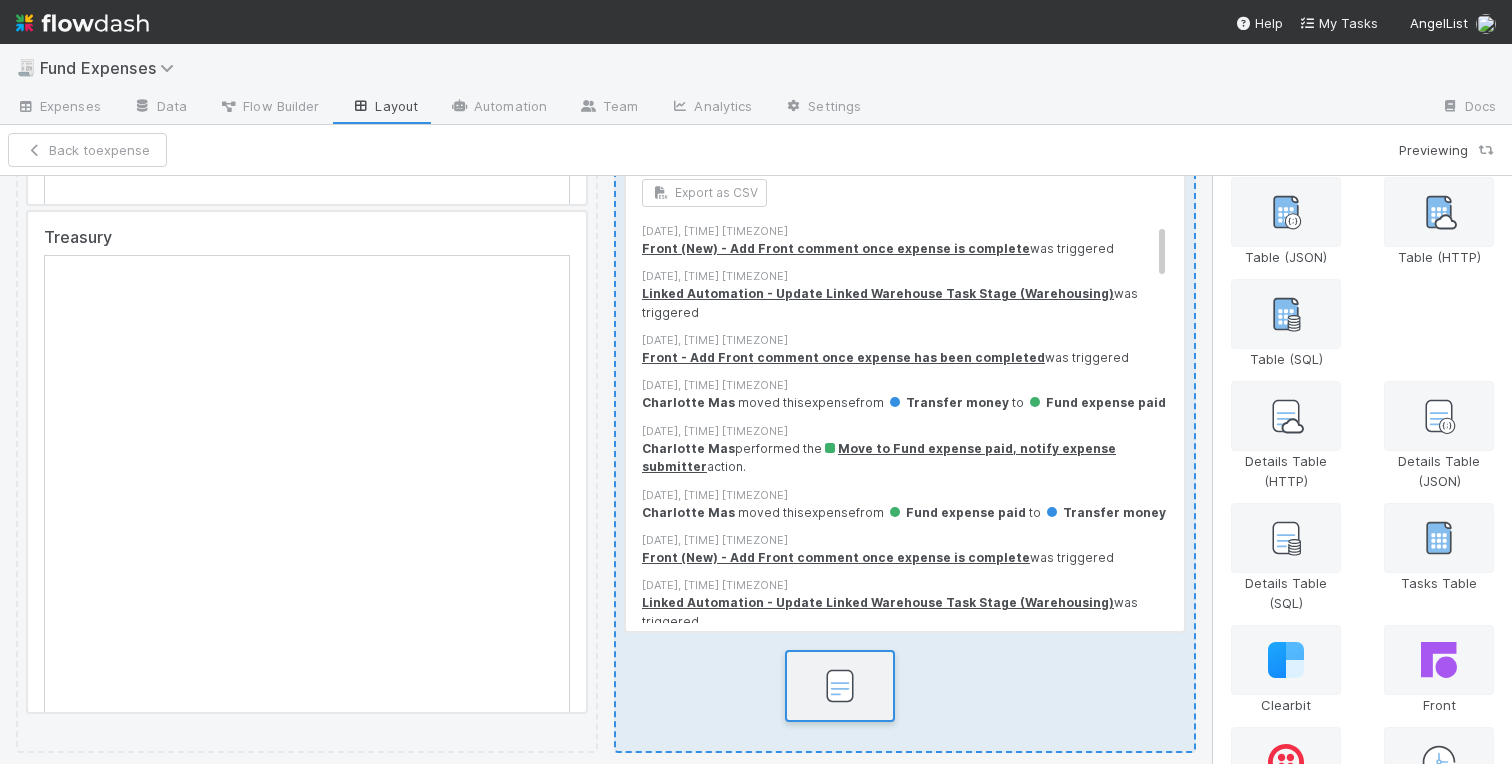 click on "❗This fund has custom rules❗ This fund may have custom rules. Please check the Fund Expenses - Custom Rules spreadsheet for further information. is not a valid URL. Warehoused Investment Front link: https://app.frontapp.com/open/Comptroller Fund Expenses - Custom Rules Warehousing Invoice Template Sanity Check Create a new task Link an existing task Sanity Check Priority Request BT Settlement Account outgoing wires Assigned To Stage Outgoing Wire ID USD Amount Actual USD Amount (from wire receipt) FX FX Currency Type FX Amount Beneficiary Account Number/IBAN Beneficiary Name Beneficiary Complete Address Beneficiary FI Name Beneficiary FI Address Beneficiary FI SWIFT Code Beneficiary FI Sort Code/Routing Code Transaction Type Customer UUID Customer Treasury State Initiated By Bank Partner Customer Email Address TP Wire ID Ledger Description Created Date Day Created Date Month Created Date Year Support Docs - Draft Support Docs - Countersigned TP Account ID Other Front ID vfund investment ID VCA" at bounding box center (756, 470) 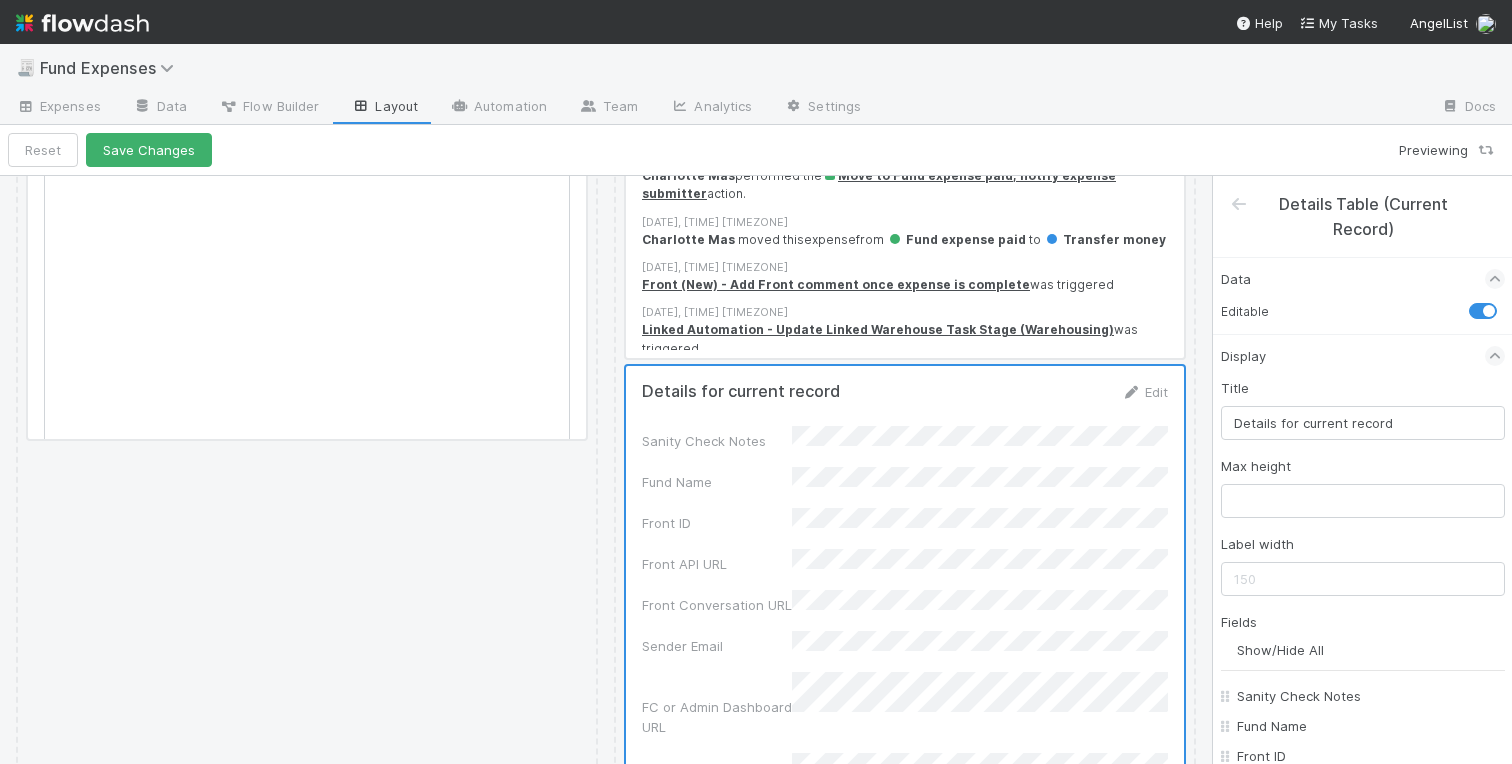 scroll, scrollTop: 9860, scrollLeft: 0, axis: vertical 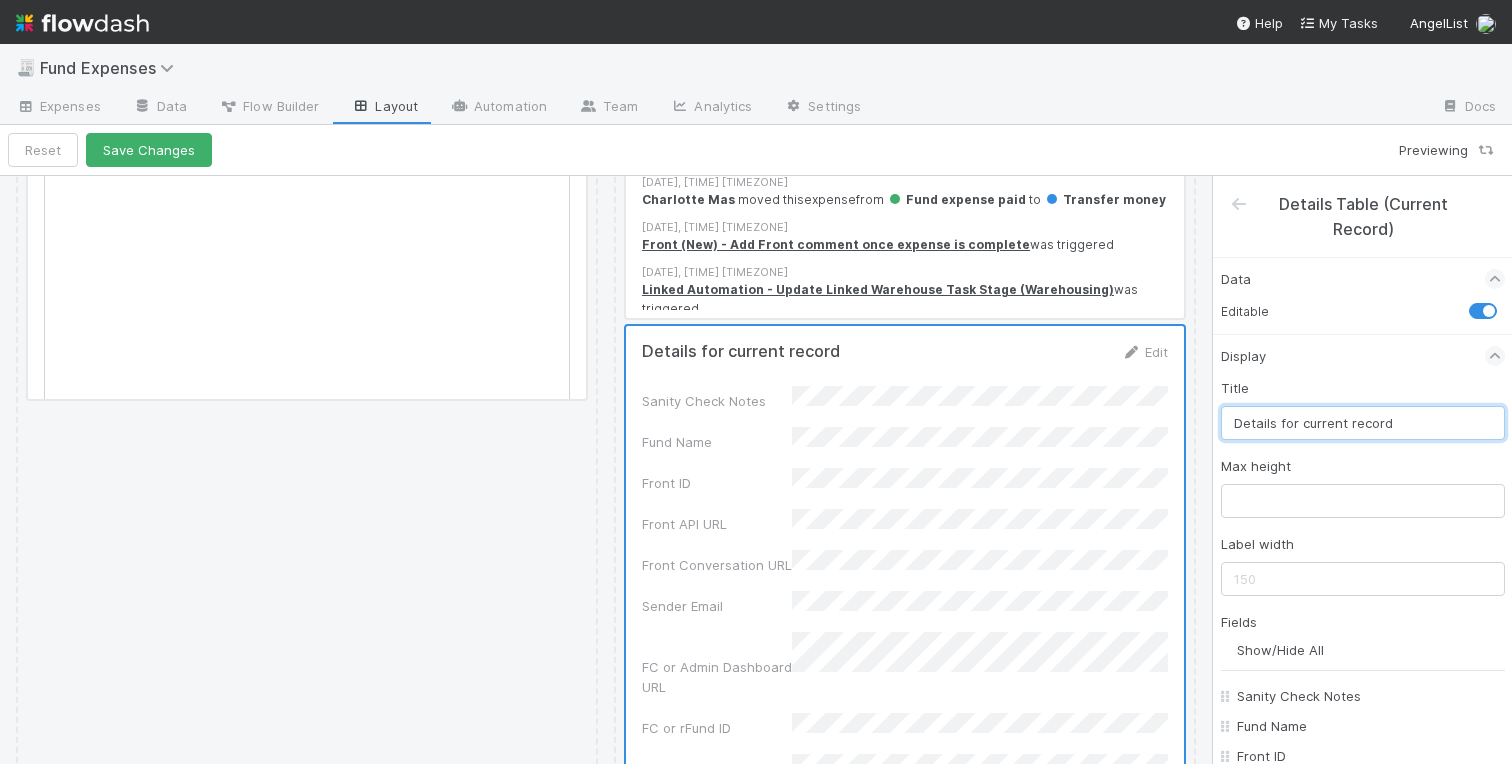 drag, startPoint x: 1403, startPoint y: 423, endPoint x: 1062, endPoint y: 423, distance: 341 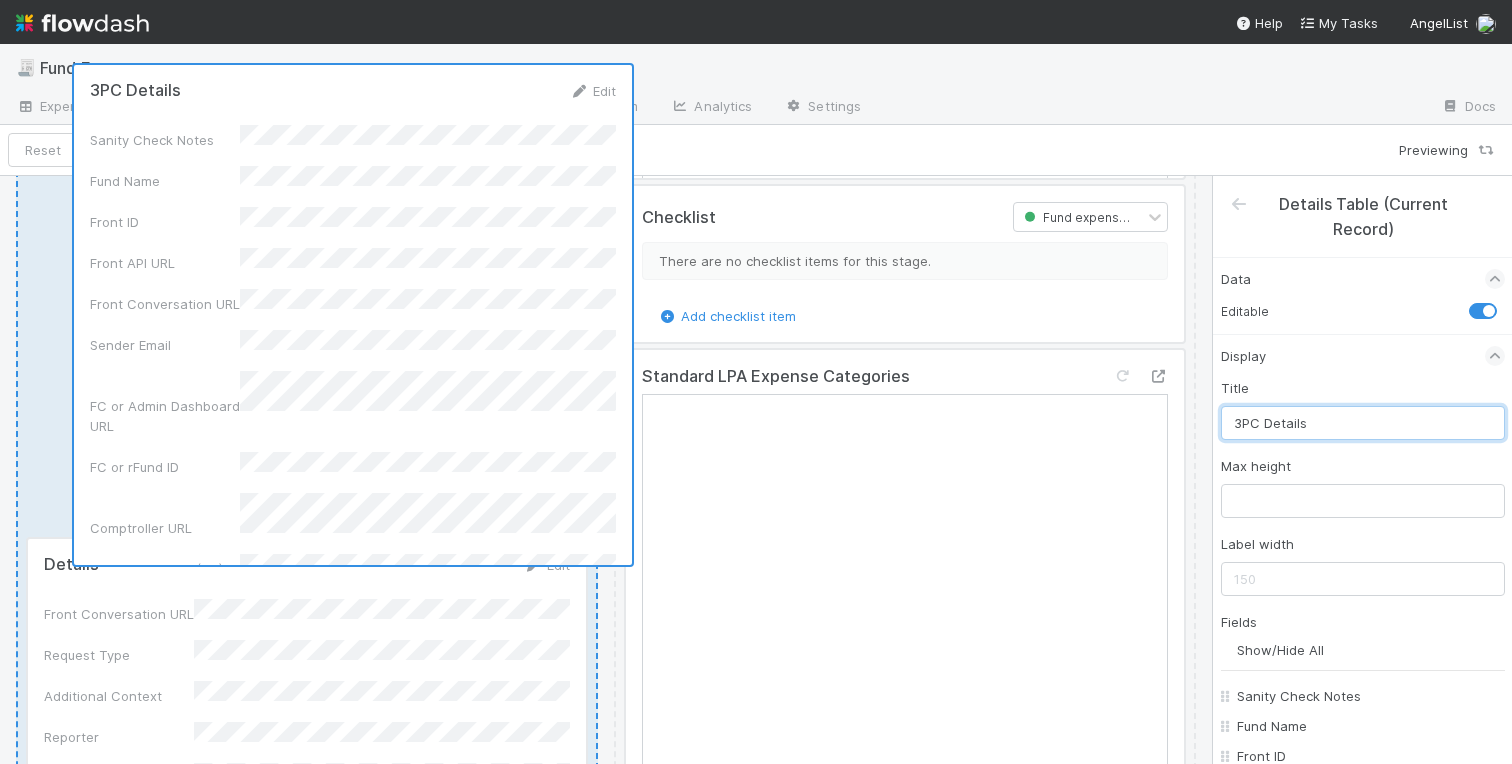scroll, scrollTop: 8675, scrollLeft: 0, axis: vertical 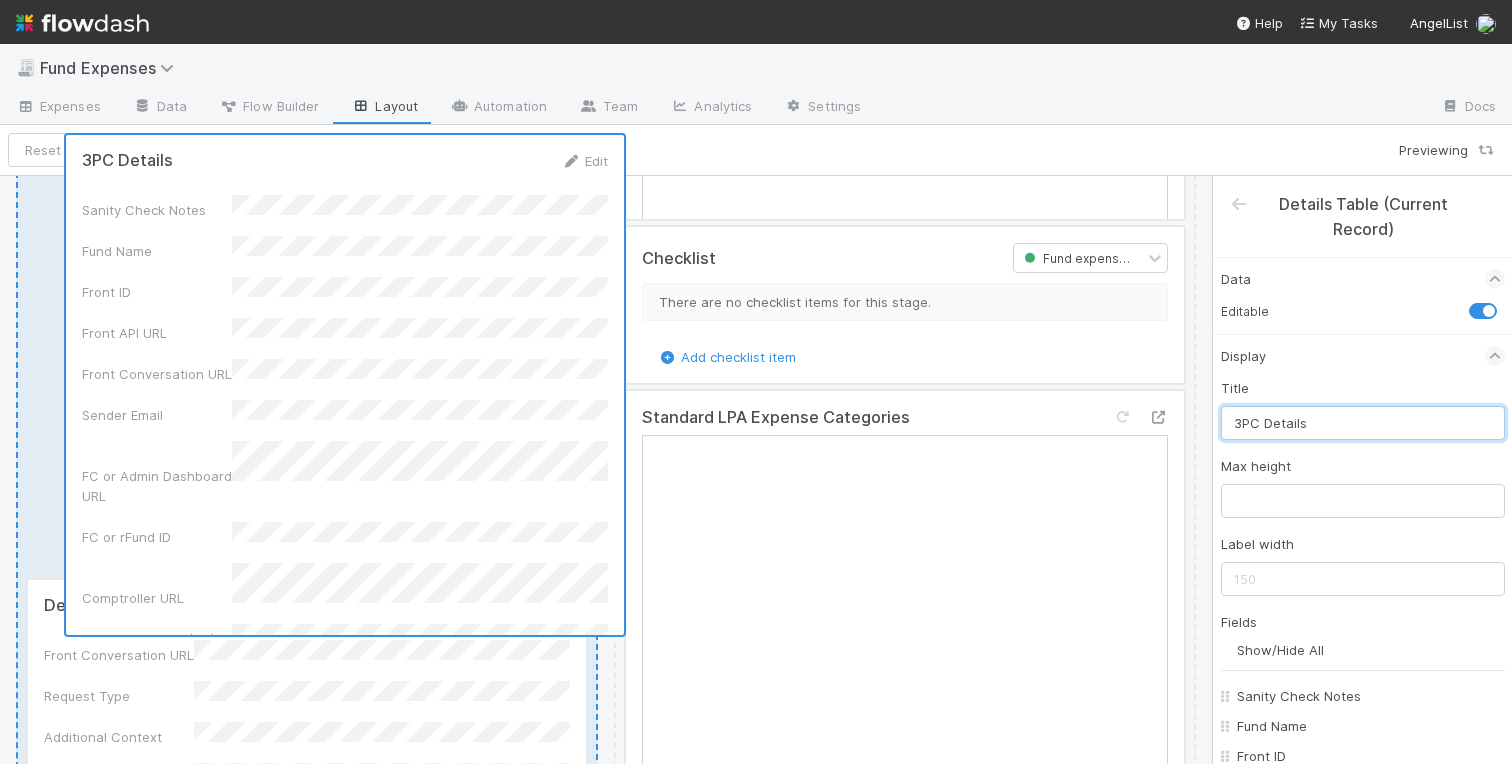 drag, startPoint x: 796, startPoint y: 561, endPoint x: 218, endPoint y: 149, distance: 709.8084 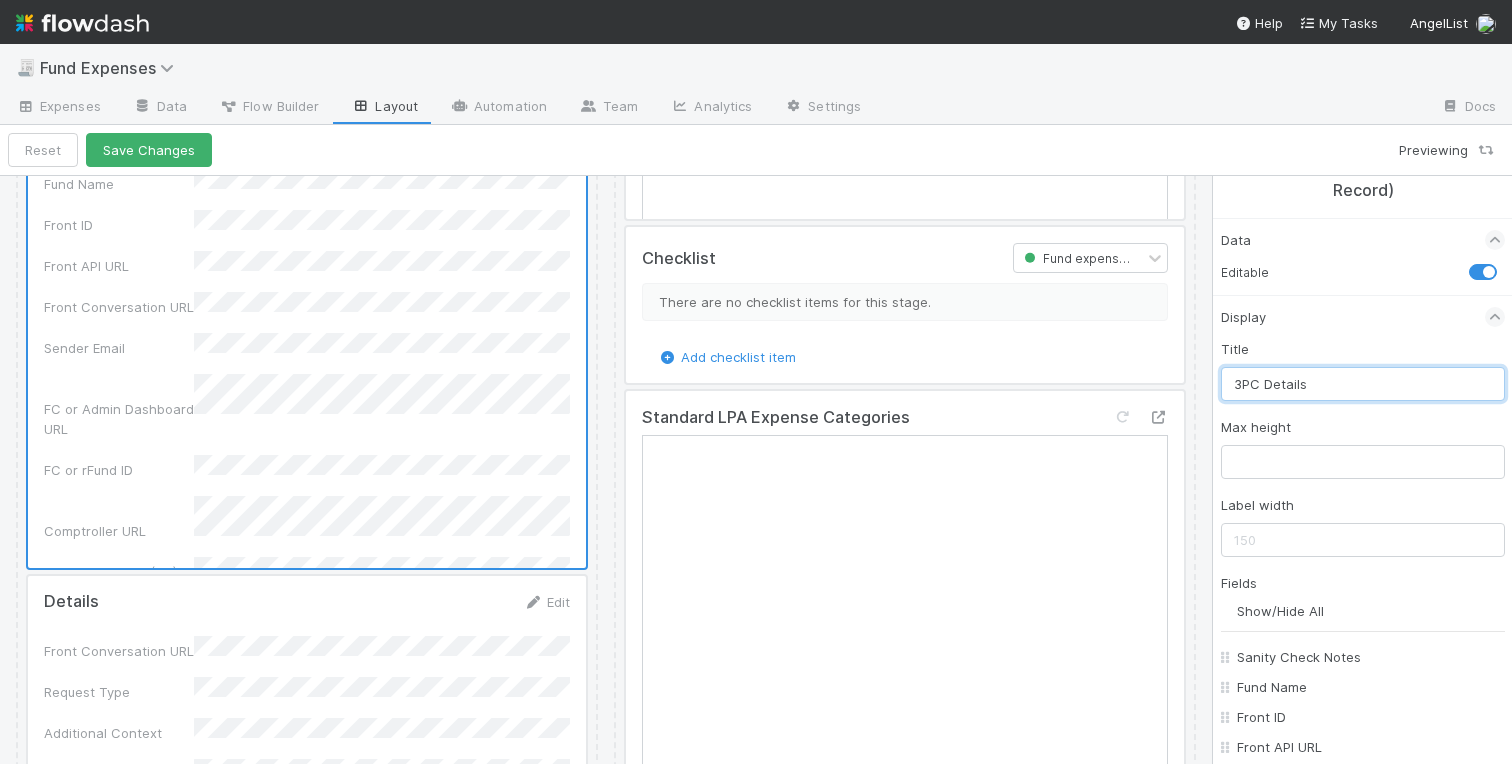 scroll, scrollTop: 0, scrollLeft: 0, axis: both 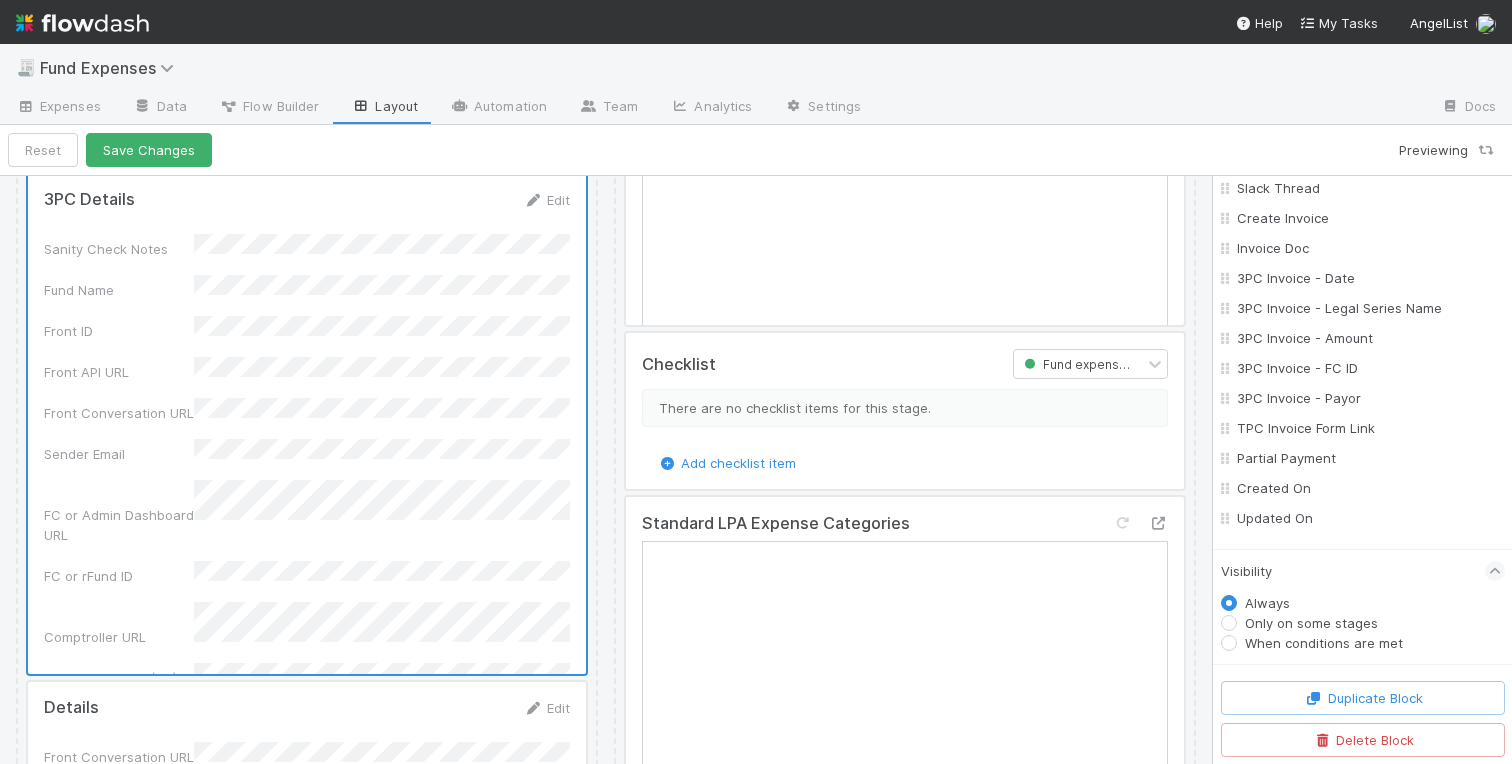 type on "3PC Details" 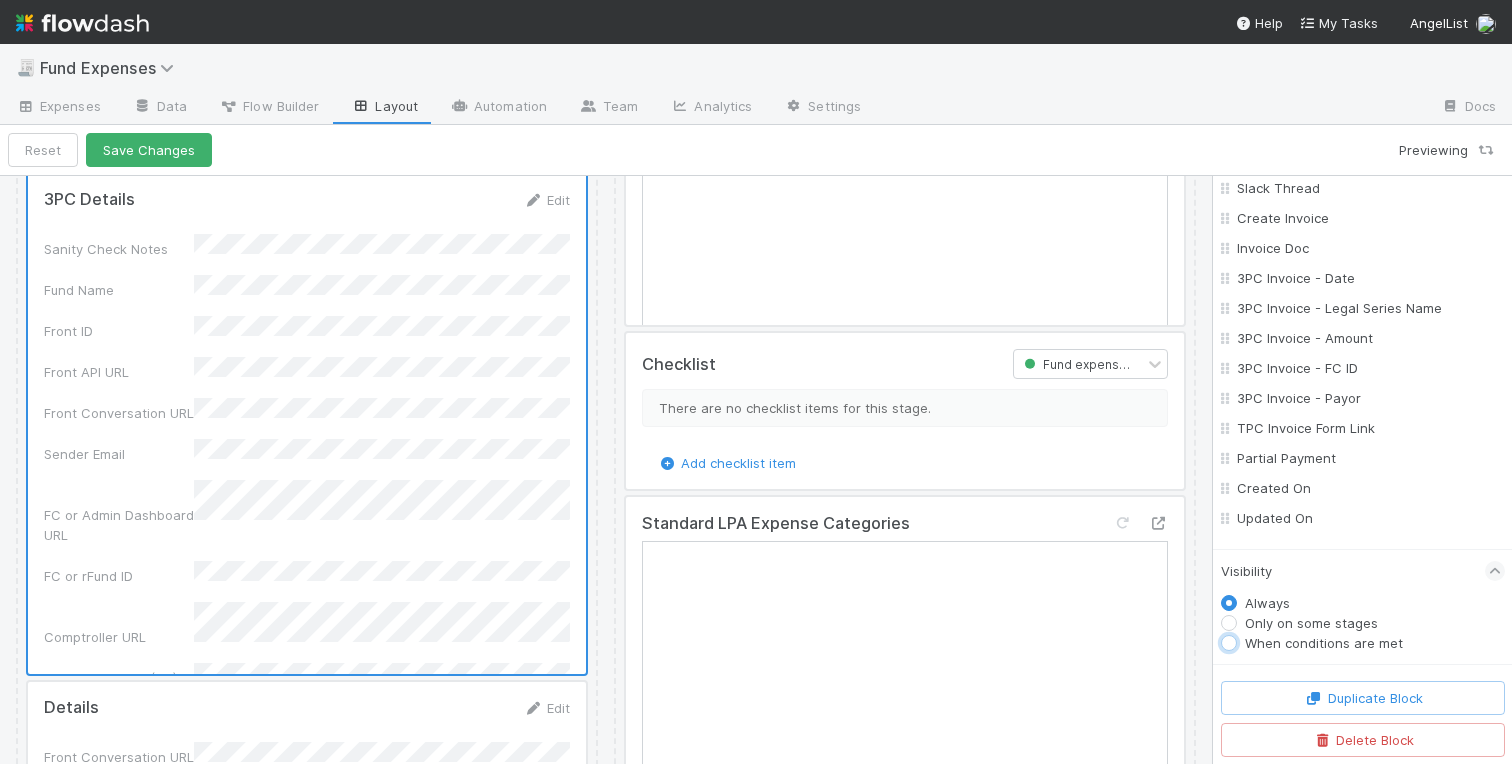 click on "When conditions are met" at bounding box center (1229, 642) 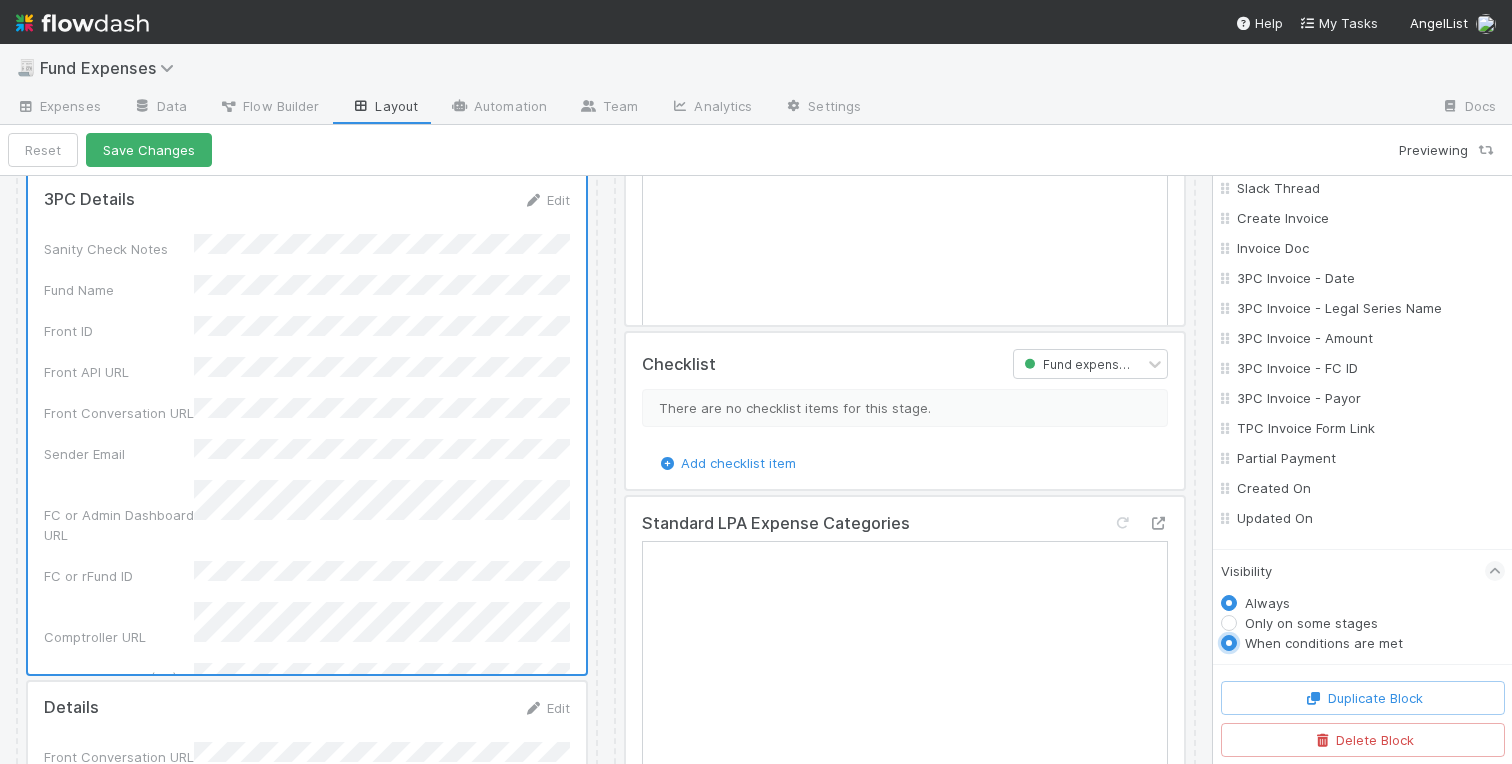 radio on "true" 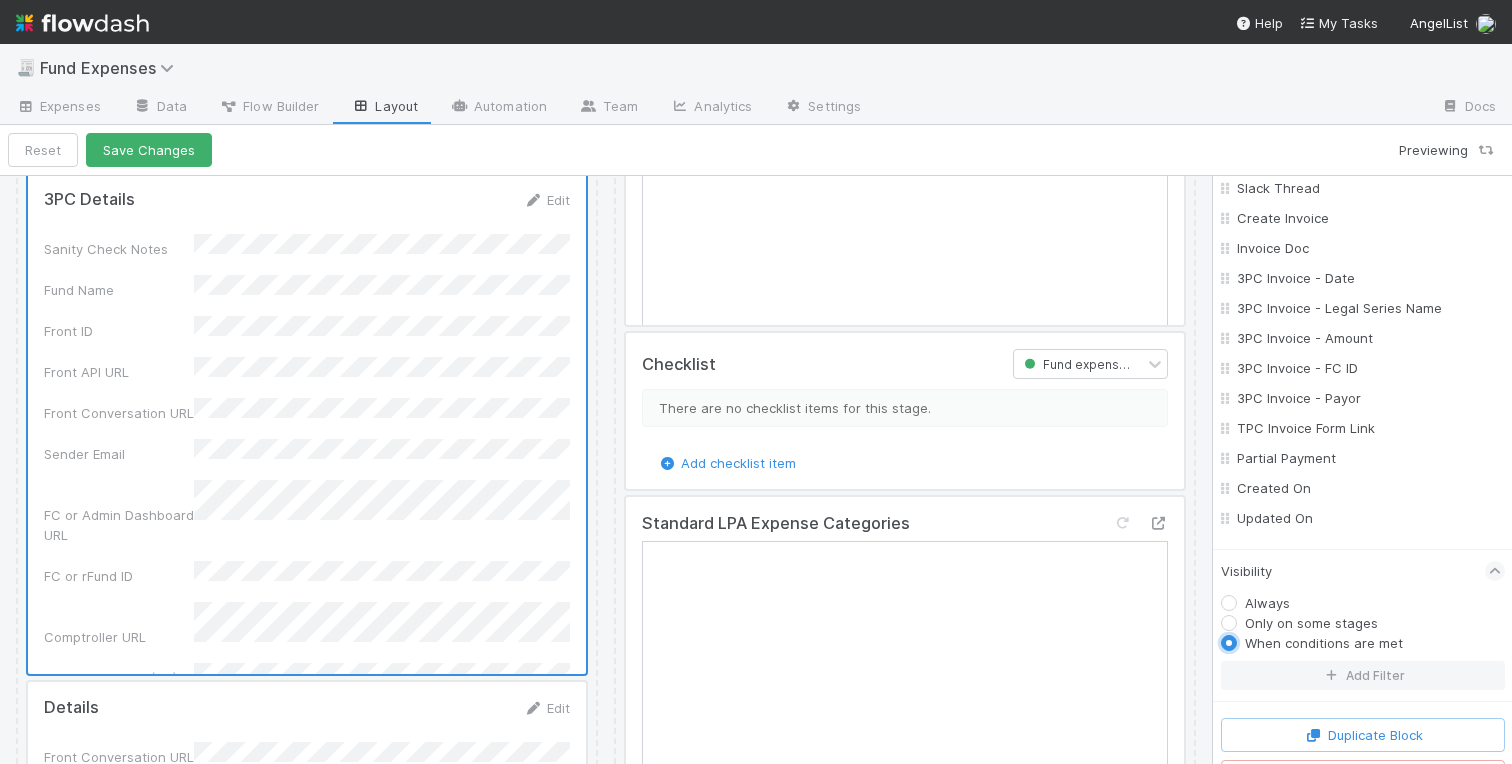 scroll, scrollTop: 2105, scrollLeft: 0, axis: vertical 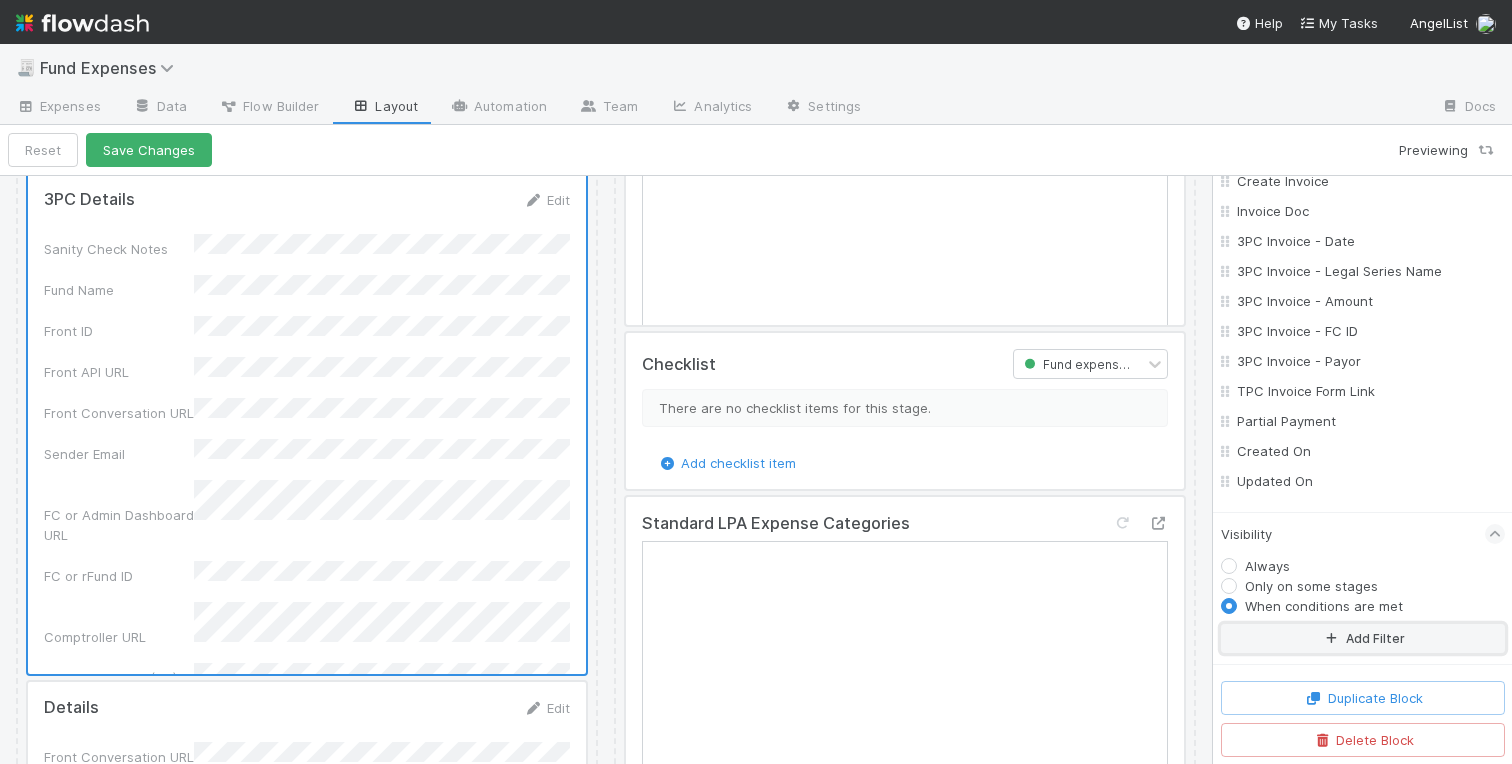 click on "Add Filter" at bounding box center (1363, 638) 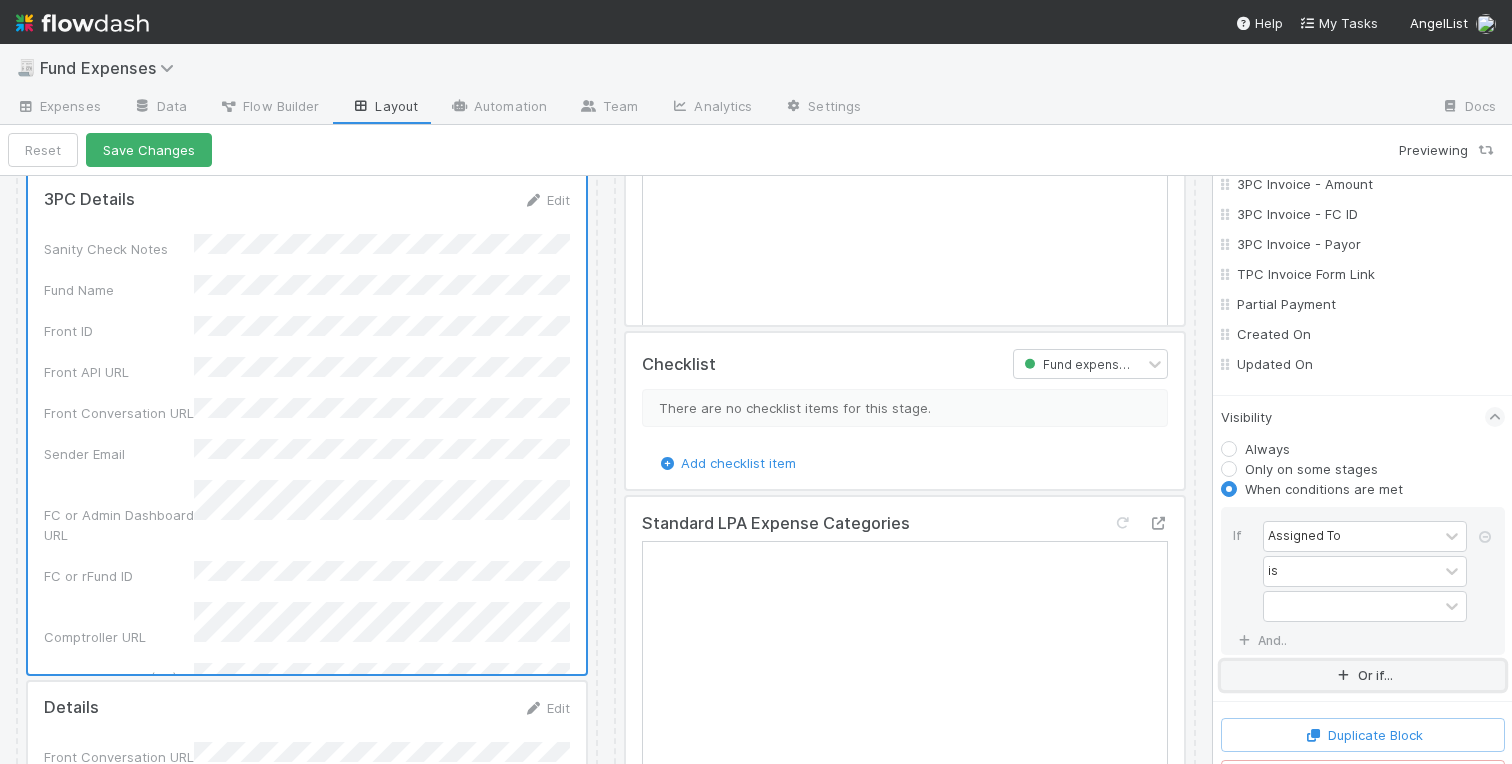 scroll, scrollTop: 2251, scrollLeft: 0, axis: vertical 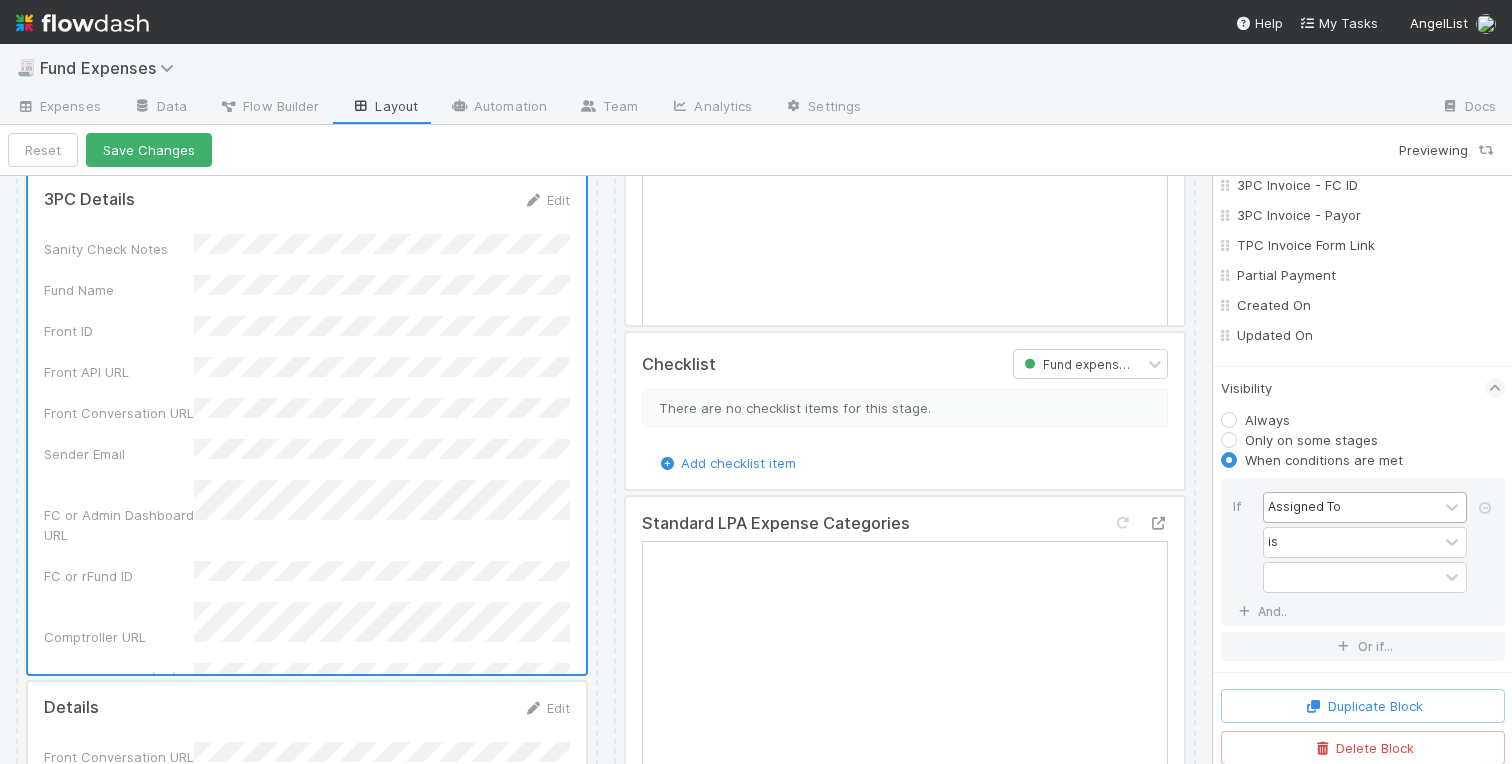 click on "Assigned To" at bounding box center [1304, 507] 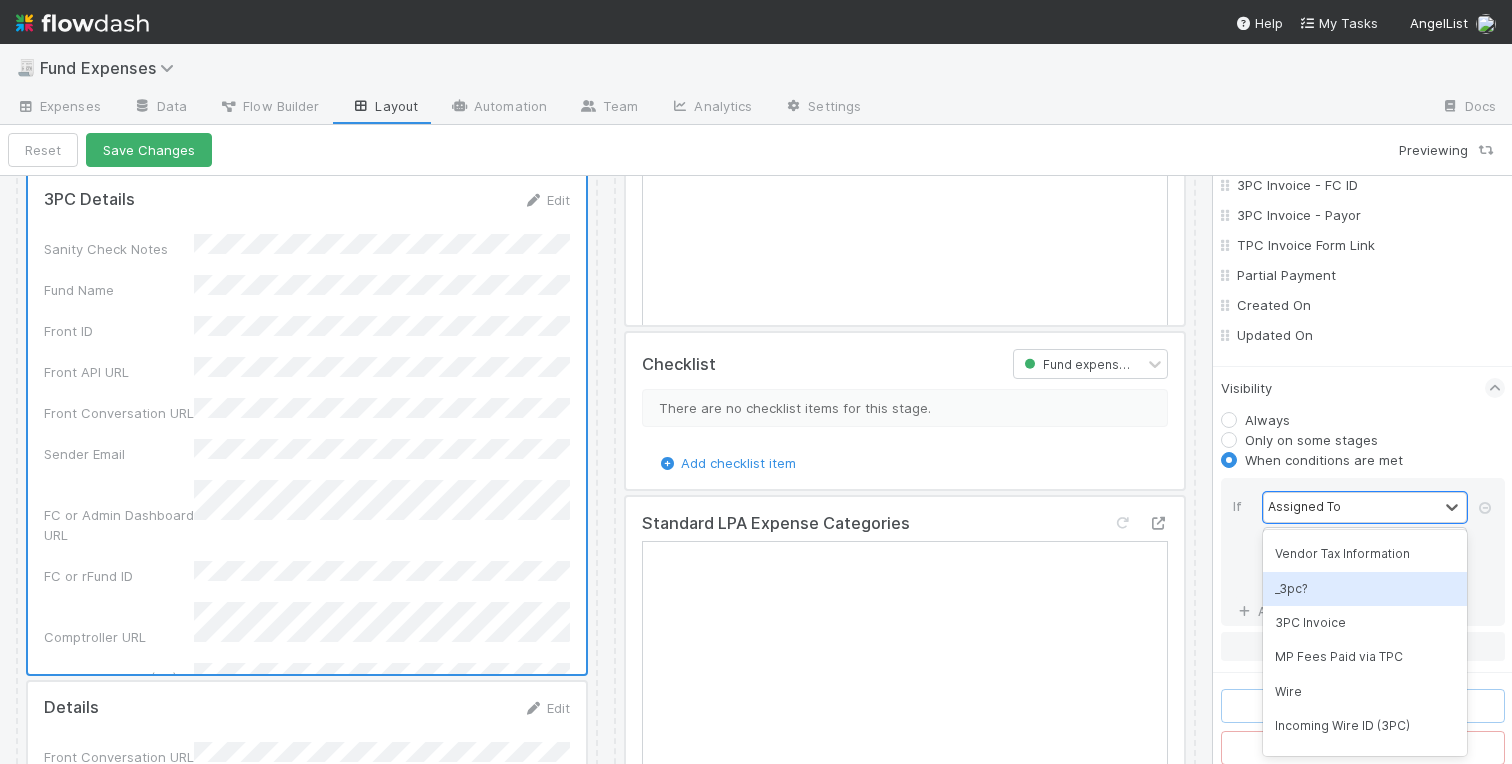 scroll, scrollTop: 828, scrollLeft: 0, axis: vertical 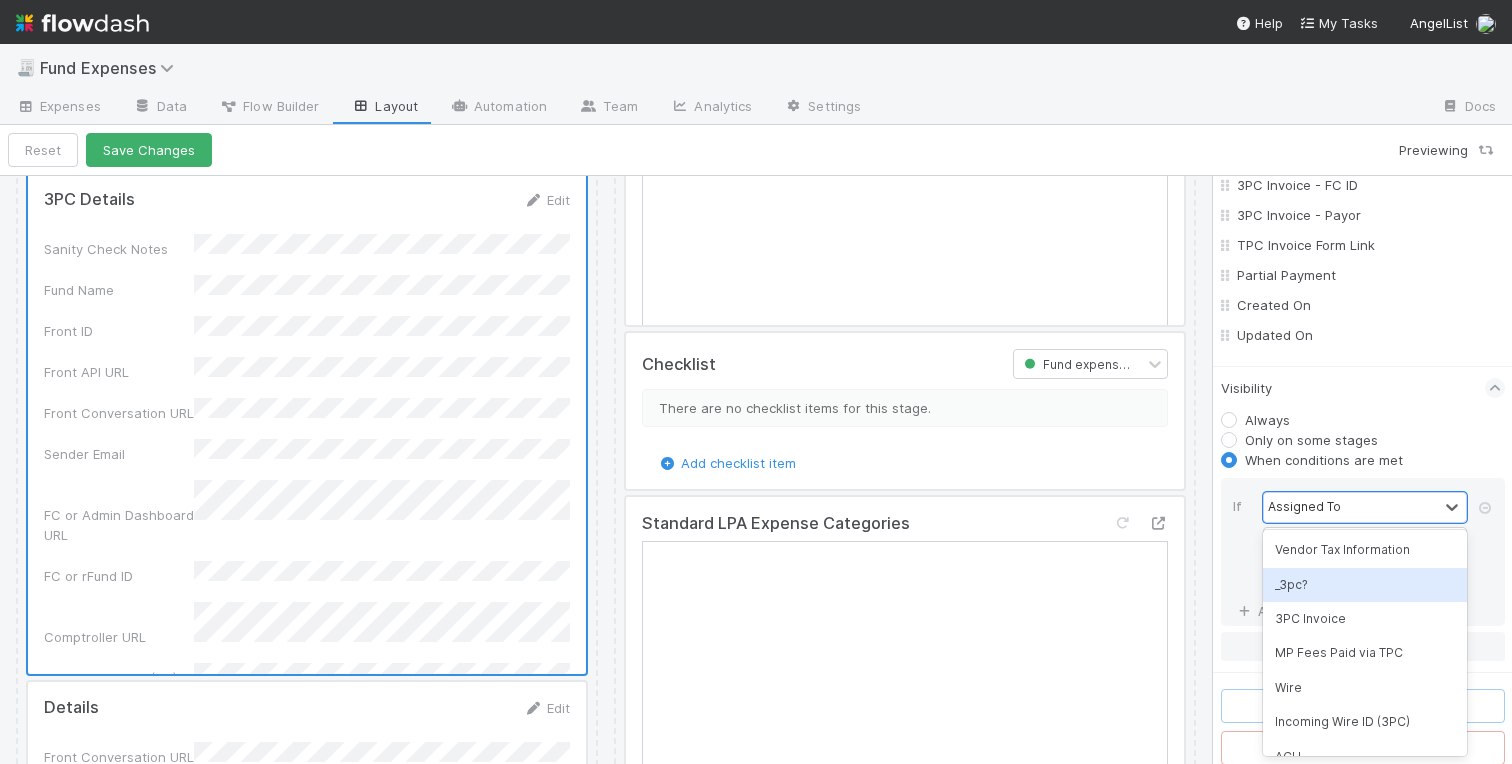 click on "_3pc?" at bounding box center [1365, 585] 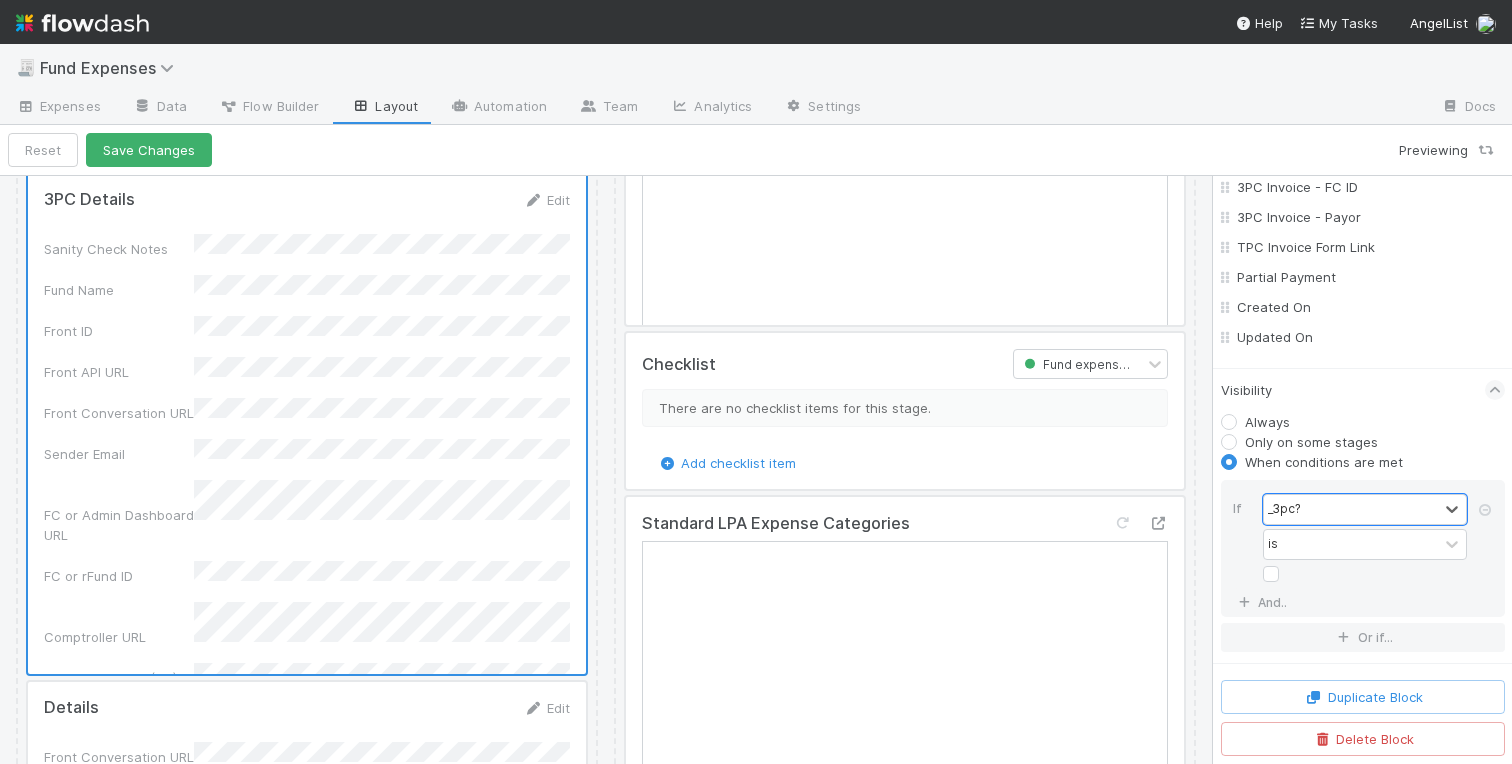 scroll, scrollTop: 2248, scrollLeft: 0, axis: vertical 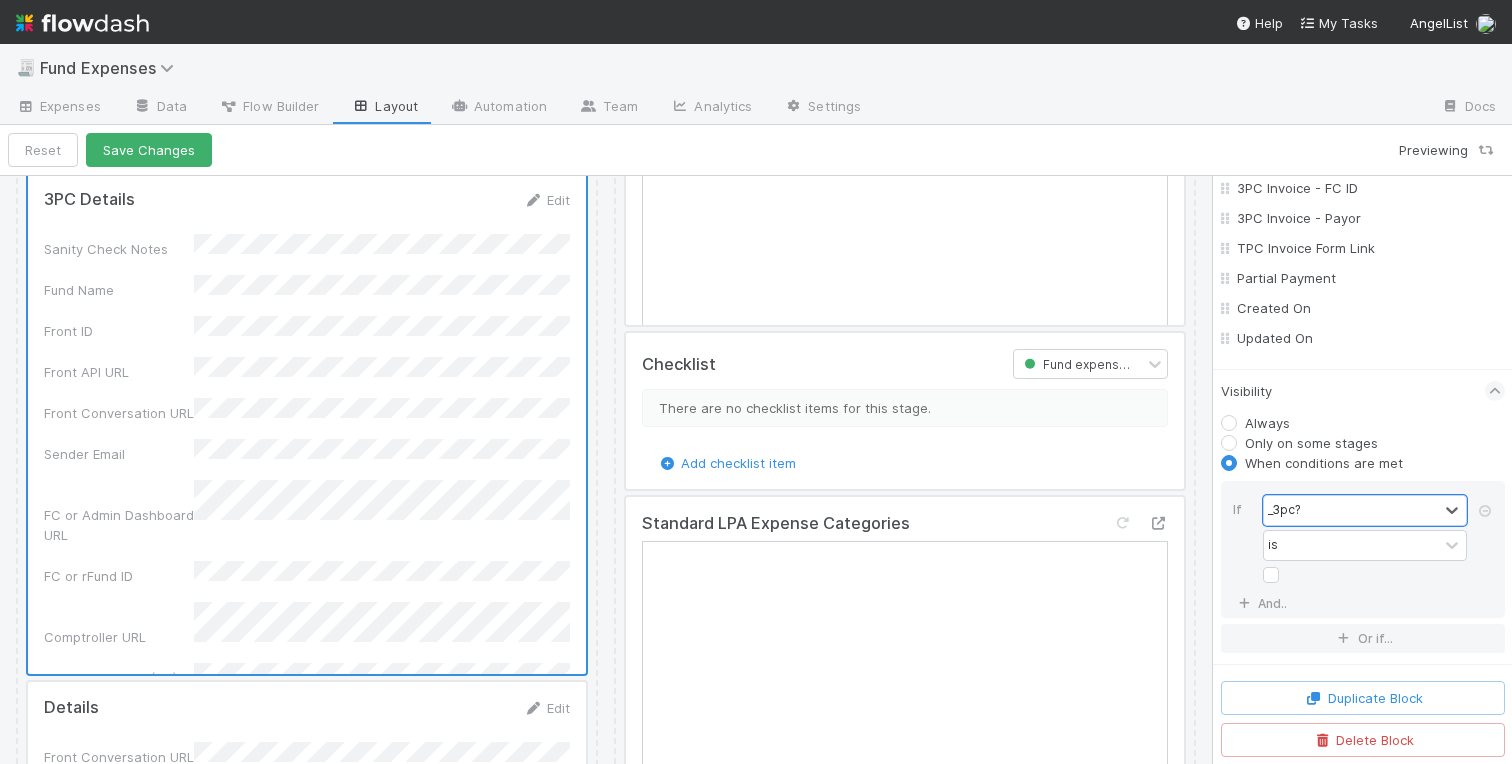 click at bounding box center (1287, 565) 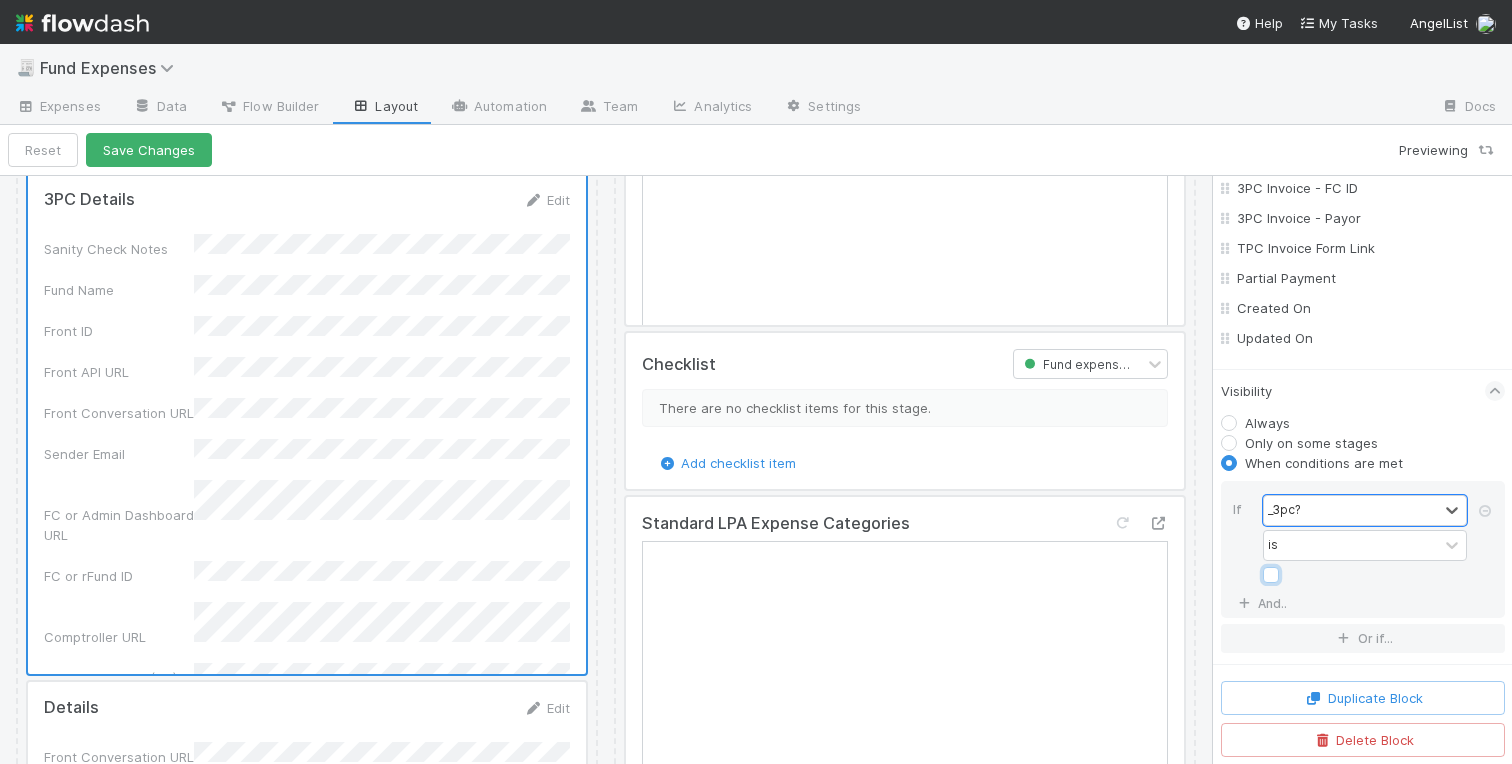 click at bounding box center [1271, 580] 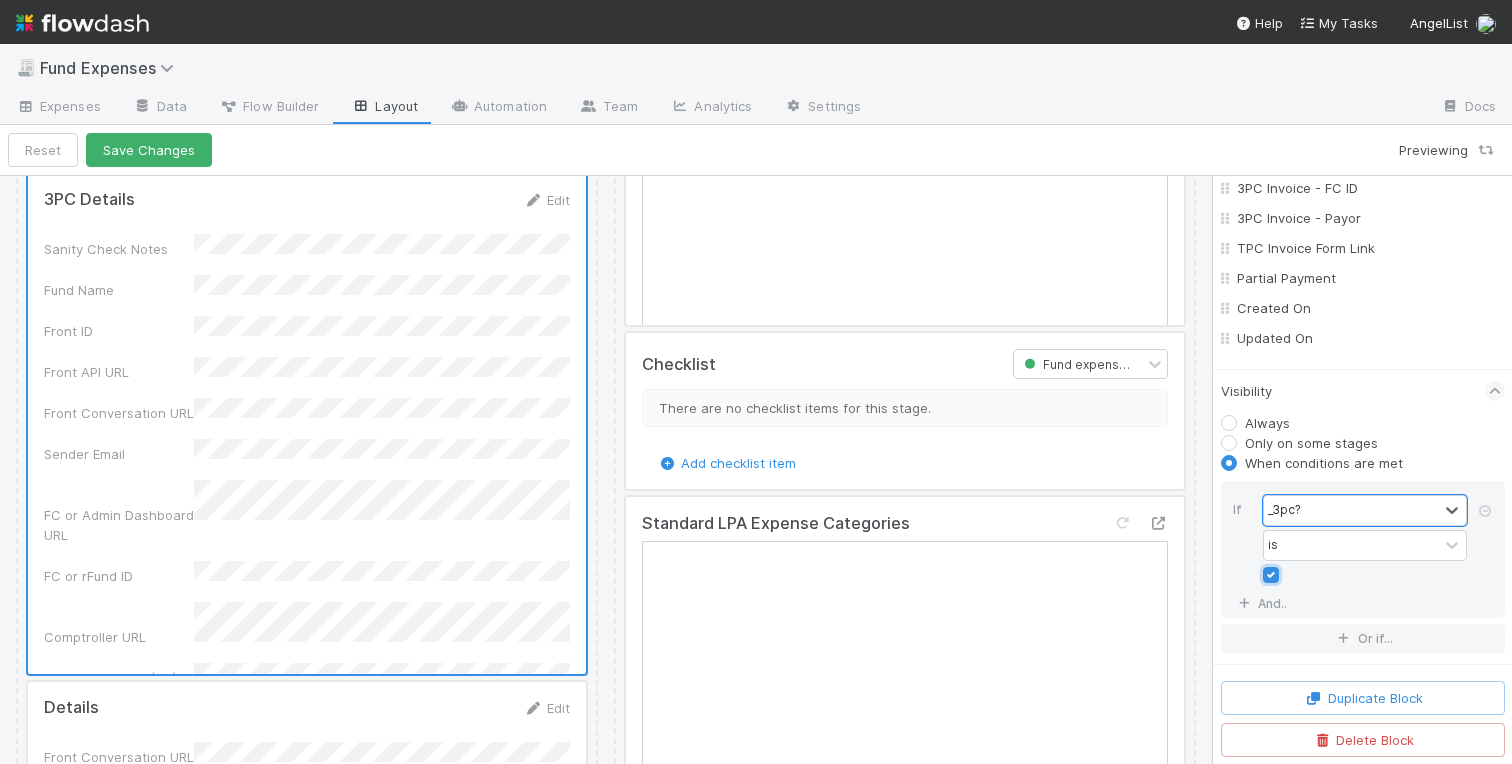 checkbox on "true" 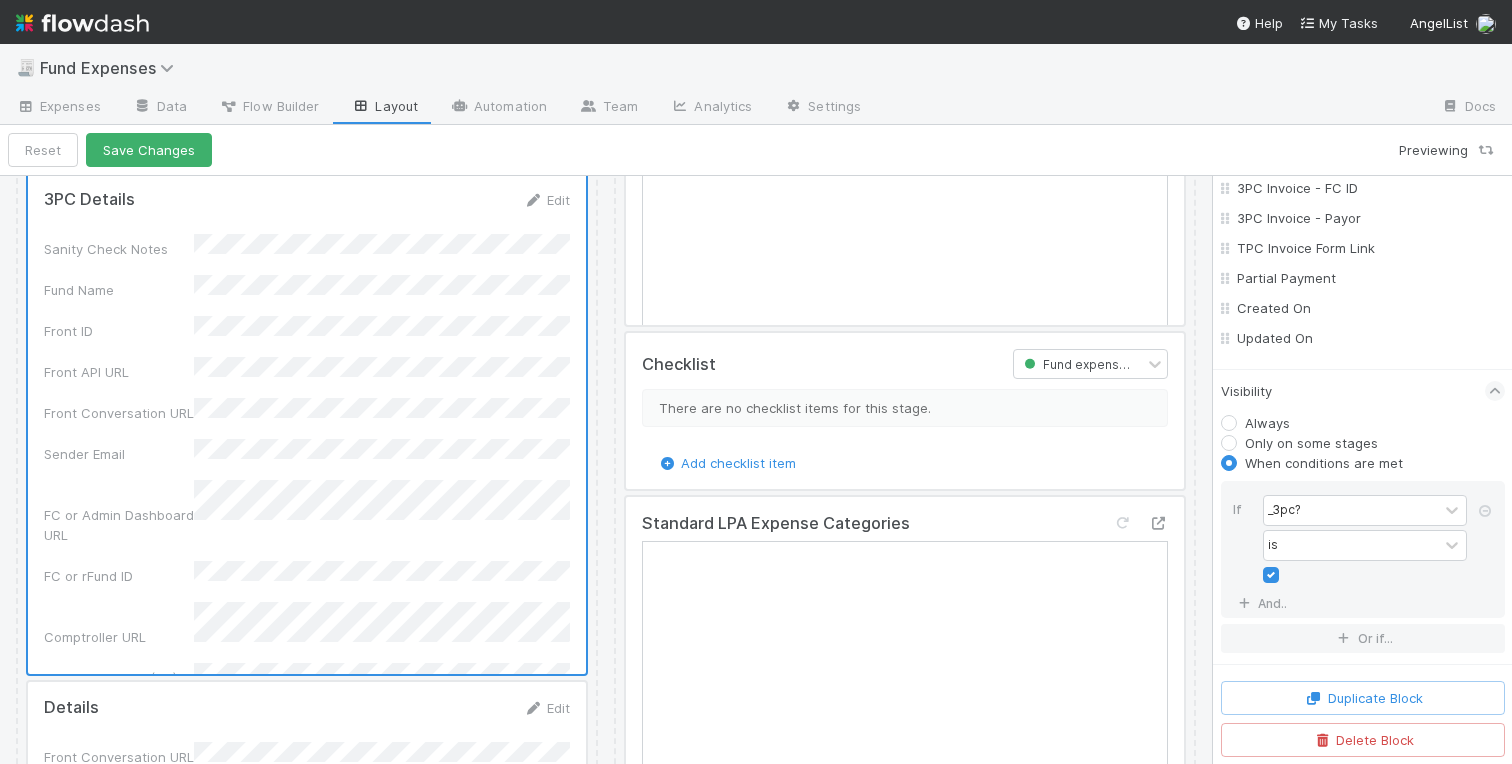 click on "Visibility Always Only on some stages When conditions are met If _3pc? is And.. Or if..." at bounding box center [1363, 517] 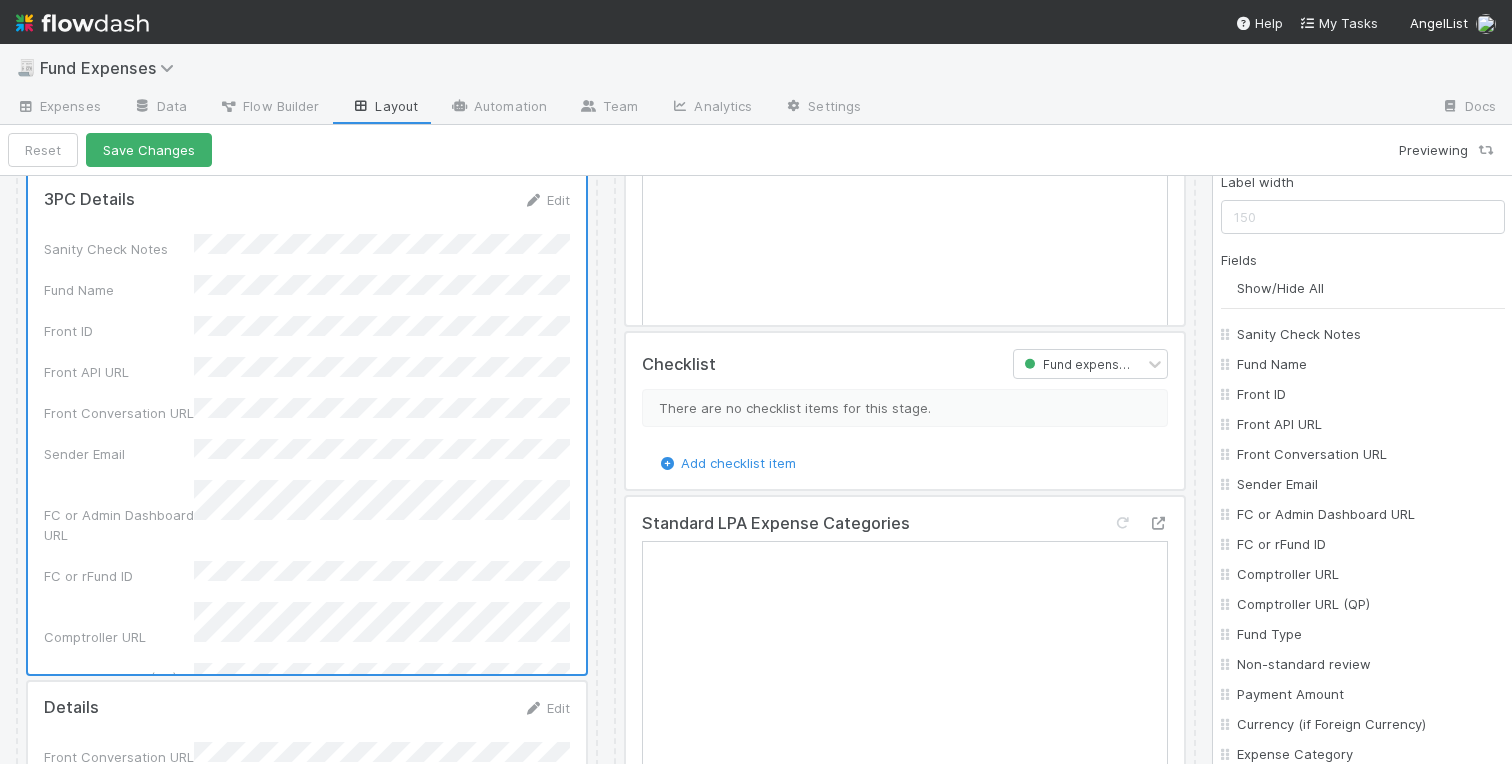 scroll, scrollTop: 366, scrollLeft: 0, axis: vertical 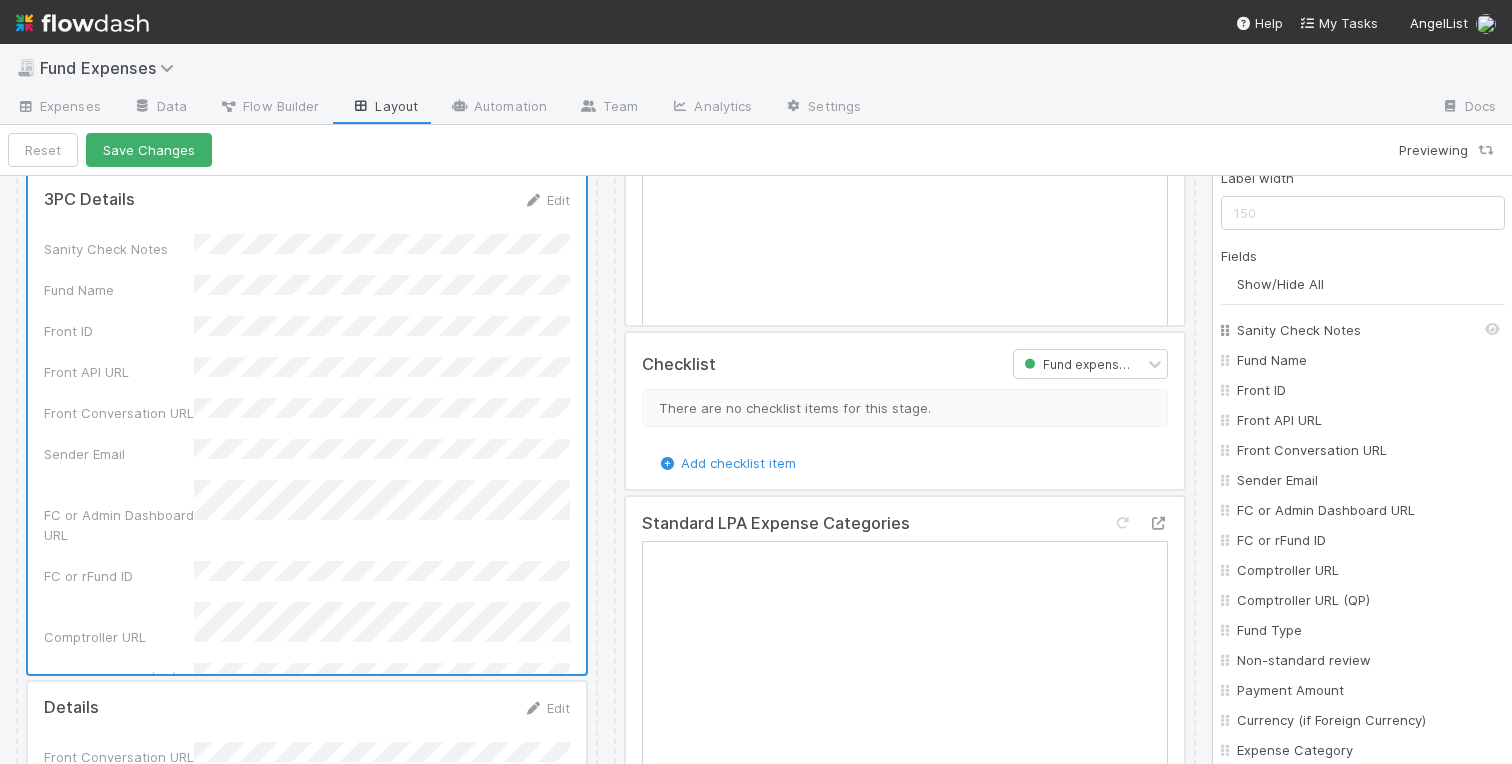 click on "Sanity Check Notes" at bounding box center [1368, 330] 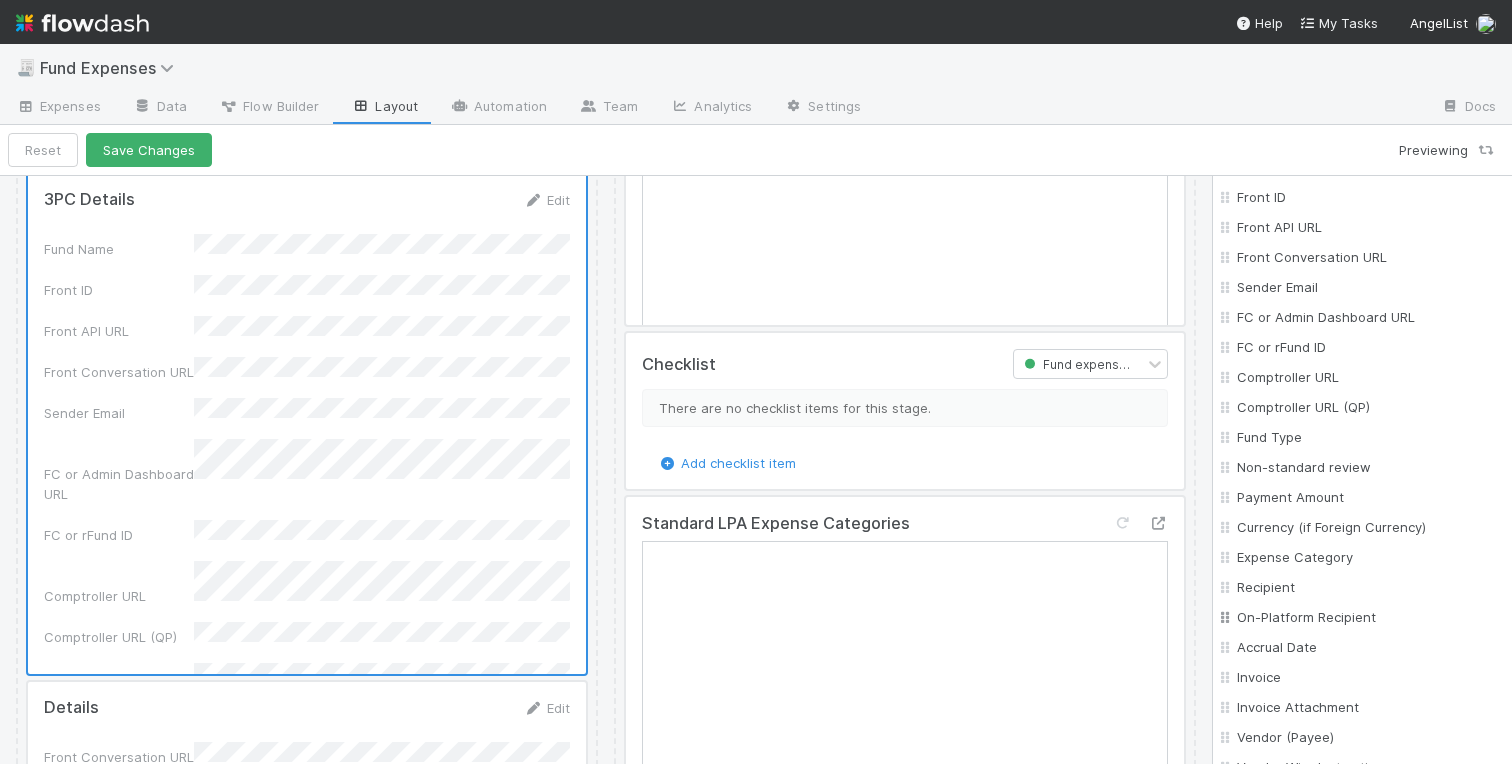 scroll, scrollTop: 568, scrollLeft: 0, axis: vertical 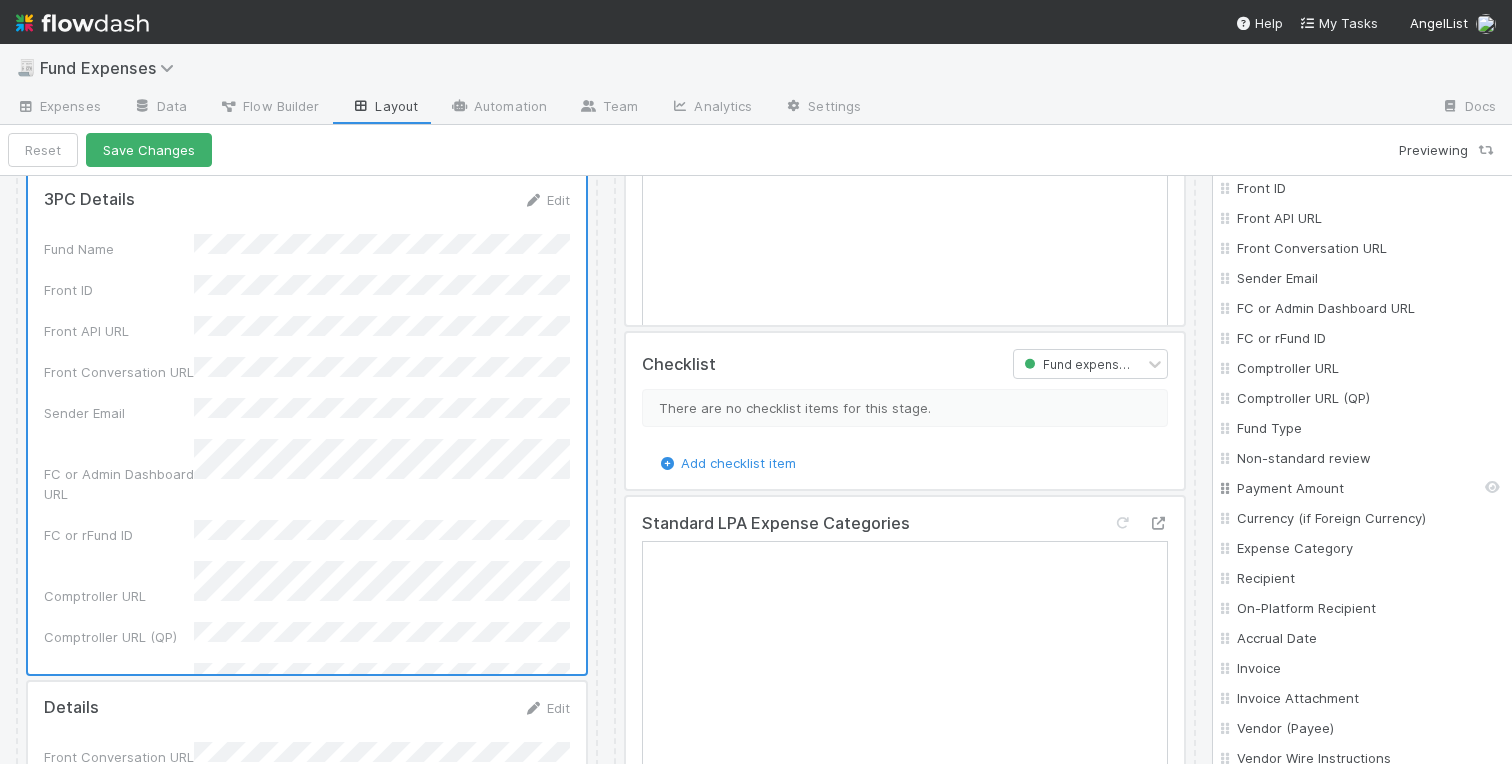 click on "Payment Amount" at bounding box center [1368, 488] 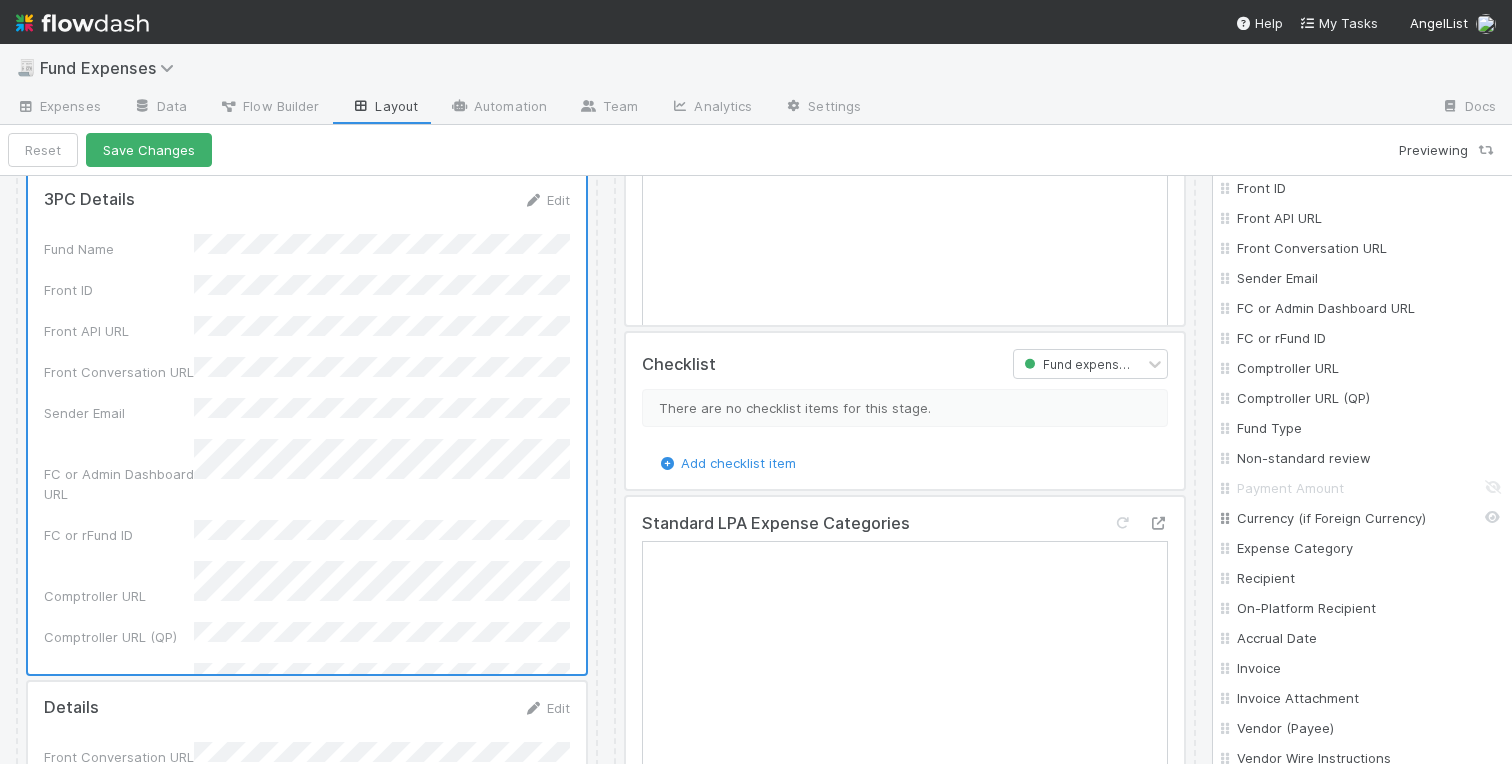 click on "Currency (if Foreign Currency)" at bounding box center [1368, 518] 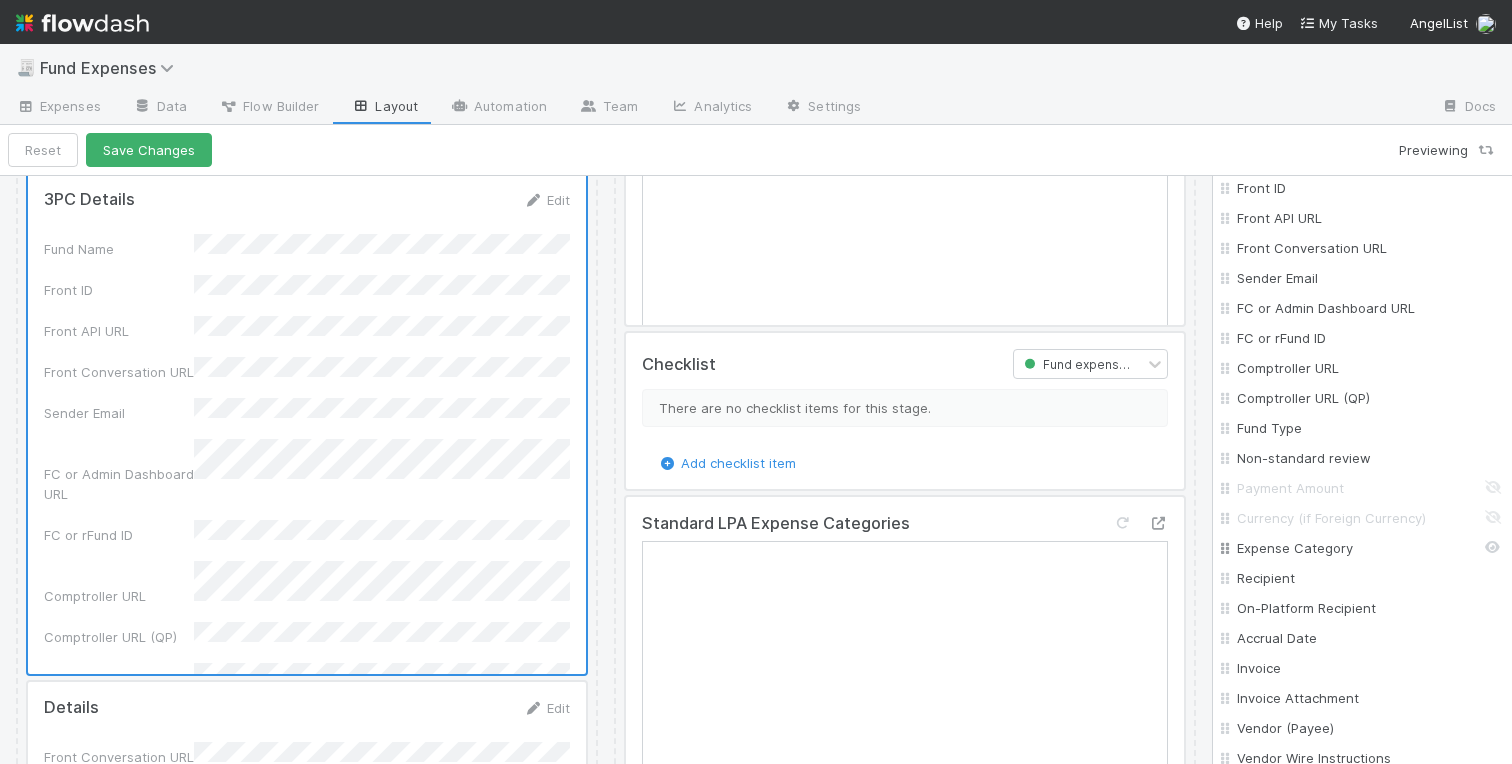 click on "Expense Category" at bounding box center [1368, 548] 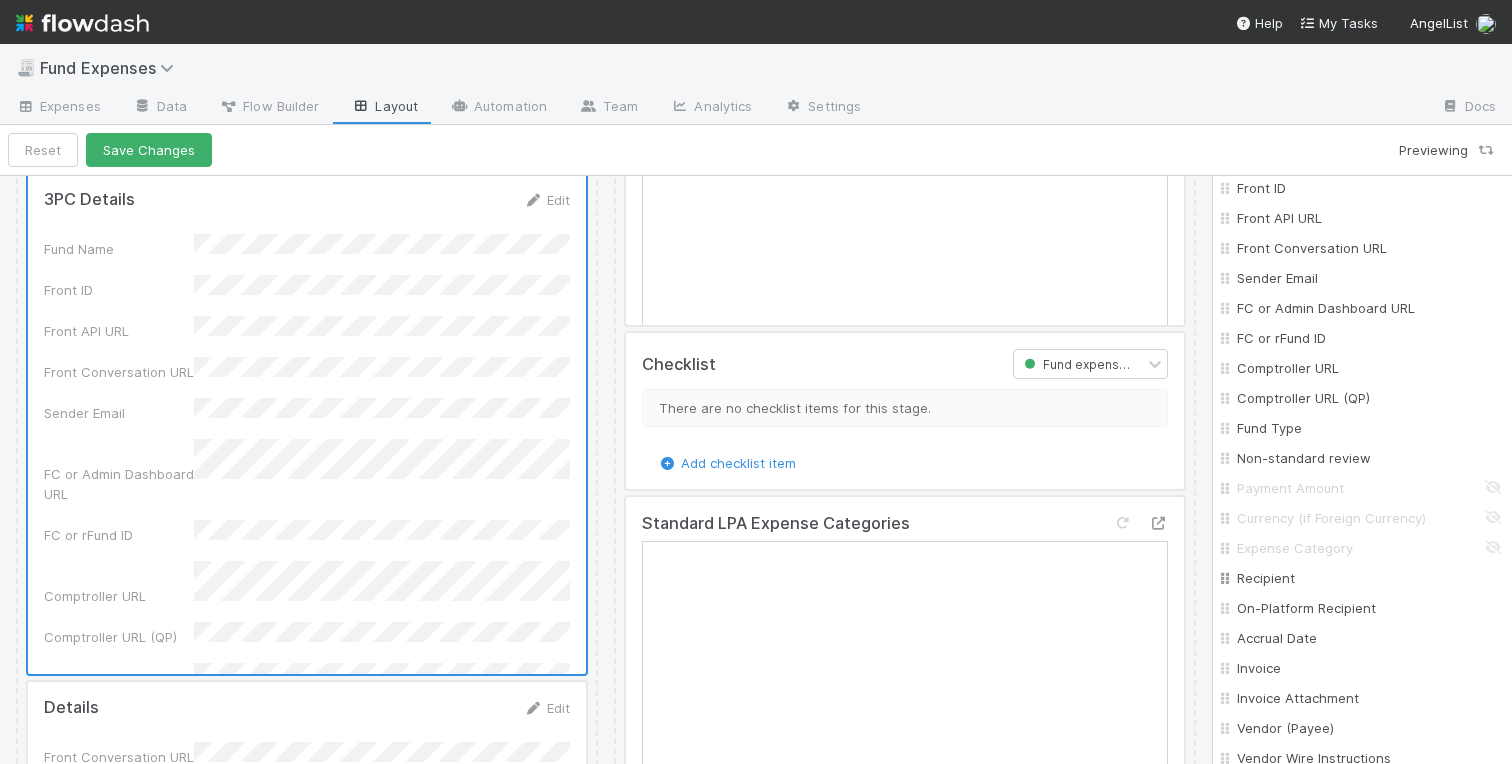 click on "Recipient" at bounding box center [1363, 578] 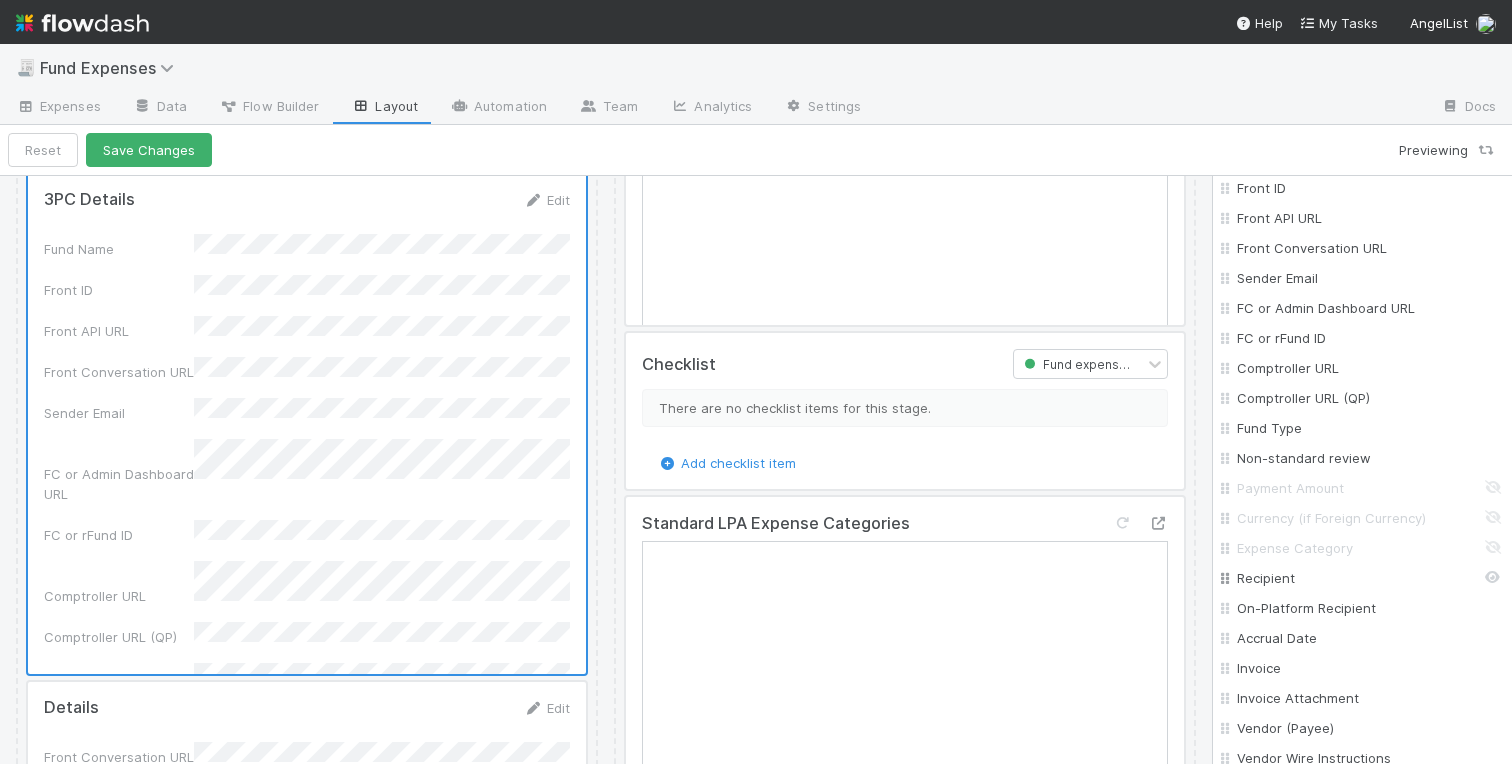 click on "Recipient" at bounding box center [1368, 578] 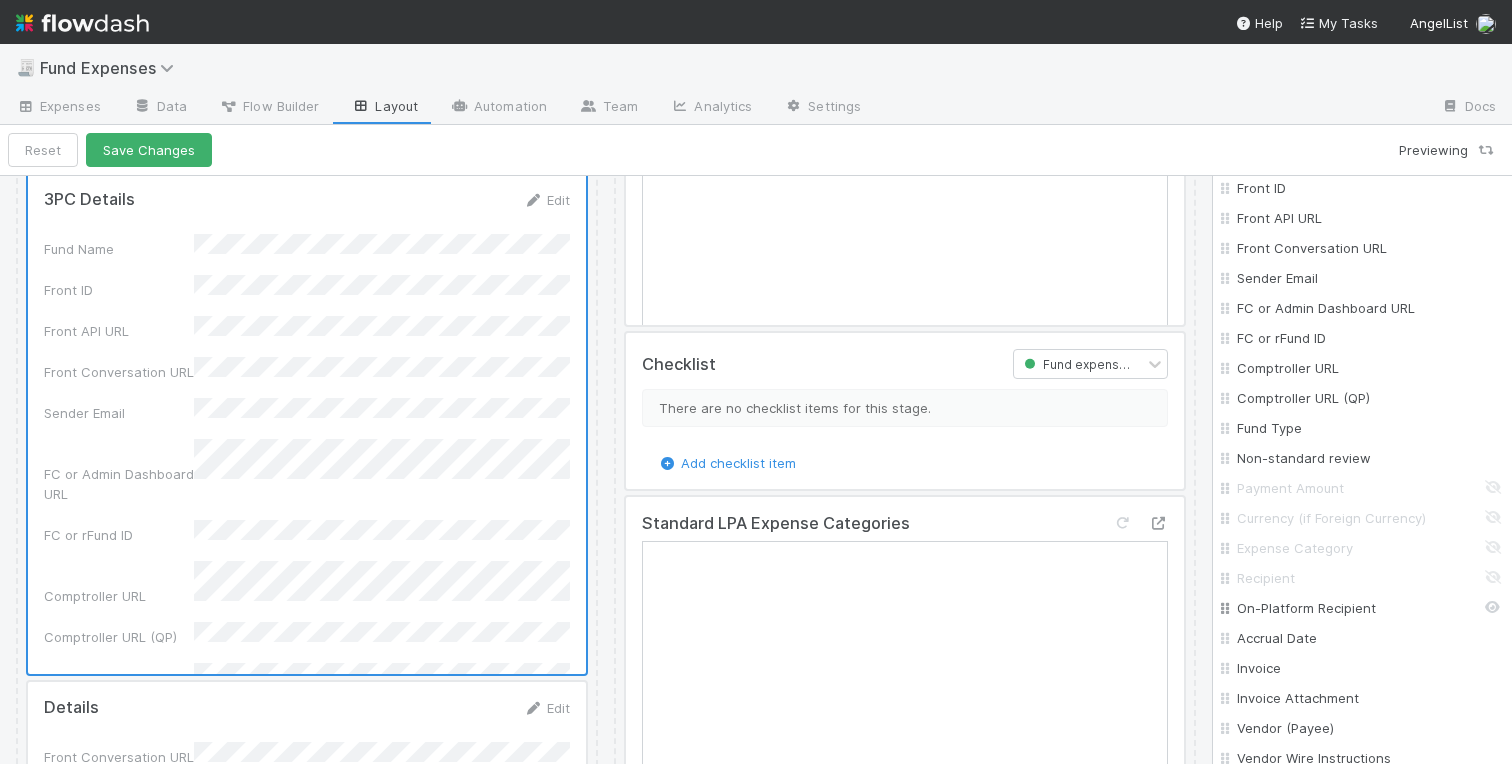 click on "On-Platform Recipient" at bounding box center [1368, 608] 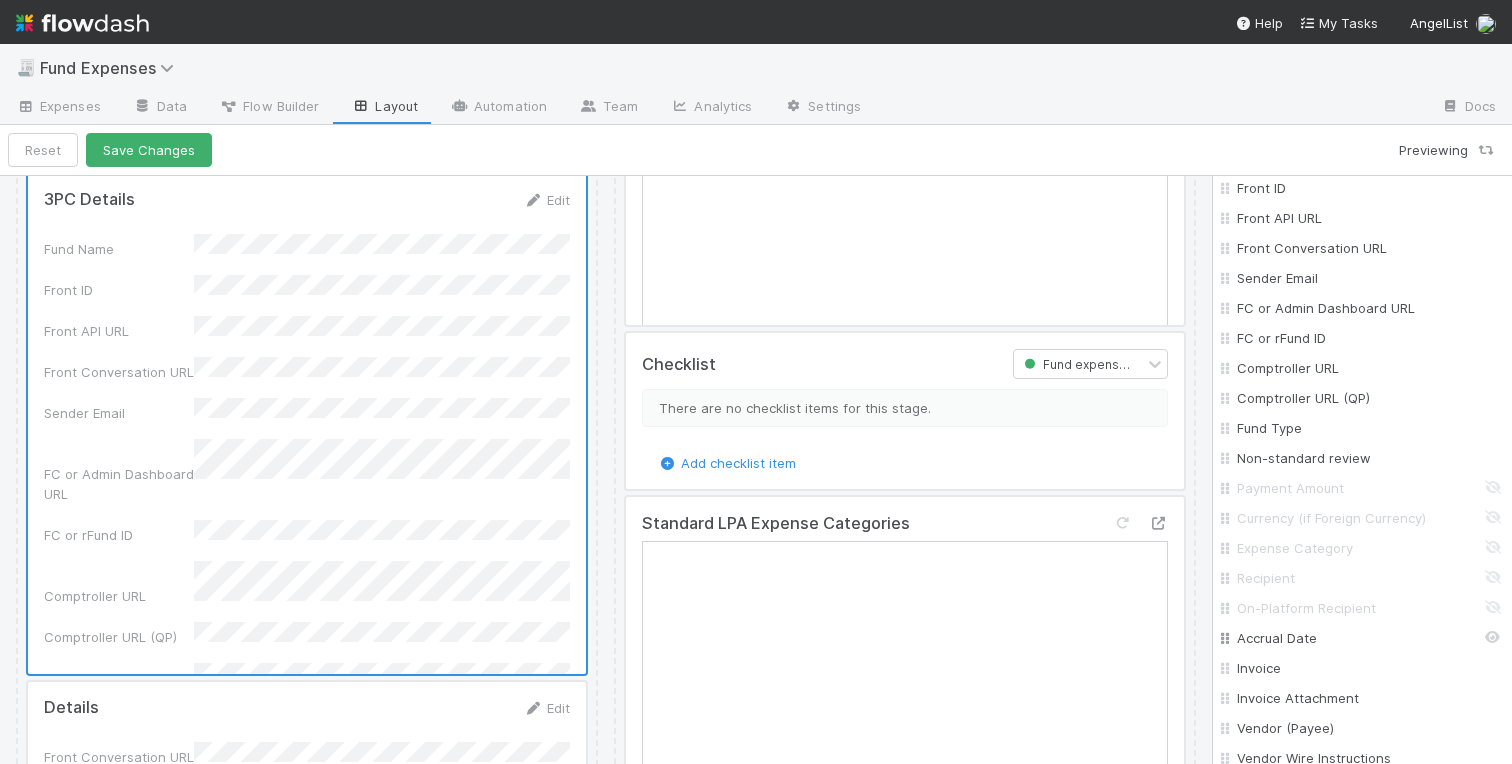 click on "Accrual Date" at bounding box center (1368, 638) 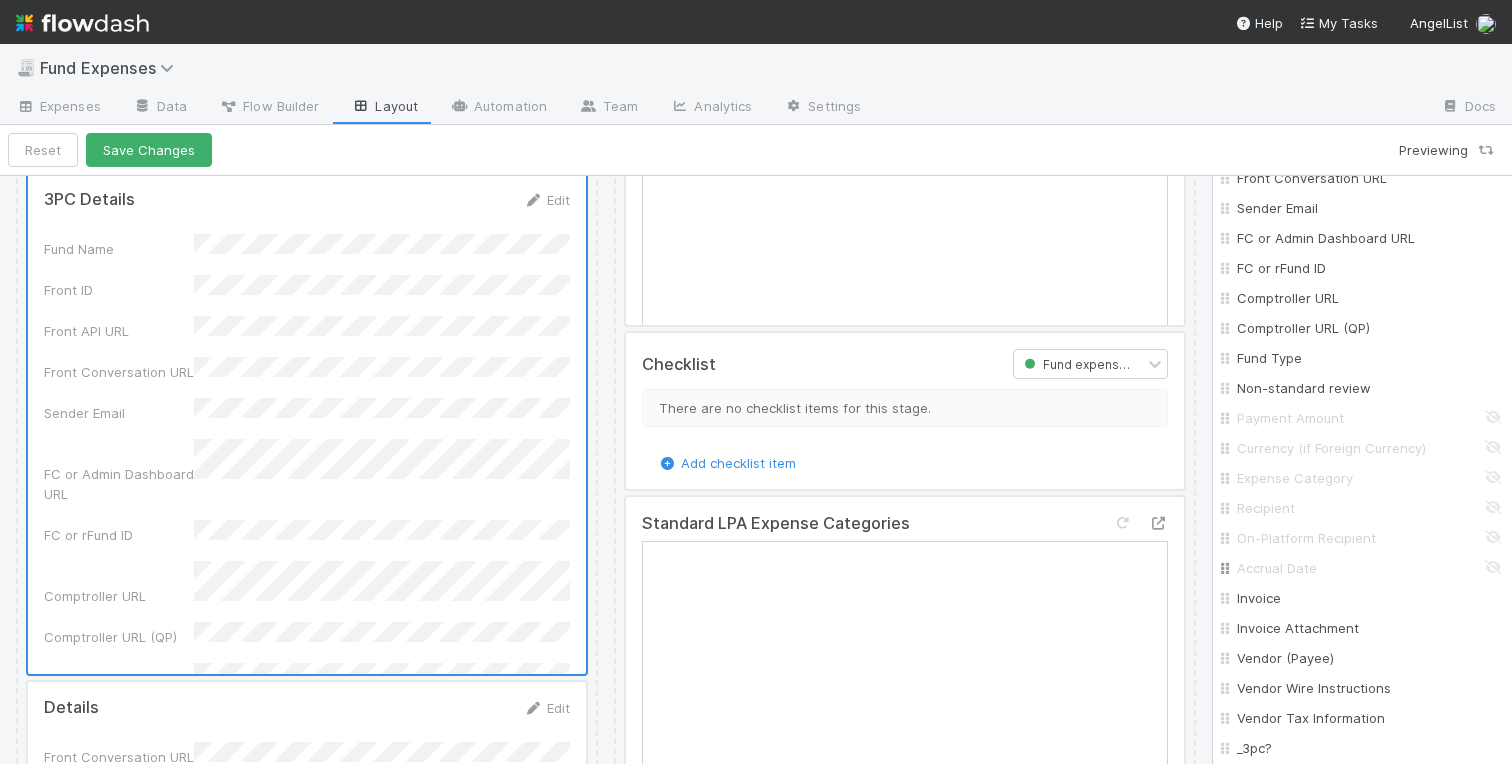 scroll, scrollTop: 676, scrollLeft: 0, axis: vertical 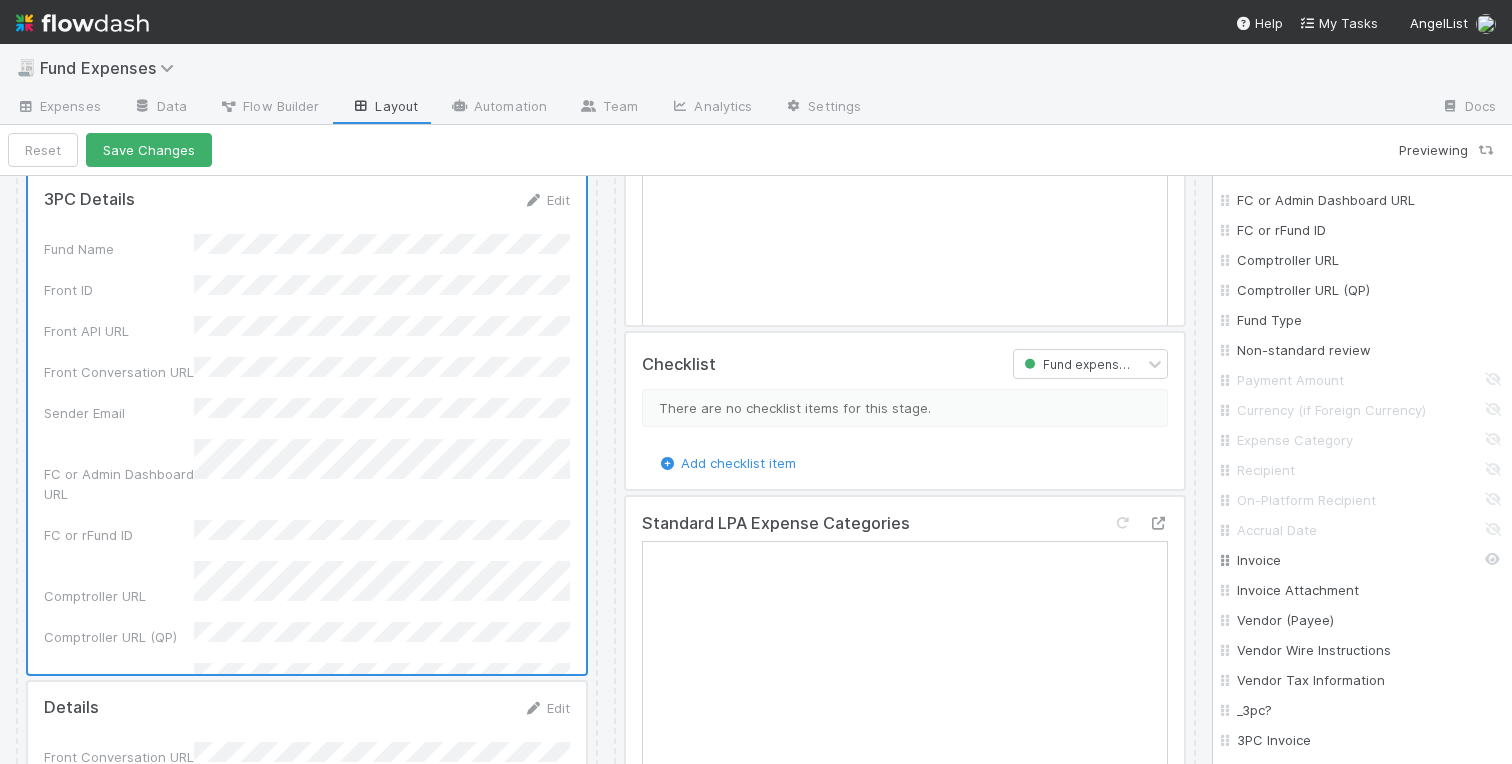 click on "Invoice" at bounding box center [1368, 560] 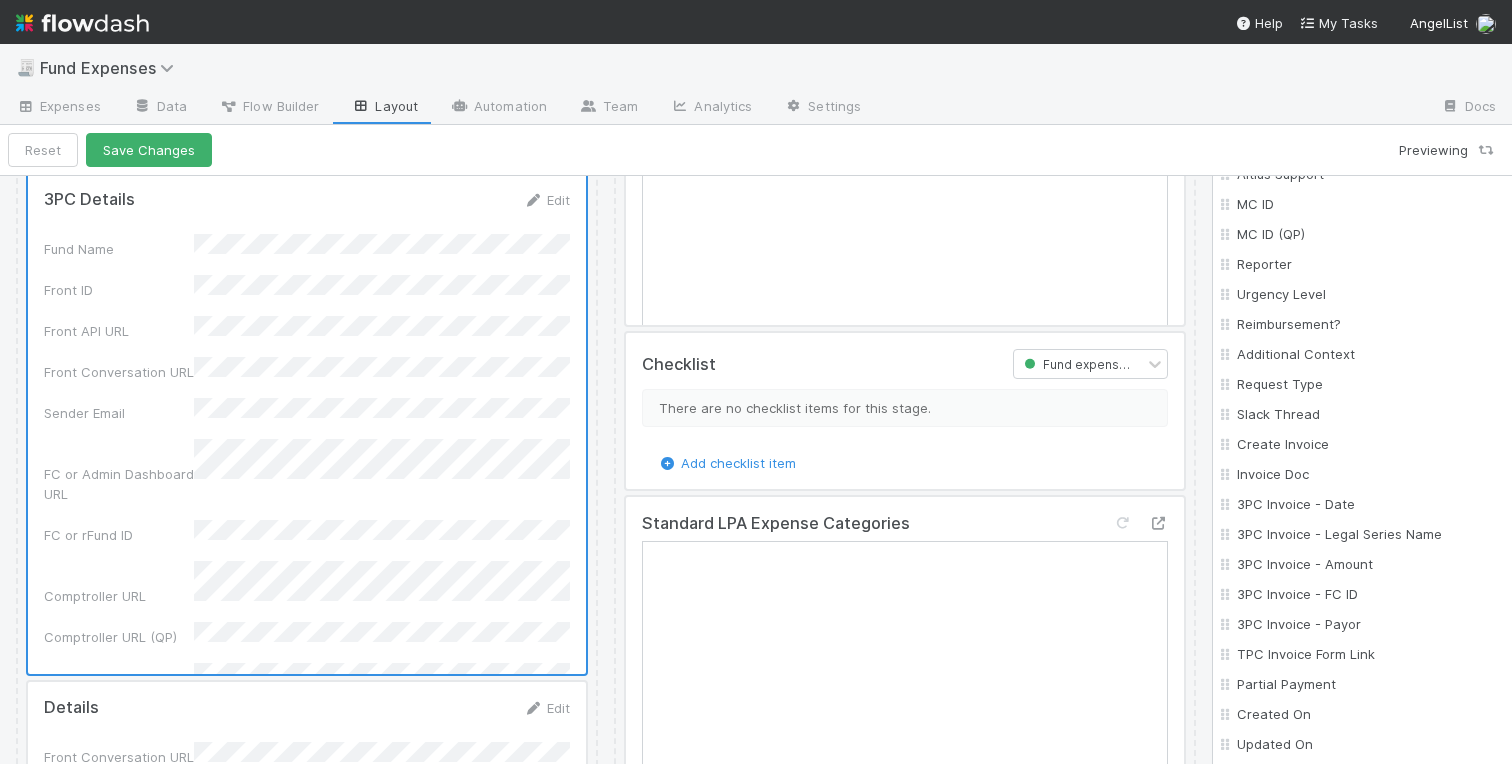 scroll, scrollTop: 1870, scrollLeft: 0, axis: vertical 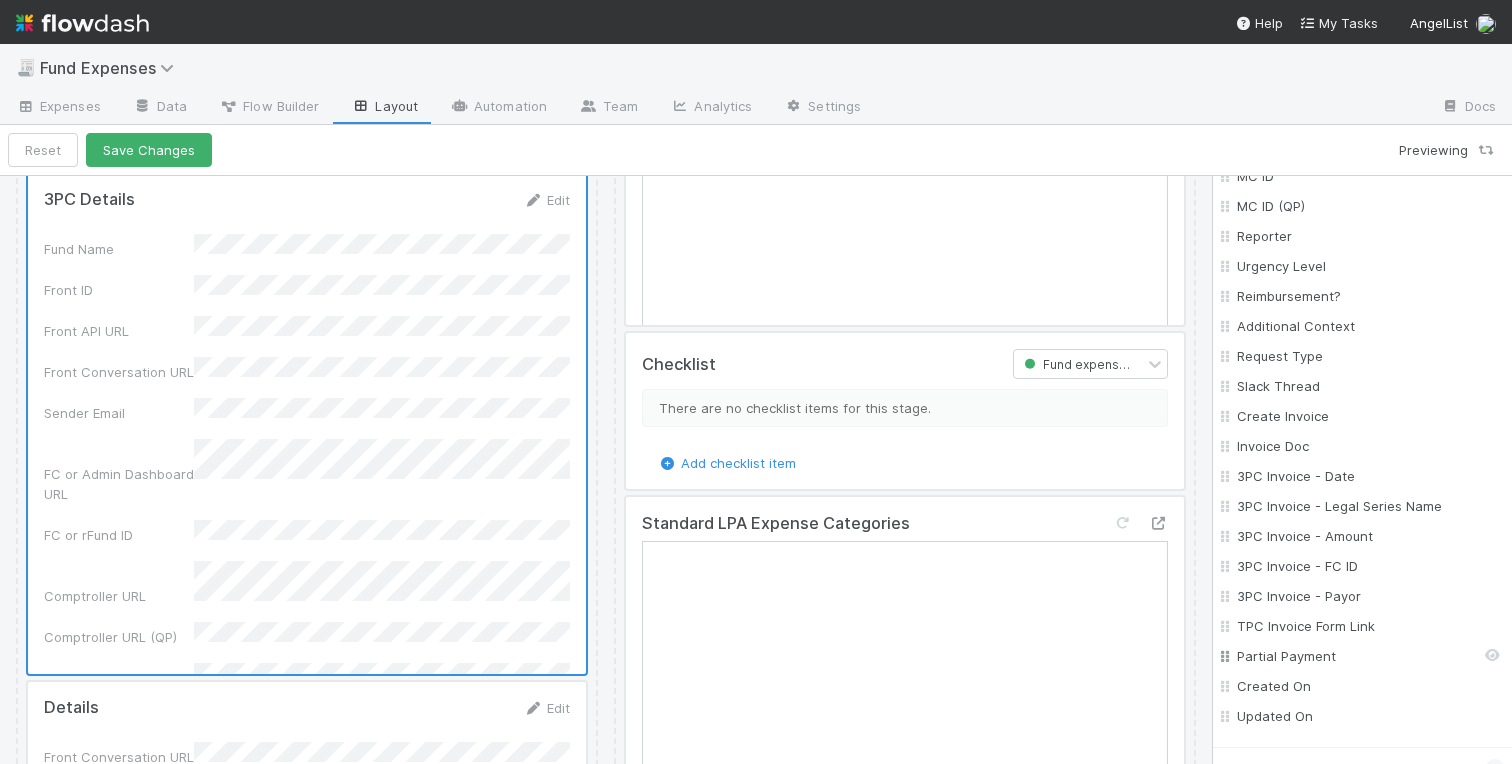 click on "Partial Payment" at bounding box center (1368, 656) 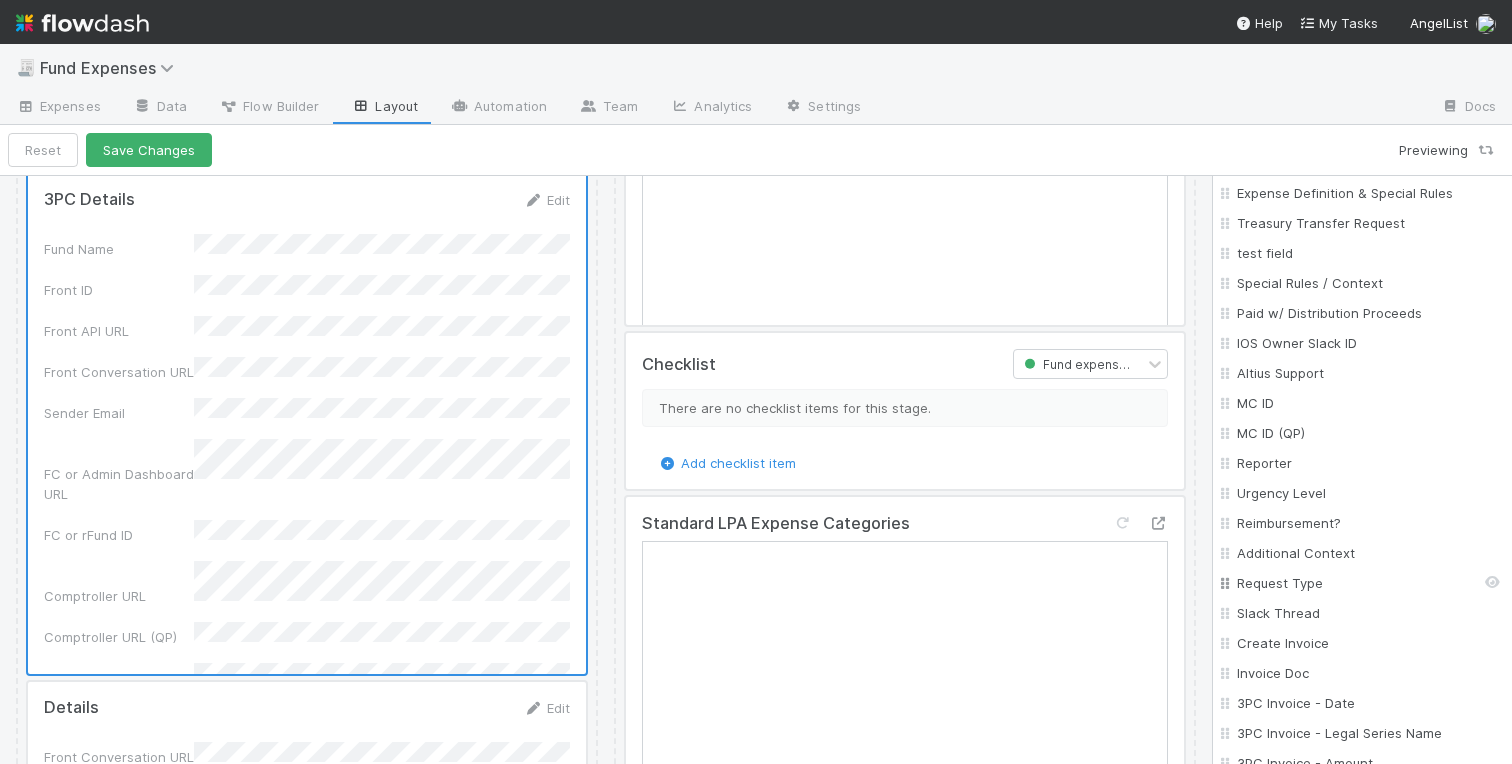 scroll, scrollTop: 1641, scrollLeft: 0, axis: vertical 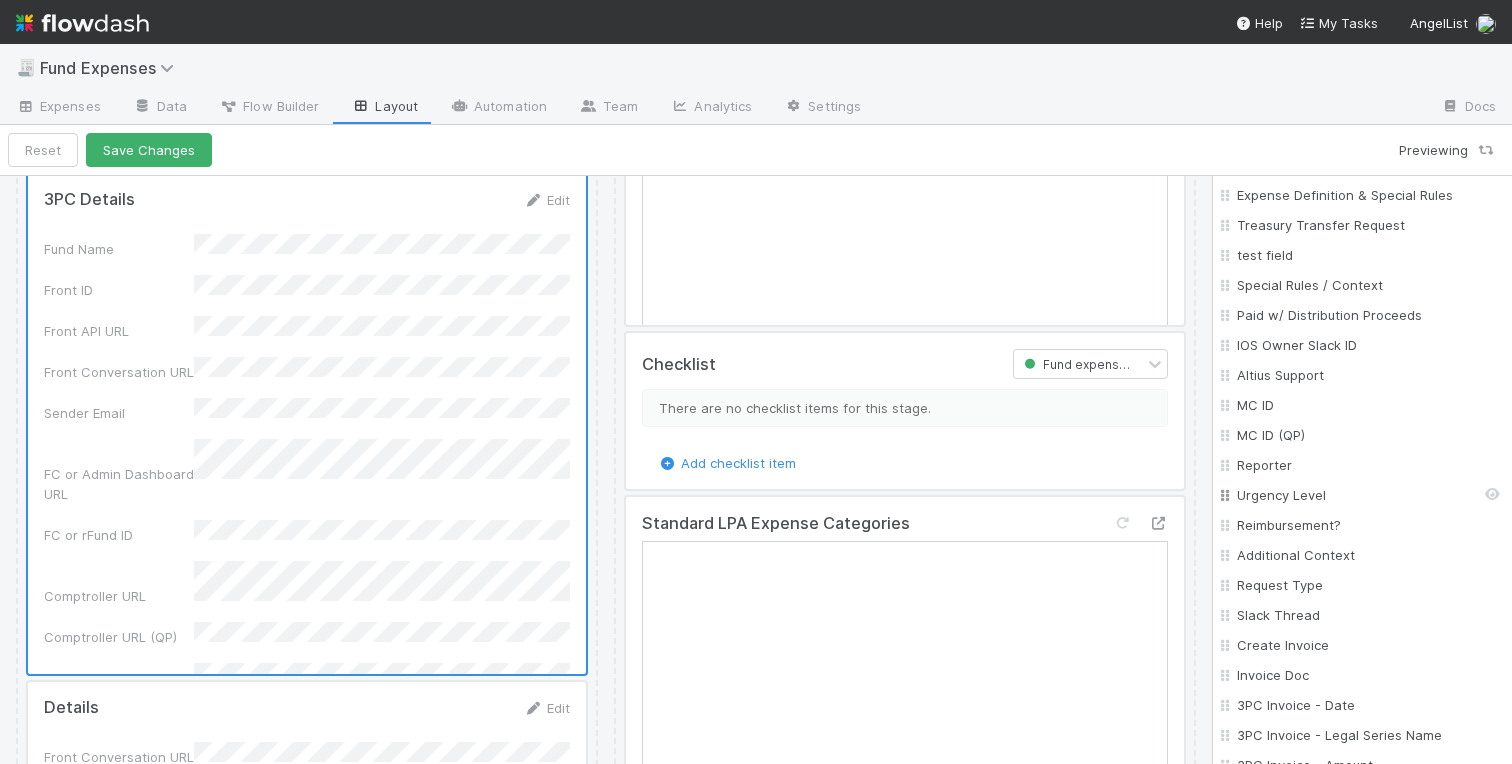 click on "Urgency Level" at bounding box center [1368, 495] 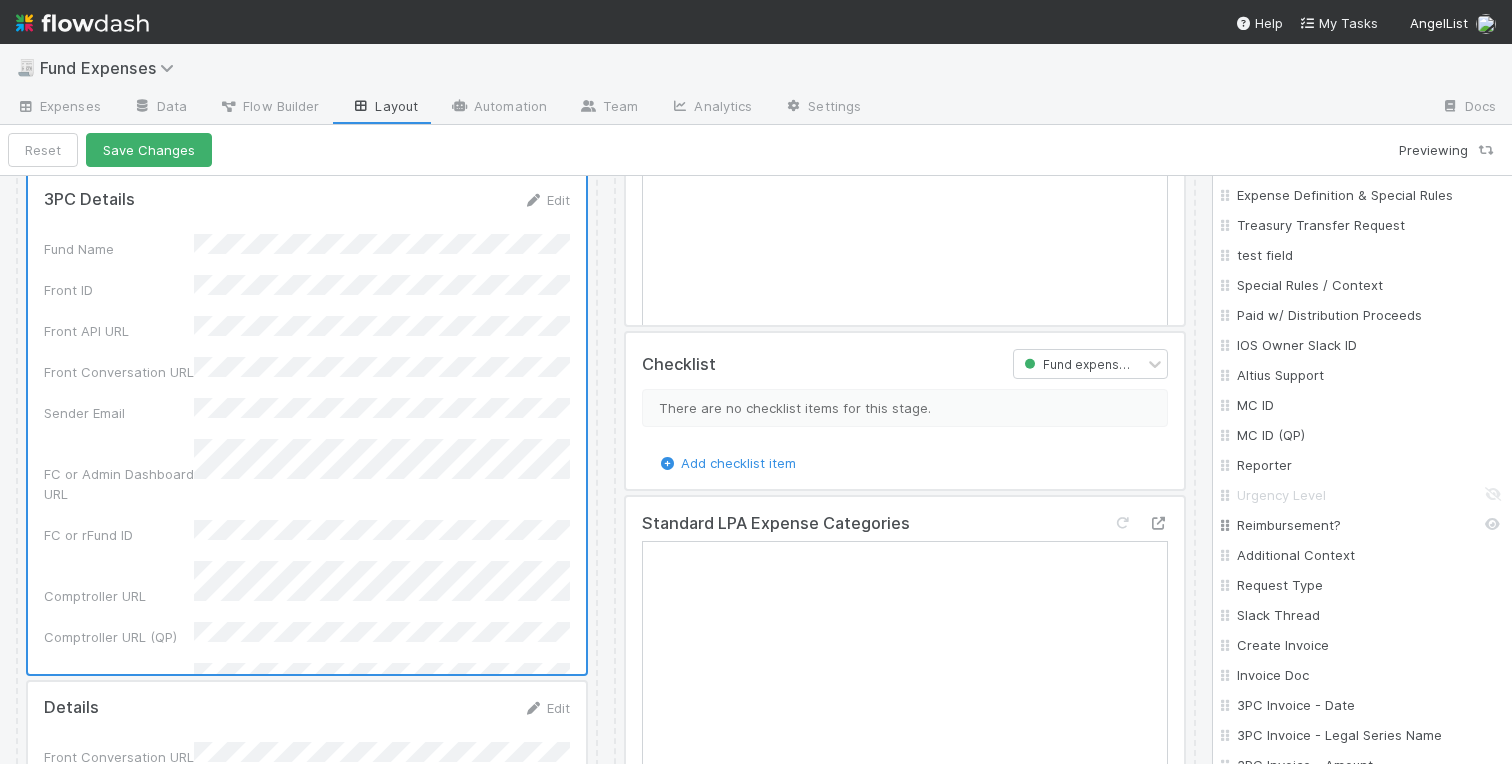 click on "Reimbursement?" at bounding box center [1368, 525] 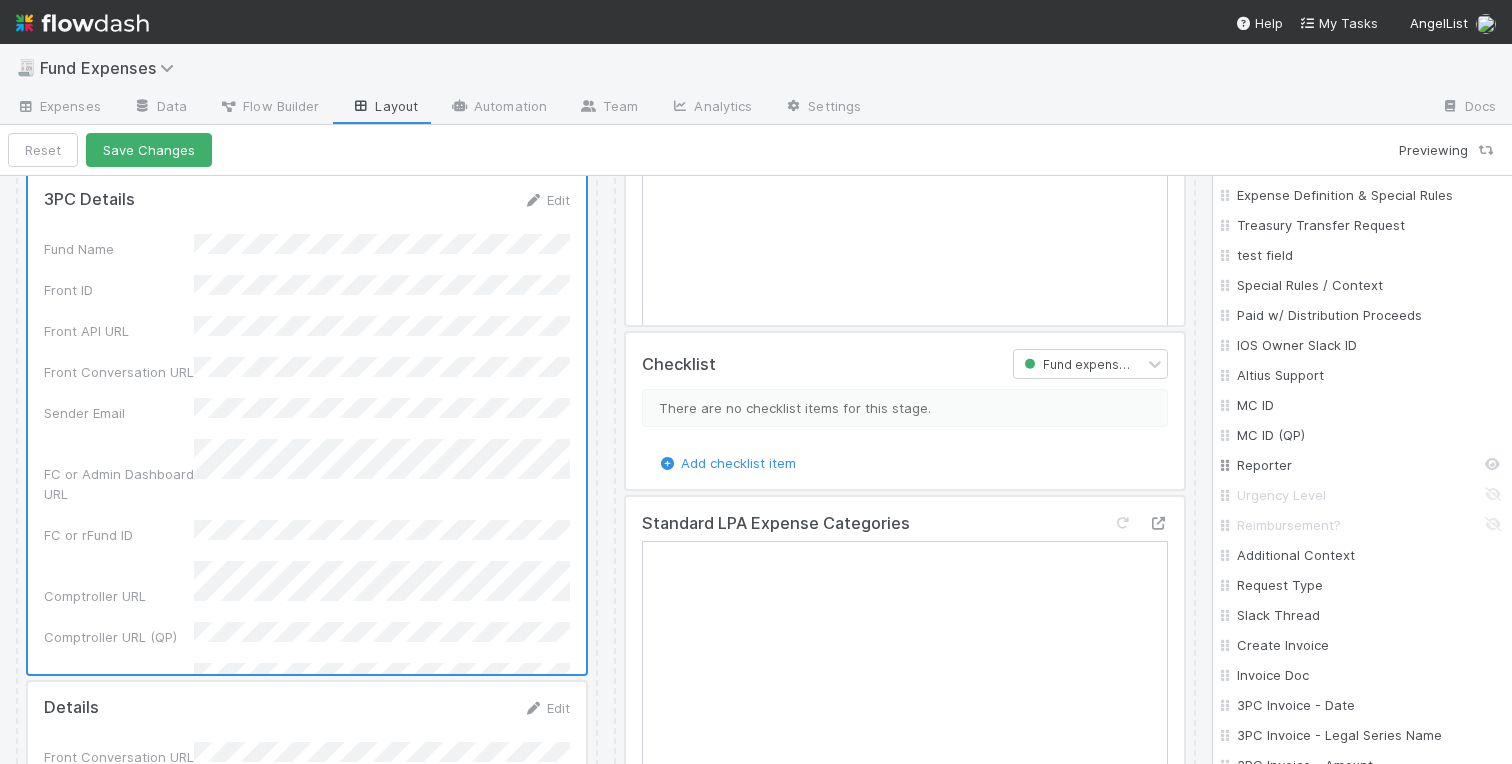 click on "Reporter" at bounding box center (1368, 465) 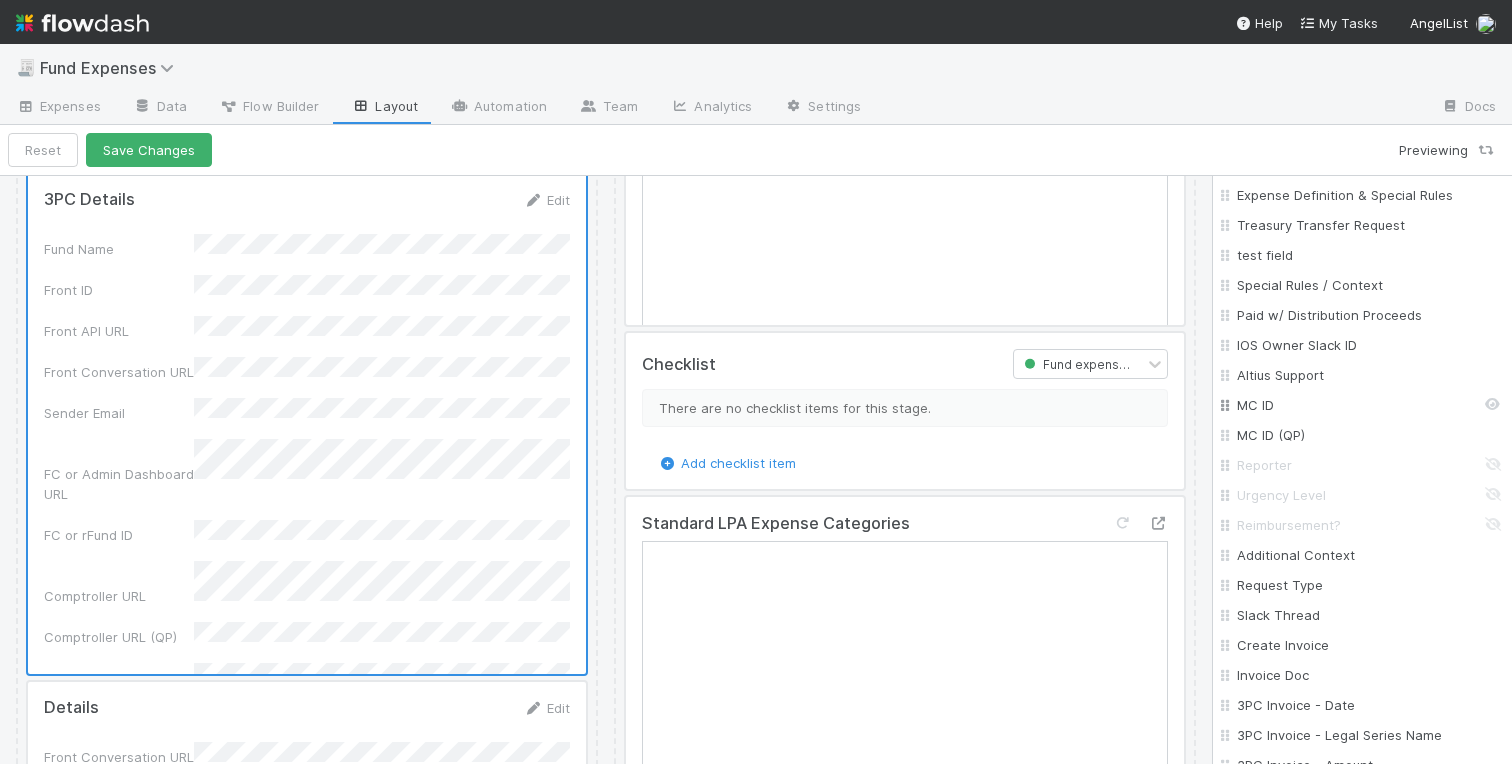 click on "MC ID" at bounding box center [1368, 405] 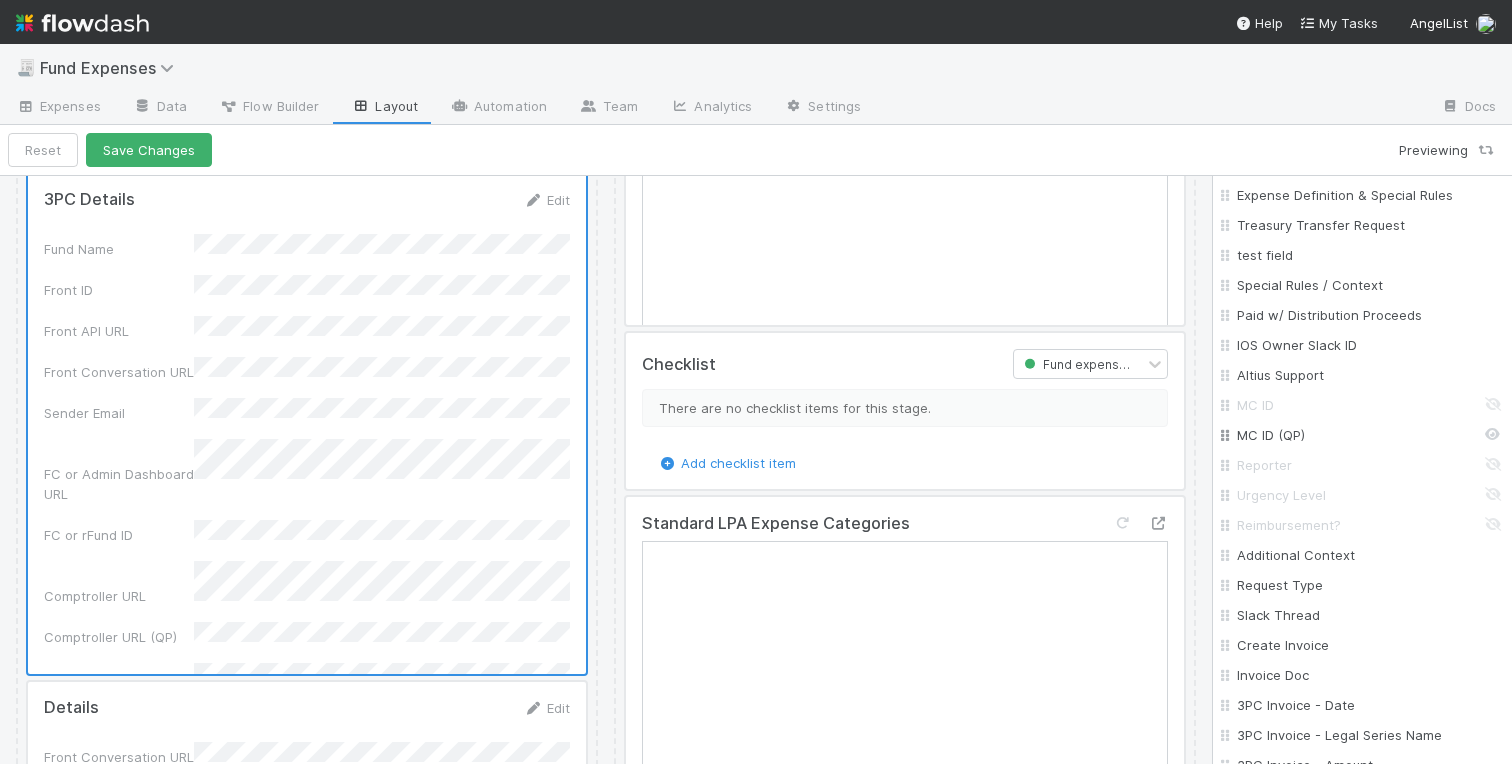 click on "MC ID (QP)" at bounding box center (1368, 435) 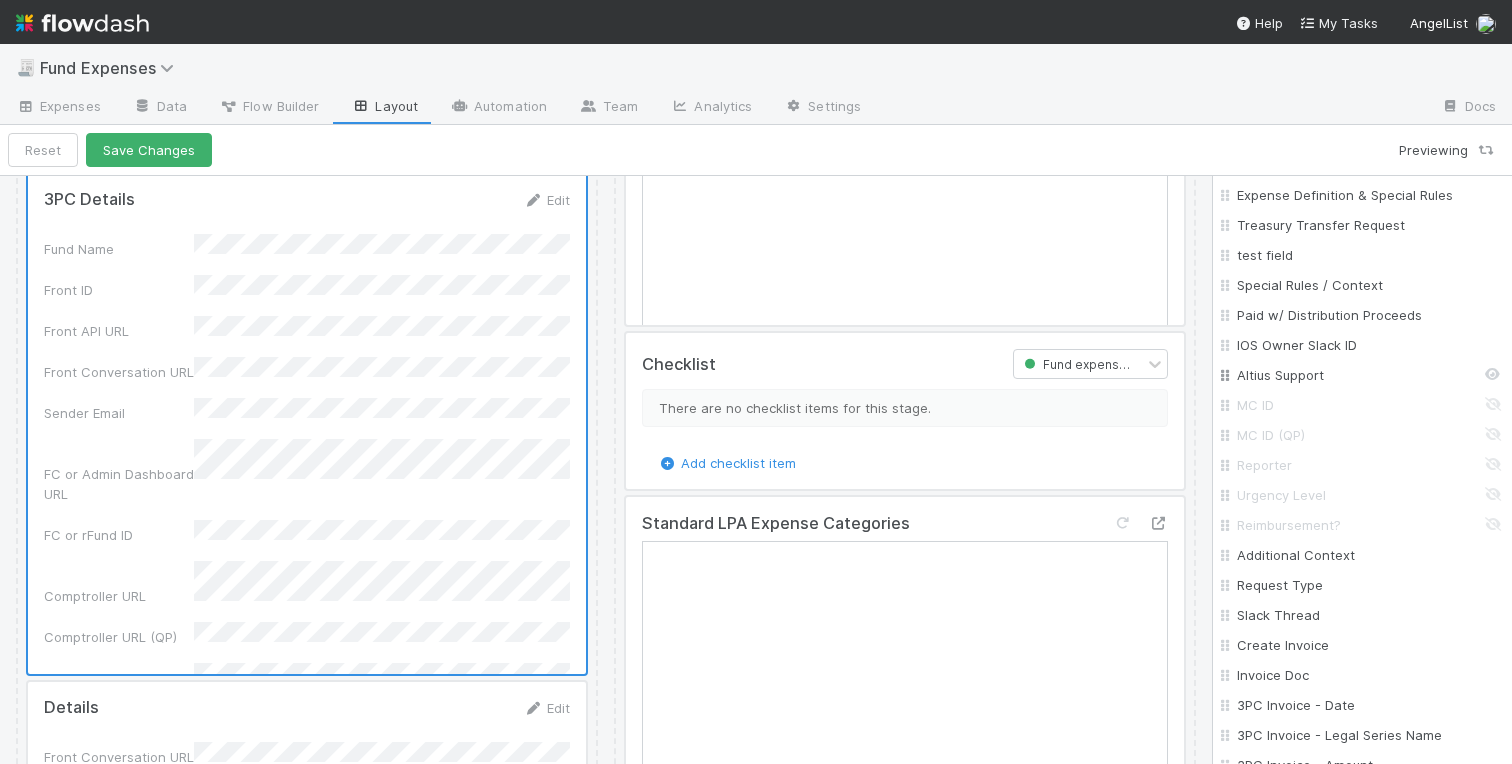 click on "Altius Support" at bounding box center [1368, 375] 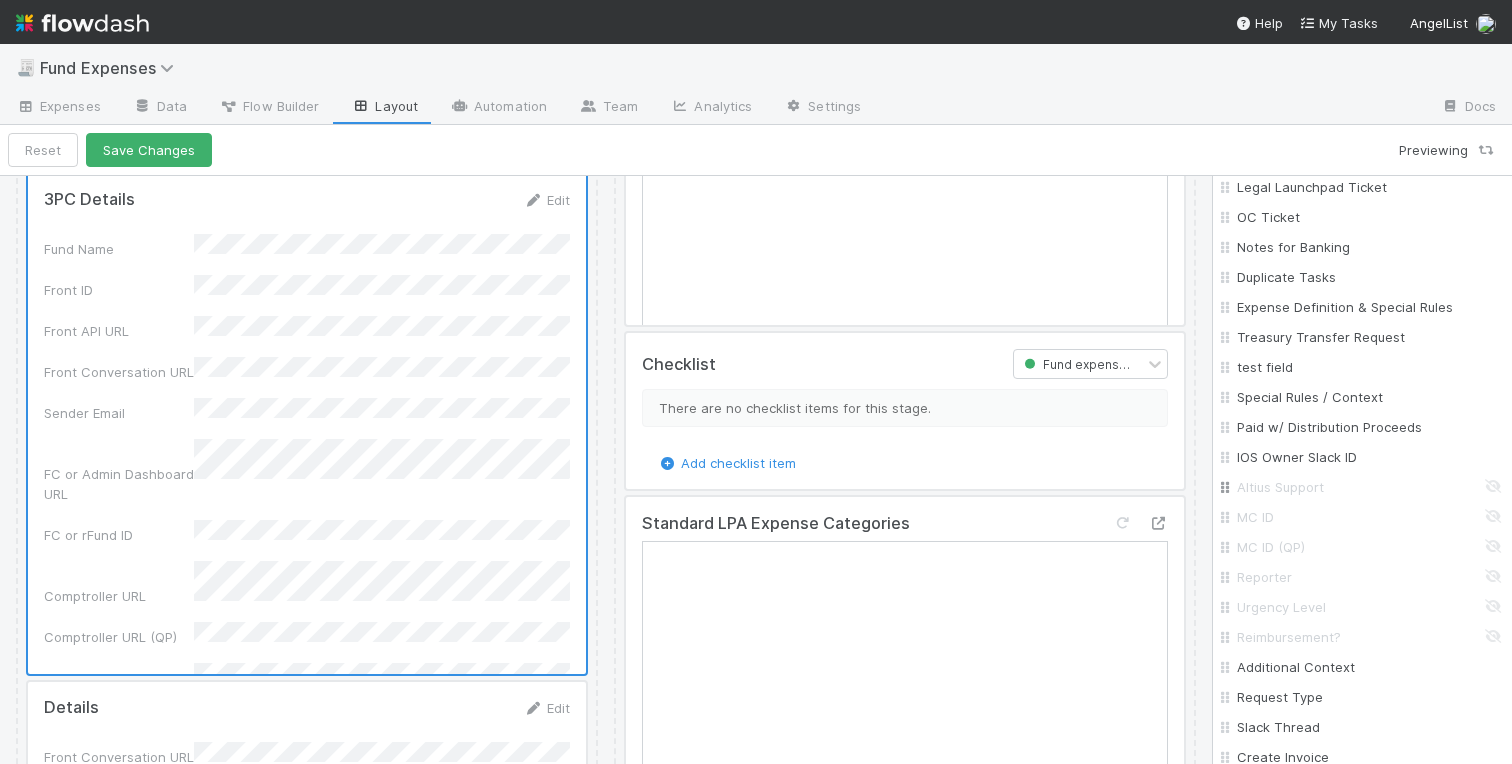 scroll, scrollTop: 1528, scrollLeft: 0, axis: vertical 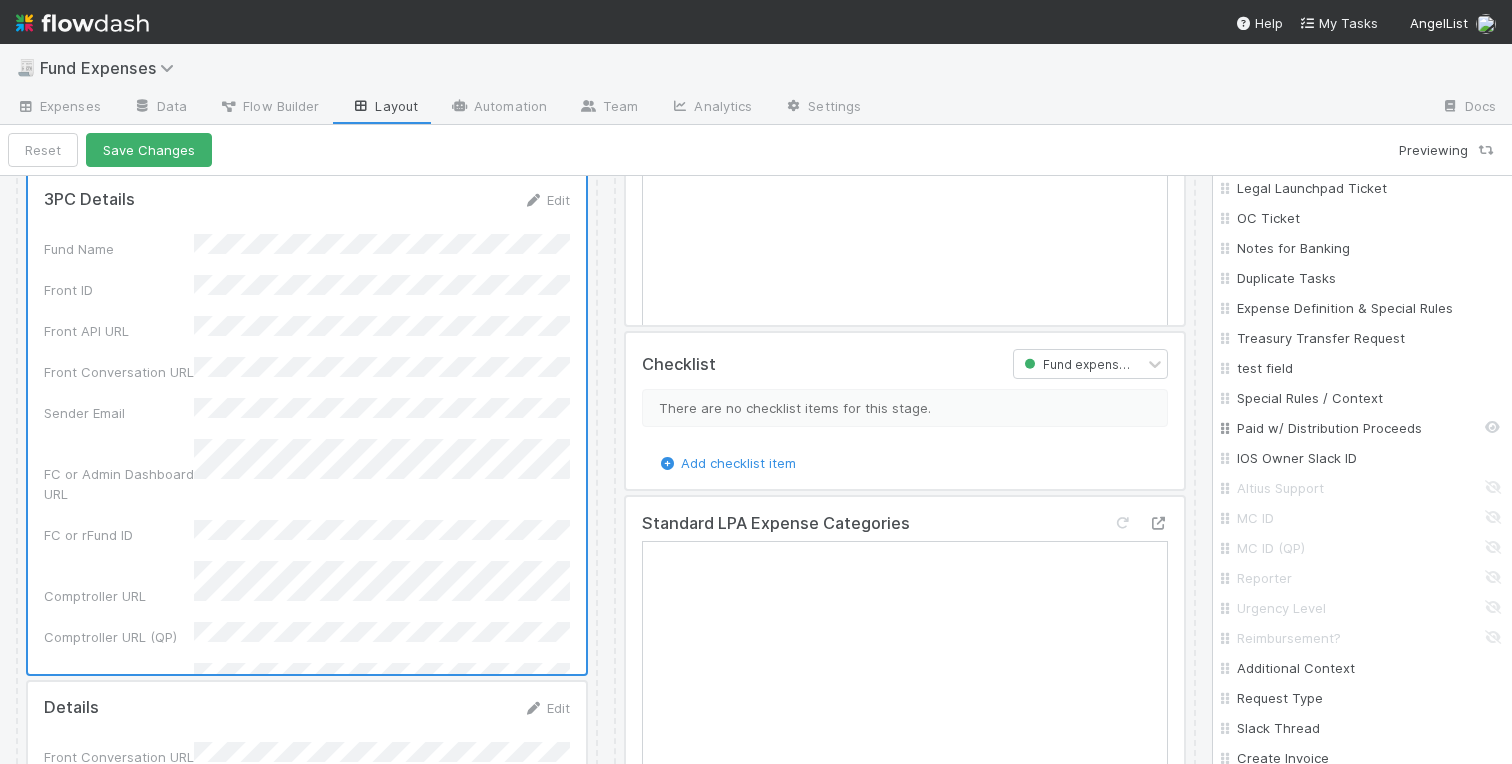 click on "Paid w/ Distribution Proceeds" at bounding box center [1368, 428] 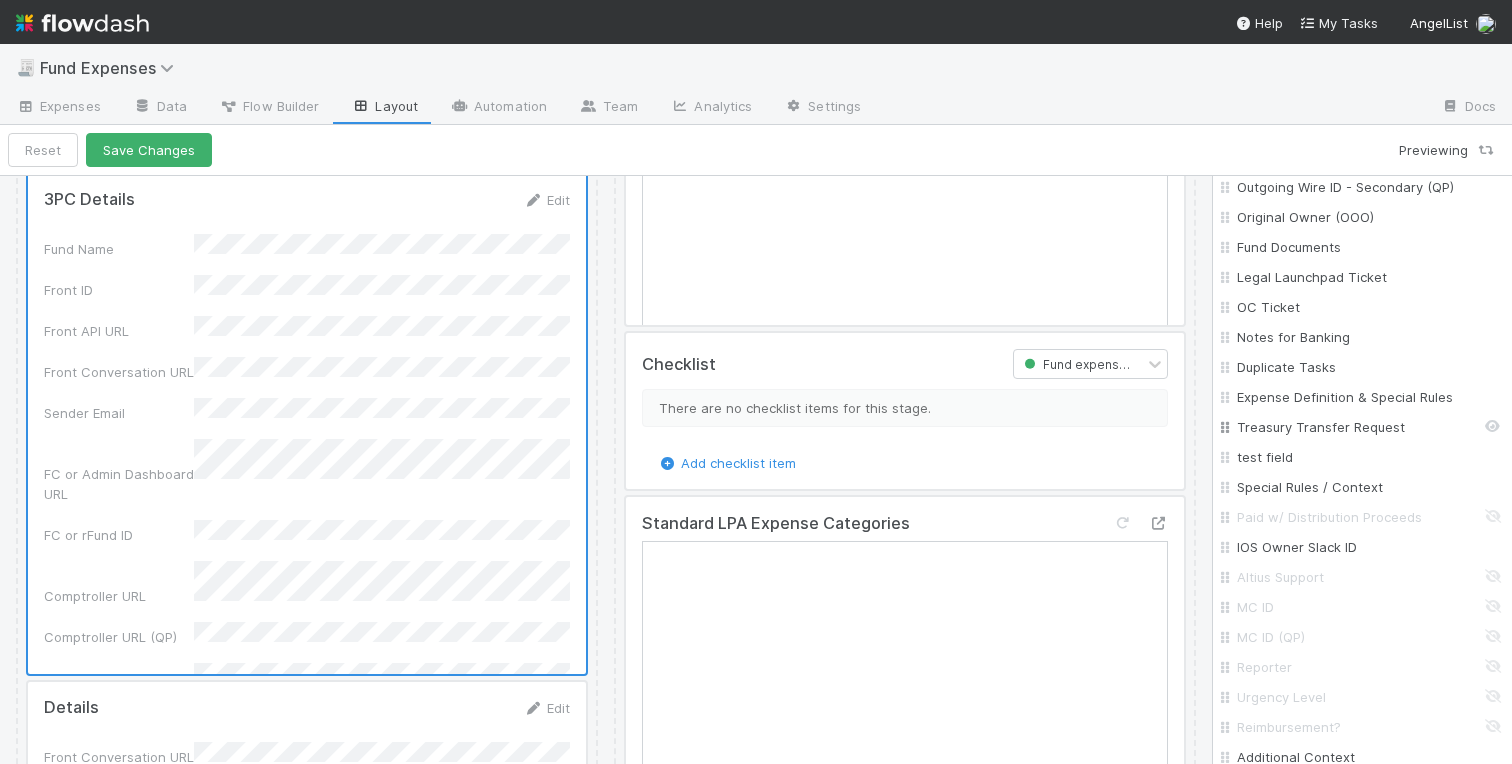 scroll, scrollTop: 1438, scrollLeft: 0, axis: vertical 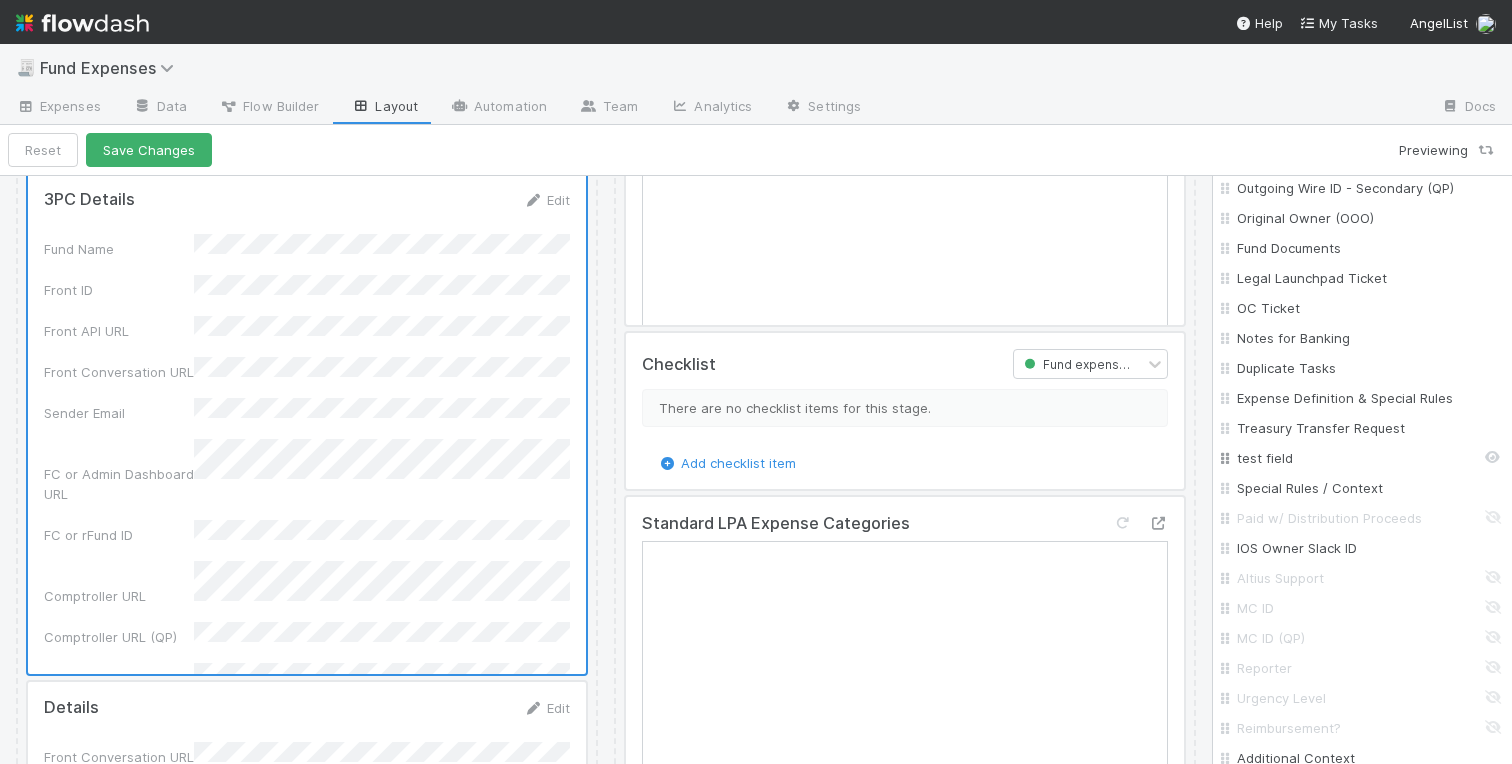 click on "test field" at bounding box center (1368, 458) 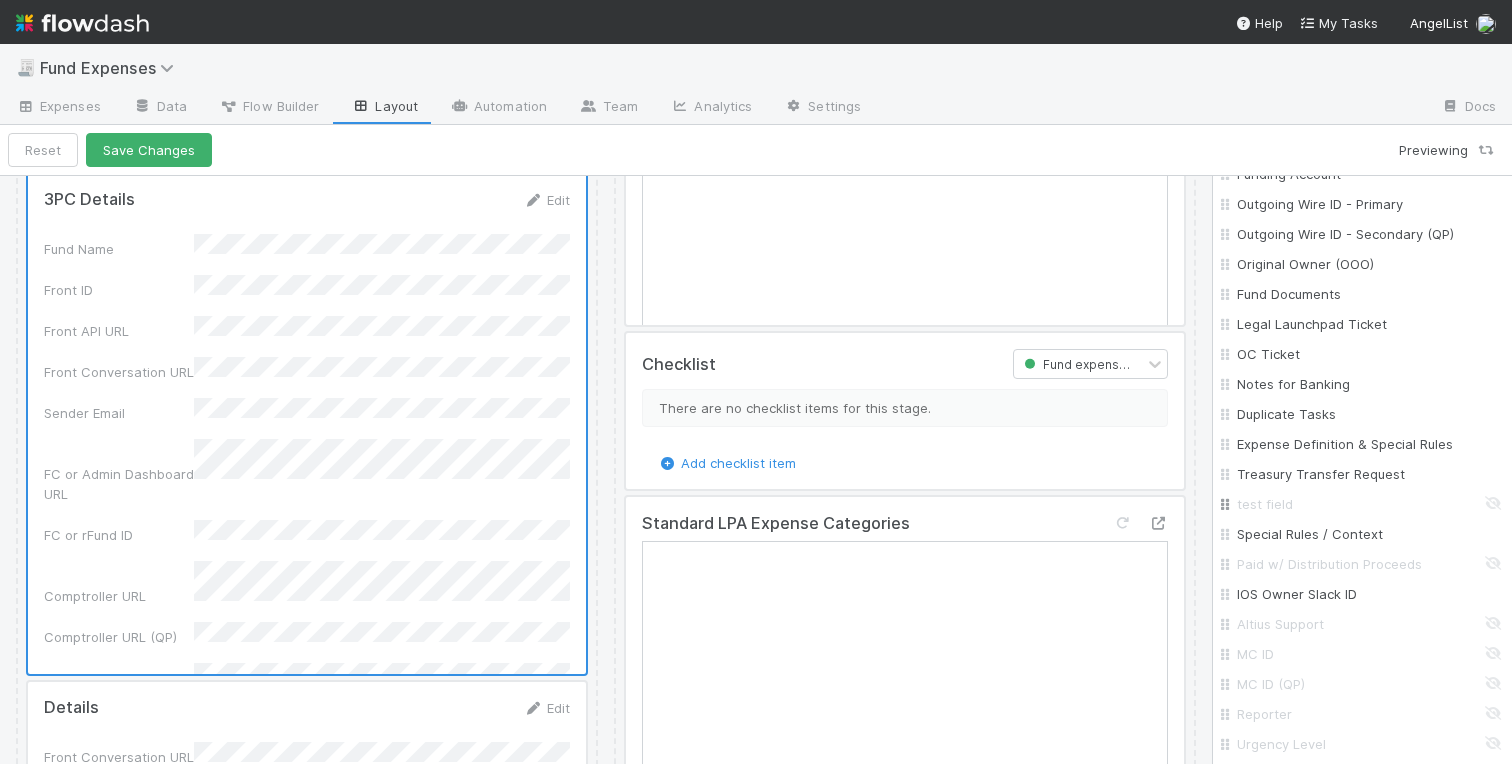 scroll, scrollTop: 1376, scrollLeft: 0, axis: vertical 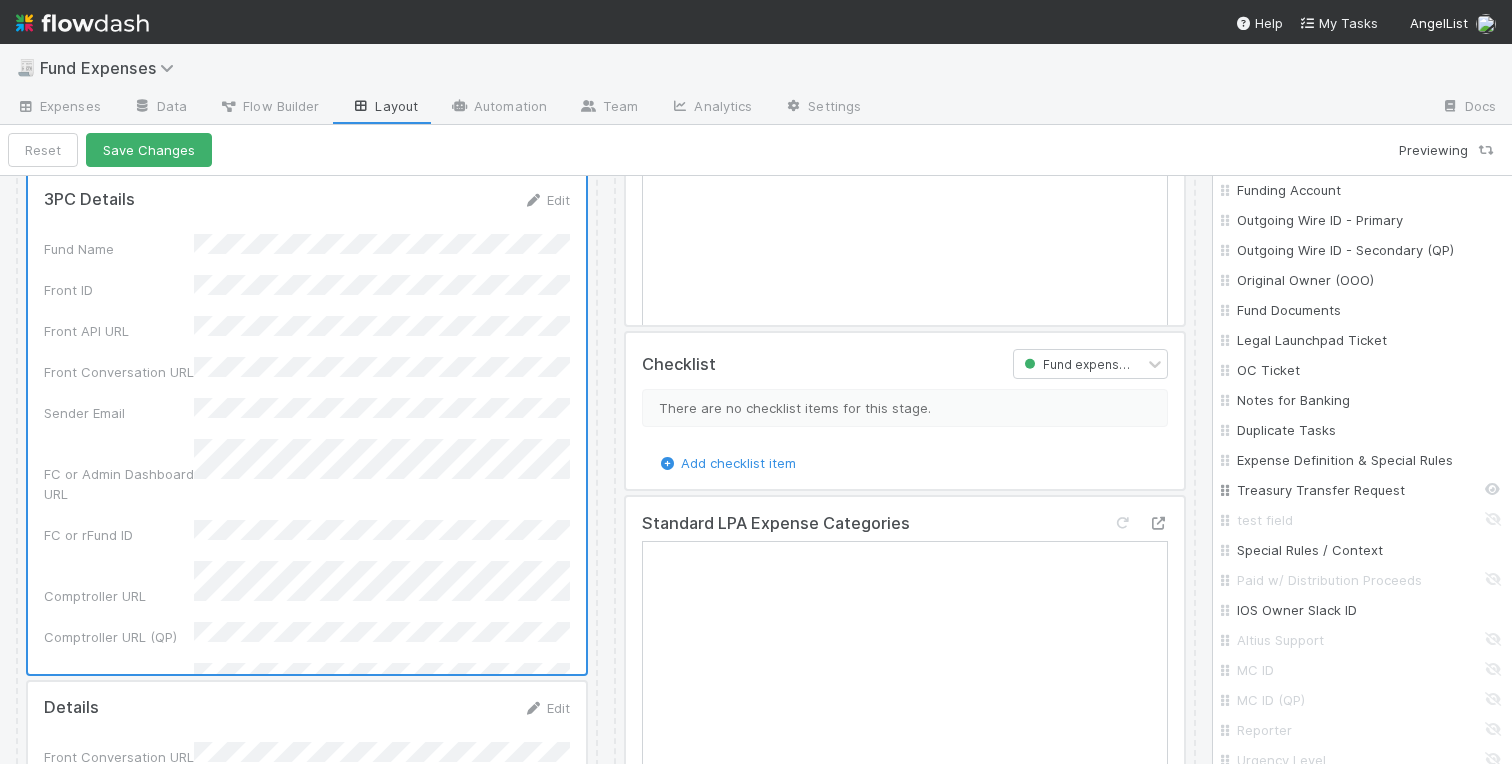 click on "Treasury Transfer Request" at bounding box center (1368, 490) 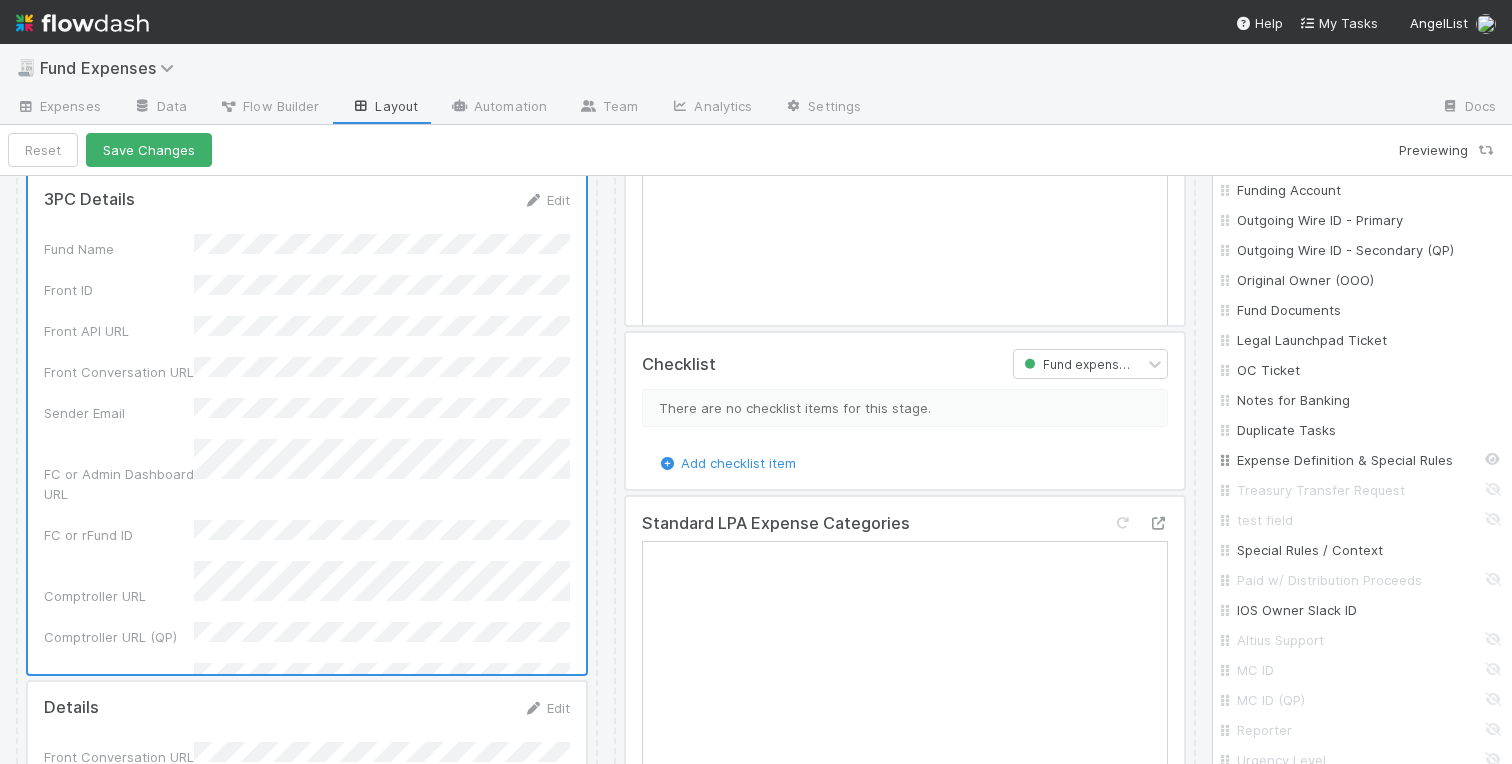 click on "Expense Definition & Special Rules" at bounding box center (1368, 460) 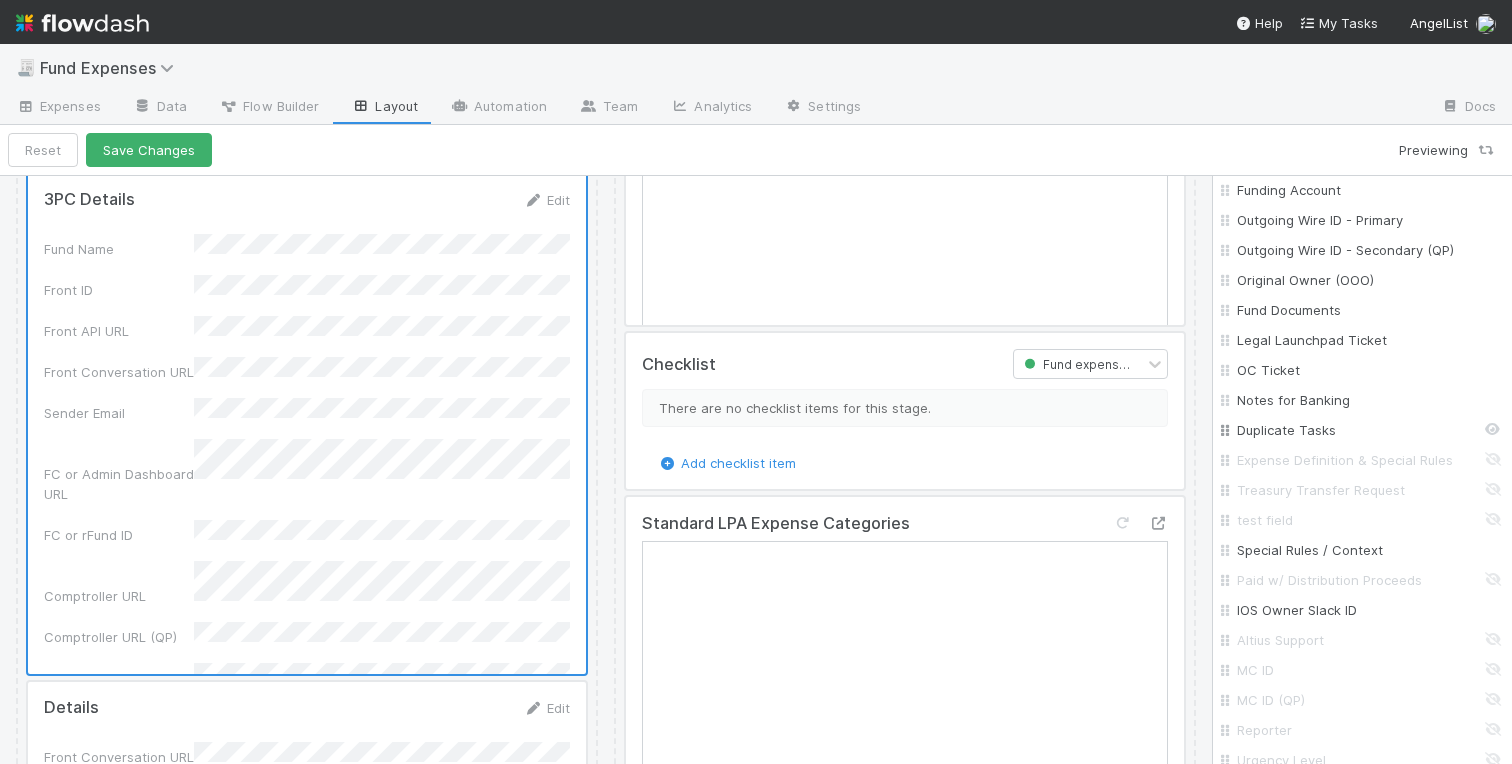 click on "Duplicate Tasks" at bounding box center [1368, 430] 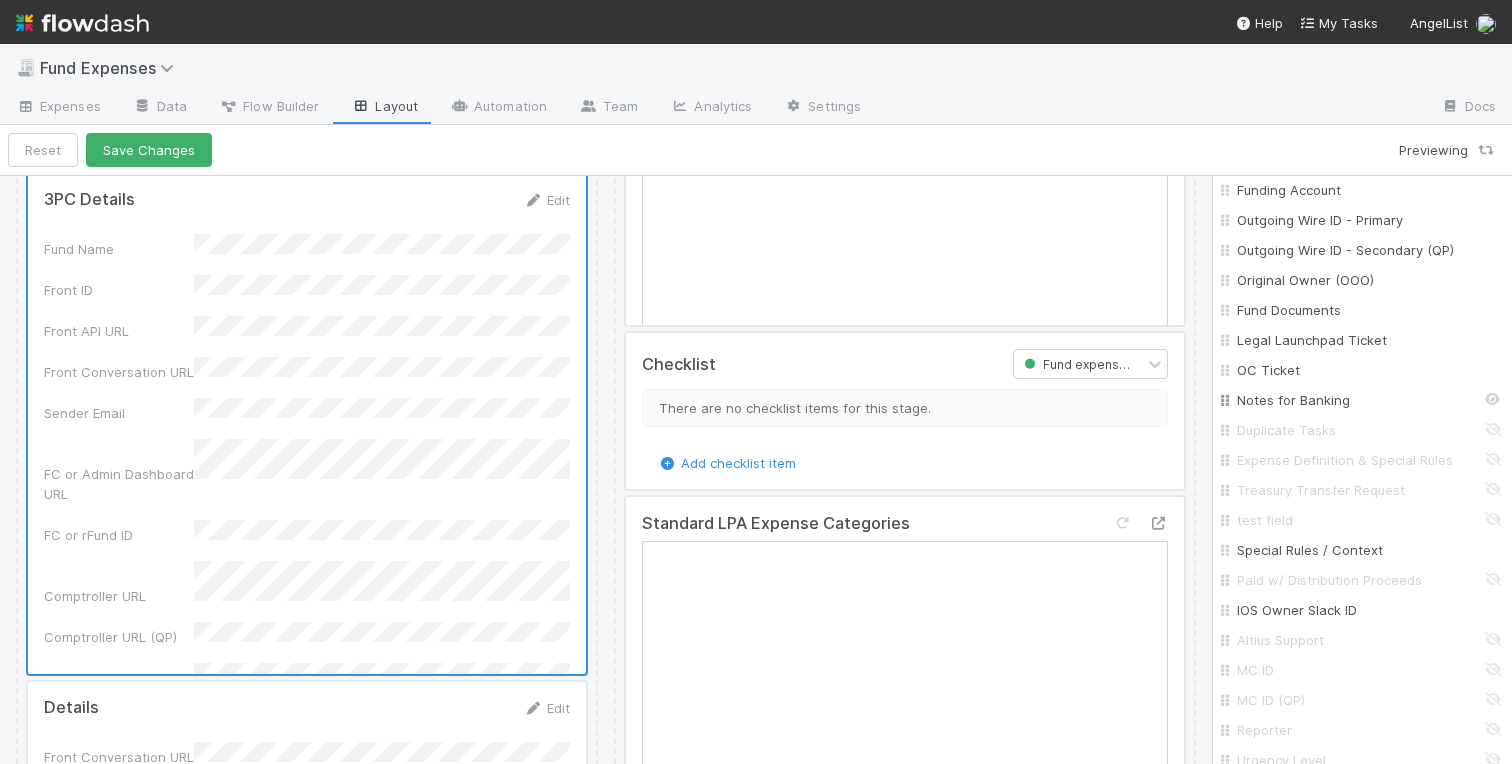 click on "Notes for Banking" at bounding box center (1368, 400) 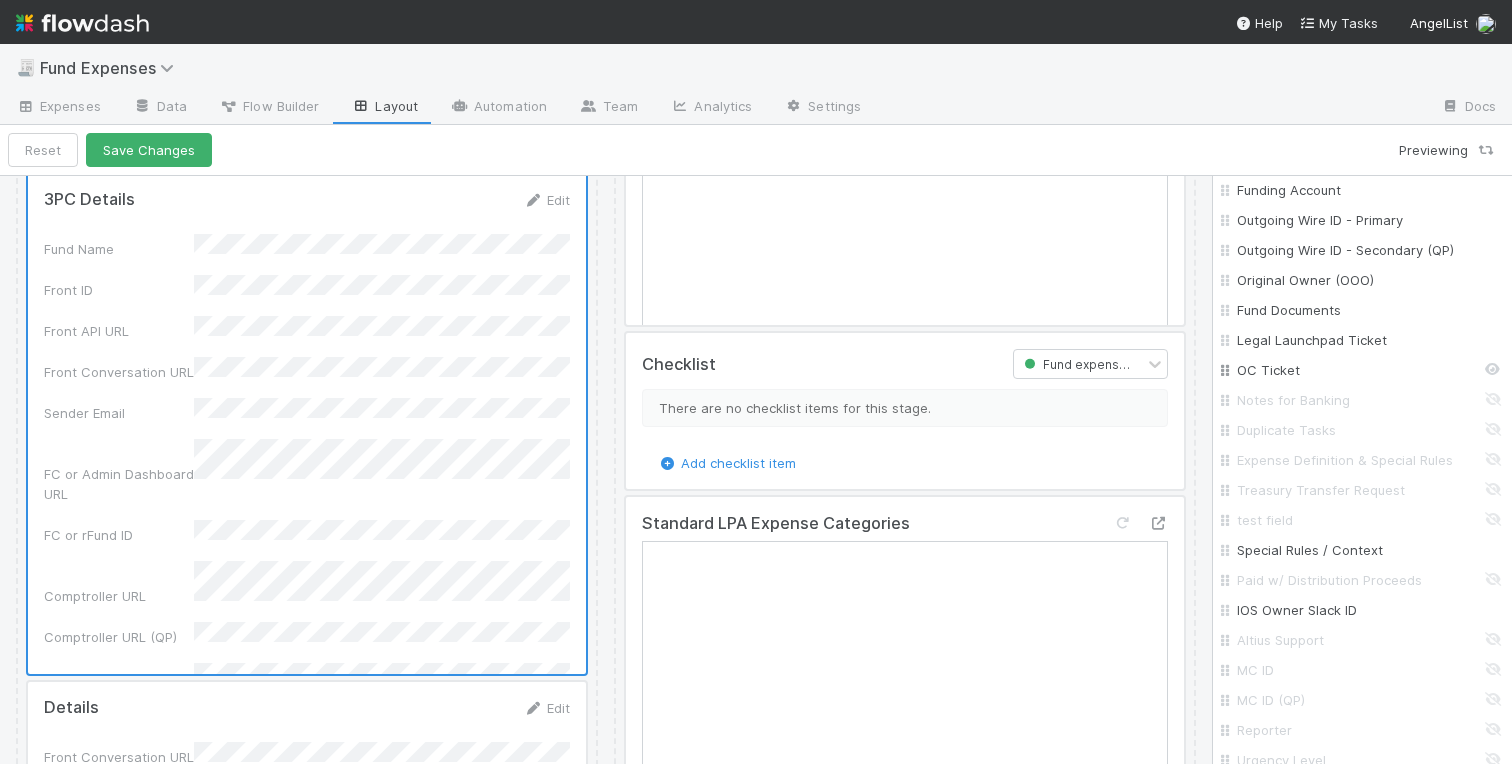 click on "OC Ticket" at bounding box center [1368, 370] 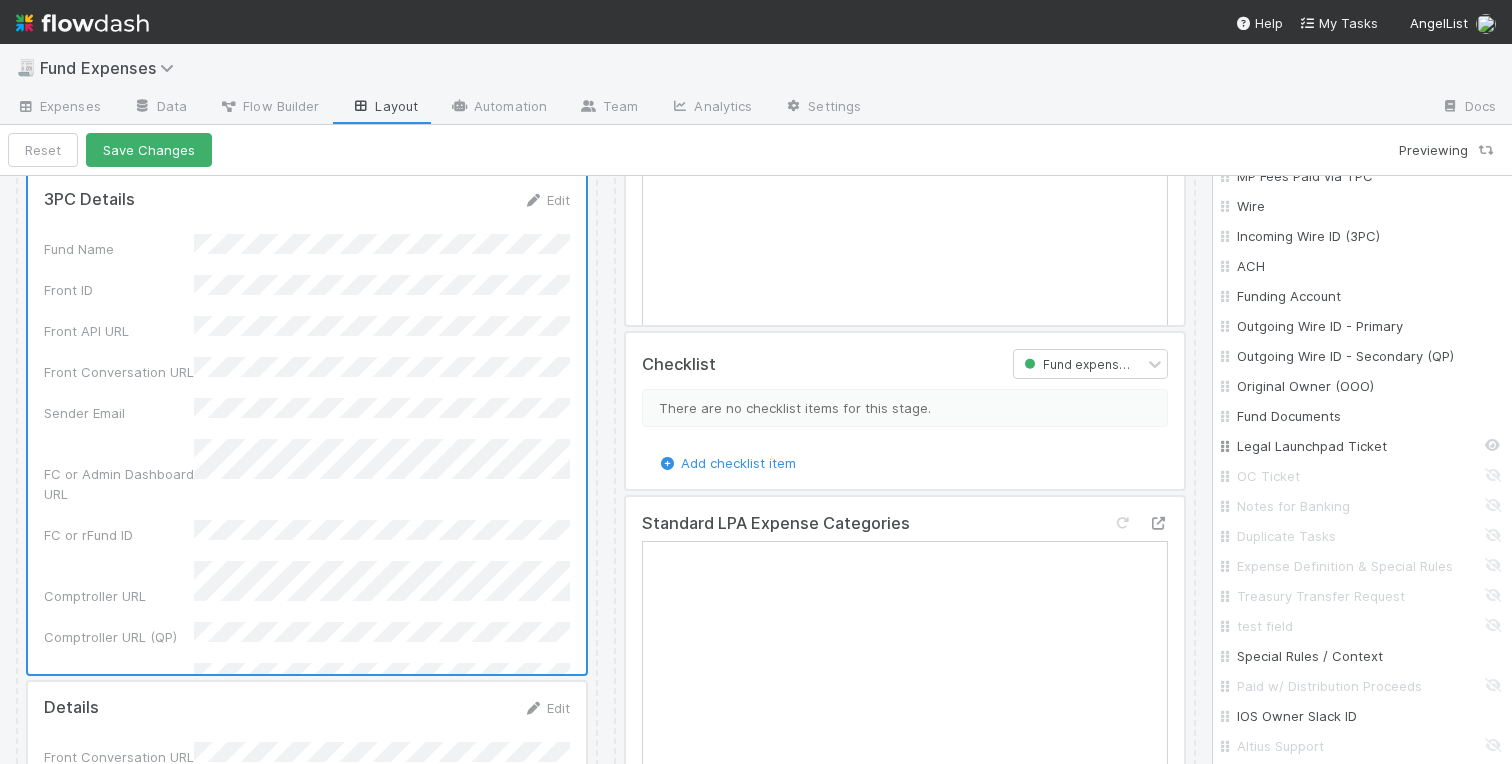 scroll, scrollTop: 1237, scrollLeft: 0, axis: vertical 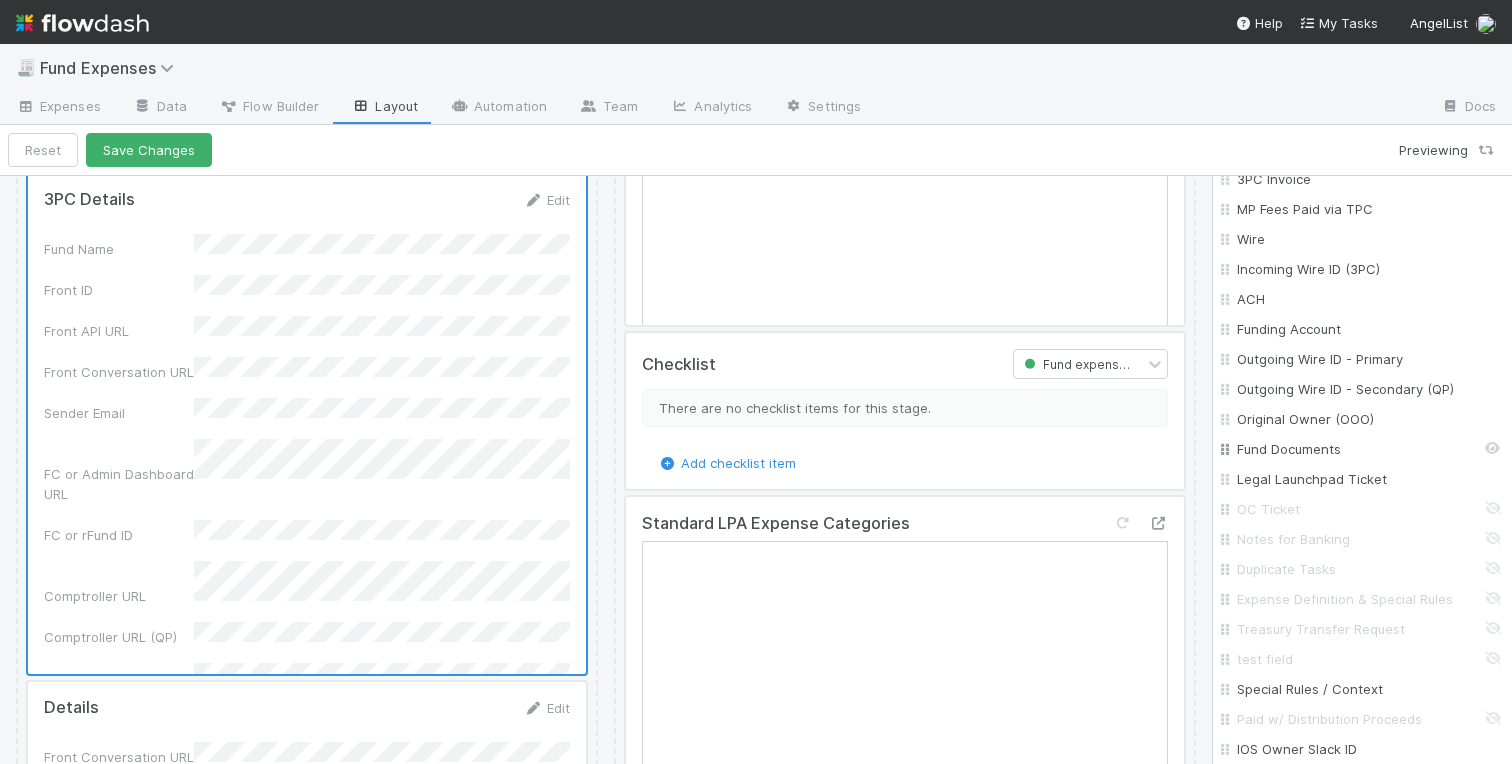 click on "Fund Documents" at bounding box center [1368, 449] 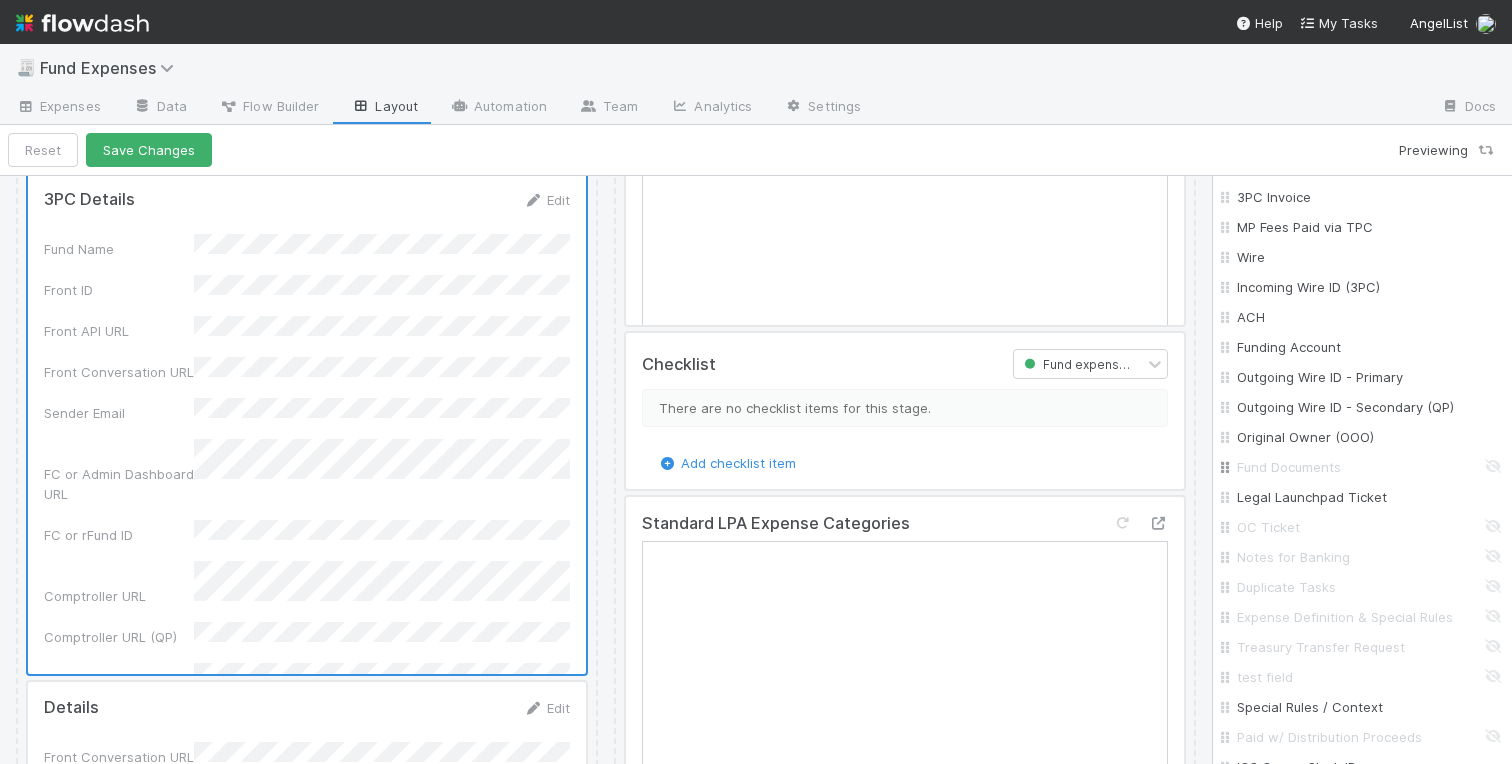 scroll, scrollTop: 1215, scrollLeft: 0, axis: vertical 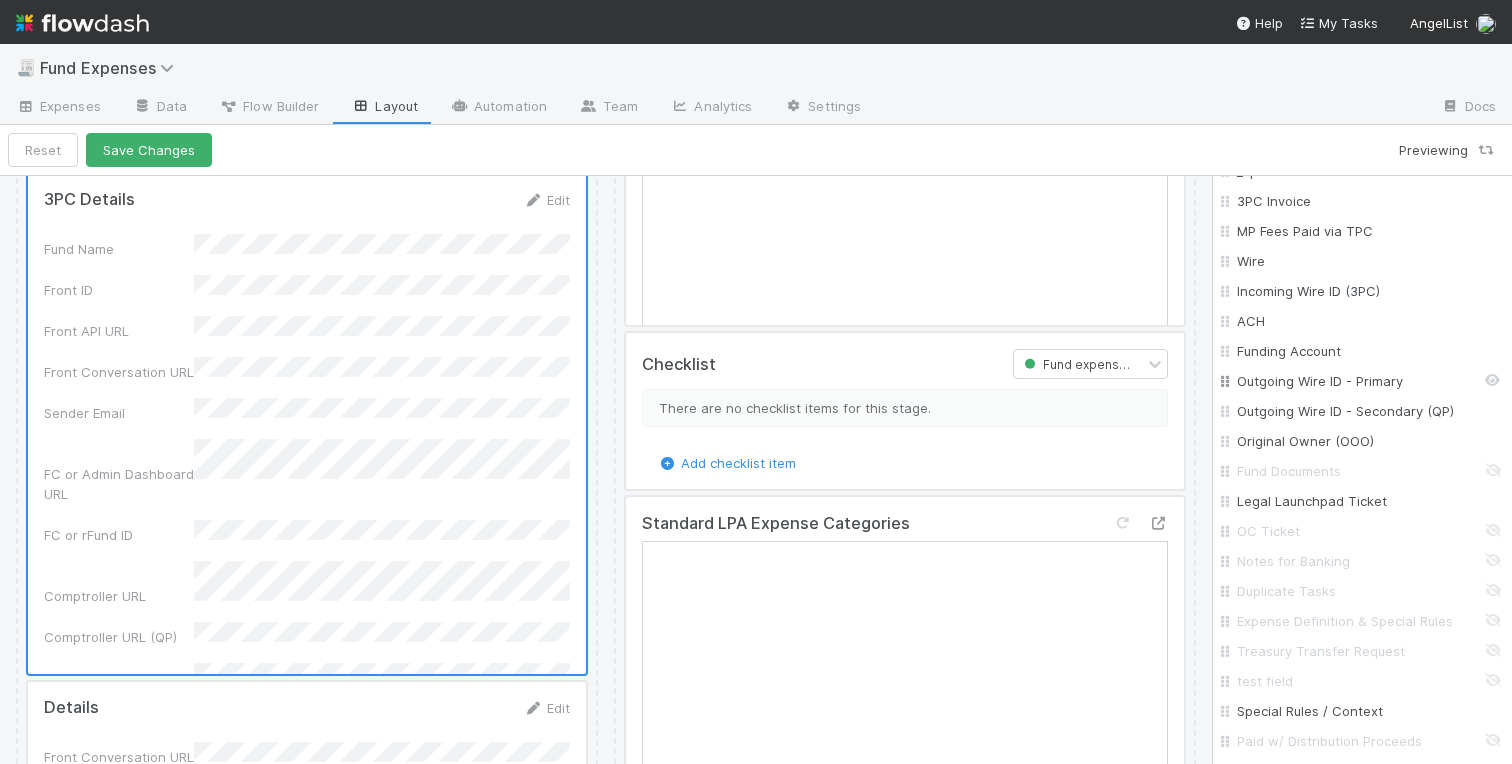 click on "Outgoing Wire ID - Primary" at bounding box center (1368, 381) 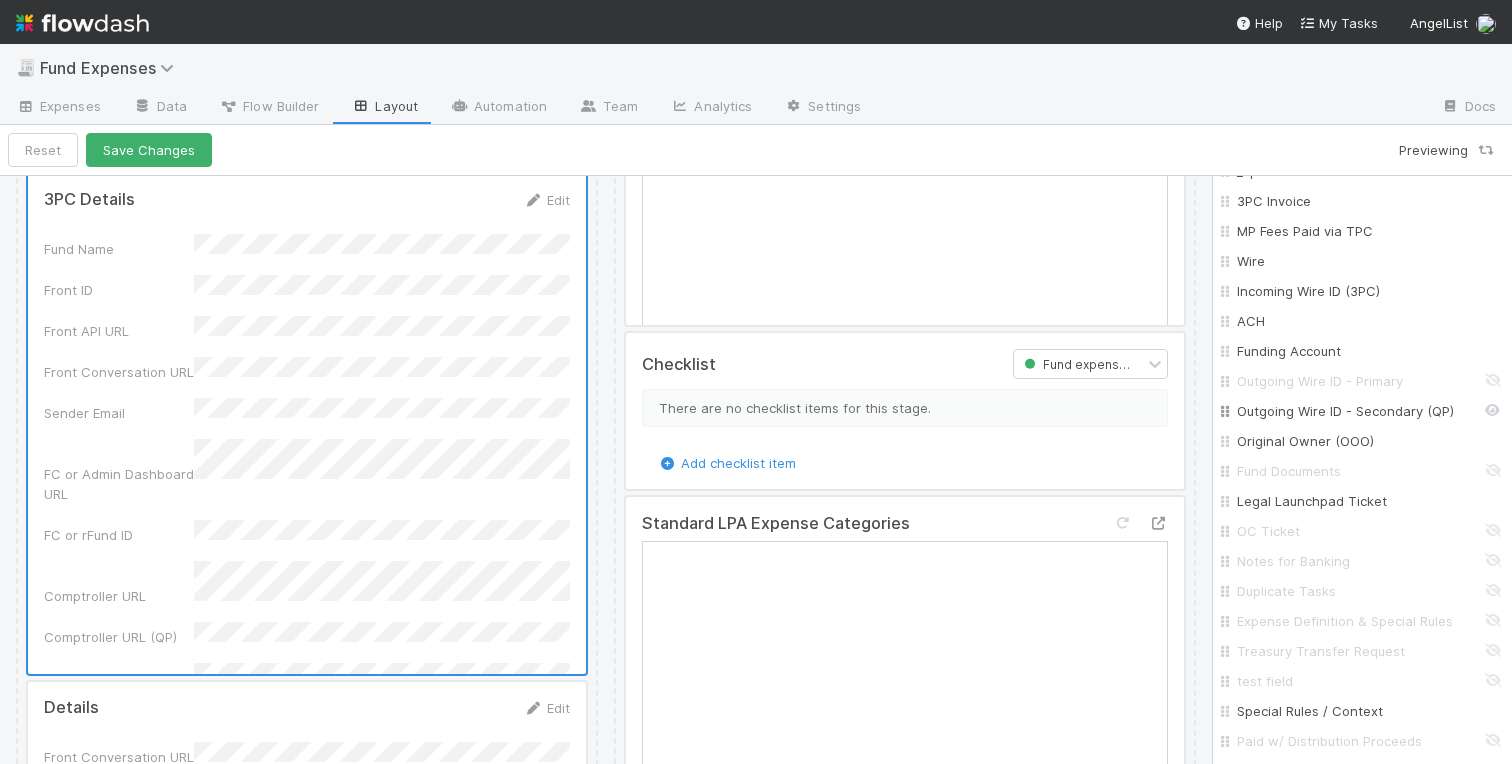 click on "Outgoing Wire ID - Secondary (QP)" at bounding box center (1368, 411) 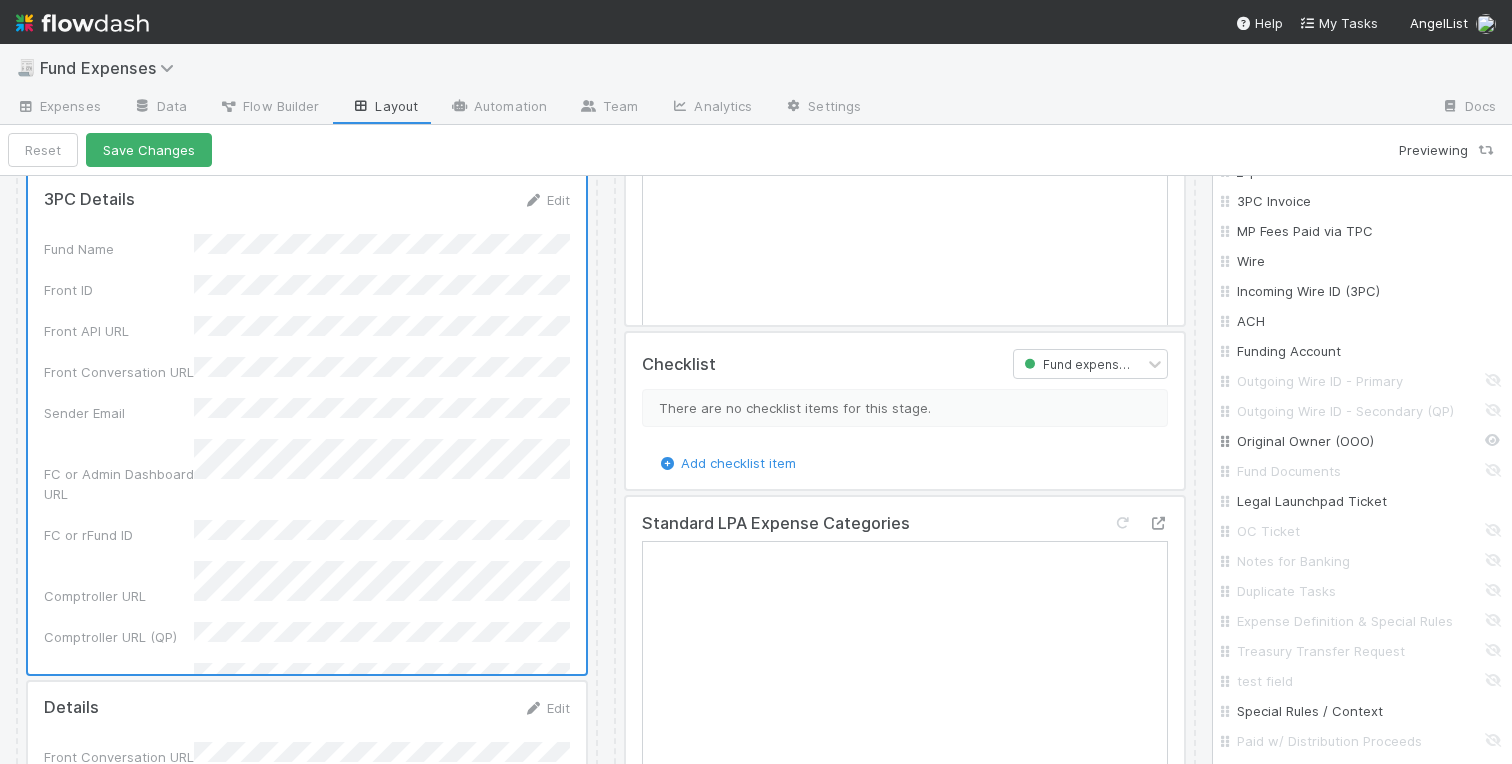 click on "Original Owner (OOO)" at bounding box center [1368, 441] 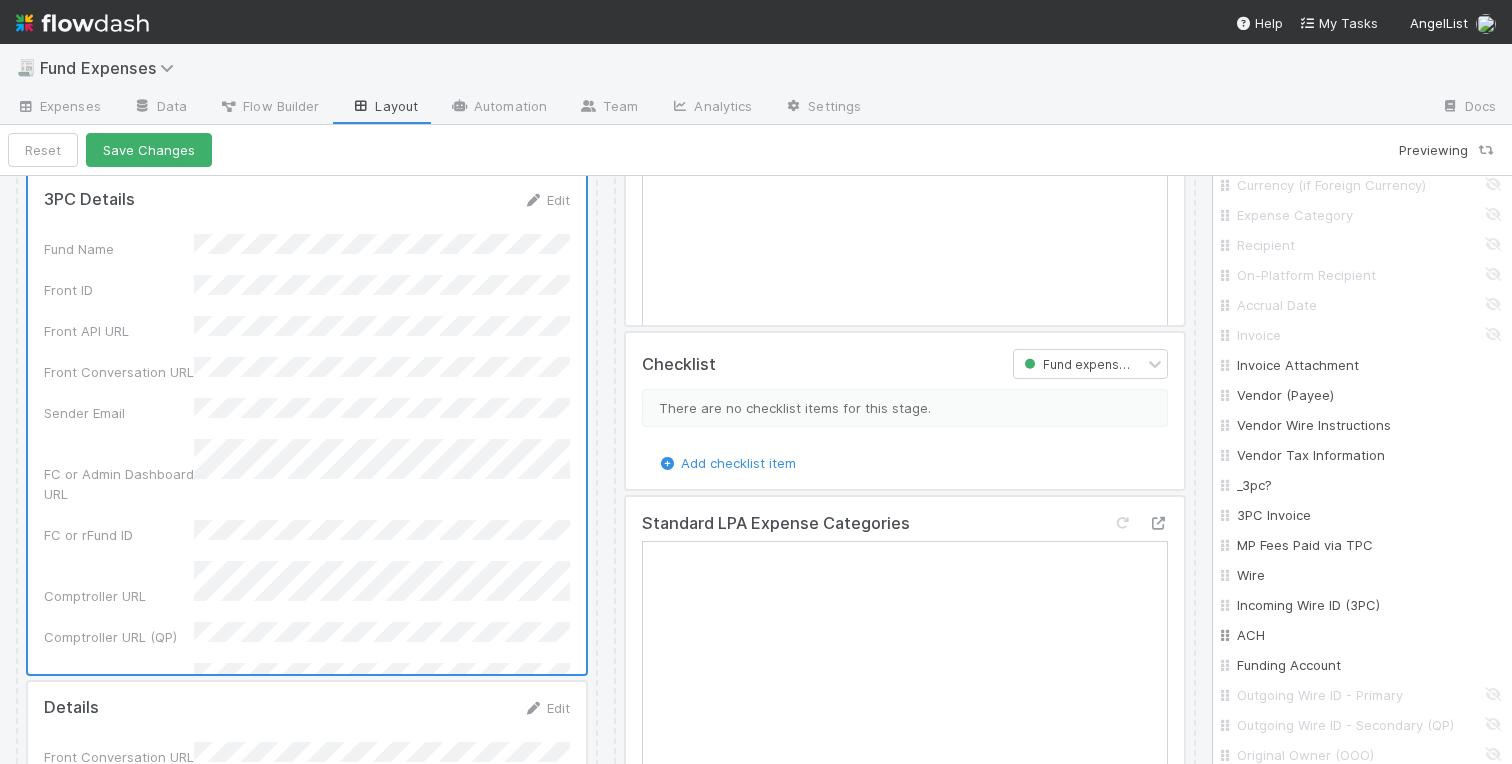 scroll, scrollTop: 899, scrollLeft: 0, axis: vertical 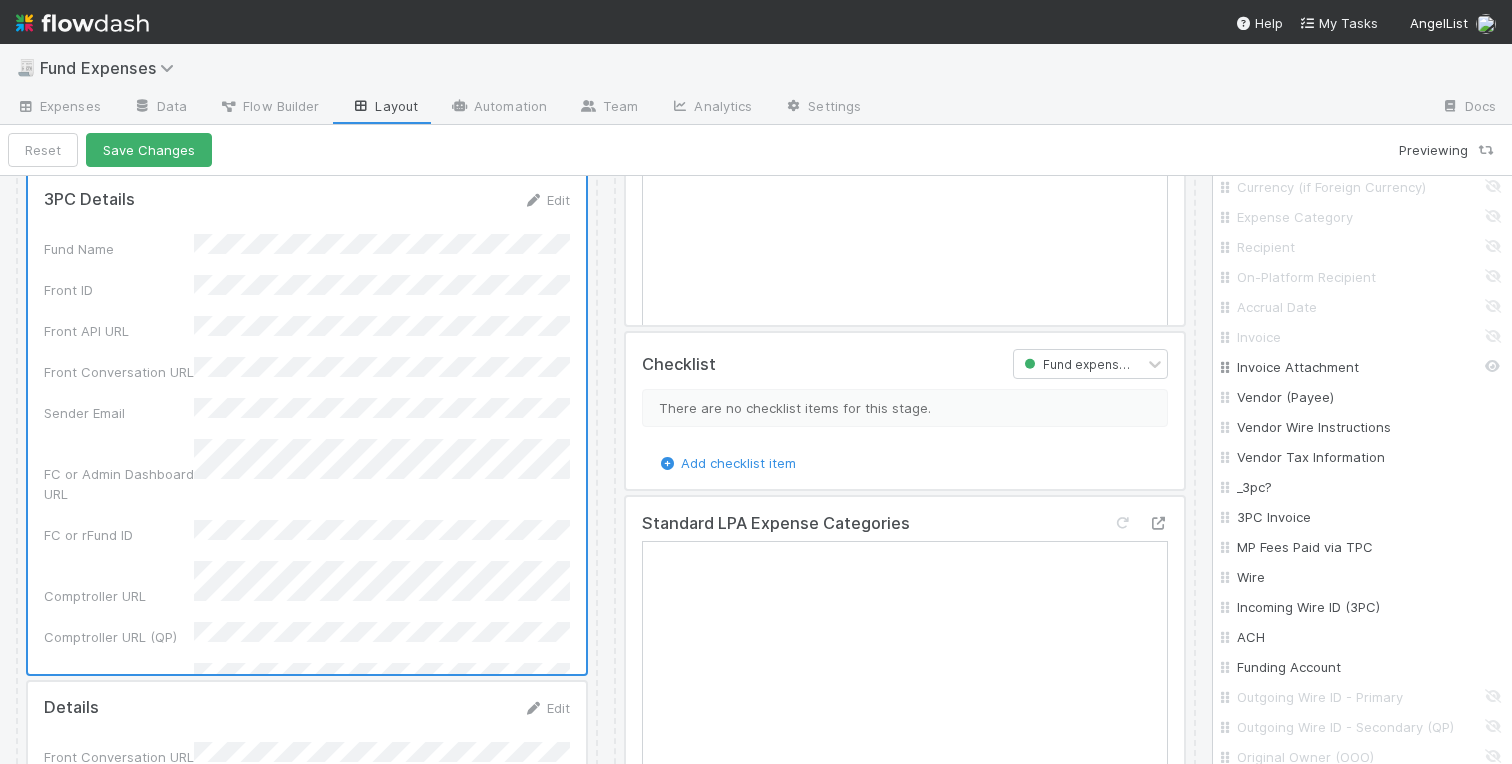 click on "Invoice Attachment" at bounding box center (1368, 367) 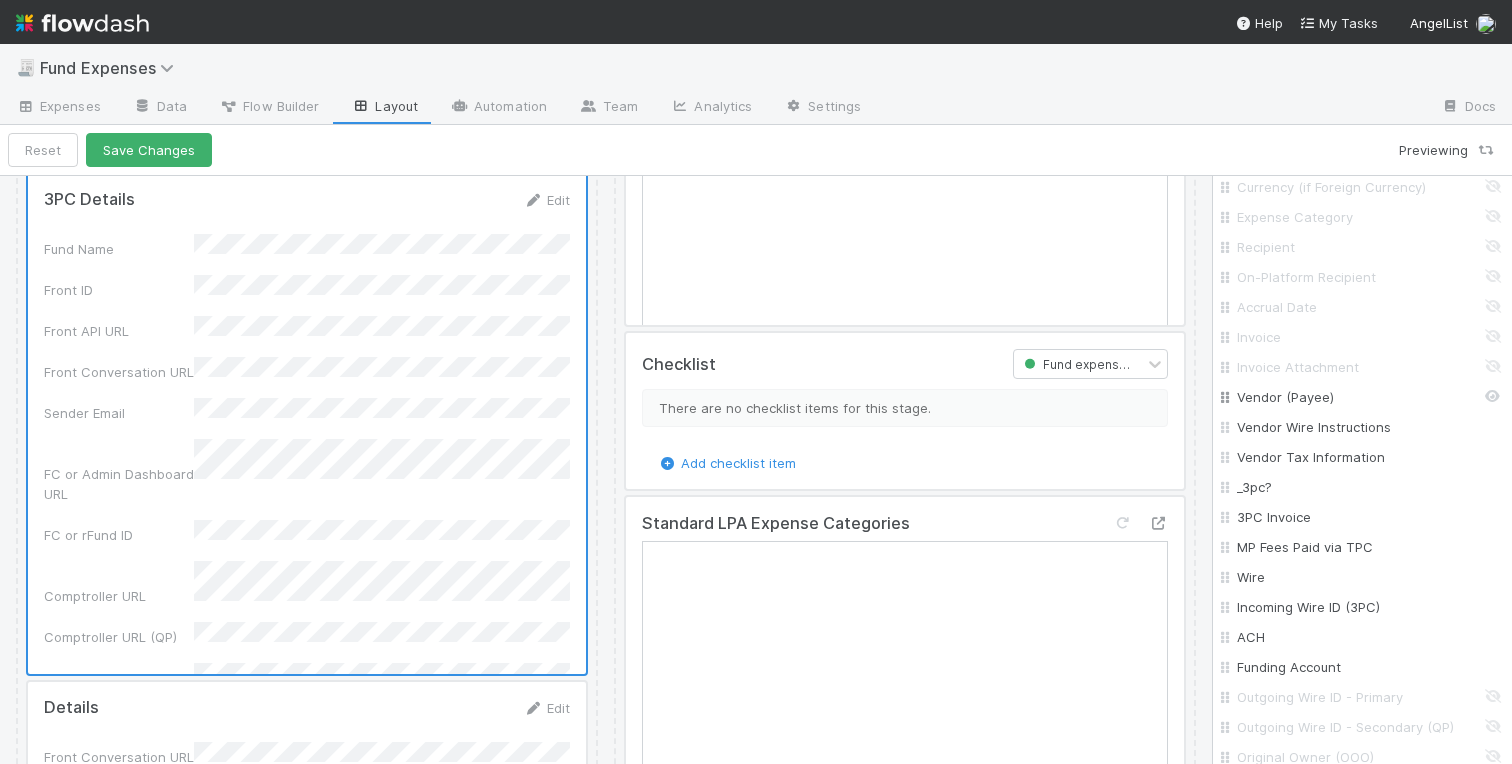 click on "Vendor (Payee)" at bounding box center (1368, 397) 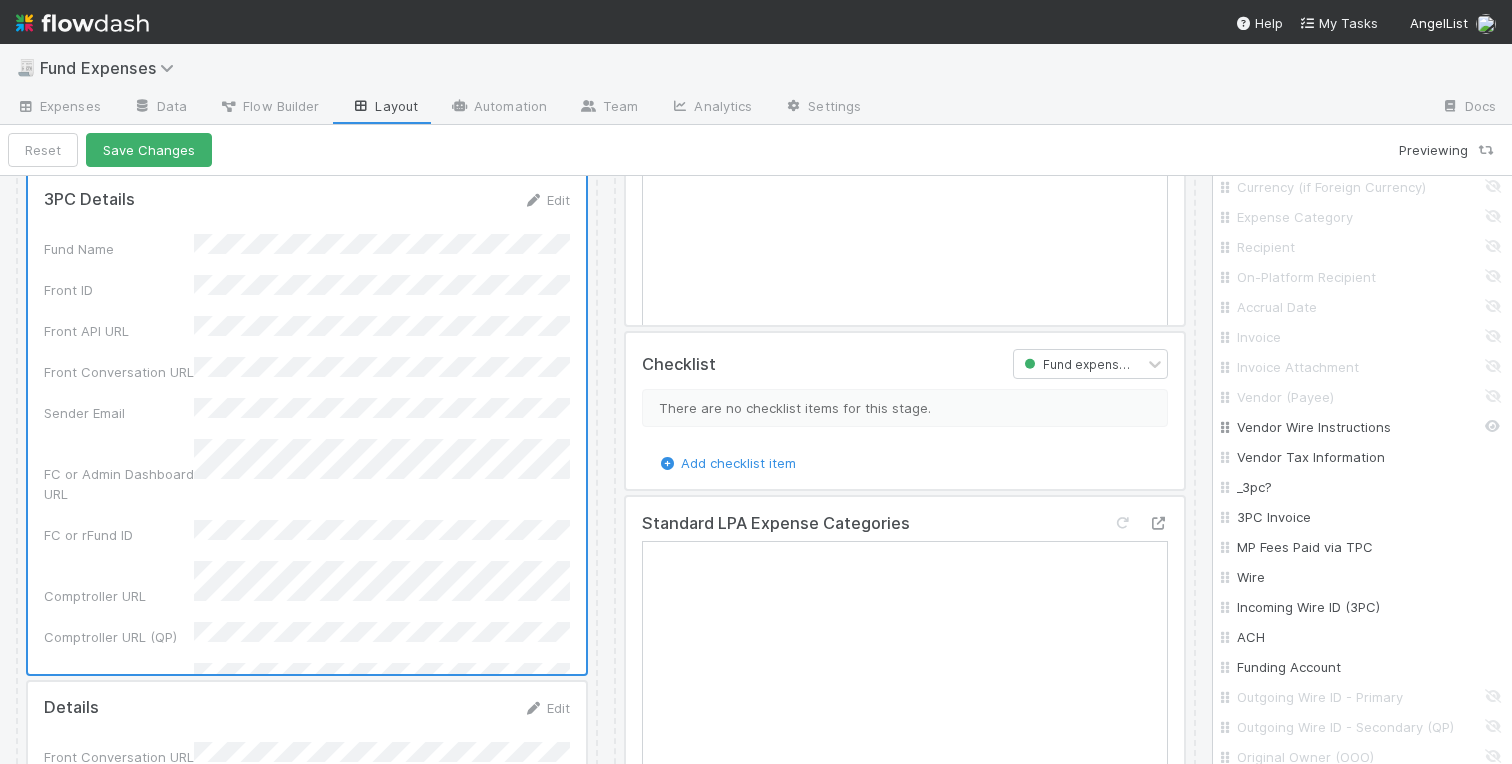 click on "Vendor Wire Instructions" at bounding box center [1368, 427] 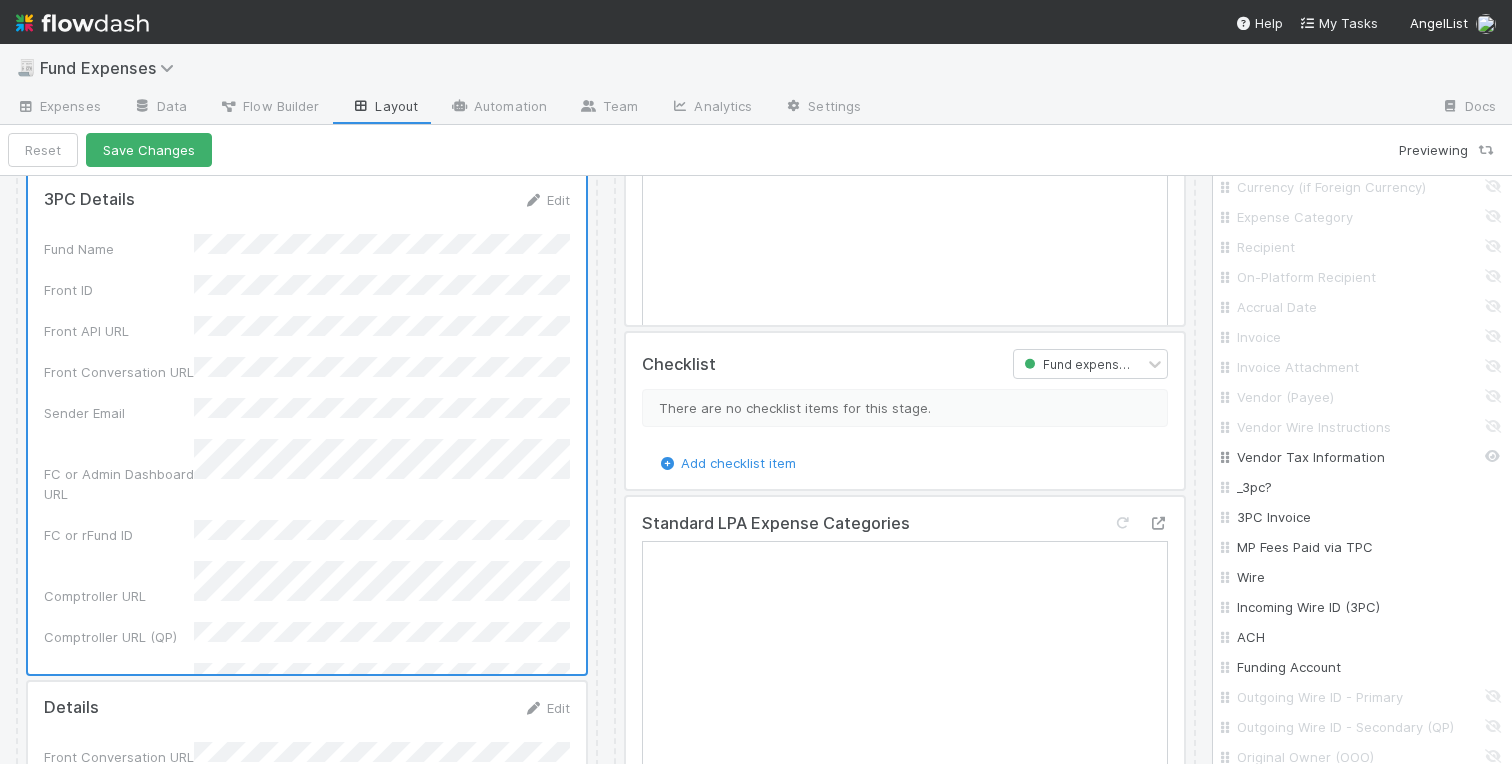 click on "Vendor Tax Information" at bounding box center [1368, 457] 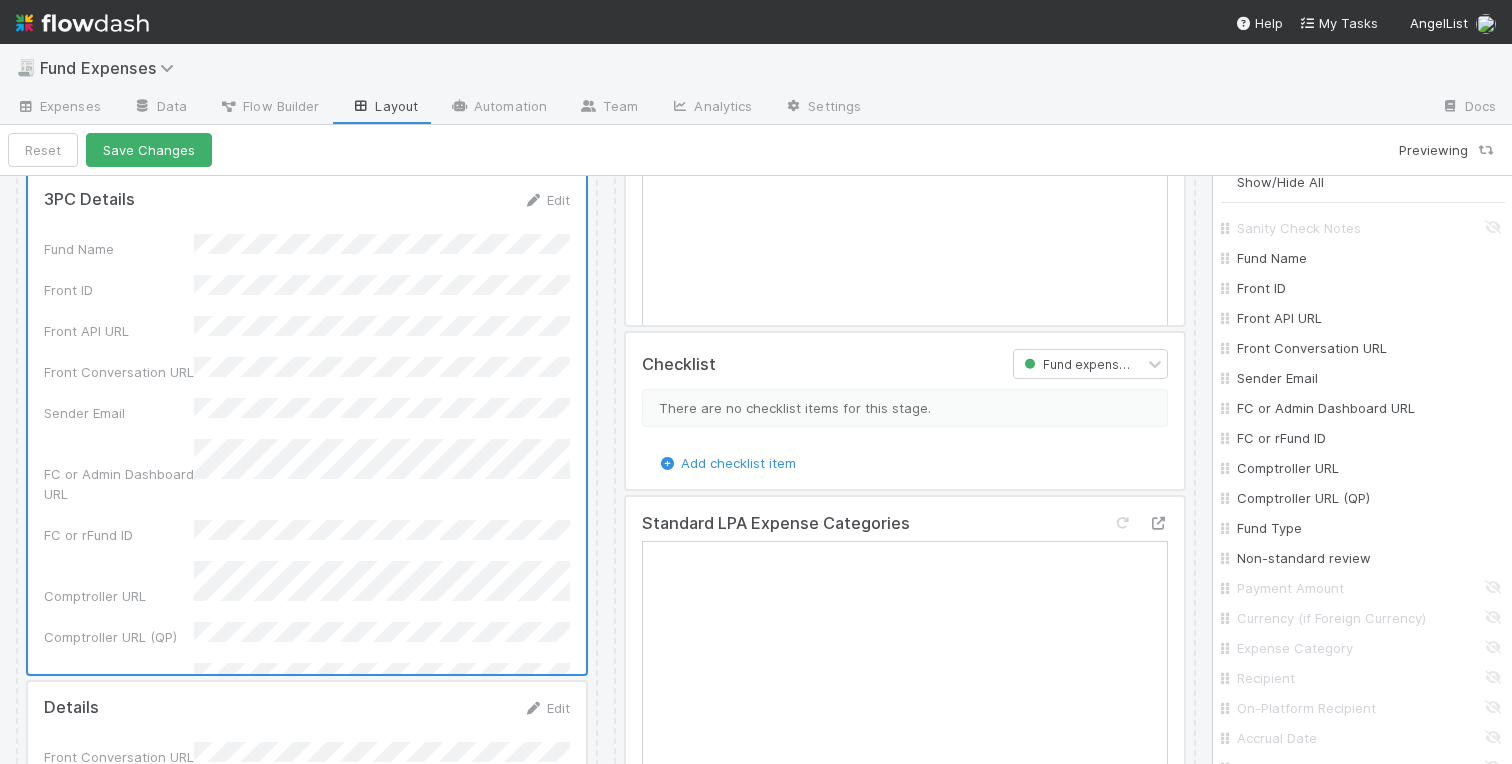 scroll, scrollTop: 467, scrollLeft: 0, axis: vertical 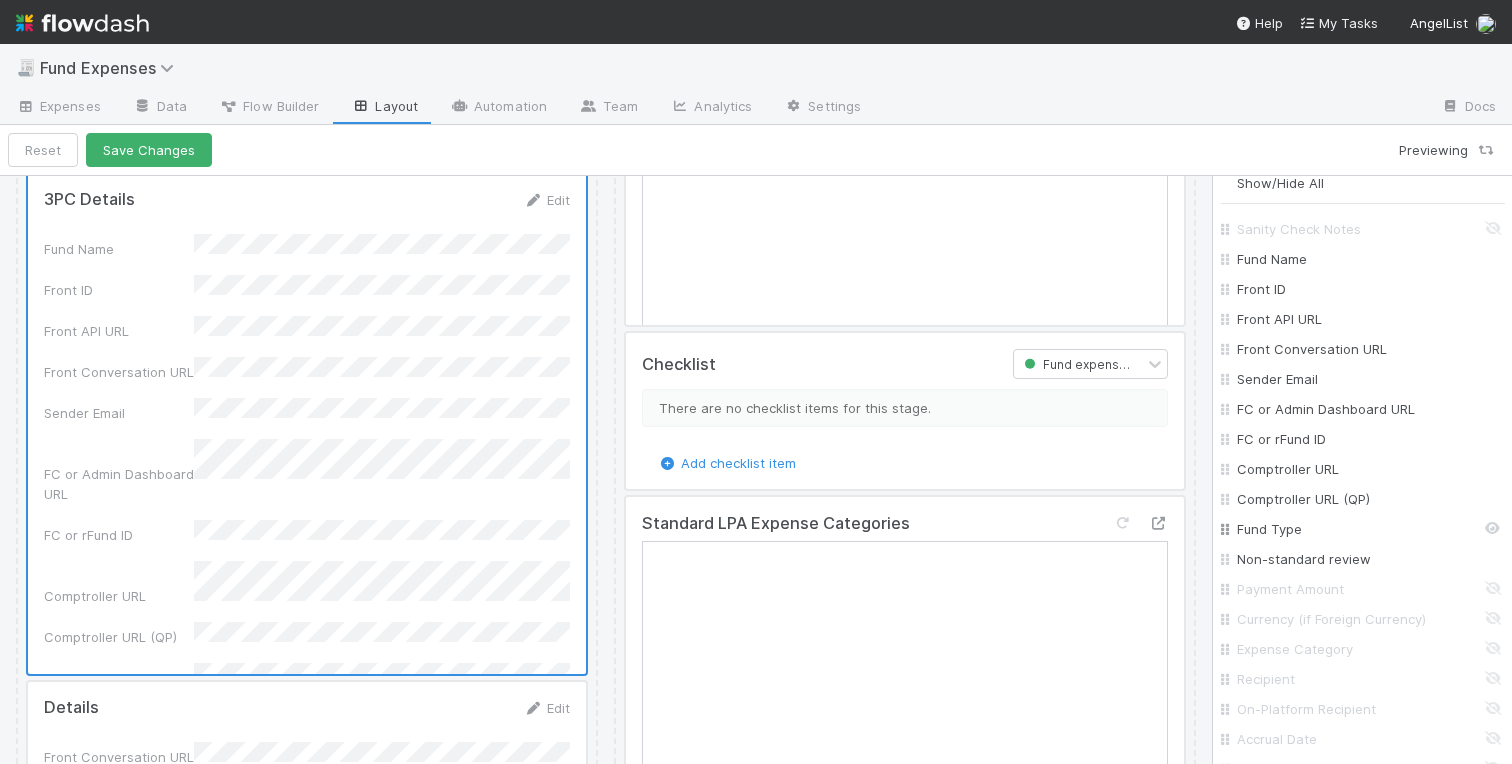 click on "Fund Type" at bounding box center (1368, 529) 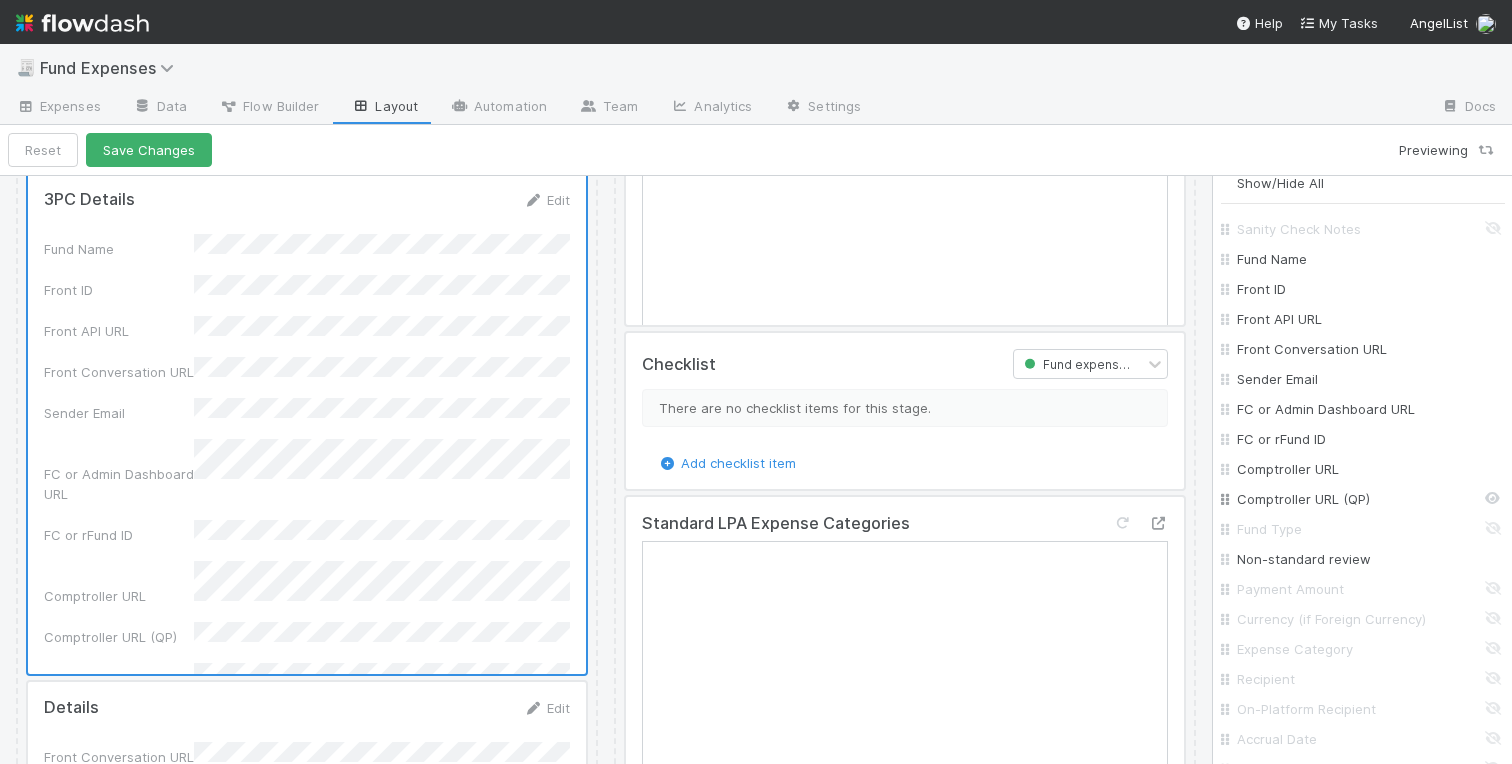 click on "Comptroller URL (QP)" at bounding box center [1368, 499] 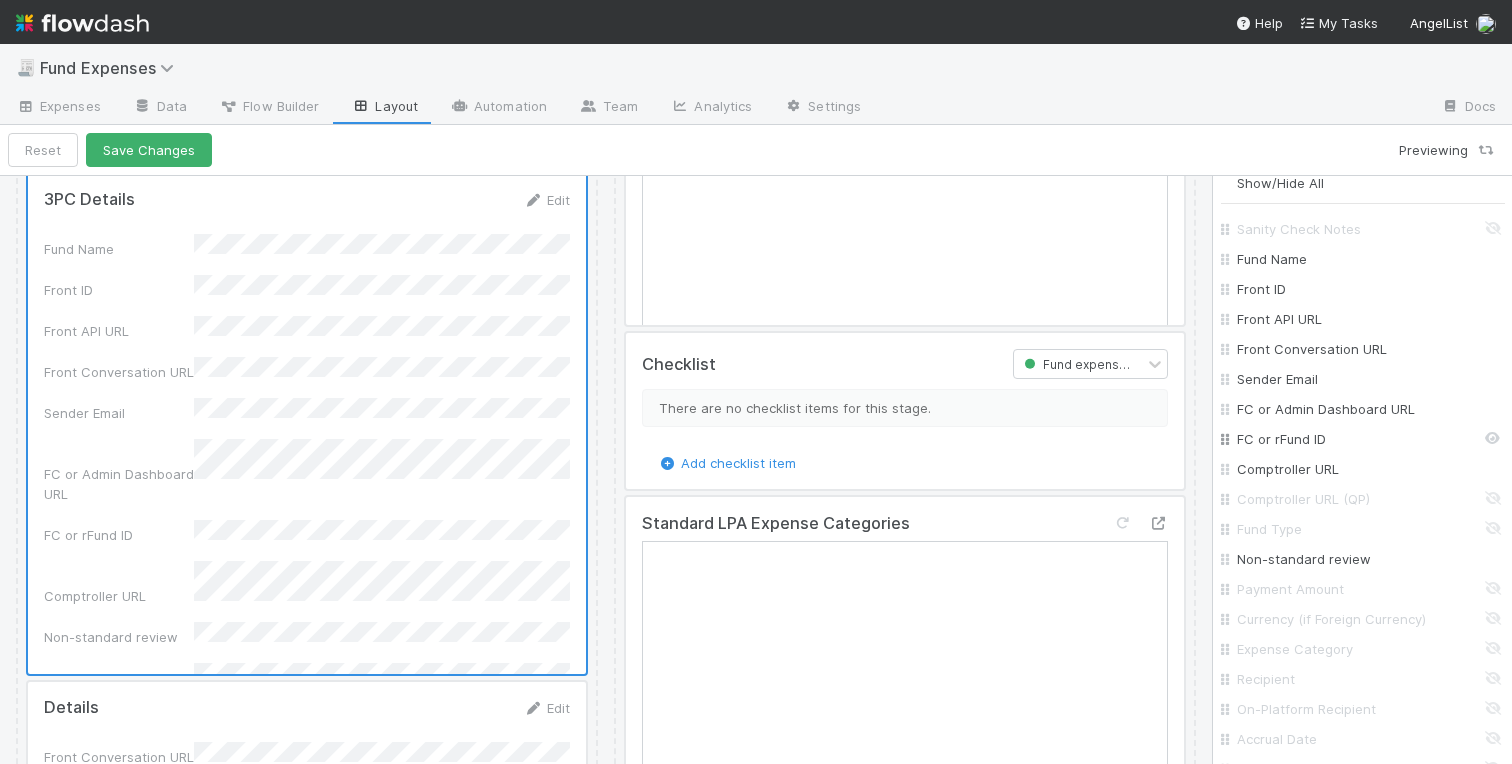 click on "FC or rFund ID" at bounding box center [1368, 439] 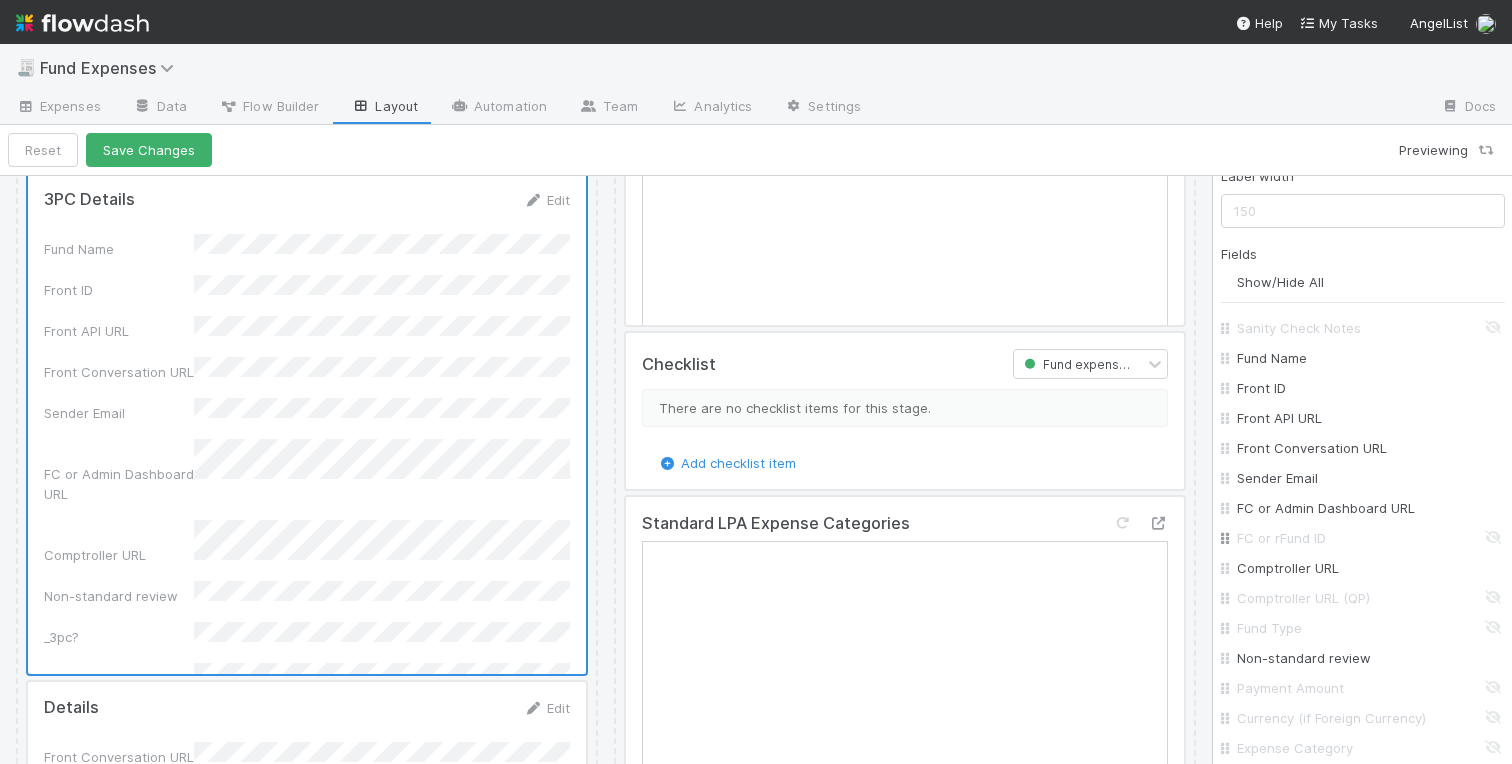 scroll, scrollTop: 364, scrollLeft: 0, axis: vertical 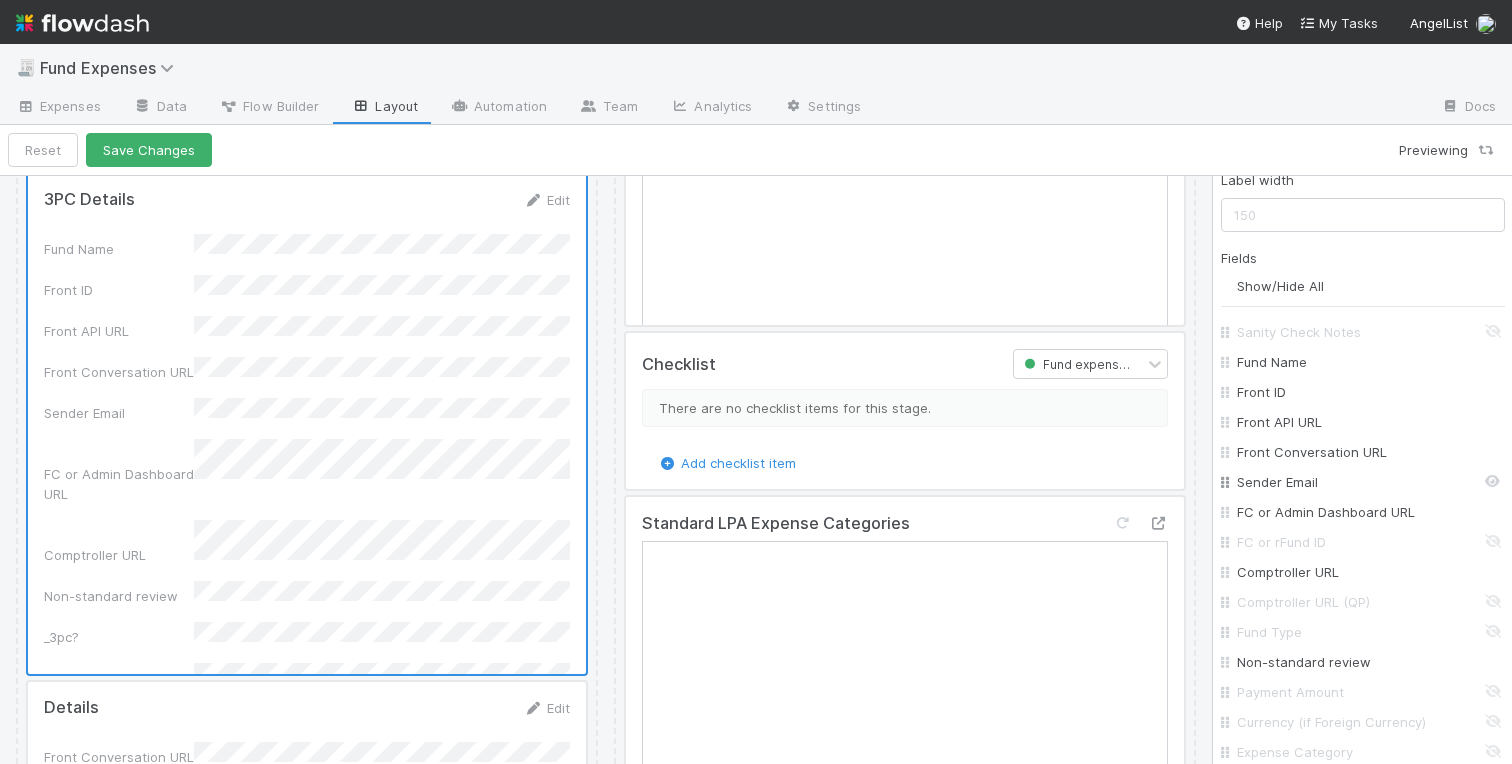 click on "Sender Email" at bounding box center [1368, 482] 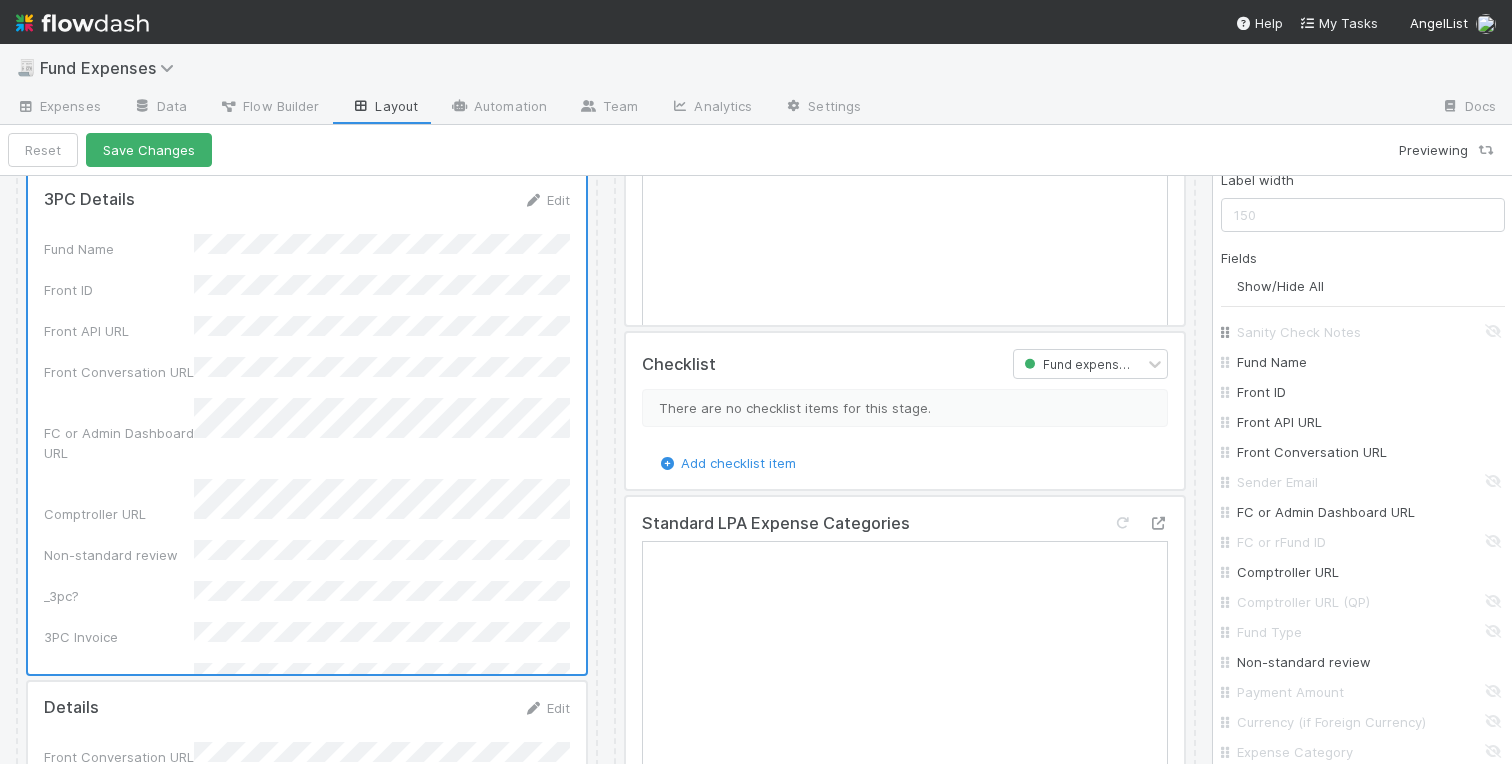 drag, startPoint x: 1285, startPoint y: 355, endPoint x: 1279, endPoint y: 329, distance: 26.683329 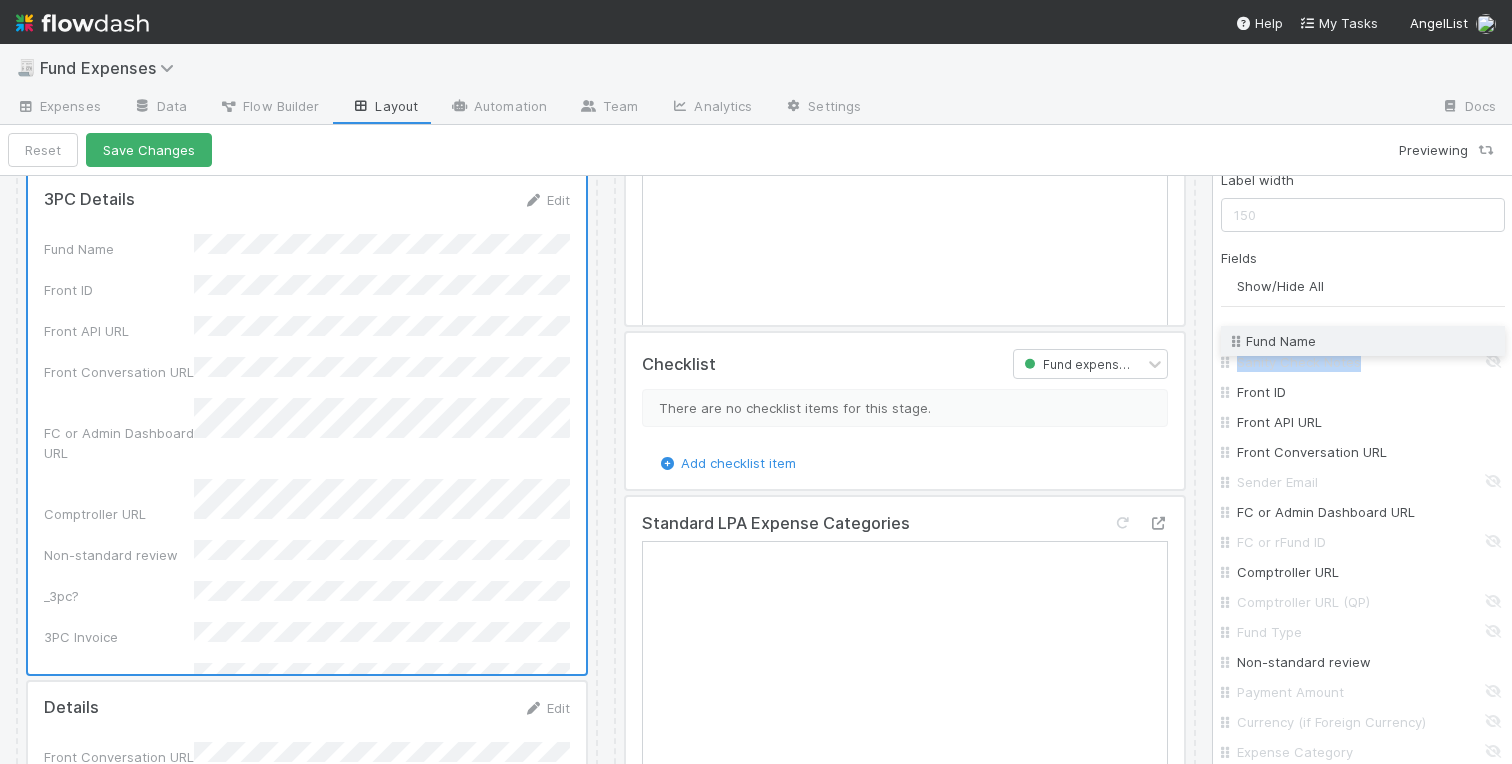 drag, startPoint x: 1226, startPoint y: 357, endPoint x: 1225, endPoint y: 334, distance: 23.021729 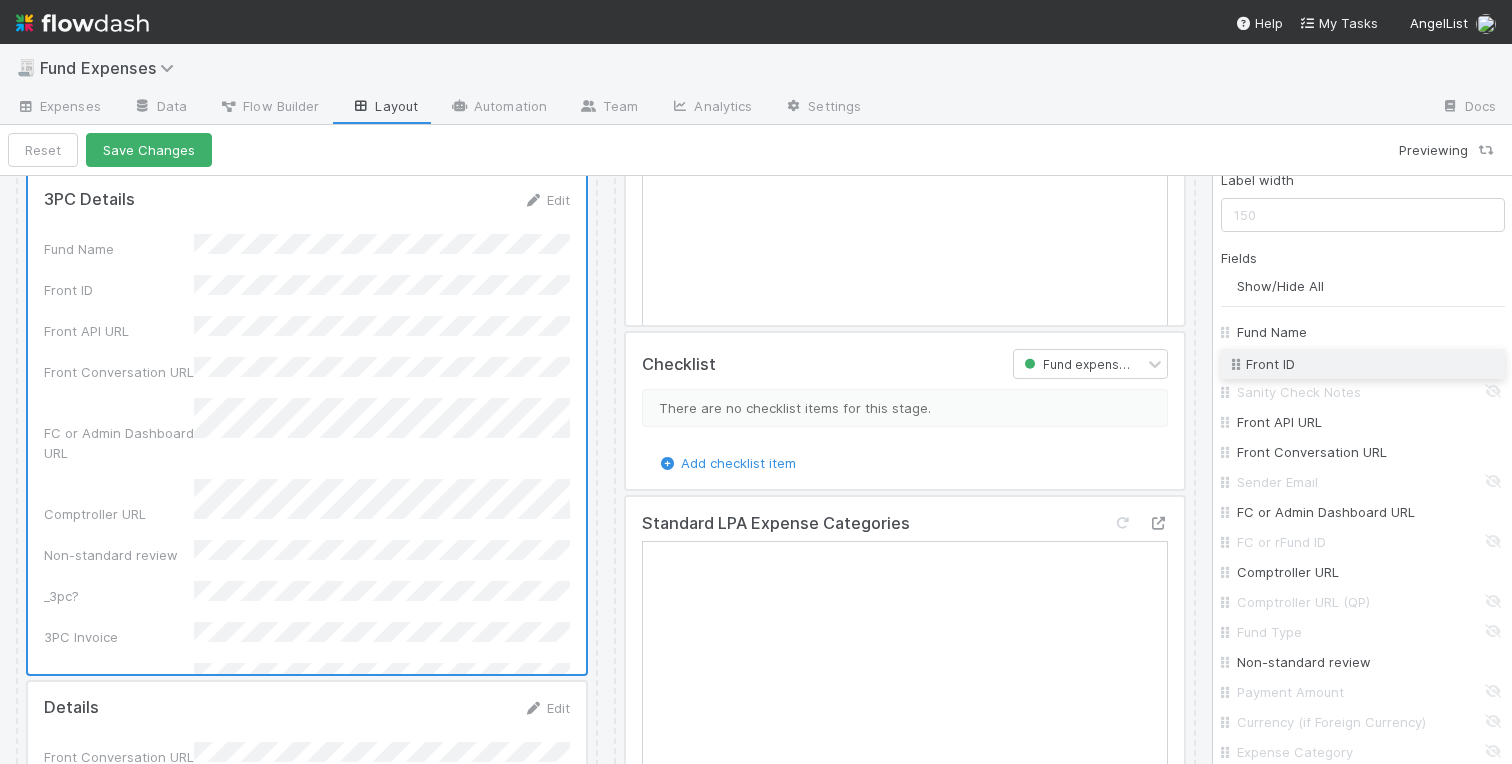 drag, startPoint x: 1226, startPoint y: 394, endPoint x: 1220, endPoint y: 362, distance: 32.55764 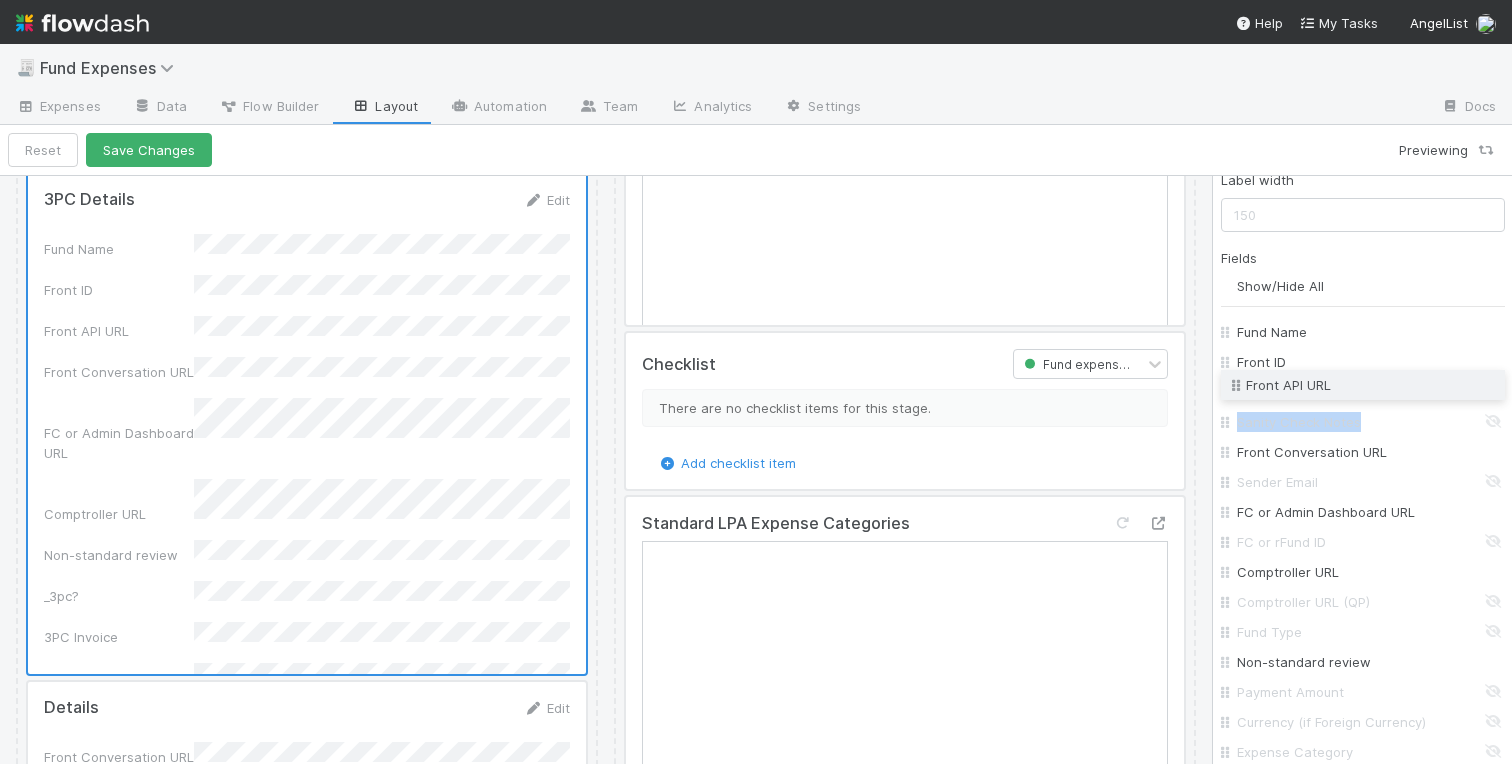 drag, startPoint x: 1225, startPoint y: 426, endPoint x: 1224, endPoint y: 390, distance: 36.013885 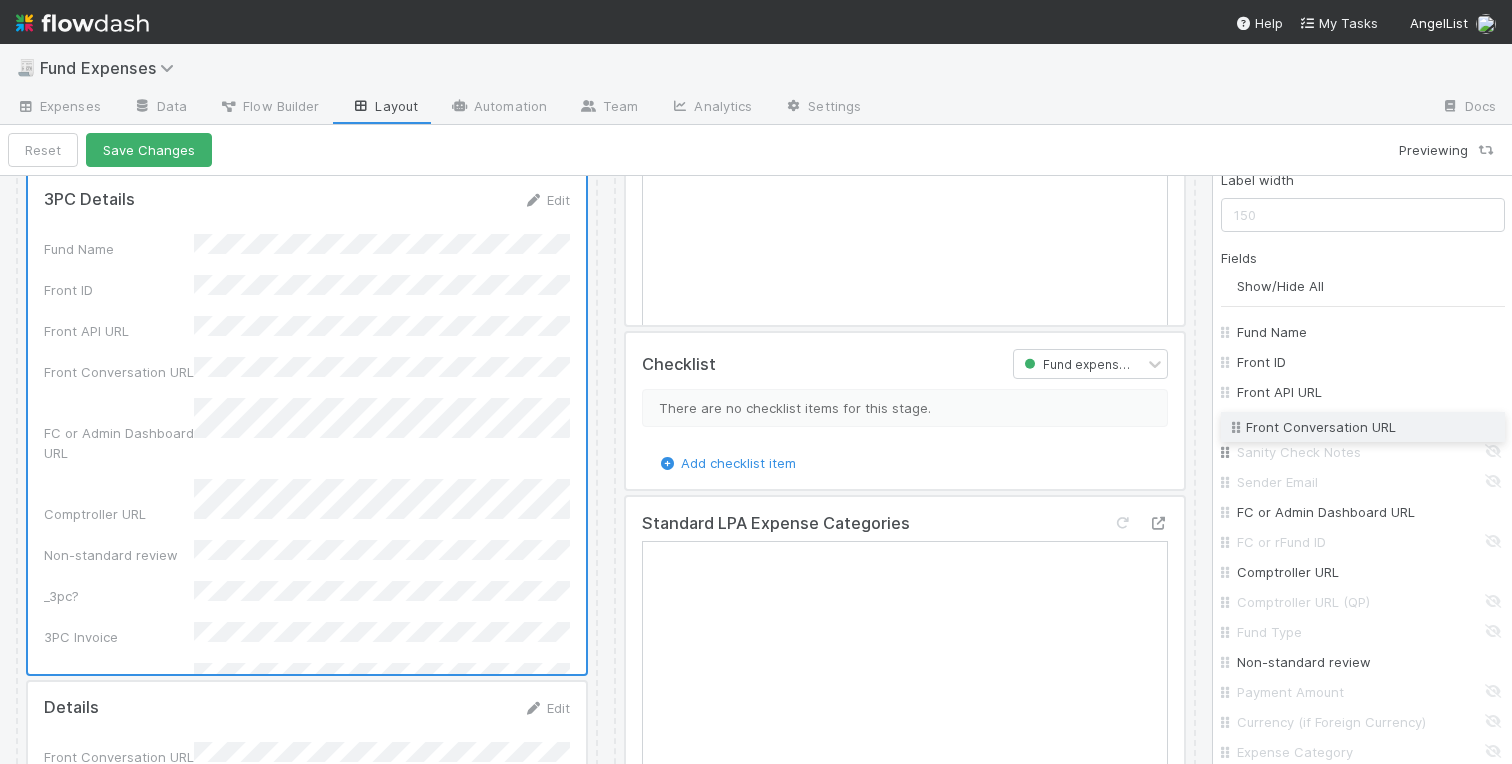 drag, startPoint x: 1225, startPoint y: 451, endPoint x: 1225, endPoint y: 427, distance: 24 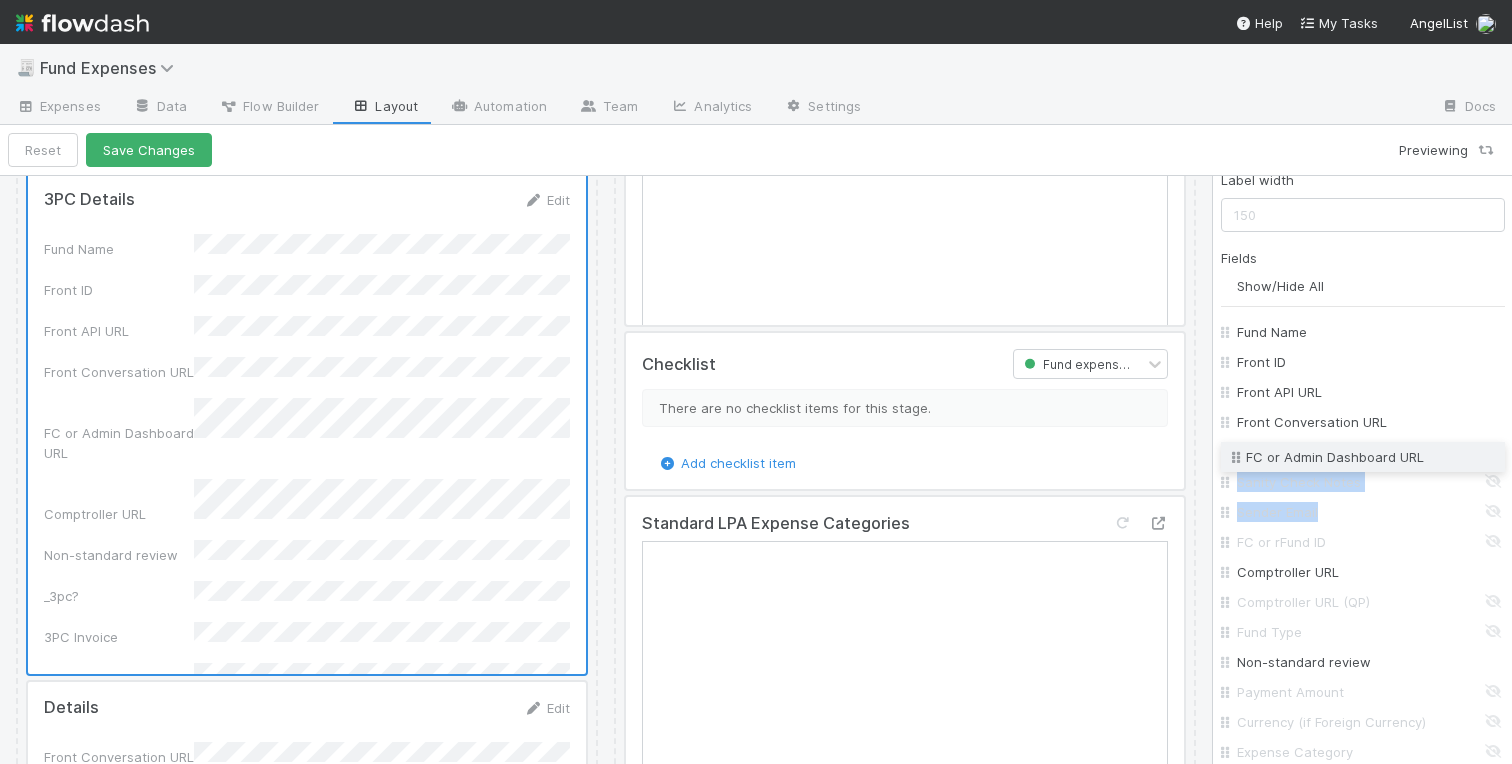 drag, startPoint x: 1226, startPoint y: 513, endPoint x: 1226, endPoint y: 459, distance: 54 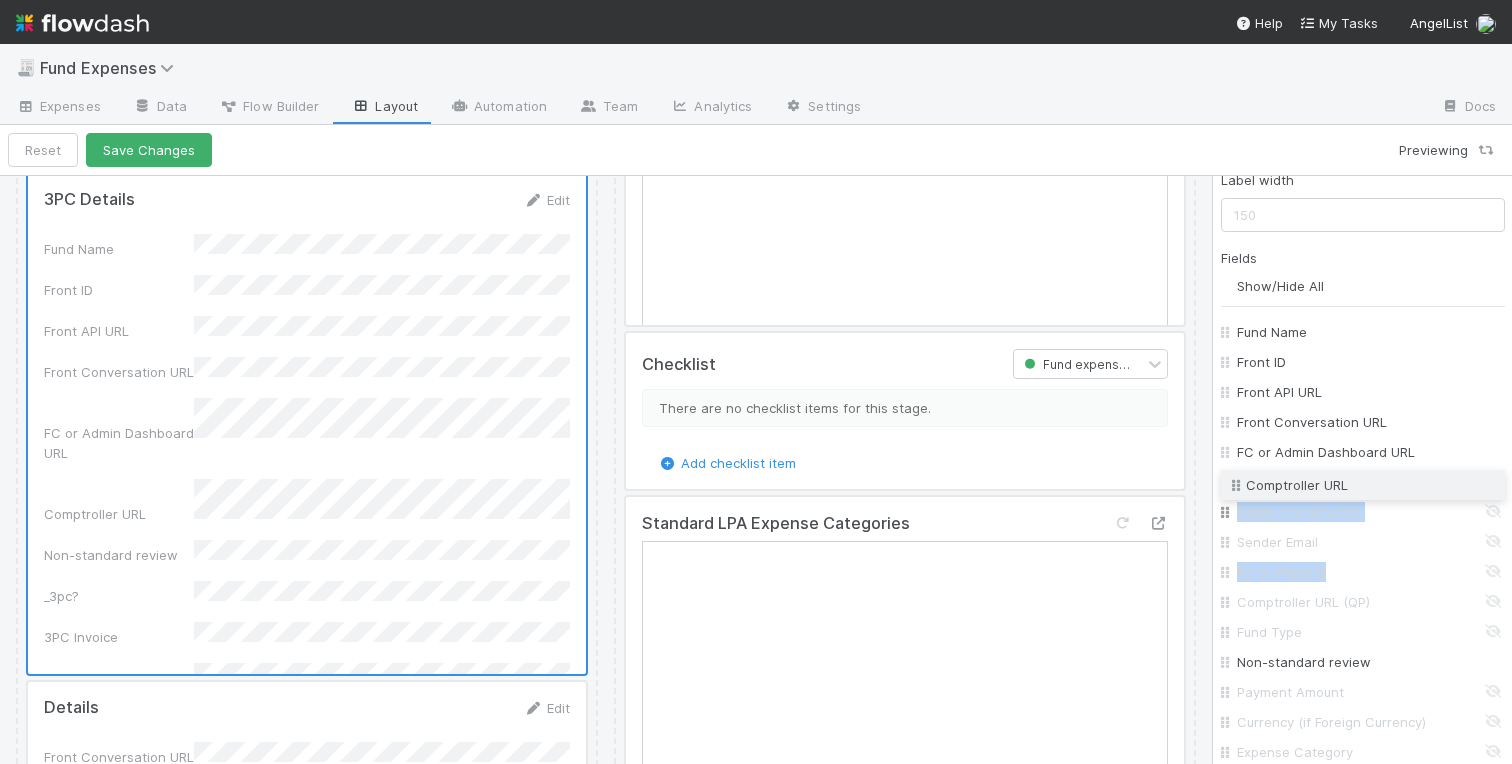 drag, startPoint x: 1222, startPoint y: 572, endPoint x: 1221, endPoint y: 486, distance: 86.00581 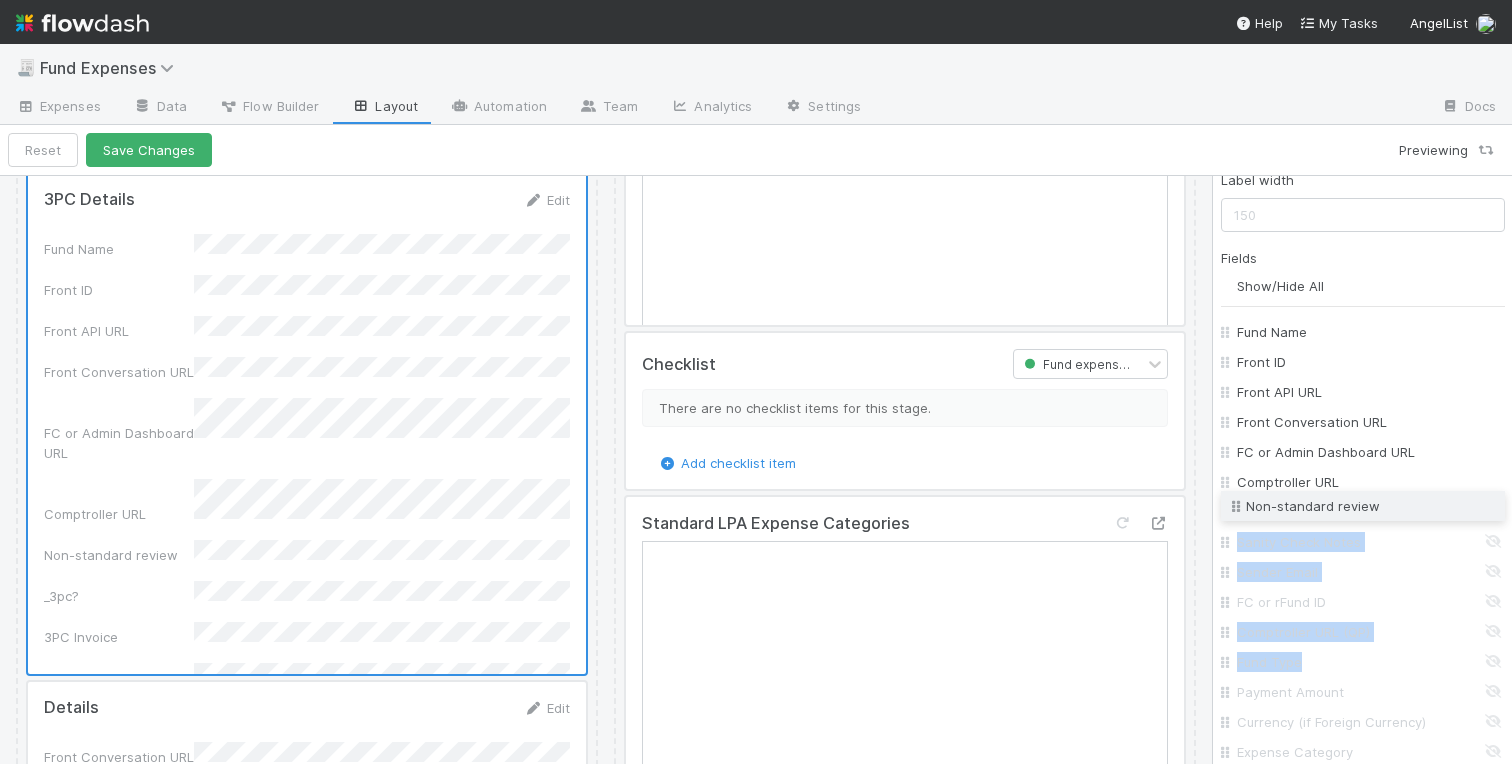 drag, startPoint x: 1227, startPoint y: 664, endPoint x: 1215, endPoint y: 509, distance: 155.46382 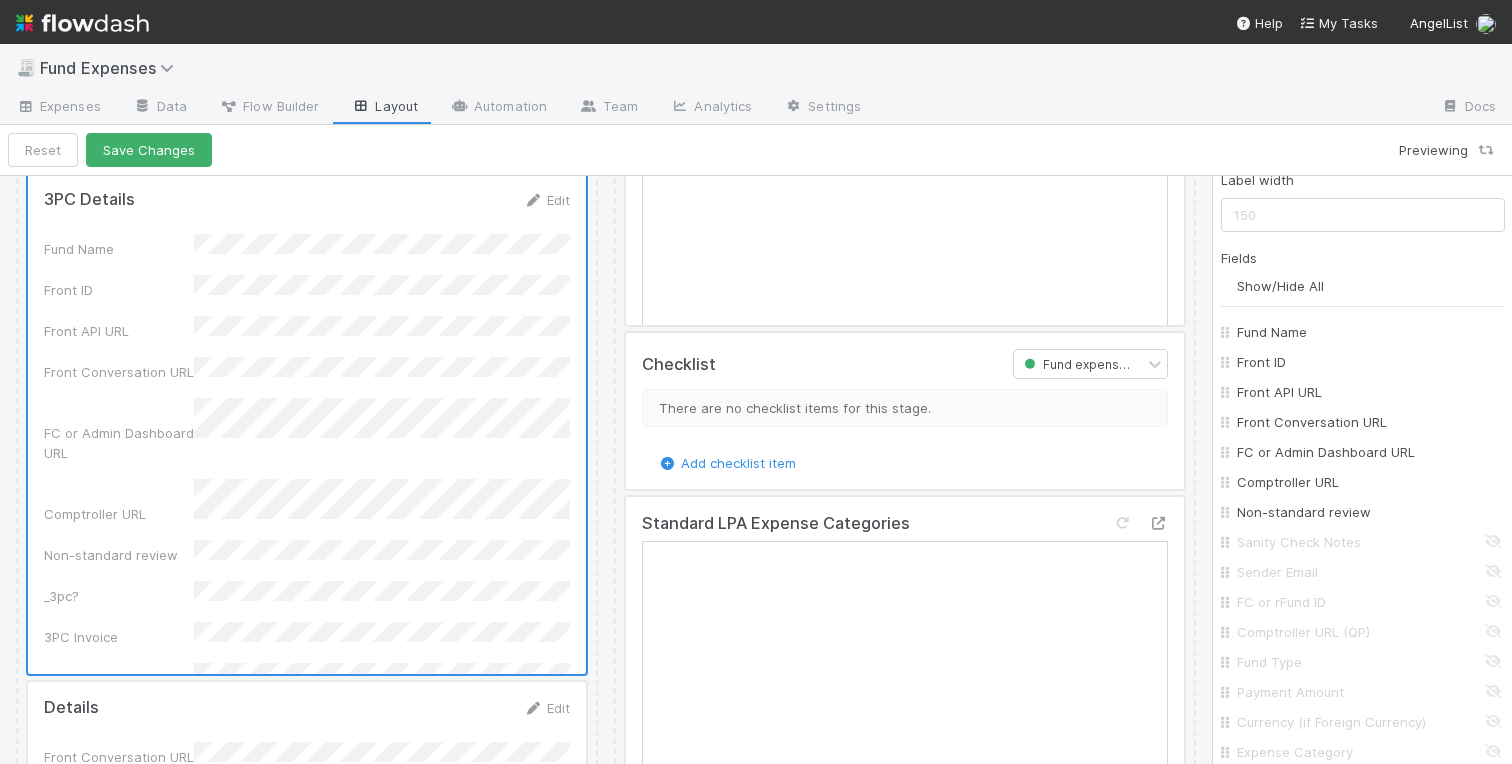 click on "Invoice Preview 1  of  2  files Wilbe_Capital_LLP_-_Re-charges_transactions (2).xlsx Cannot preview file:  Wilbe_Capital_LLP_-_Re-charges_transactions (2).xlsx  ( application/vnd.openxmlformats-officedocument.spreadsheetml.sheet ). TPC Invoice   Checklist    Fund expense paid There are no checklist items for this stage. Add checklist item Standard LPA Expense Categories File Preview No file(s) uploaded. Activity Log Undo Last Action Export as CSV [DATE], [TIME] GMT[TIMEZONE] Front (New) - Add Front comment once expense is complete  was triggered [DATE], [TIME] GMT[TIMEZONE] Linked Automation - Update Linked Warehouse Task Stage (Warehousing)  was triggered [DATE], [TIME] GMT[TIMEZONE] Front - Add Front comment once expense has been completed  was triggered [DATE], [TIME] GMT[TIMEZONE] [PERSON]   moved this  expense  from     Transfer money   to     Fund expense paid [DATE], [TIME] GMT[TIMEZONE] [PERSON]  performed the  Move to Fund expense paid, notify expense submitter  action. [DATE], [TIME] GMT[TIMEZONE]   expense" at bounding box center [905, 932] 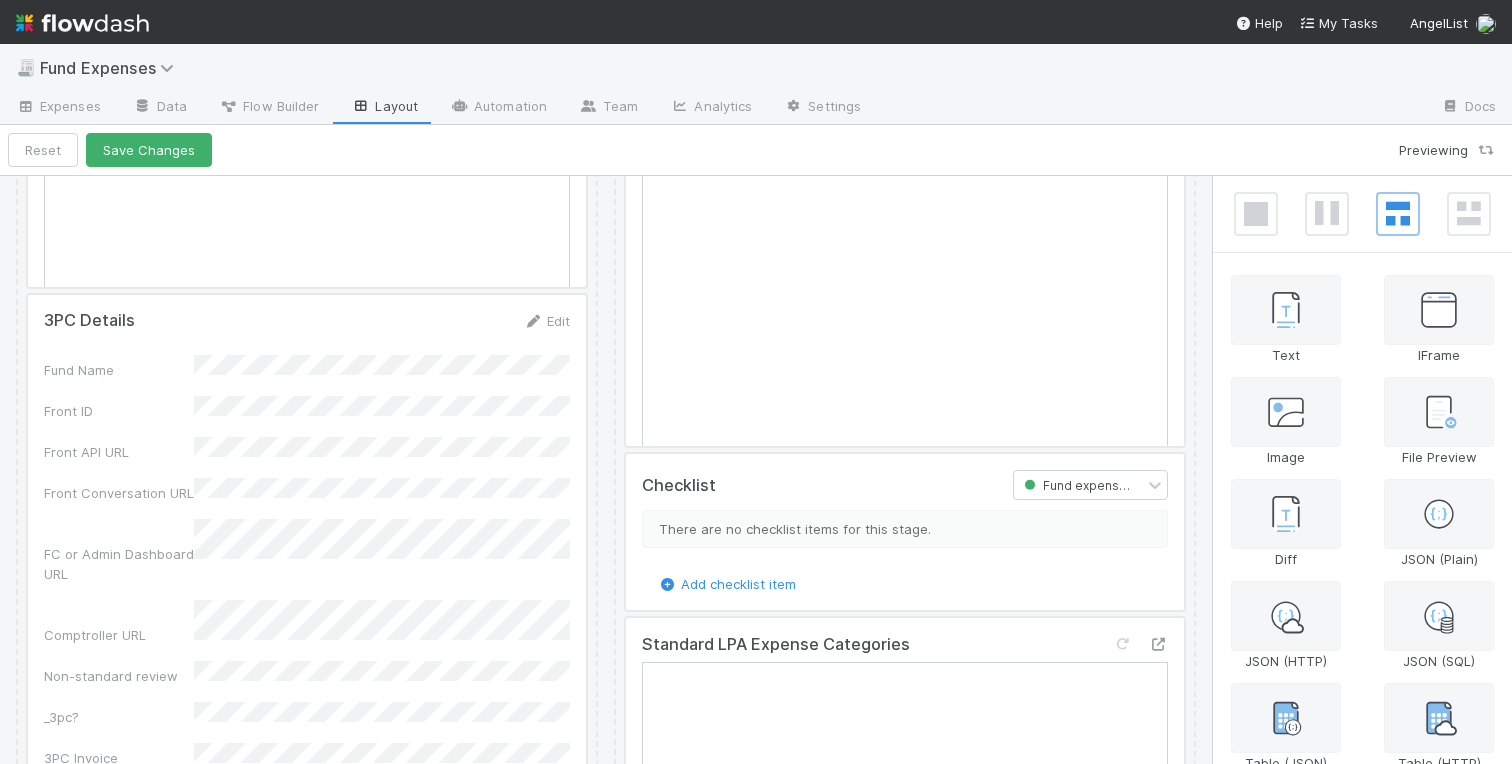 scroll, scrollTop: 8451, scrollLeft: 0, axis: vertical 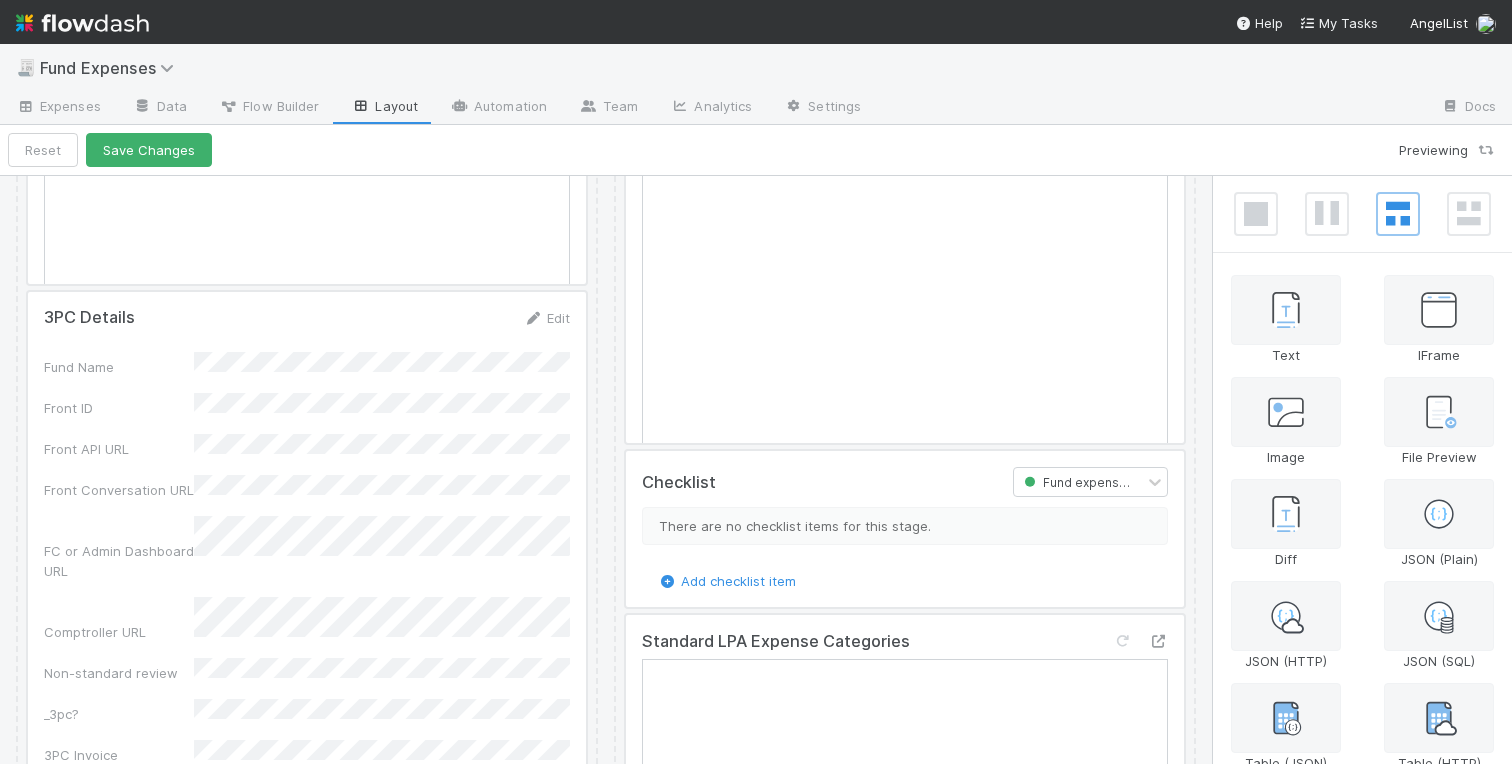 click at bounding box center (307, 542) 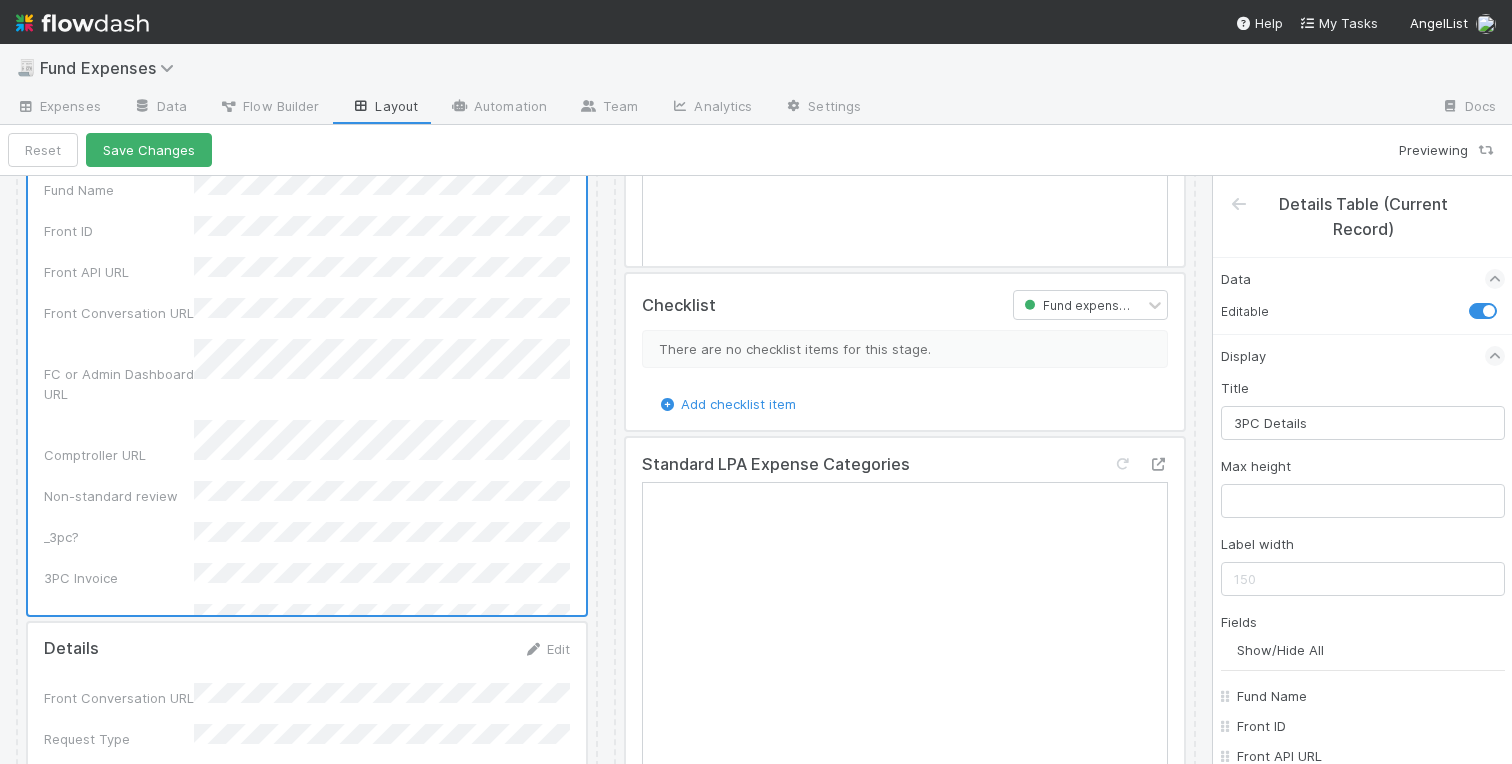 scroll, scrollTop: 8630, scrollLeft: 0, axis: vertical 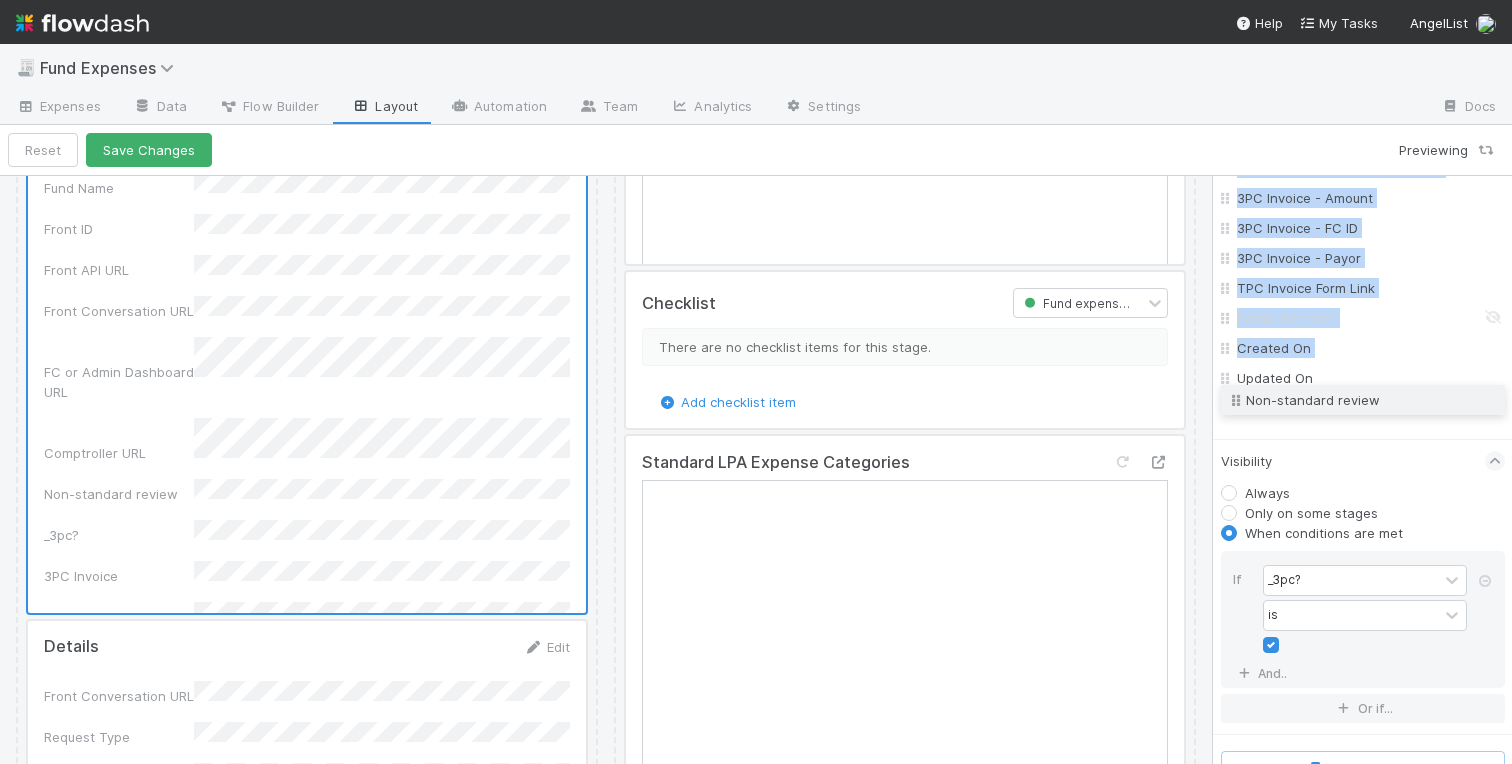 drag, startPoint x: 1227, startPoint y: 275, endPoint x: 1241, endPoint y: 399, distance: 124.78782 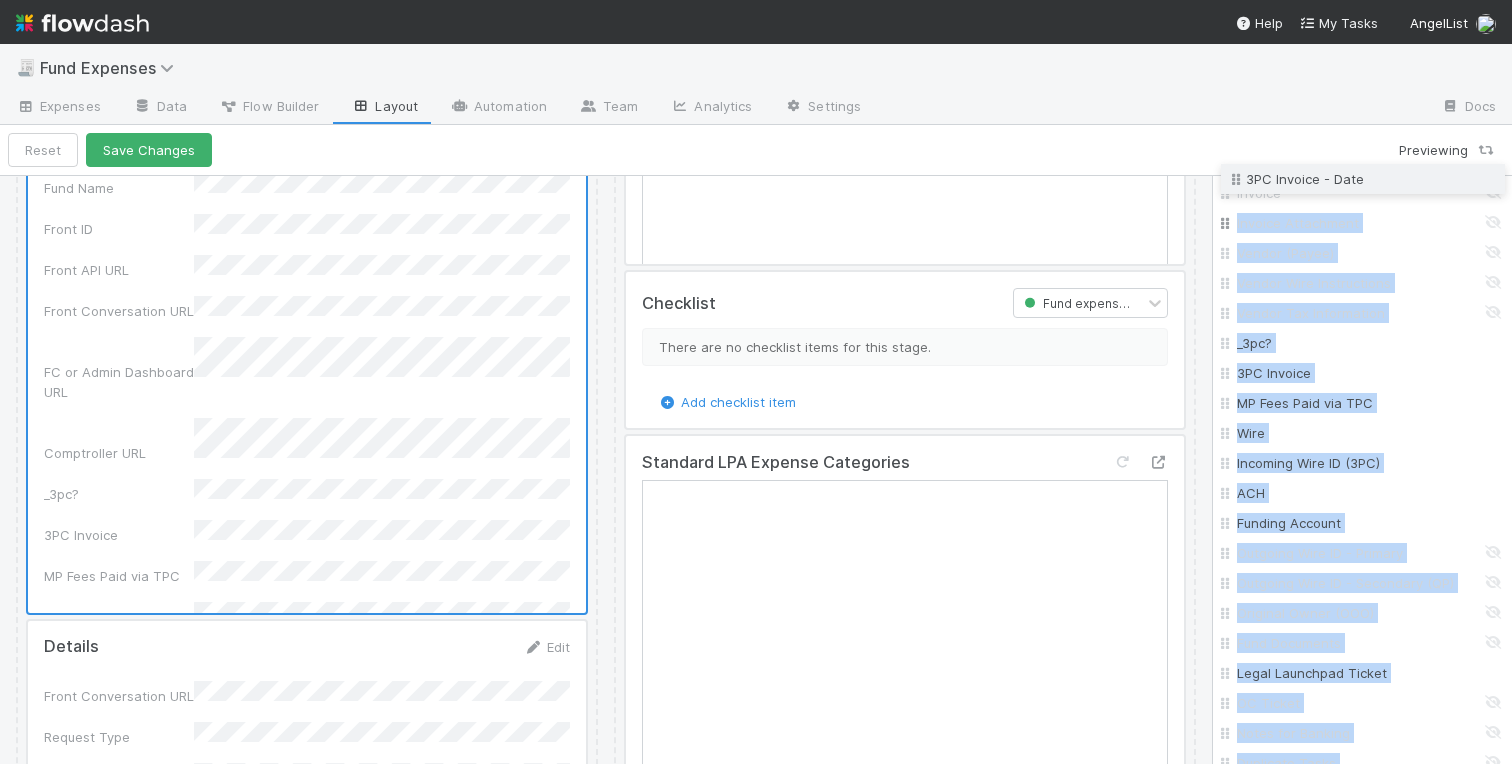 scroll, scrollTop: 1040, scrollLeft: 0, axis: vertical 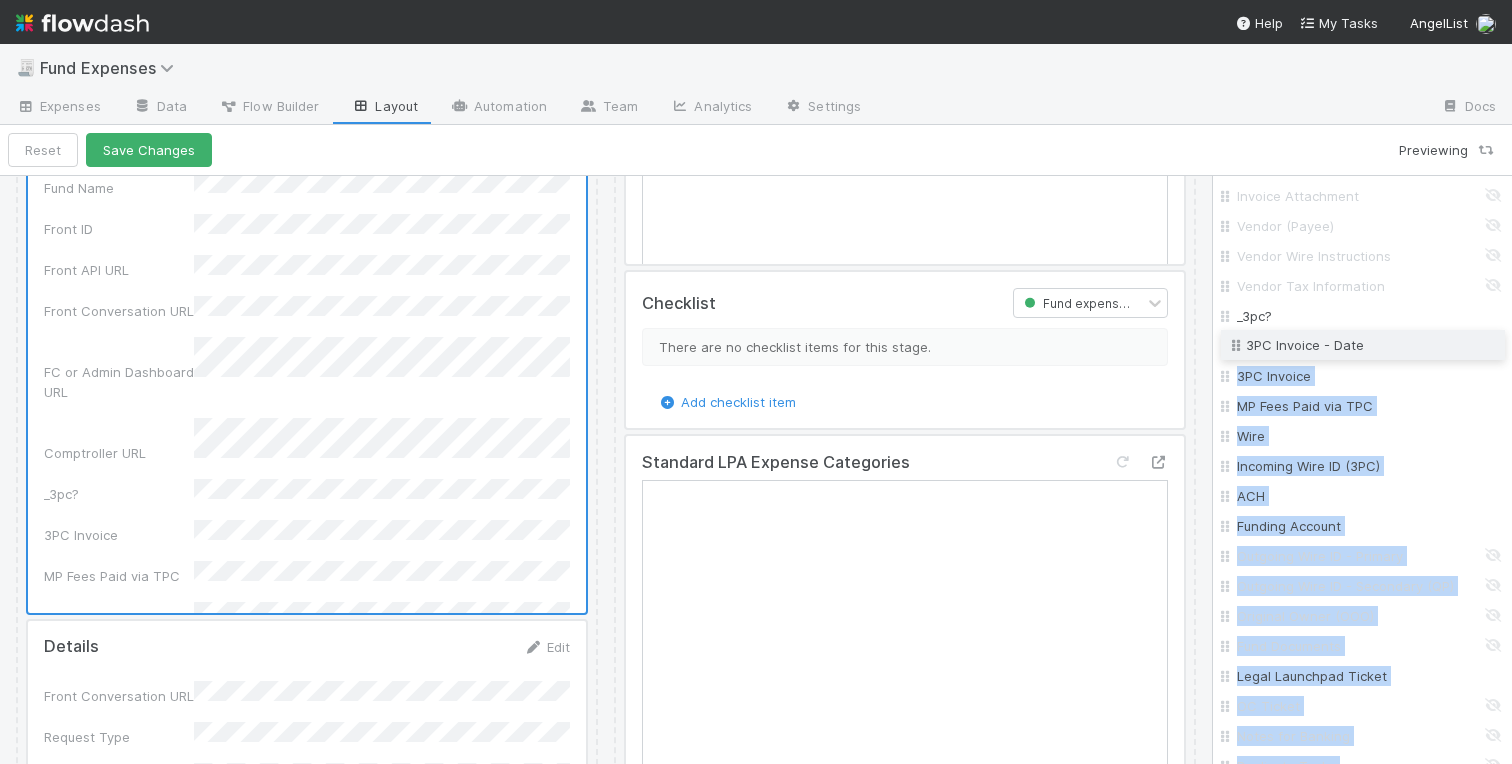 drag, startPoint x: 1224, startPoint y: 433, endPoint x: 1217, endPoint y: 346, distance: 87.28116 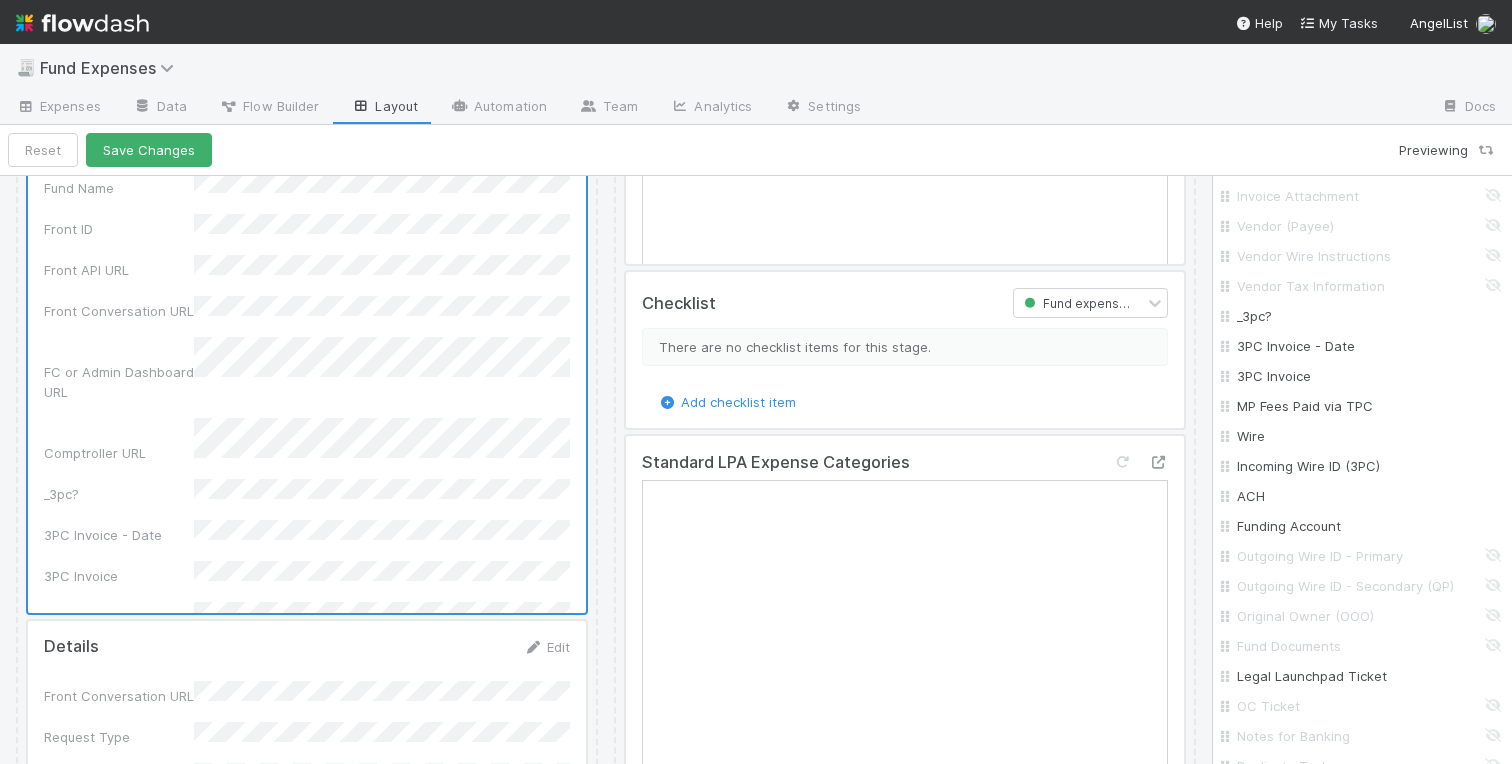 click on "❗This fund has custom rules❗ This fund may have custom rules. Please check the Fund Expenses - Custom Rules spreadsheet for further information. is not a valid URL. Warehoused Investment Front link: https://app.frontapp.com/open/Comptroller Fund Expenses - Custom Rules Warehousing Invoice Template Sanity Check Create a new task Link an existing task Sanity Check Priority Request BT Settlement Account outgoing wires Assigned To Stage Outgoing Wire ID USD Amount Actual USD Amount (from wire receipt) FX FX Currency Type FX Amount Beneficiary Account Number/IBAN Beneficiary Name Beneficiary Complete Address Beneficiary FI Name Beneficiary FI Address Beneficiary FI SWIFT Code Beneficiary FI Sort Code/Routing Code Transaction Type Customer UUID Customer Treasury State Initiated By Bank Partner Customer Email Address TP Wire ID Ledger Description Created Date Day Created Date Month Created Date Year Support Docs - Draft Support Docs - Countersigned TP Account ID Other Front ID vfund investment ID VCA" at bounding box center (606, -3145) 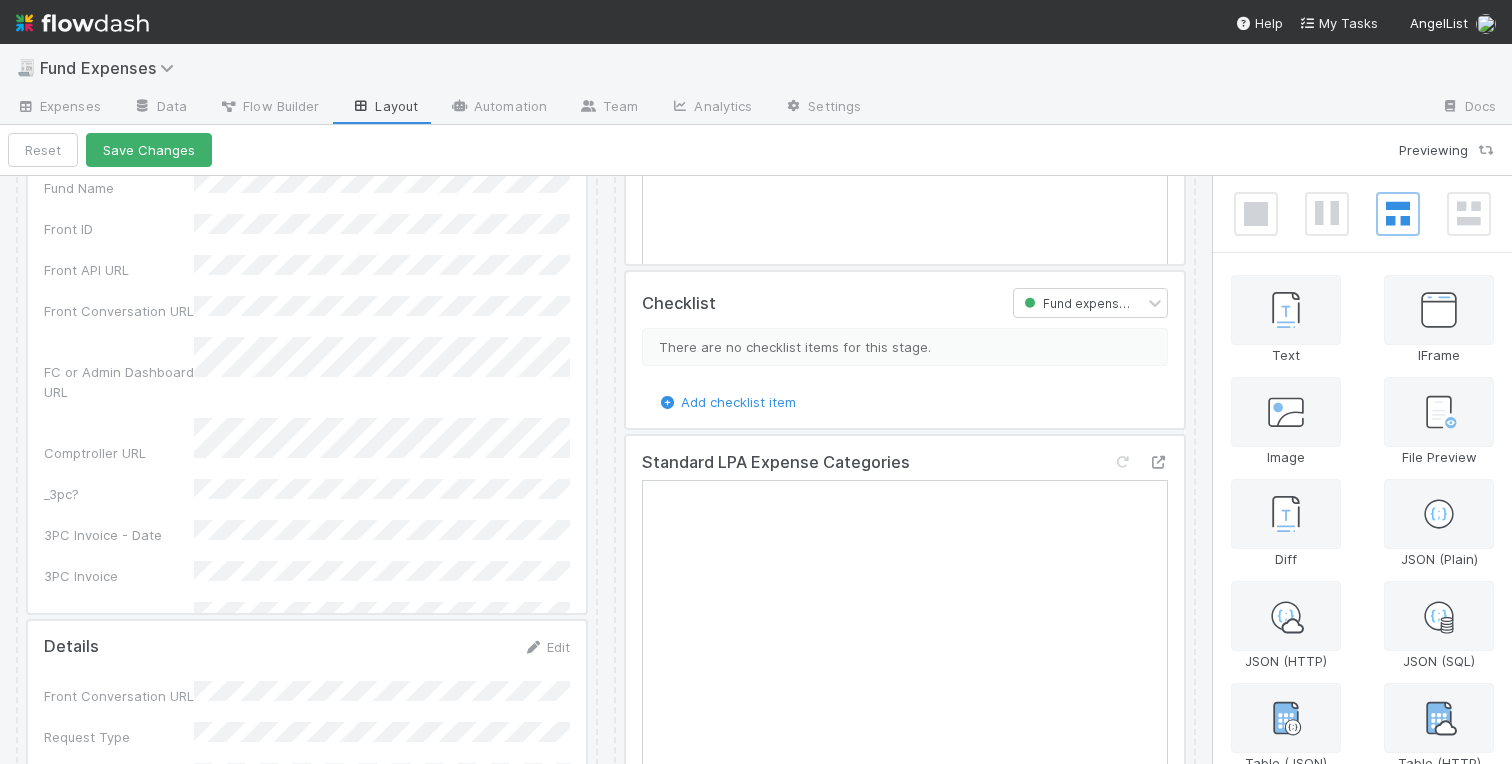 click at bounding box center (307, 363) 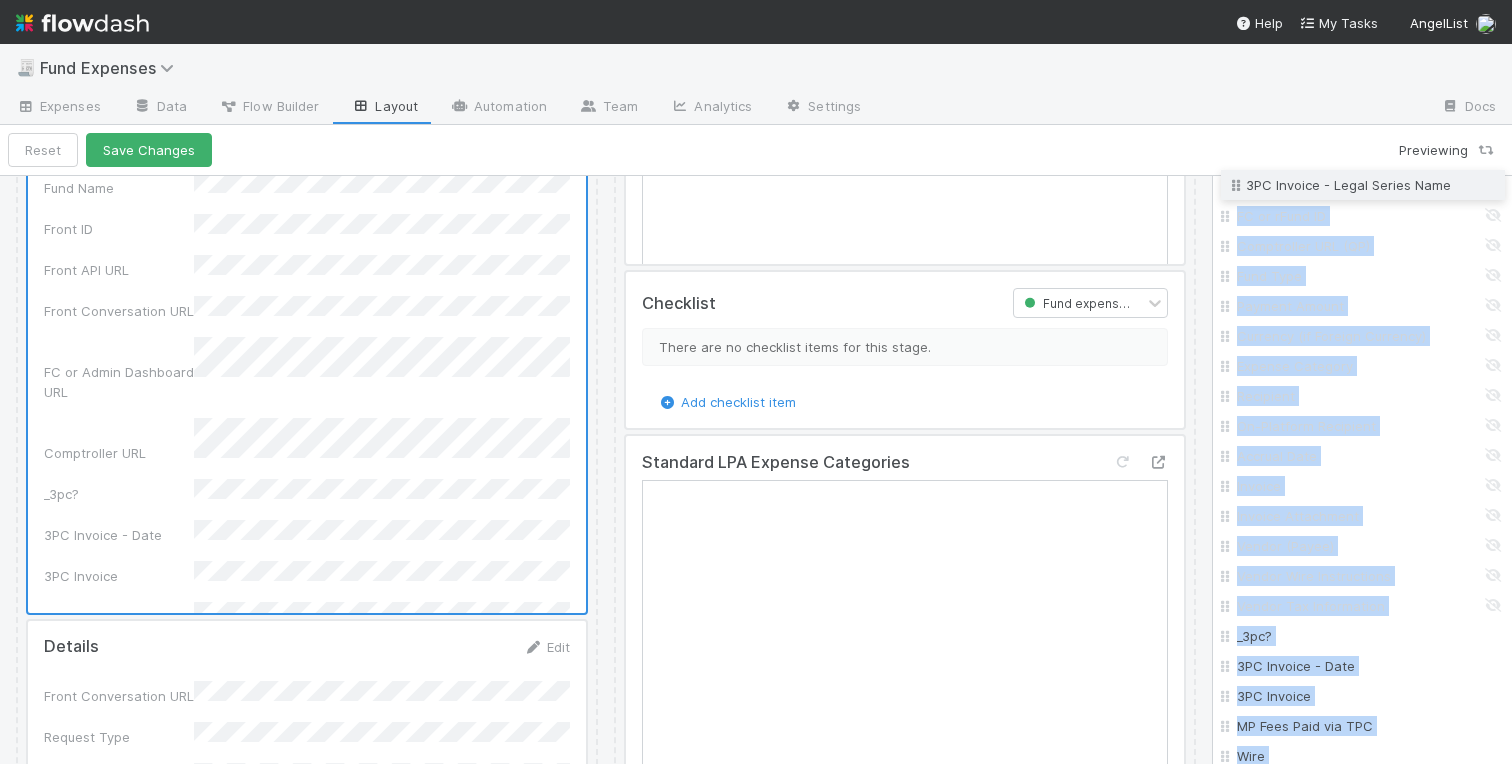scroll, scrollTop: 702, scrollLeft: 0, axis: vertical 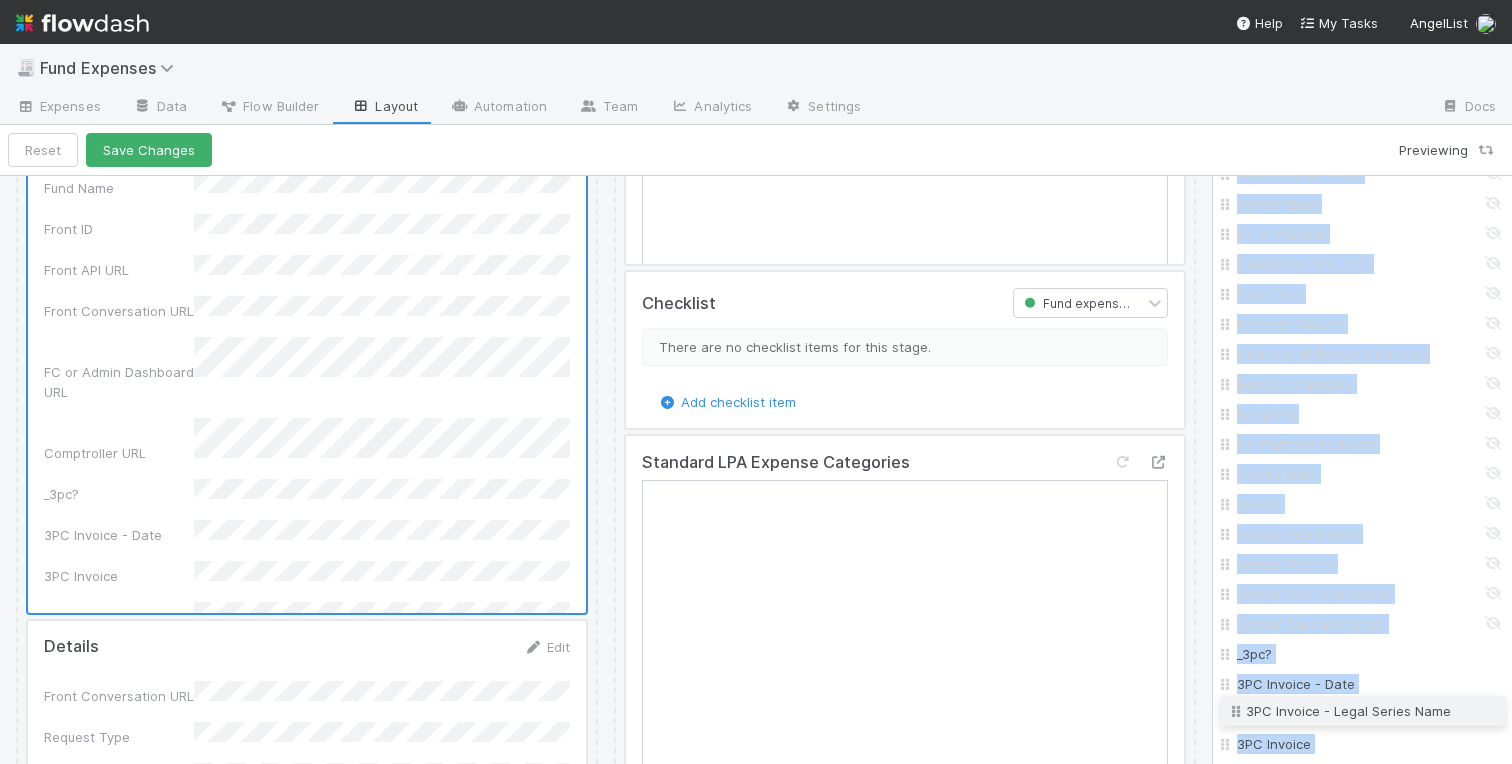 drag, startPoint x: 1224, startPoint y: 365, endPoint x: 1210, endPoint y: 713, distance: 348.2815 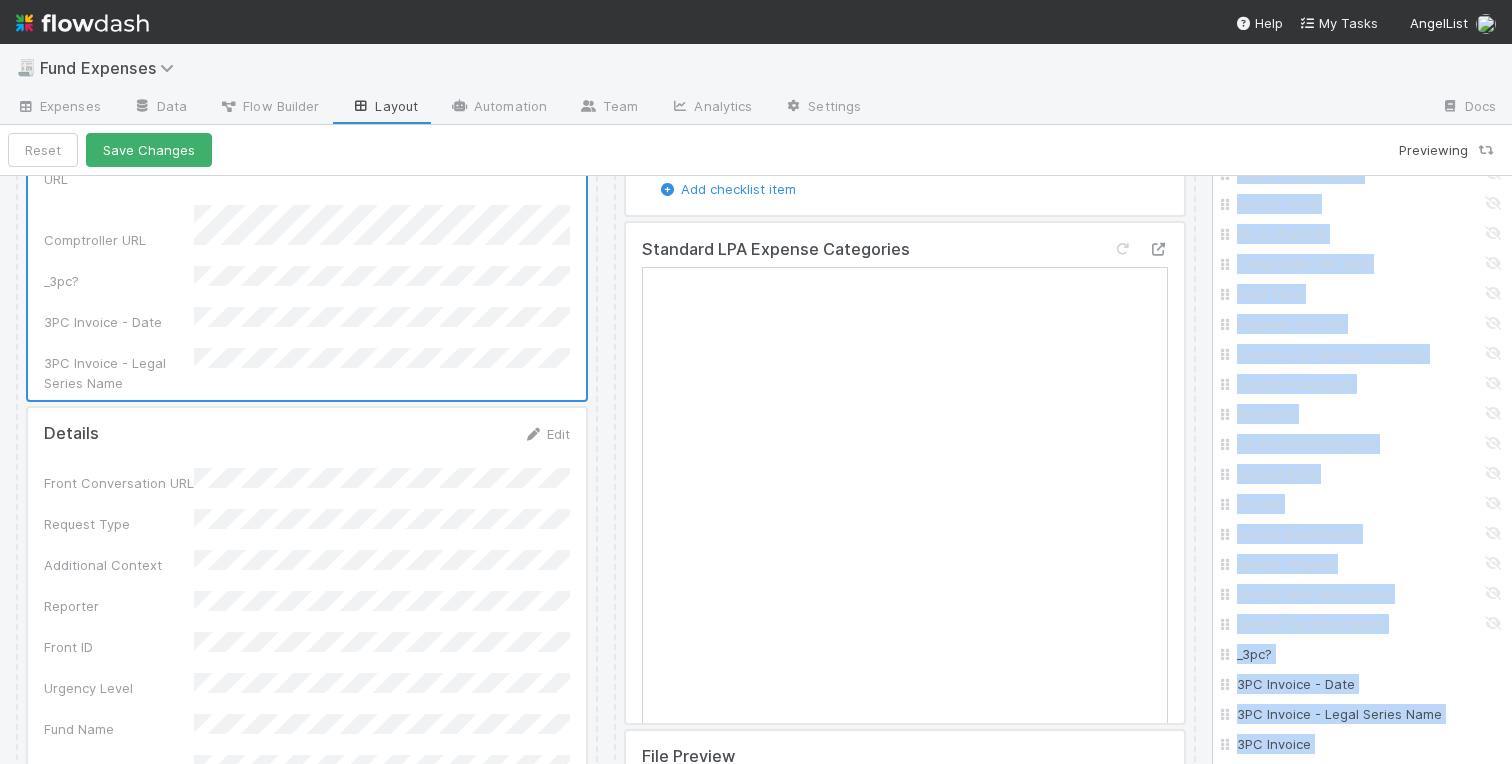 scroll, scrollTop: 8876, scrollLeft: 0, axis: vertical 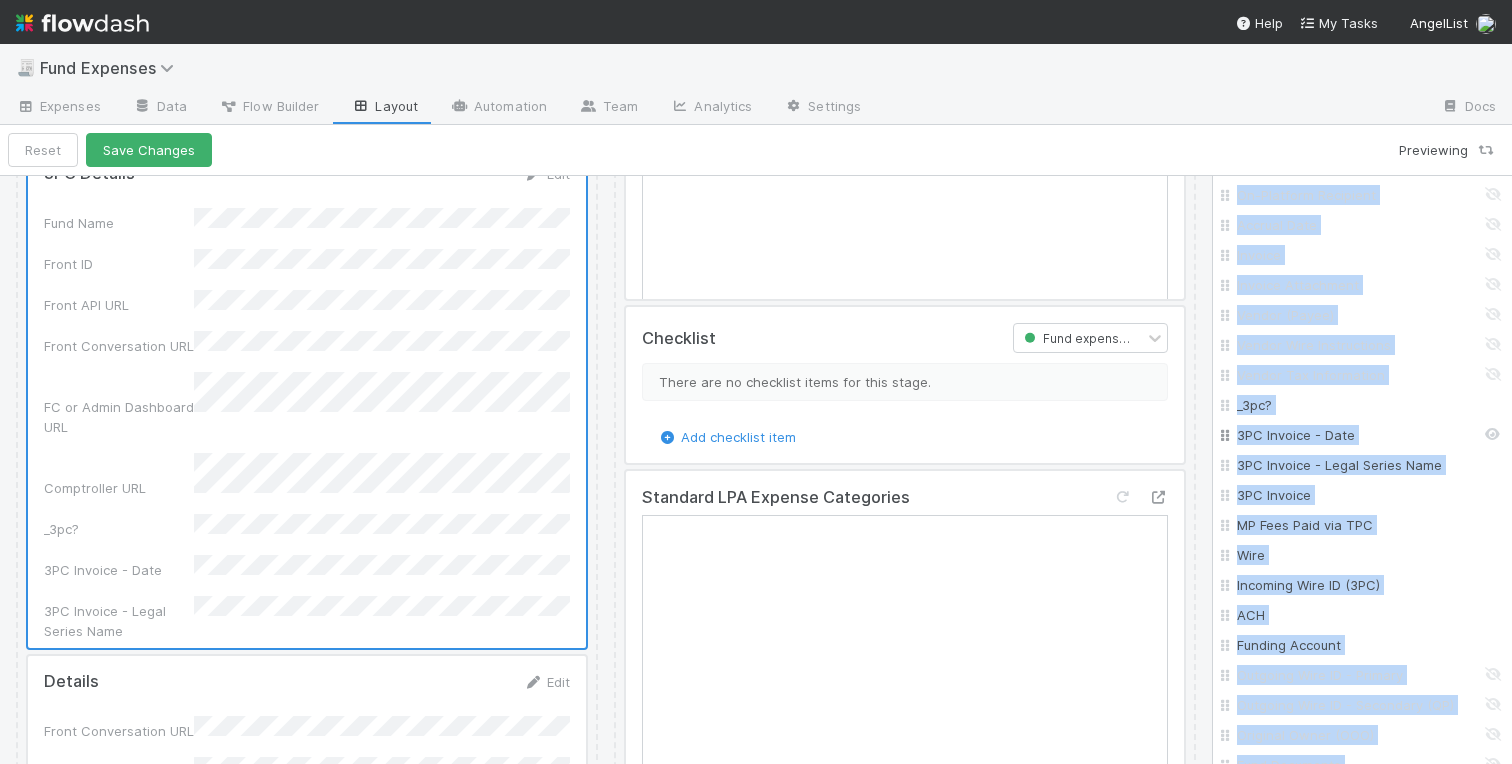 click on "3PC Invoice - Date" at bounding box center [1368, 435] 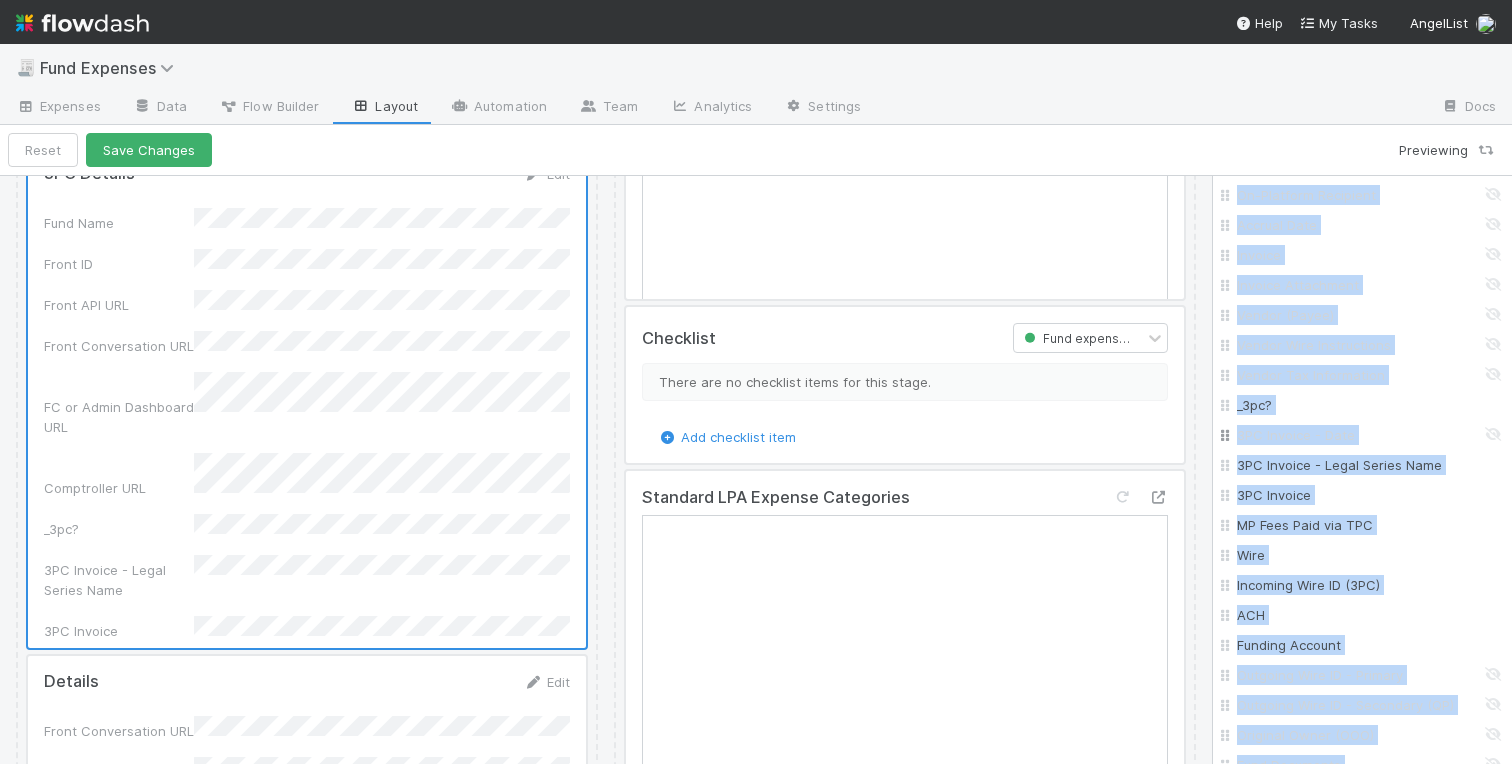 click on "3PC Invoice - Date" at bounding box center [1368, 435] 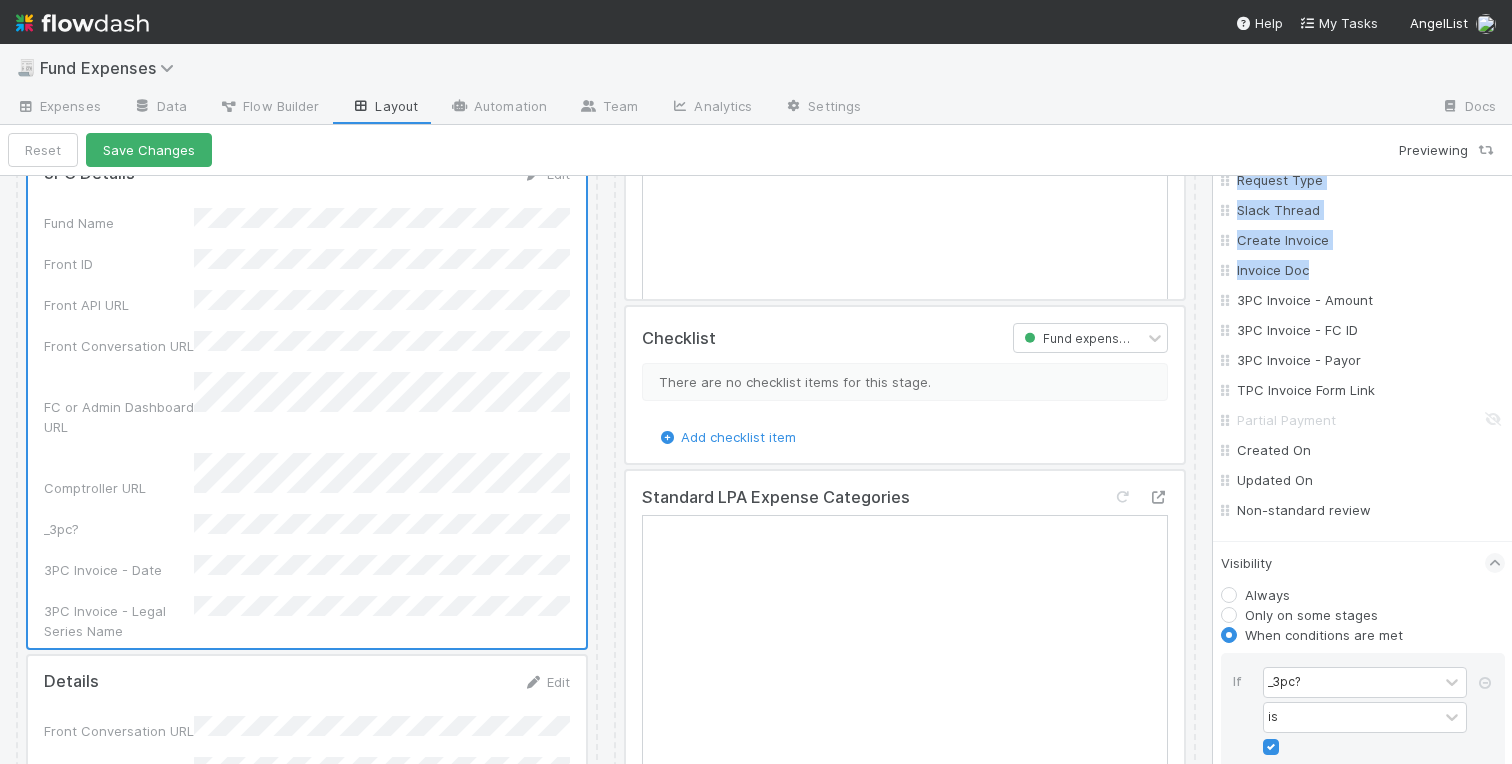 scroll, scrollTop: 1942, scrollLeft: 0, axis: vertical 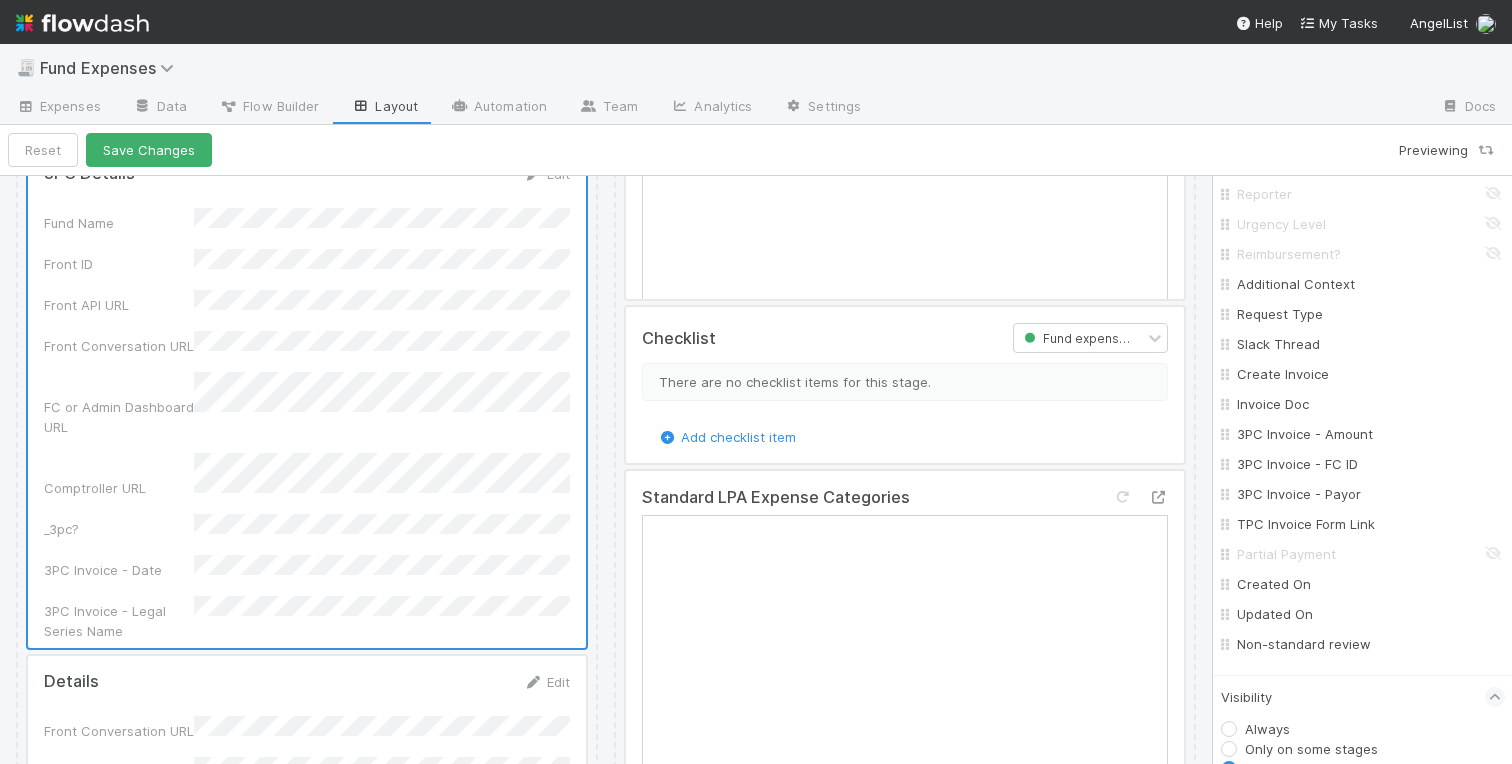 click on "Data Editable Display Title 3PC Details Max height Label width Fields Show/Hide All Fund Name Front ID Front API URL Front Conversation URL FC or Admin Dashboard URL Comptroller URL Sanity Check Notes Sender Email FC or rFund ID Comptroller URL (QP) Fund Type Payment Amount Currency (if Foreign Currency) Expense Category Recipient On-Platform Recipient Accrual Date Invoice Invoice Attachment Vendor (Payee) Vendor Wire Instructions Vendor Tax Information _3pc? 3PC Invoice - Date 3PC Invoice - Legal Series Name 3PC Invoice MP Fees Paid via TPC Wire Incoming Wire ID (3PC) ACH Funding Account Outgoing Wire ID - Primary Outgoing Wire ID - Secondary (QP) Original Owner (OOO) Fund Documents Legal Launchpad Ticket OC Ticket Notes for Banking Duplicate Tasks Expense Definition & Special Rules Treasury Transfer Request test field Special Rules / Context Paid w/ Distribution Proceeds IOS Owner Slack ID Altius Support MC ID MC ID (QP) Reporter Urgency Level Reimbursement? Additional Context Request Type" at bounding box center (1363, -366) 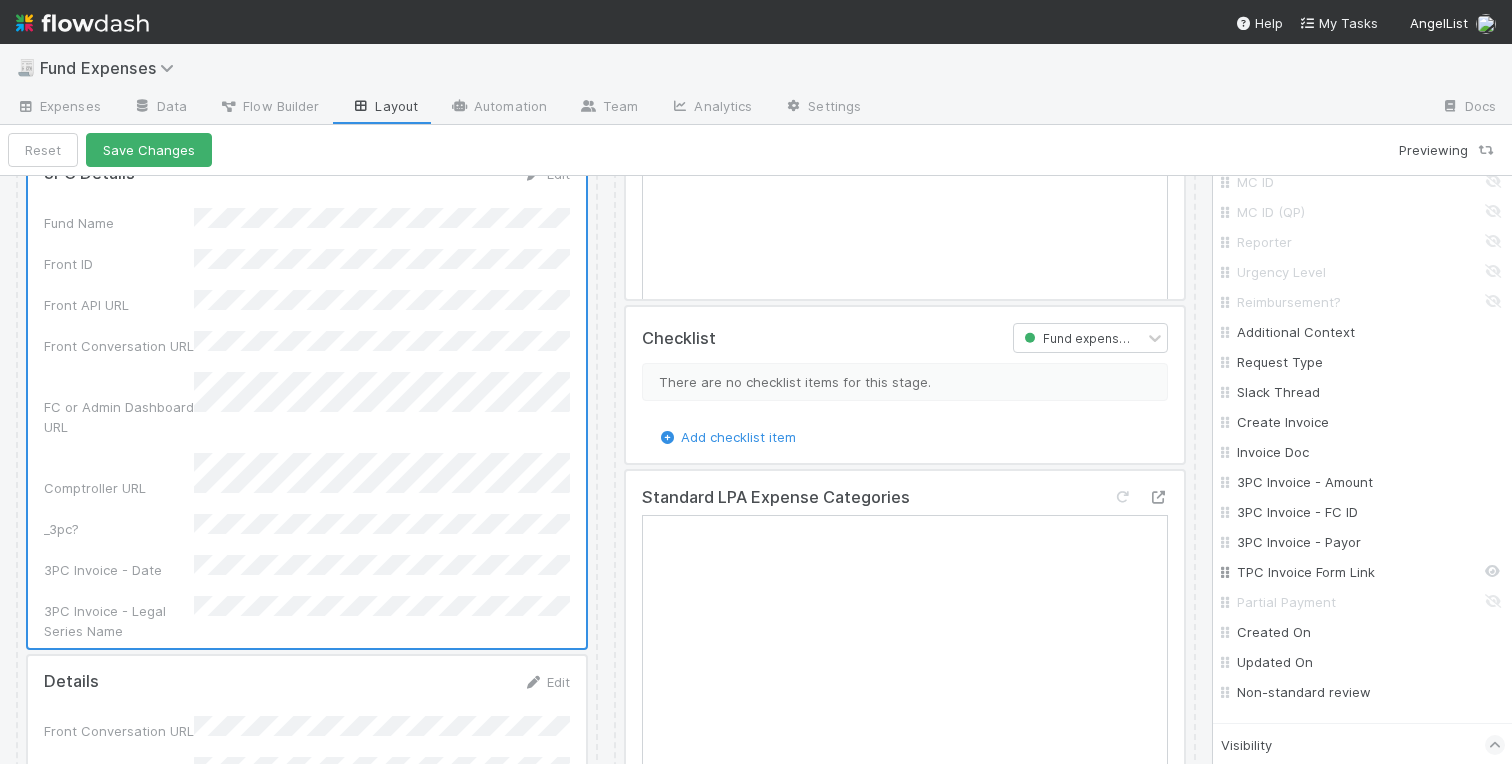 scroll, scrollTop: 1870, scrollLeft: 0, axis: vertical 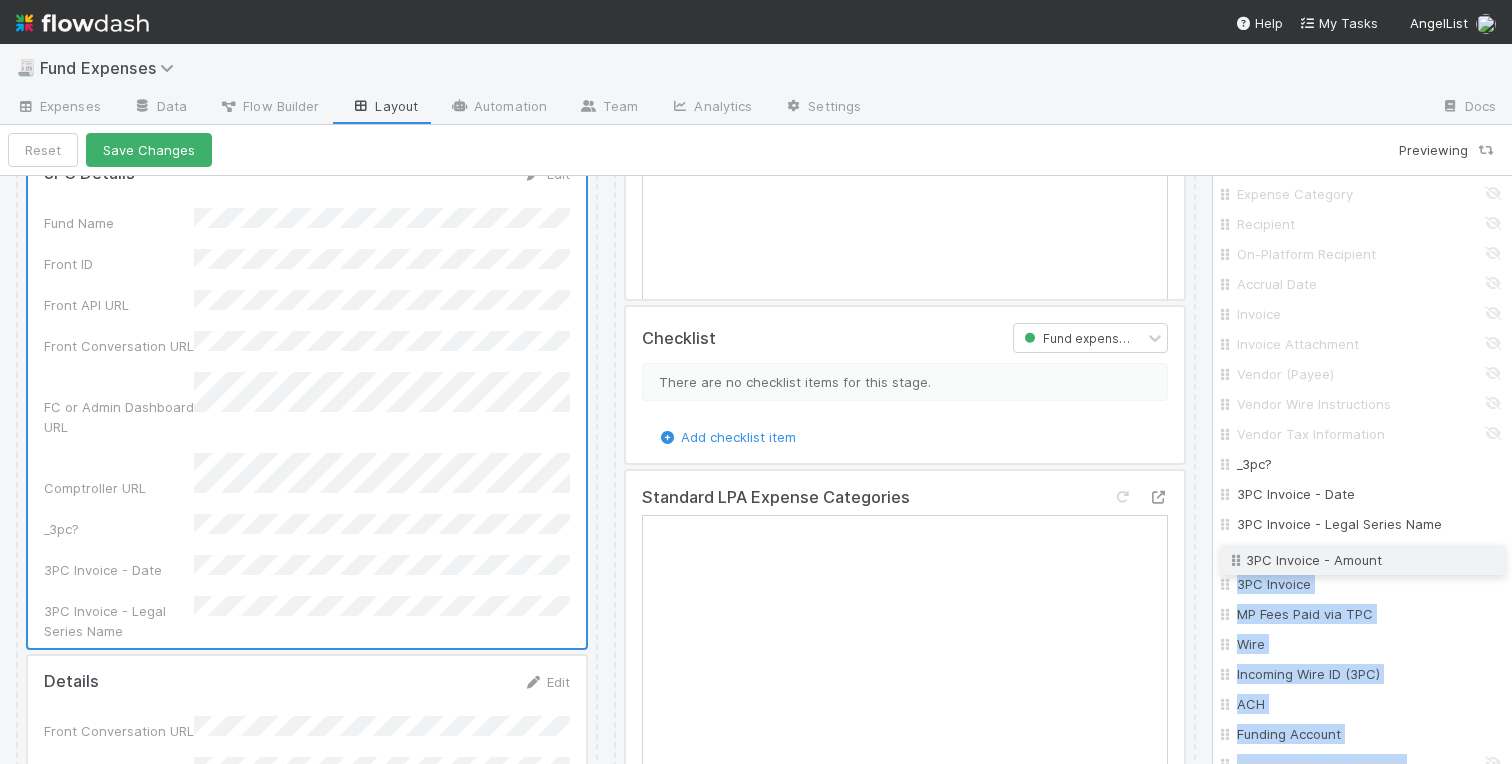 drag, startPoint x: 1225, startPoint y: 505, endPoint x: 1218, endPoint y: 560, distance: 55.443665 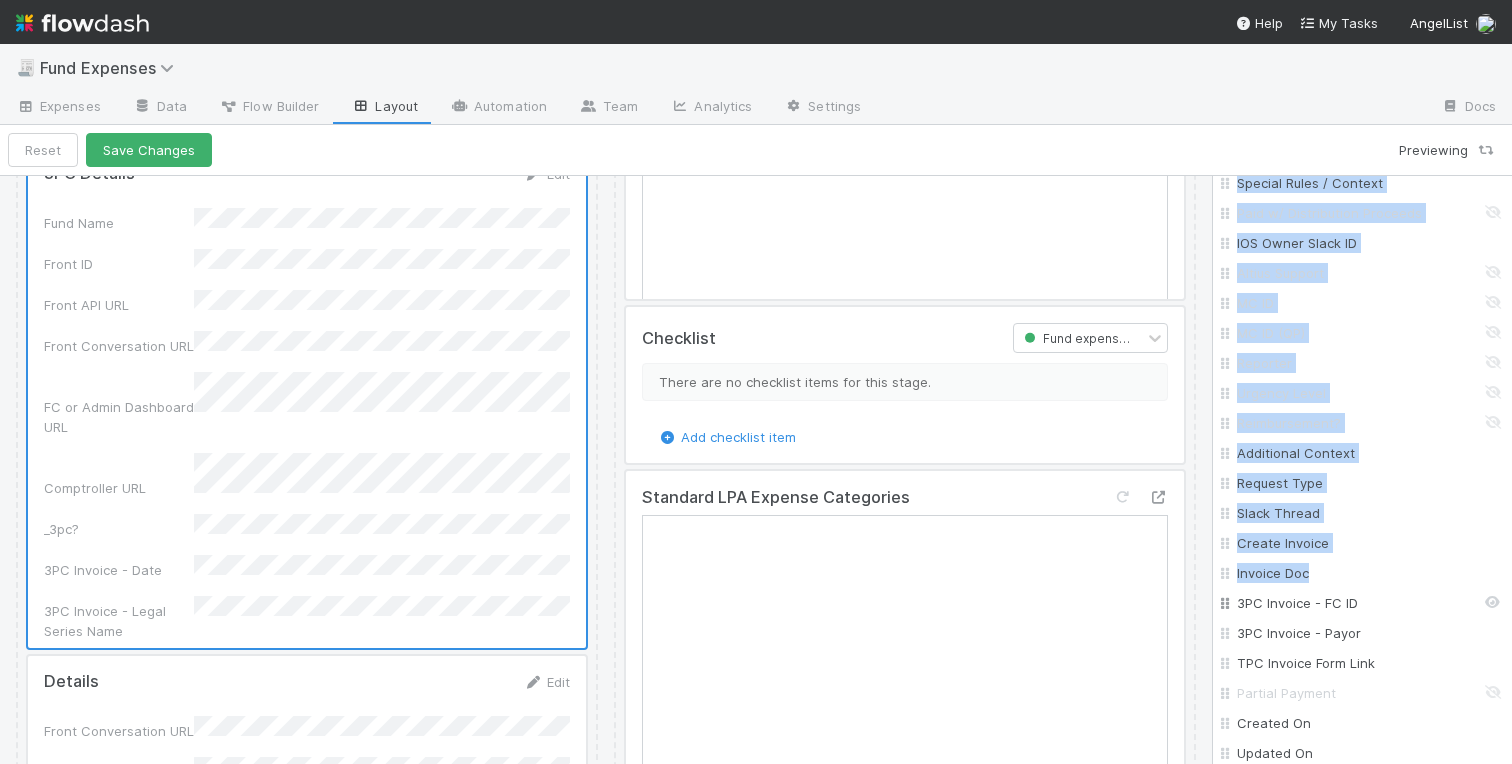 scroll, scrollTop: 1792, scrollLeft: 0, axis: vertical 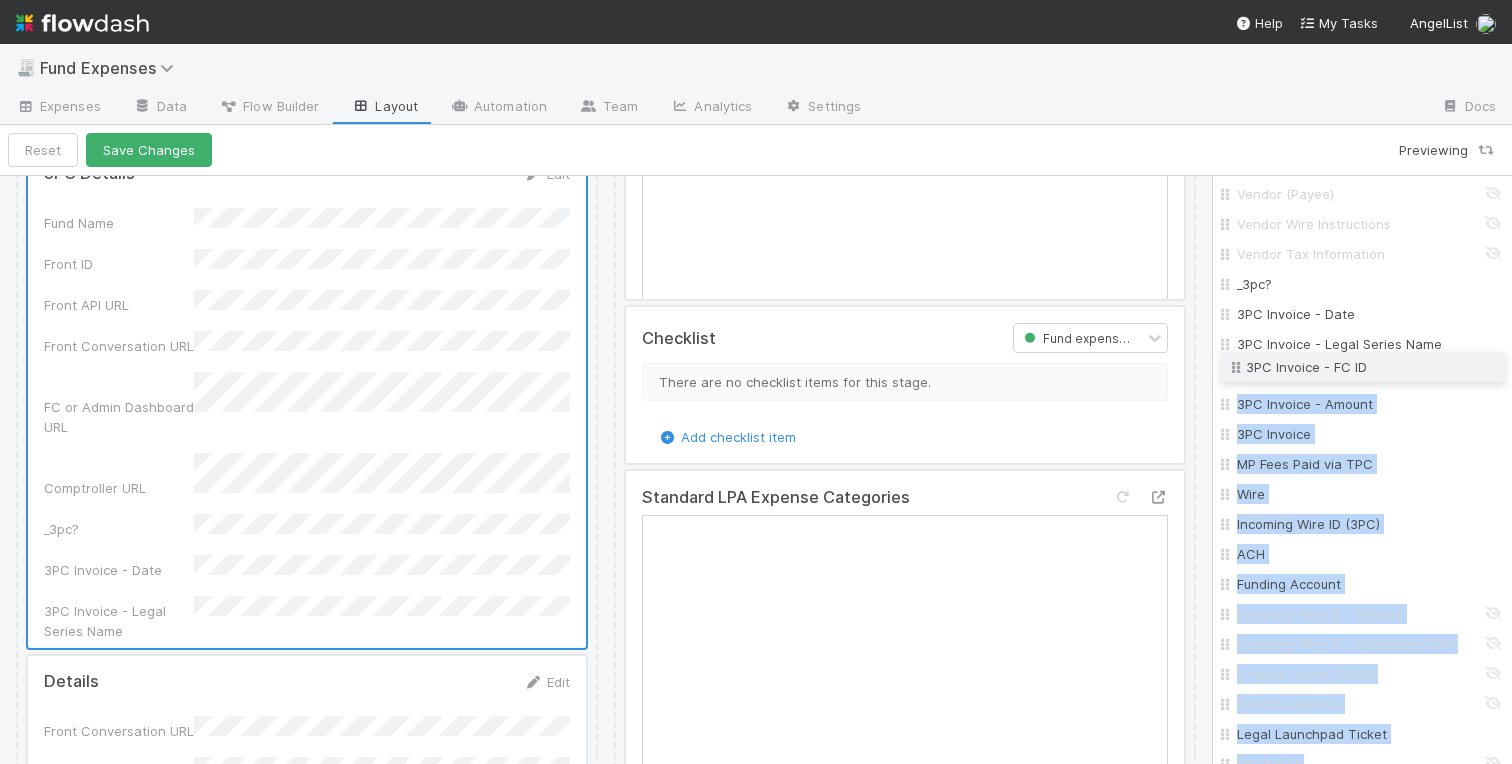 click on "Fund Name Front ID Front API URL Front Conversation URL Front Conversation URL FC or Admin Dashboard URL Comptroller URL Sanity Check Notes Sender Email FC or rFund ID Comptroller URL (QP) Fund Type Payment Amount  Currency (if Foreign Currency) Expense Category Recipient On-Platform Recipient Accrual Date Invoice  Invoice Attachment Vendor (Payee) Vendor Wire Instructions Vendor Tax Information _3pc? 3PC Invoice - Date 3PC Invoice - Legal Series Name 3PC Invoice - Amount 3PC Invoice MP Fees Paid via TPC Wire Incoming Wire ID (3PC) ACH Funding Account Outgoing Wire ID - Primary  Outgoing Wire ID - Secondary (QP)  Original Owner (OOO) Fund Documents Legal Launchpad Ticket OC Ticket Notes for Banking Duplicate Tasks Expense Definition & Special Rules Treasury Transfer Request test field Special Rules / Context Paid w/ Distribution Proceeds IOS Owner Slack ID  Altius Support MC ID MC ID (QP) Reporter Urgency Level Reimbursement? Additional Context Request Type Slack Thread Create Invoice Invoice Doc 3PC Invoice - FC ID 3PC Invoice - Payor TPC Invoice Form Link Partial Payment Created On" at bounding box center [1363, 569] 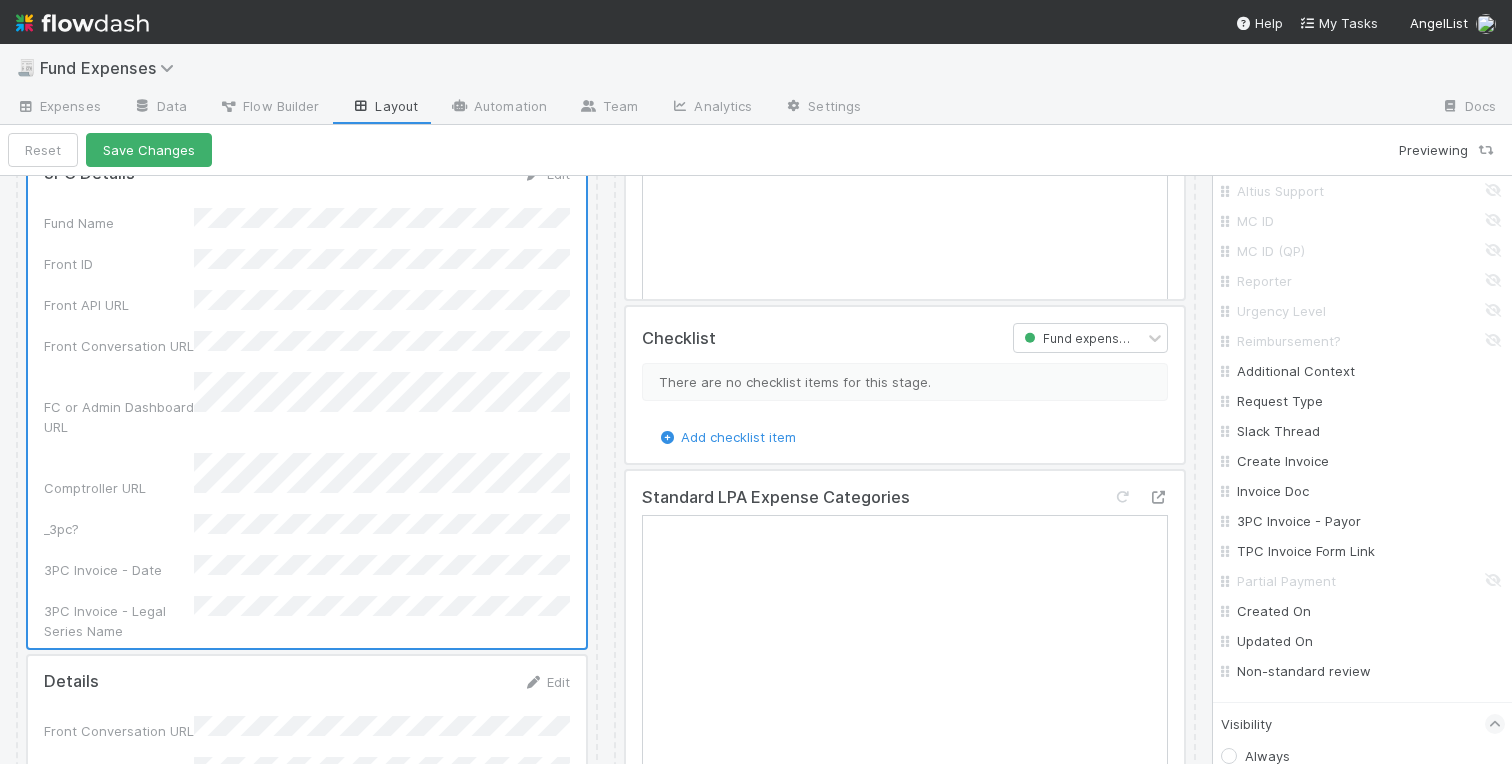 scroll, scrollTop: 1913, scrollLeft: 0, axis: vertical 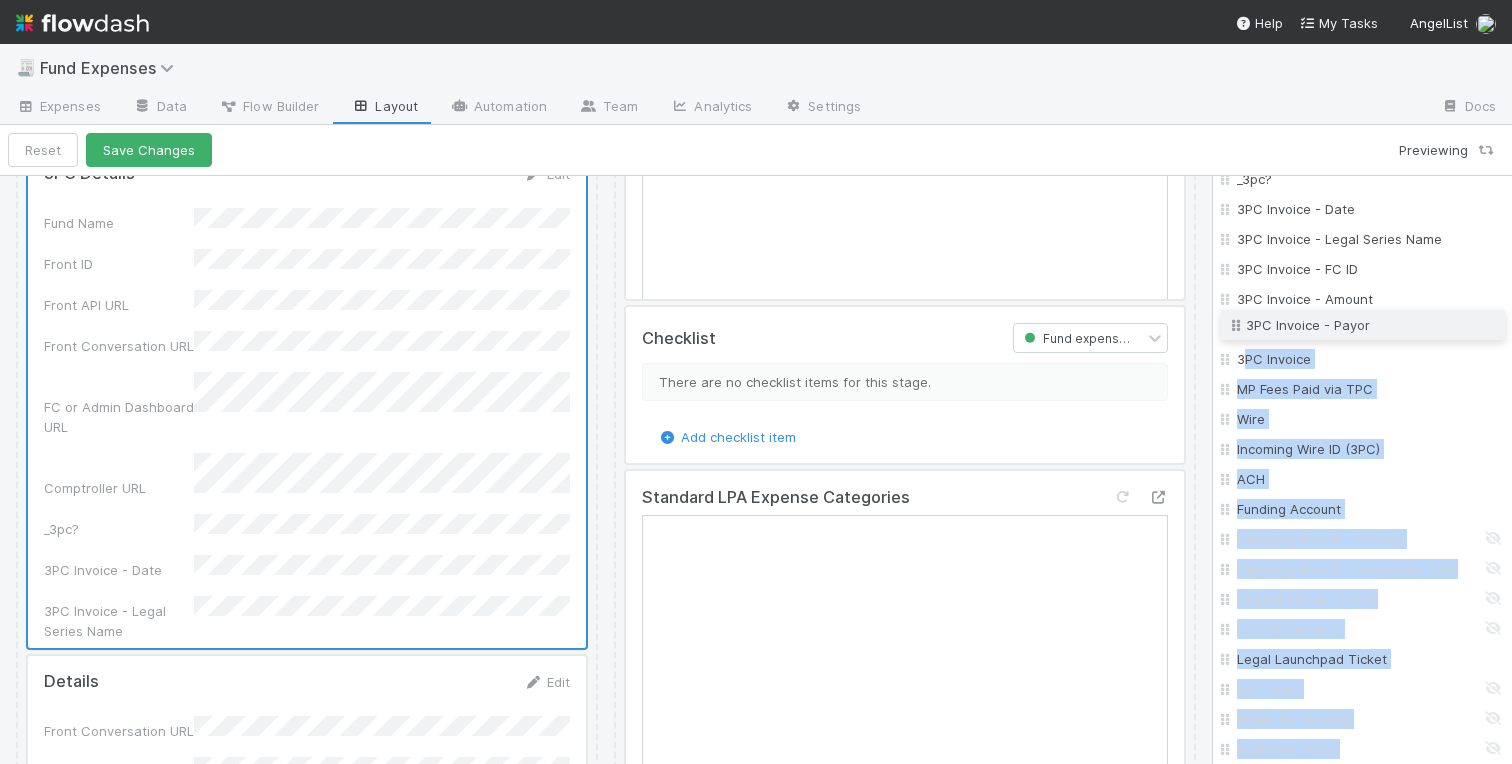 drag, startPoint x: 1229, startPoint y: 527, endPoint x: 1246, endPoint y: 330, distance: 197.73215 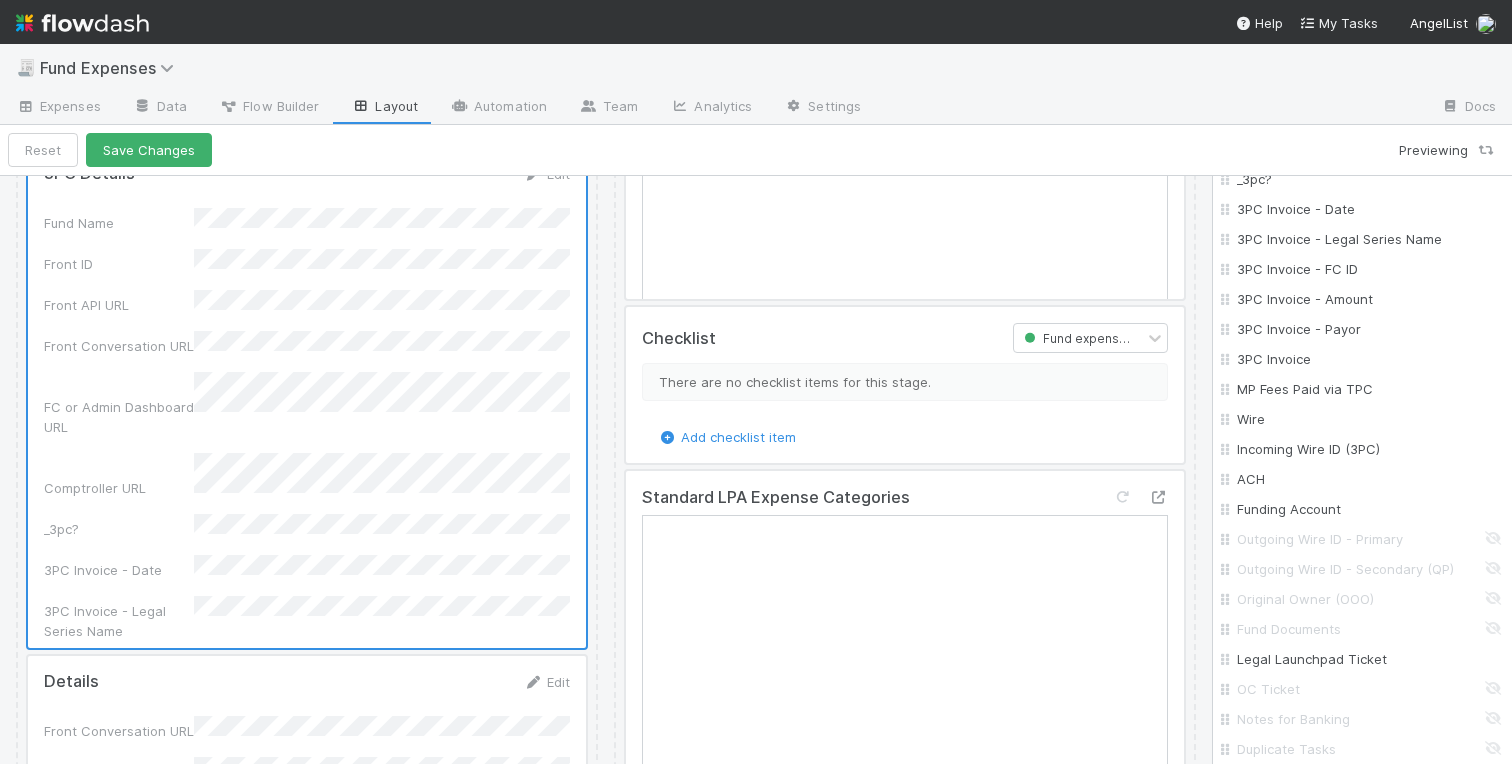 click on "❗This fund has custom rules❗ This fund may have custom rules. Please check the Fund Expenses - Custom Rules spreadsheet for further information. is not a valid URL. Warehoused Investment Front link: https://app.frontapp.com/open/Comptroller Fund Expenses - Custom Rules Warehousing Invoice Template Sanity Check Create a new task Link an existing task Sanity Check Priority Request BT Settlement Account outgoing wires Assigned To Stage Outgoing Wire ID USD Amount Actual USD Amount (from wire receipt) FX FX Currency Type FX Amount Beneficiary Account Number/IBAN Beneficiary Name Beneficiary Complete Address Beneficiary FI Name Beneficiary FI Address Beneficiary FI SWIFT Code Beneficiary FI Sort Code/Routing Code Transaction Type Customer UUID Customer Treasury State Initiated By Bank Partner Customer Email Address TP Wire ID Ledger Description Created Date Day Created Date Month Created Date Year Support Docs - Draft Support Docs - Countersigned TP Account ID Other Front ID vfund investment ID VCA" at bounding box center [606, -3110] 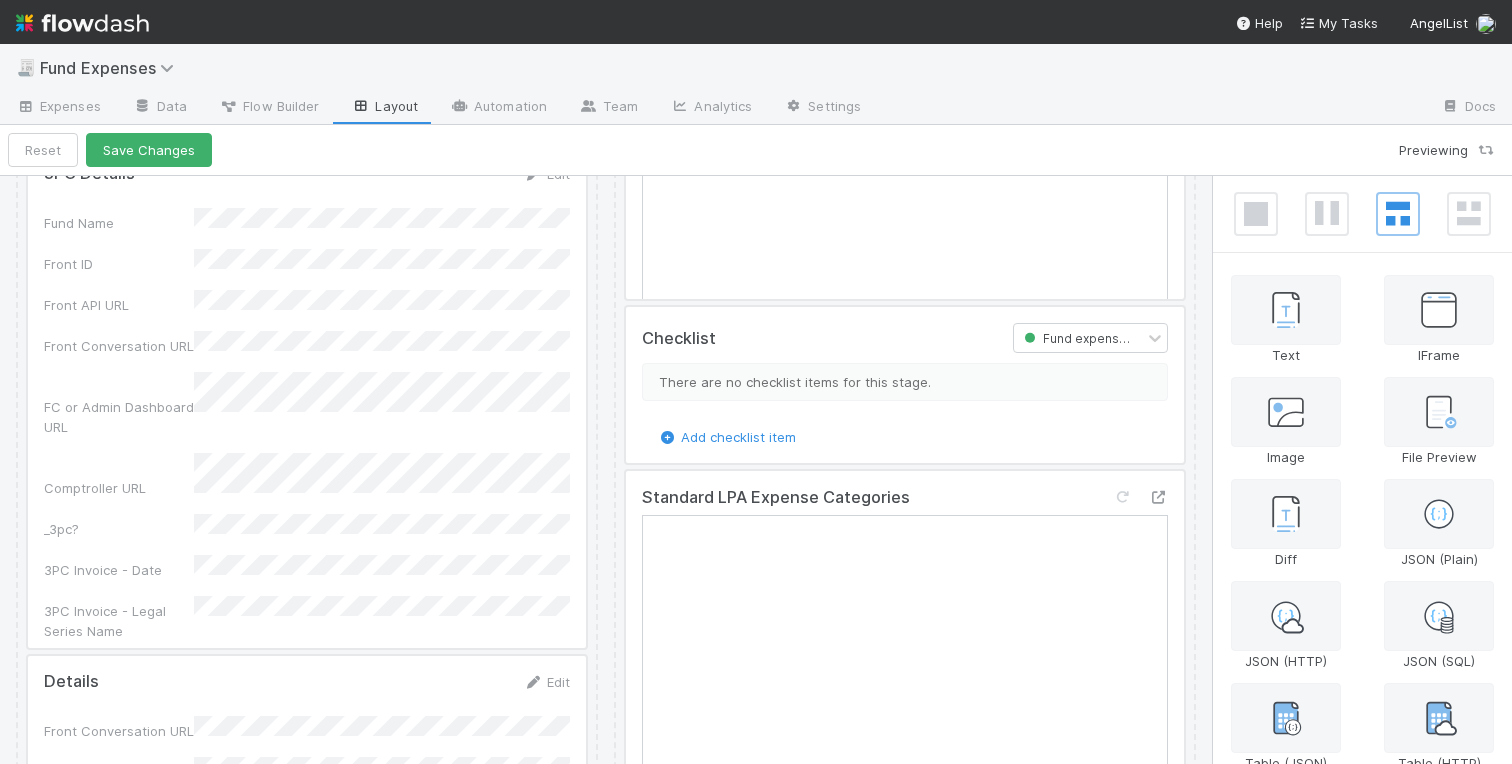 click at bounding box center [307, 398] 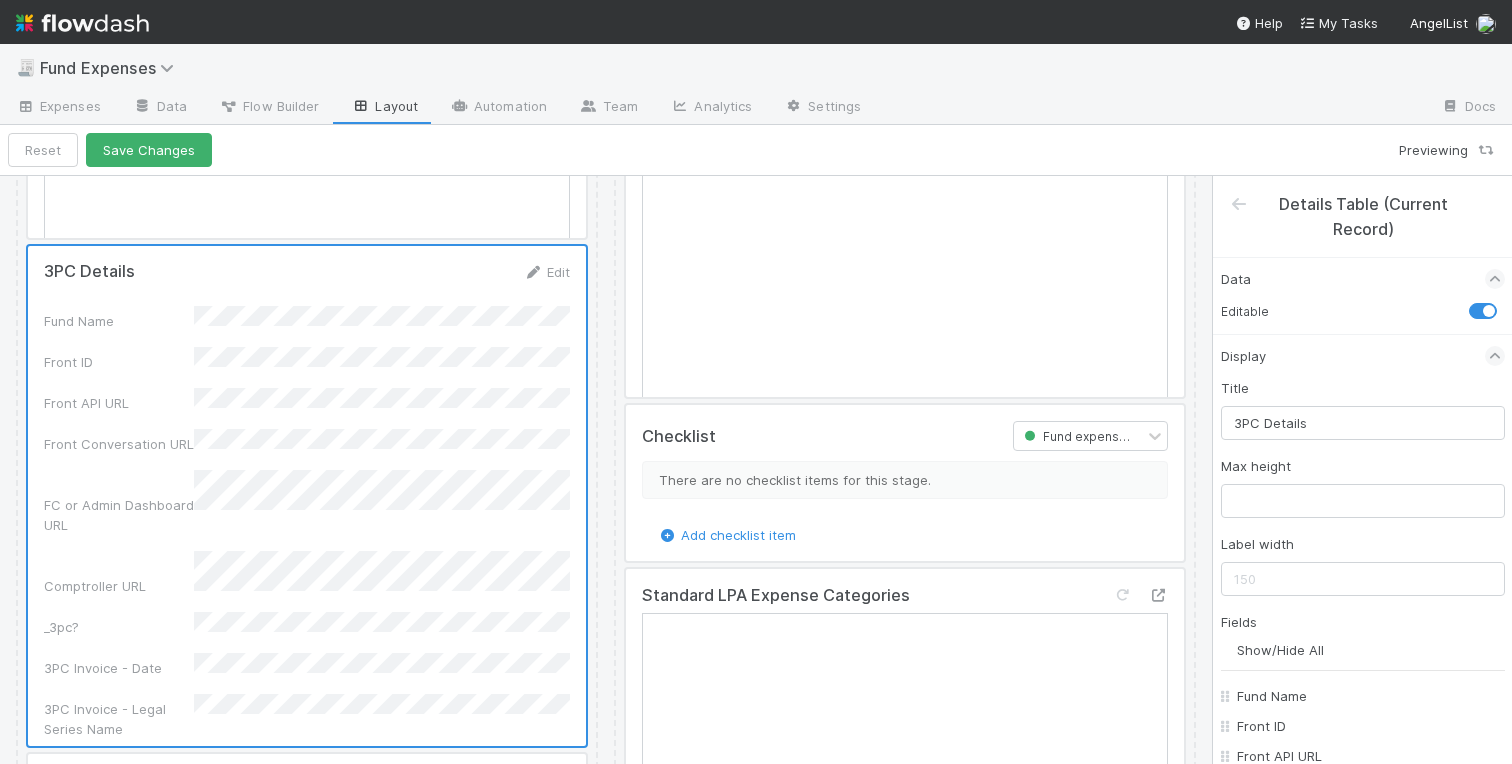 scroll, scrollTop: 8501, scrollLeft: 0, axis: vertical 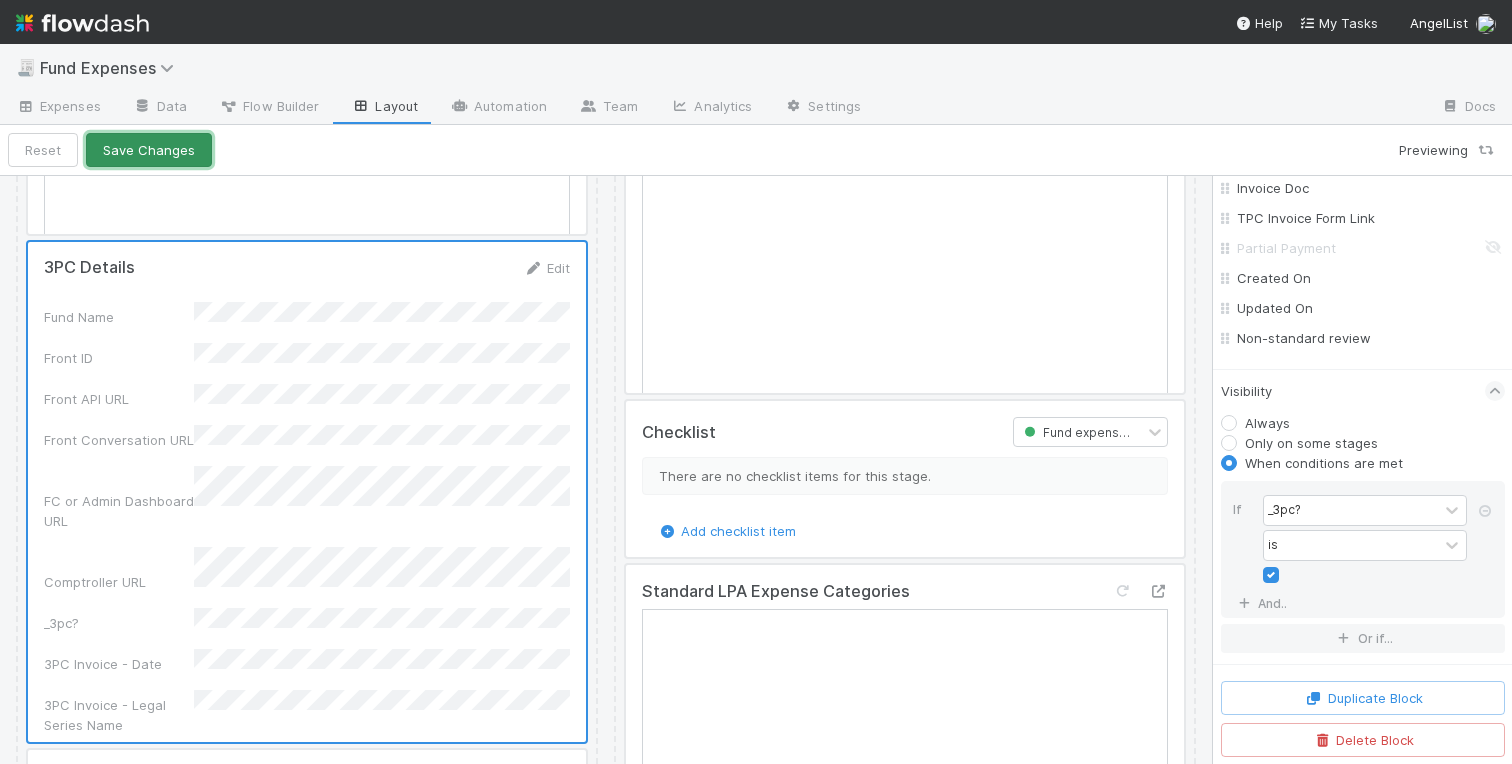 click on "Save Changes" at bounding box center [149, 150] 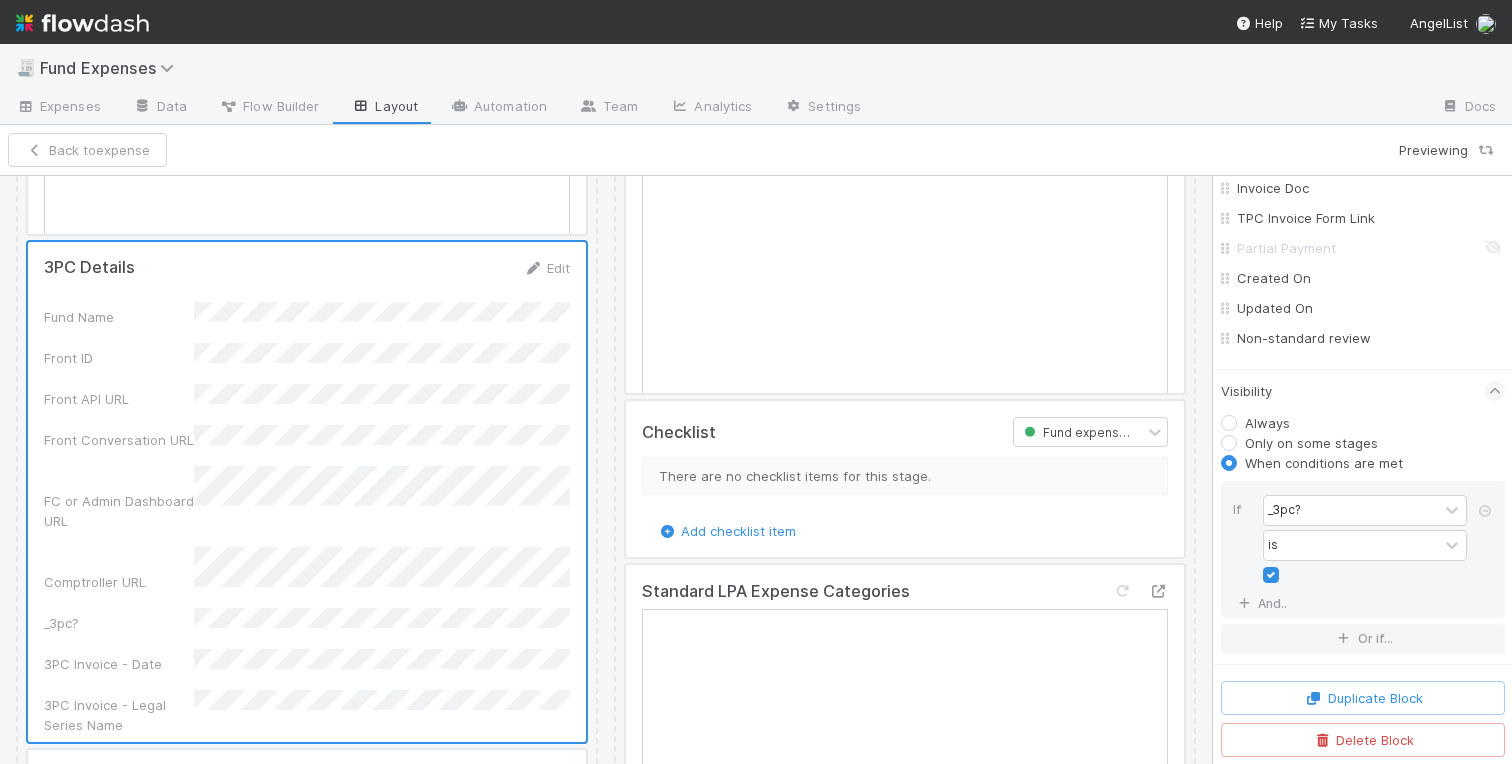 click on "❗This fund has custom rules❗ This fund may have custom rules. Please check the Fund Expenses - Custom Rules spreadsheet for further information. is not a valid URL. Warehoused Investment Front link: https://app.frontapp.com/open/Comptroller Fund Expenses - Custom Rules Warehousing Invoice Template Sanity Check Create a new task Link an existing task Sanity Check Priority Request BT Settlement Account outgoing wires Assigned To Stage Outgoing Wire ID USD Amount Actual USD Amount (from wire receipt) FX FX Currency Type FX Amount Beneficiary Account Number/IBAN Beneficiary Name Beneficiary Complete Address Beneficiary FI Name Beneficiary FI Address Beneficiary FI SWIFT Code Beneficiary FI Sort Code/Routing Code Transaction Type Customer UUID Customer Treasury State Initiated By Bank Partner Customer Email Address TP Wire ID Ledger Description Created Date Day Created Date Month Created Date Year Support Docs - Draft Support Docs - Countersigned TP Account ID Other Front ID vfund investment ID VCA" at bounding box center (606, -3016) 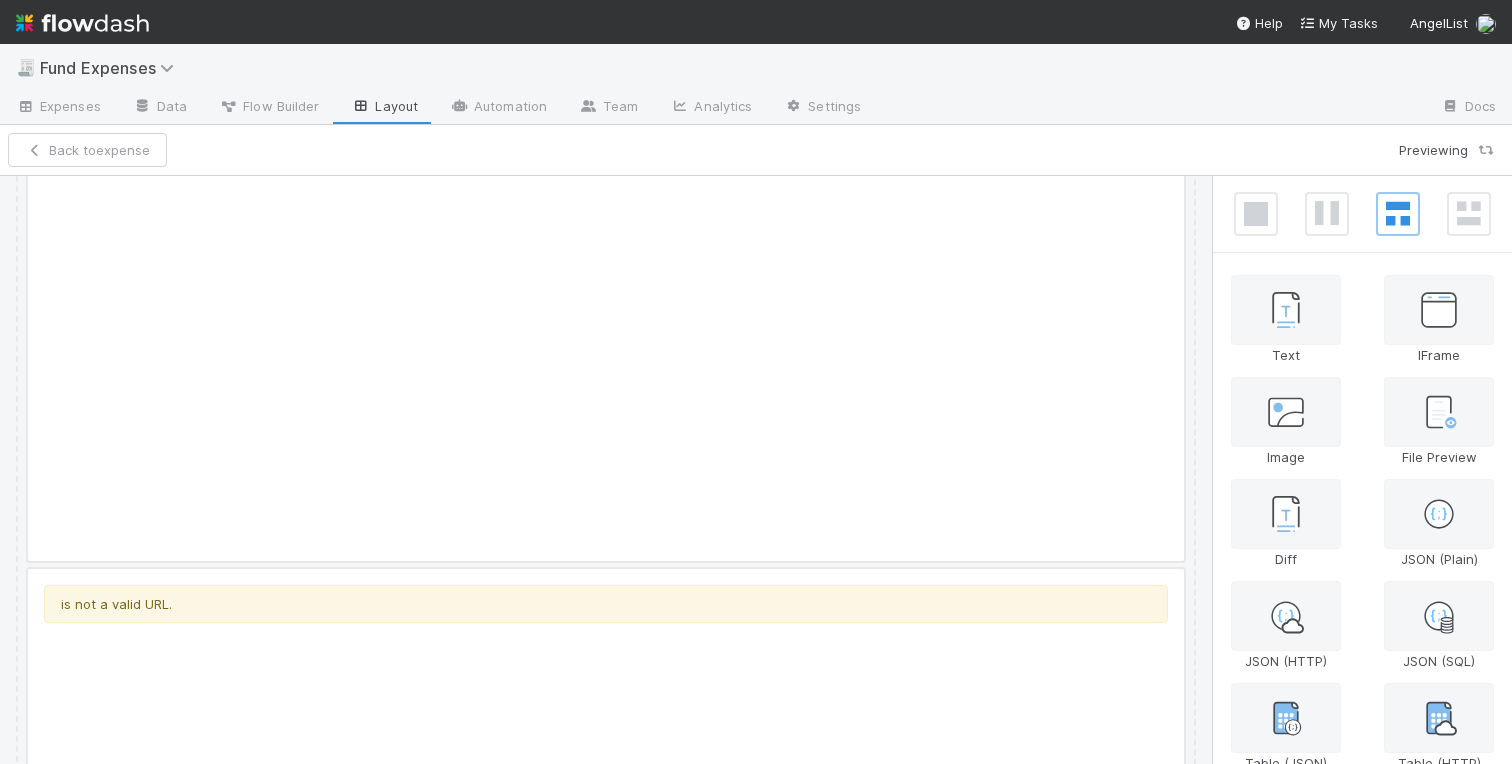 scroll, scrollTop: 4456, scrollLeft: 0, axis: vertical 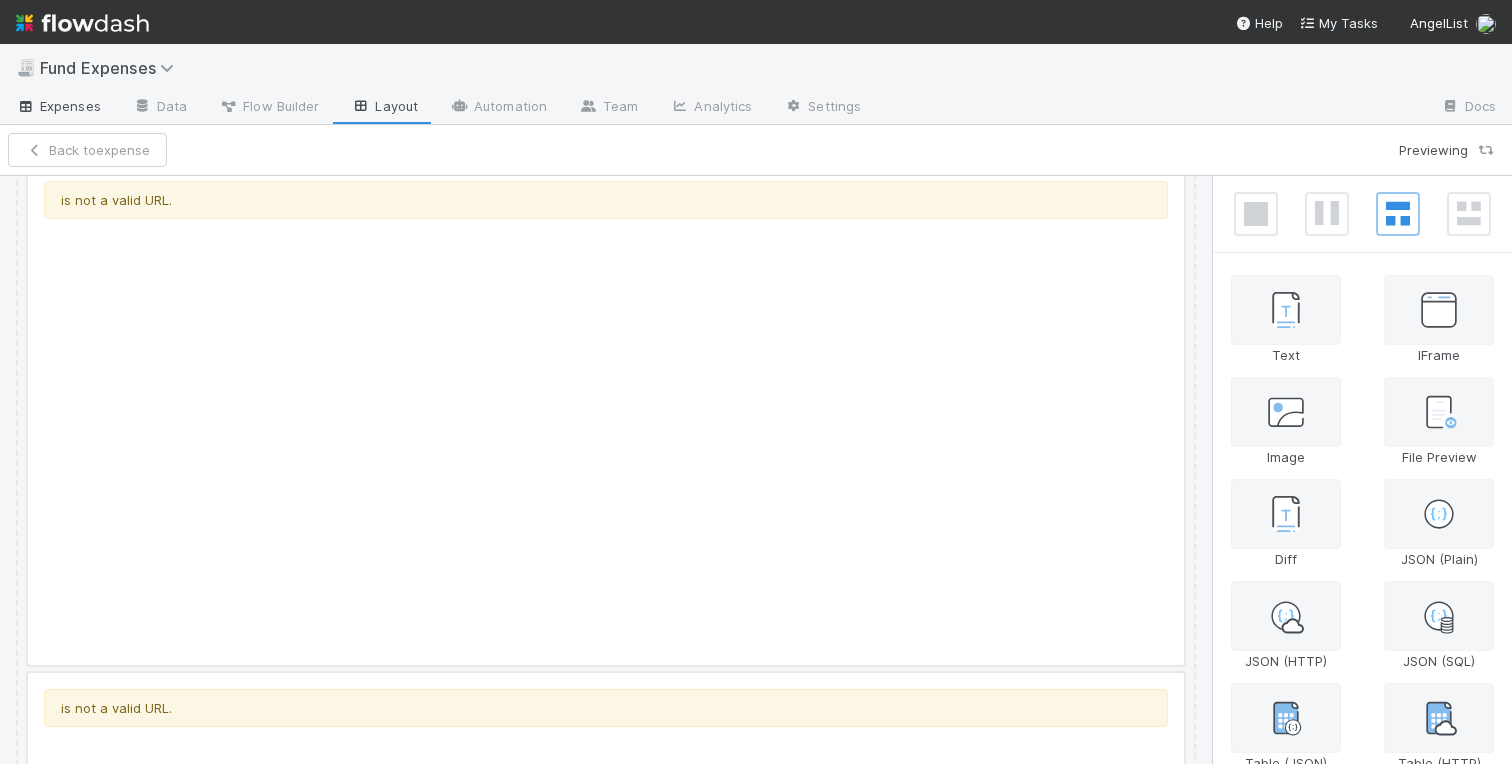 click on "Expenses" at bounding box center (58, 106) 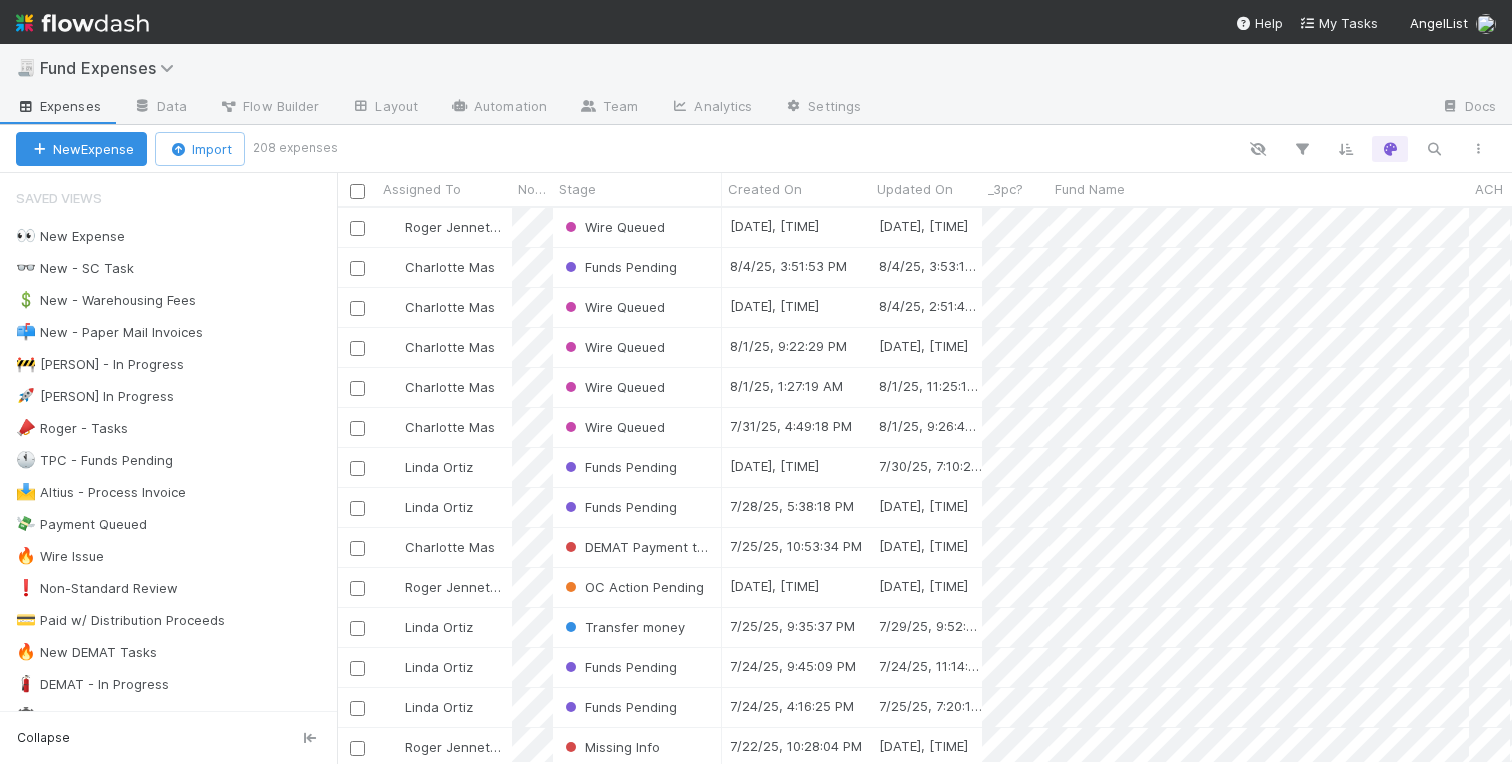 scroll, scrollTop: 555, scrollLeft: 1175, axis: both 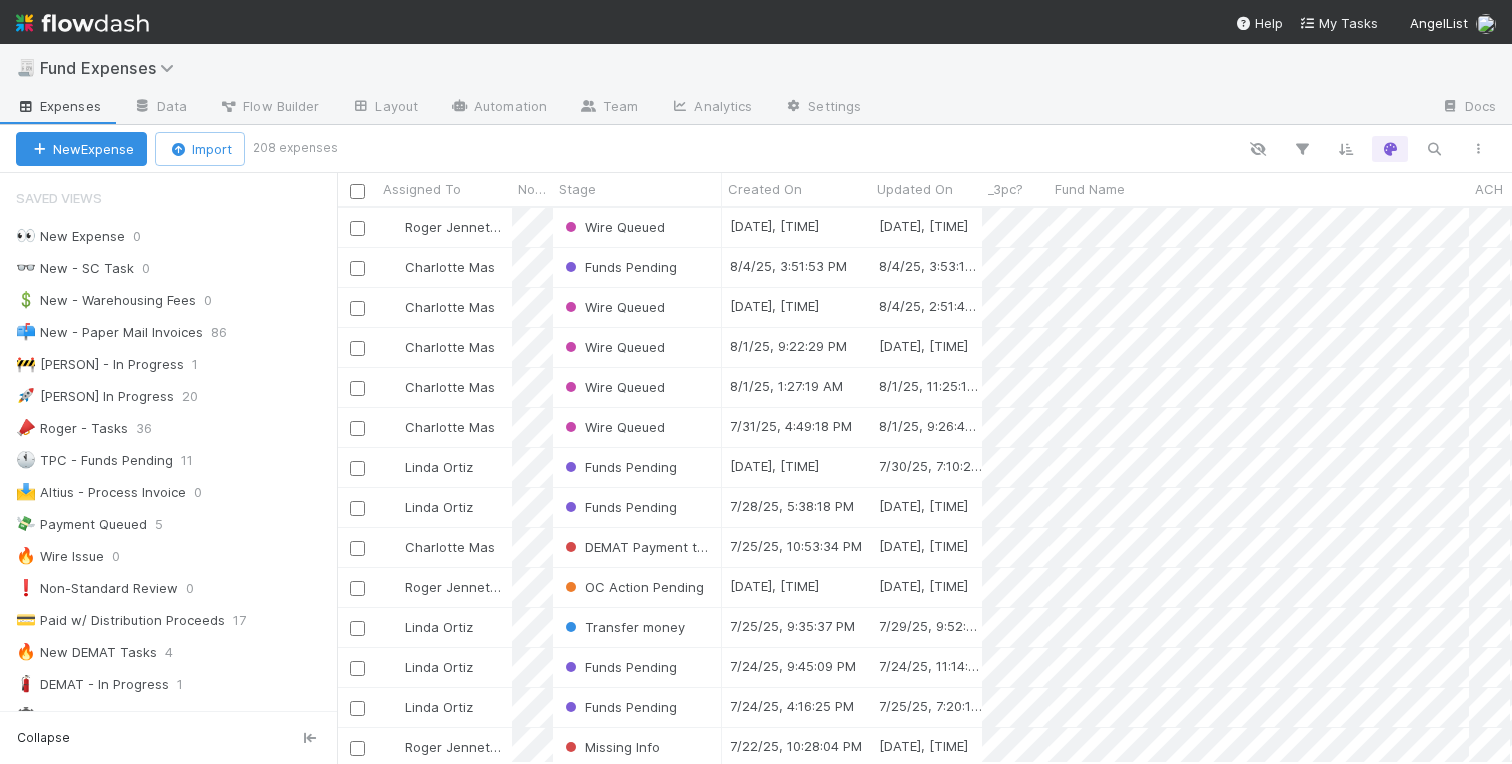 click on "🧾 Fund Expenses" at bounding box center (756, 68) 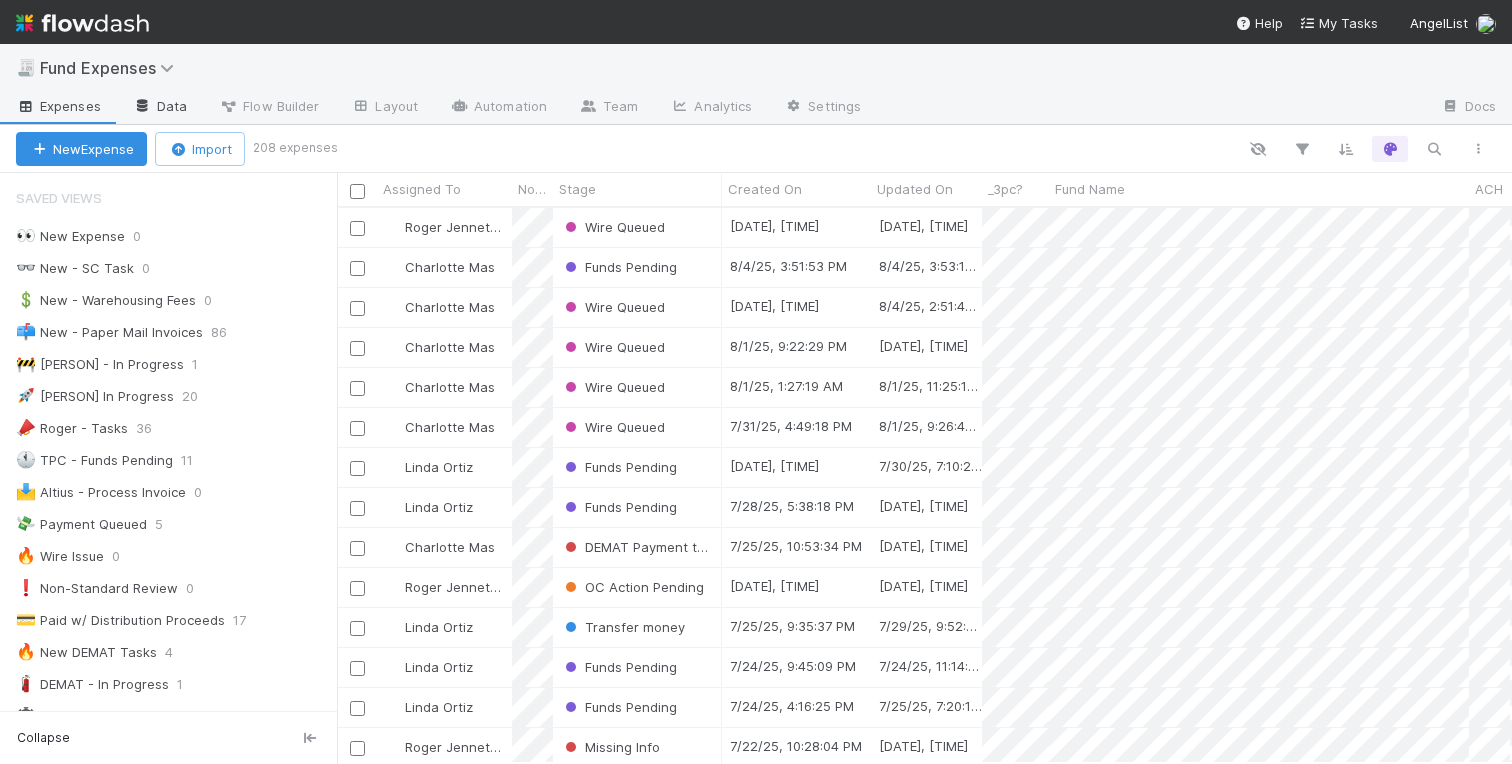 click on "Data" at bounding box center (160, 108) 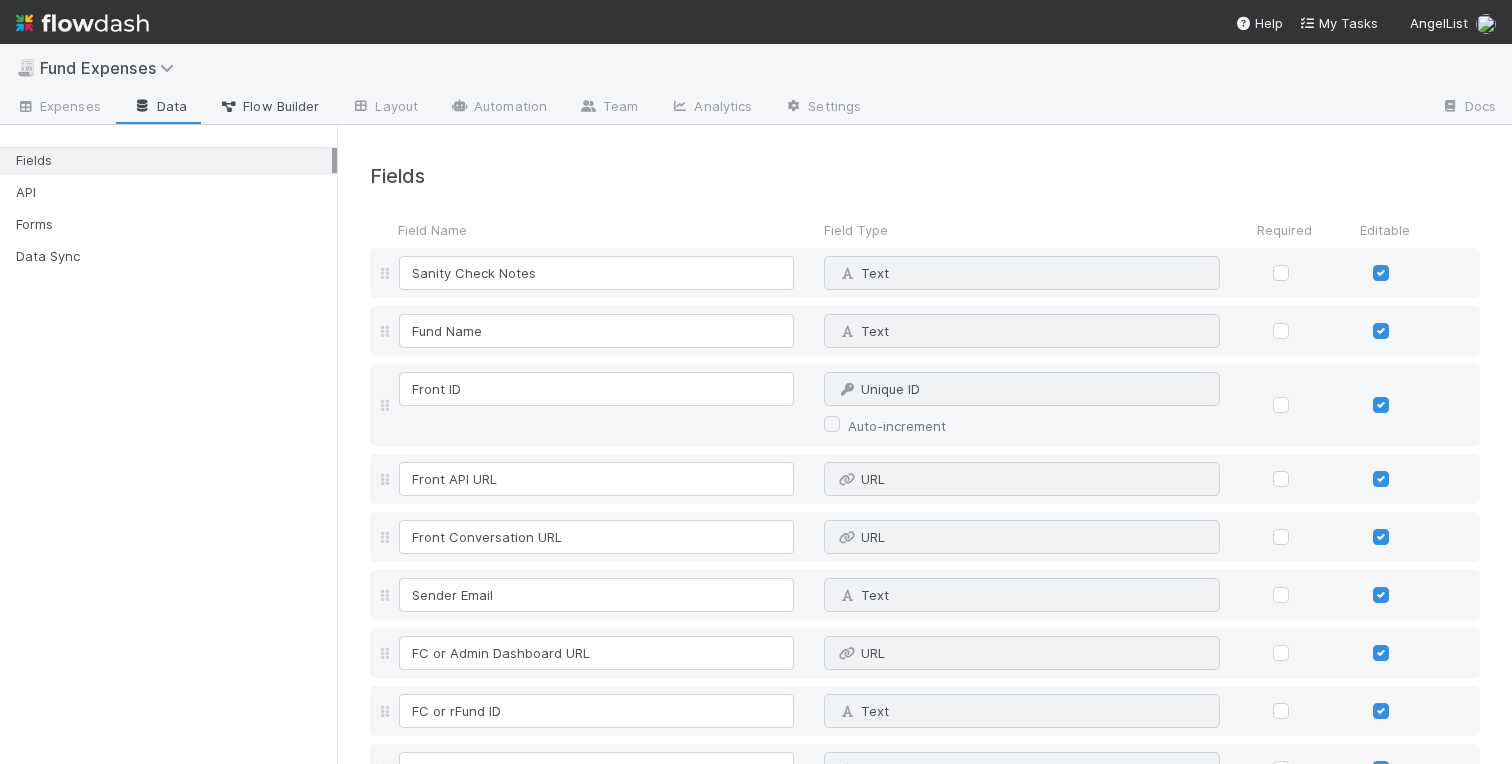 click on "Flow Builder" at bounding box center (269, 106) 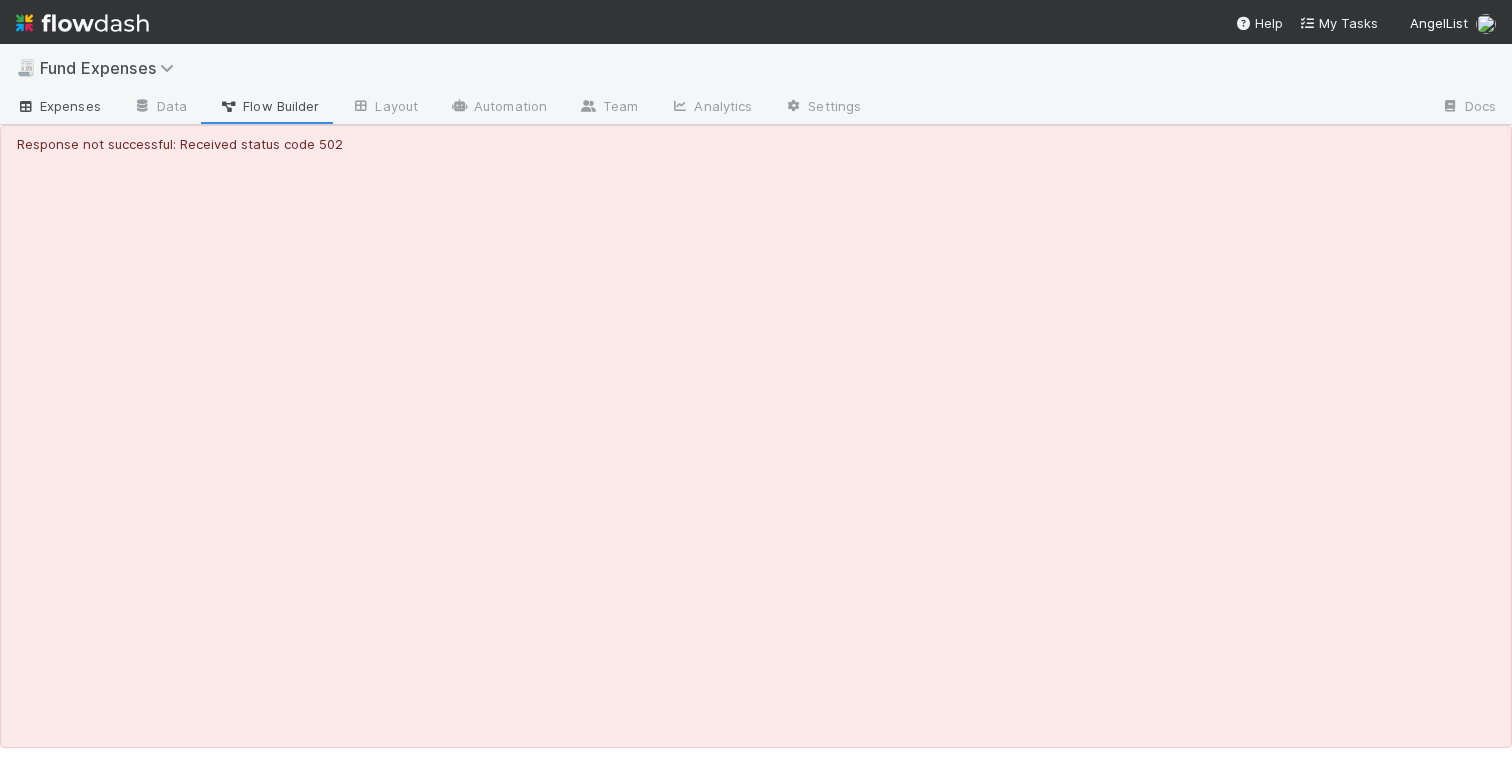 click on "Expenses" at bounding box center (58, 106) 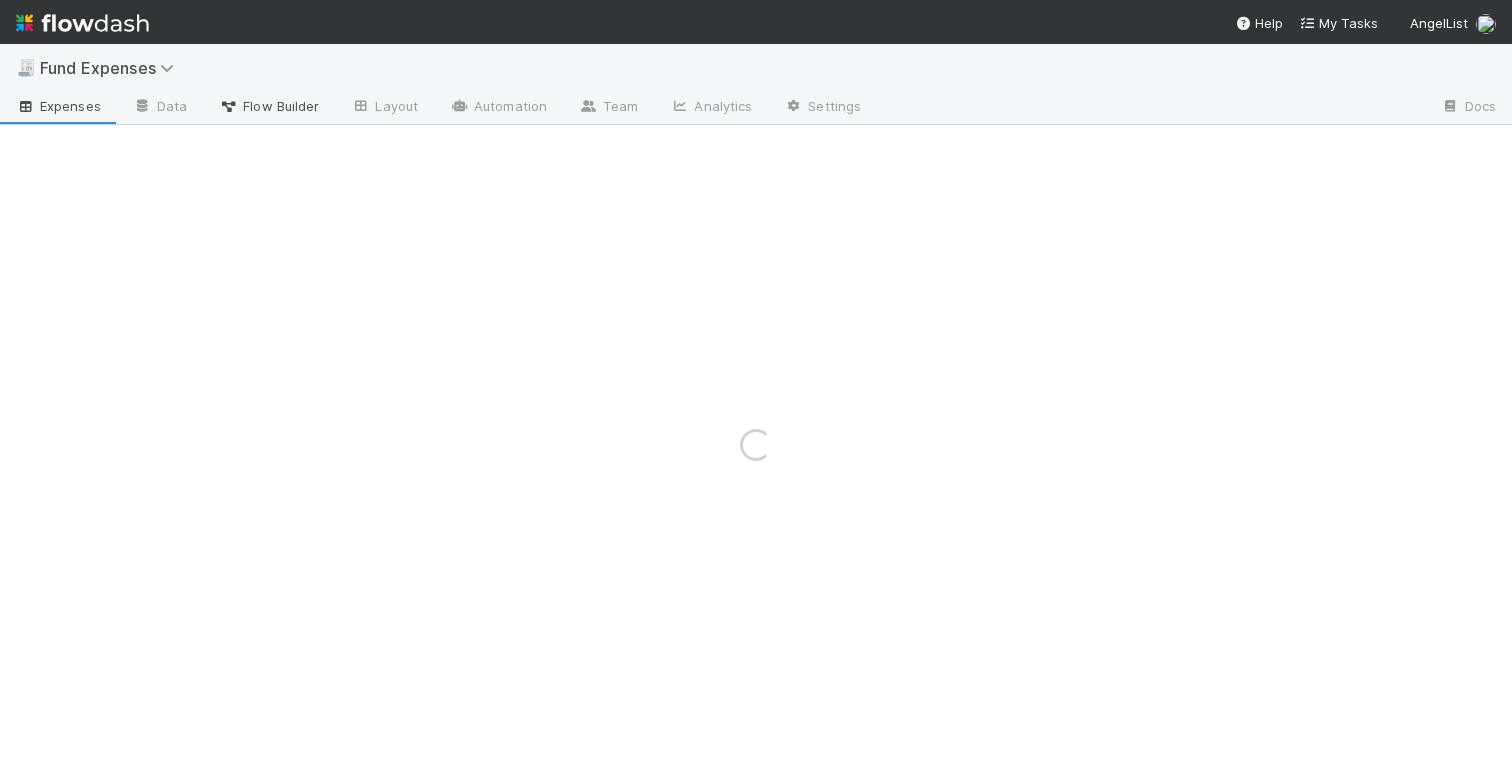 click at bounding box center [229, 107] 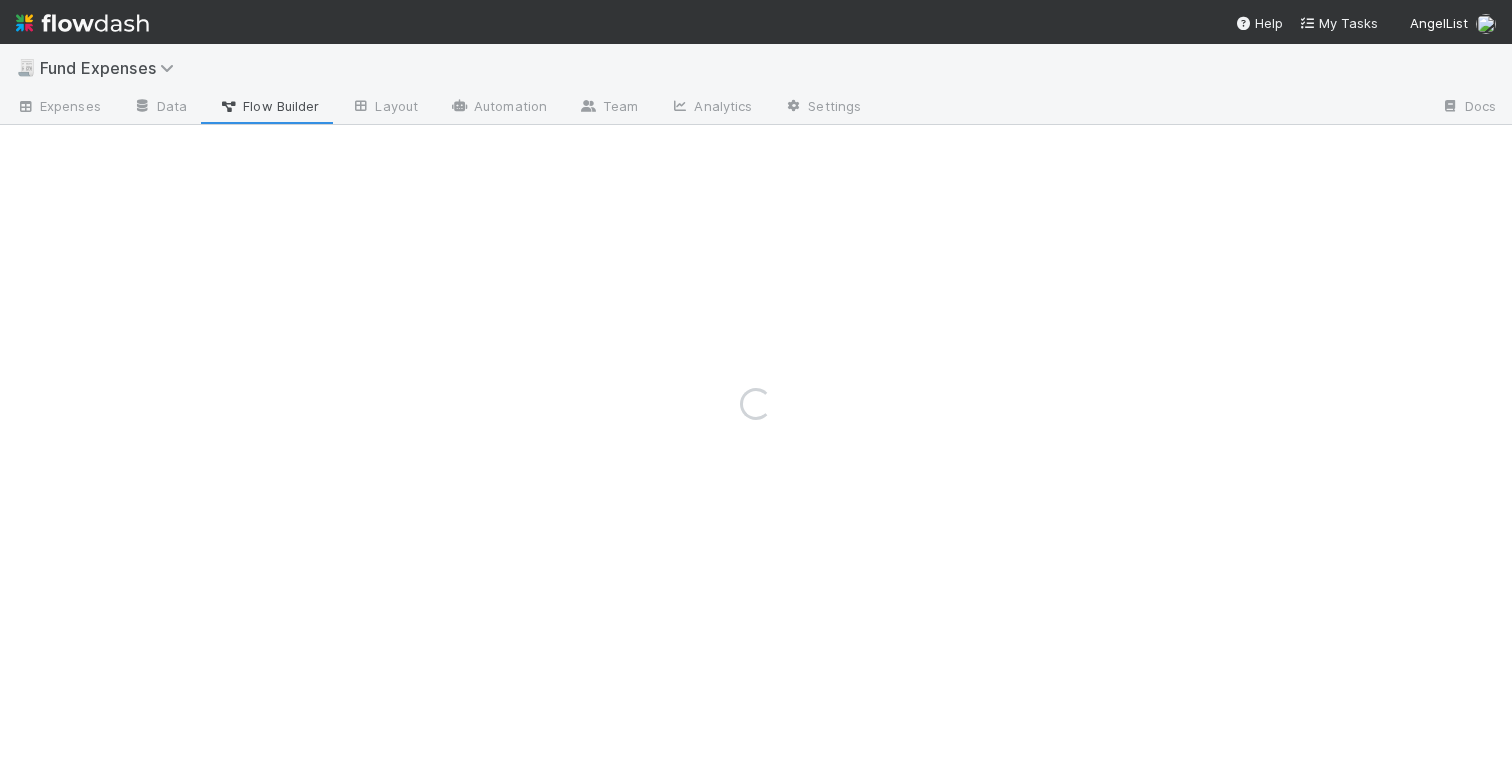 click on "Layout" at bounding box center (384, 108) 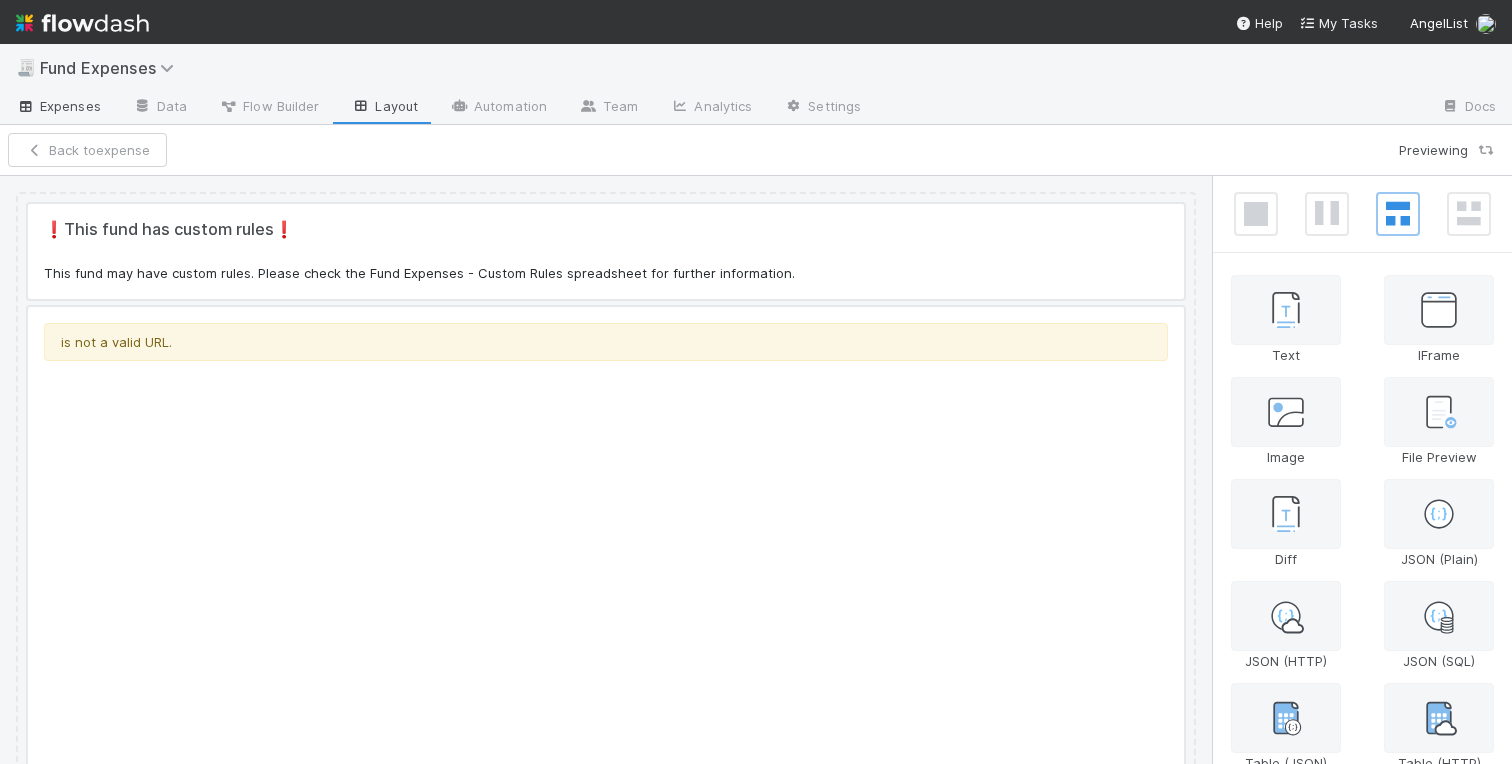 click on "Expenses" at bounding box center [58, 106] 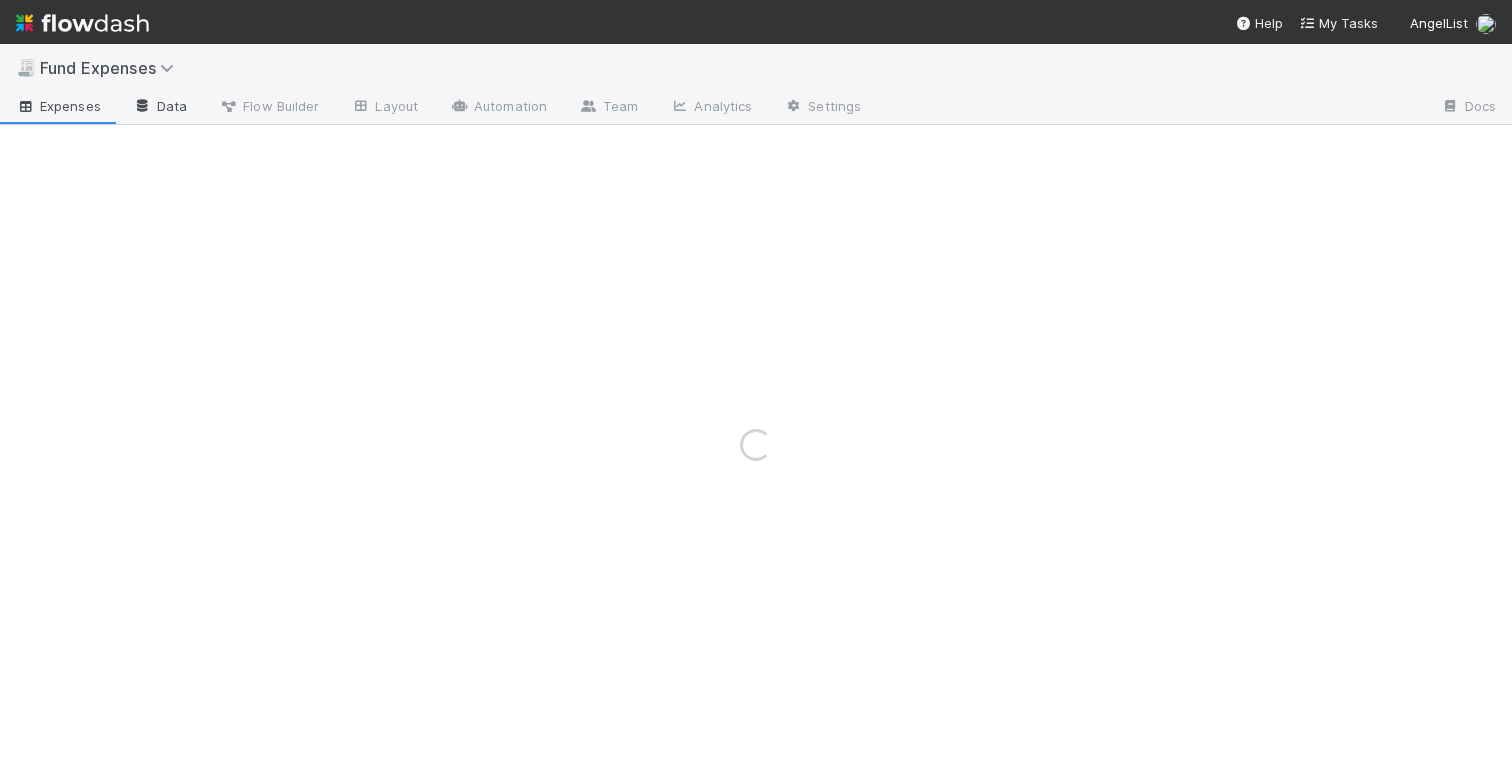 click on "Data" at bounding box center (160, 108) 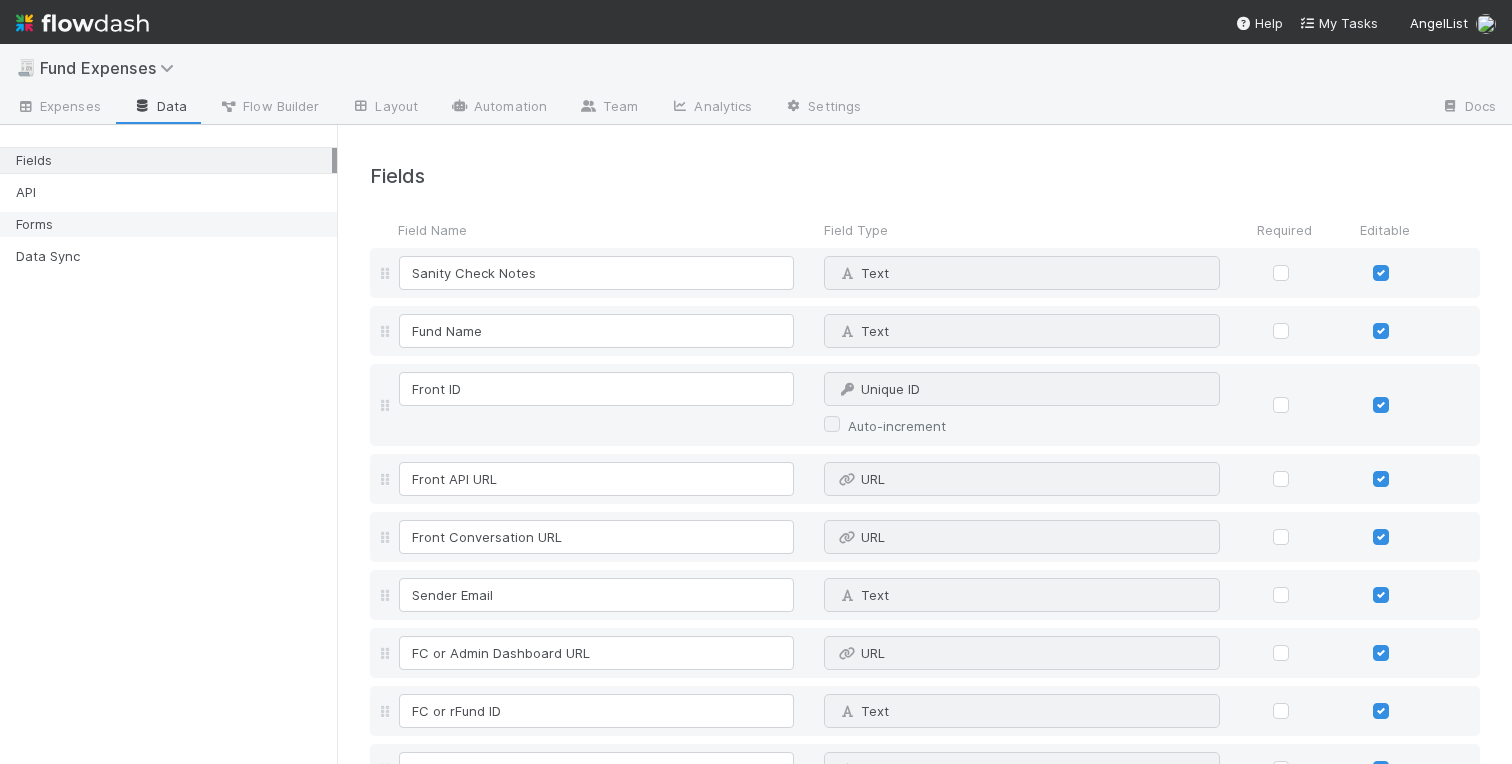 click on "Forms" at bounding box center (174, 224) 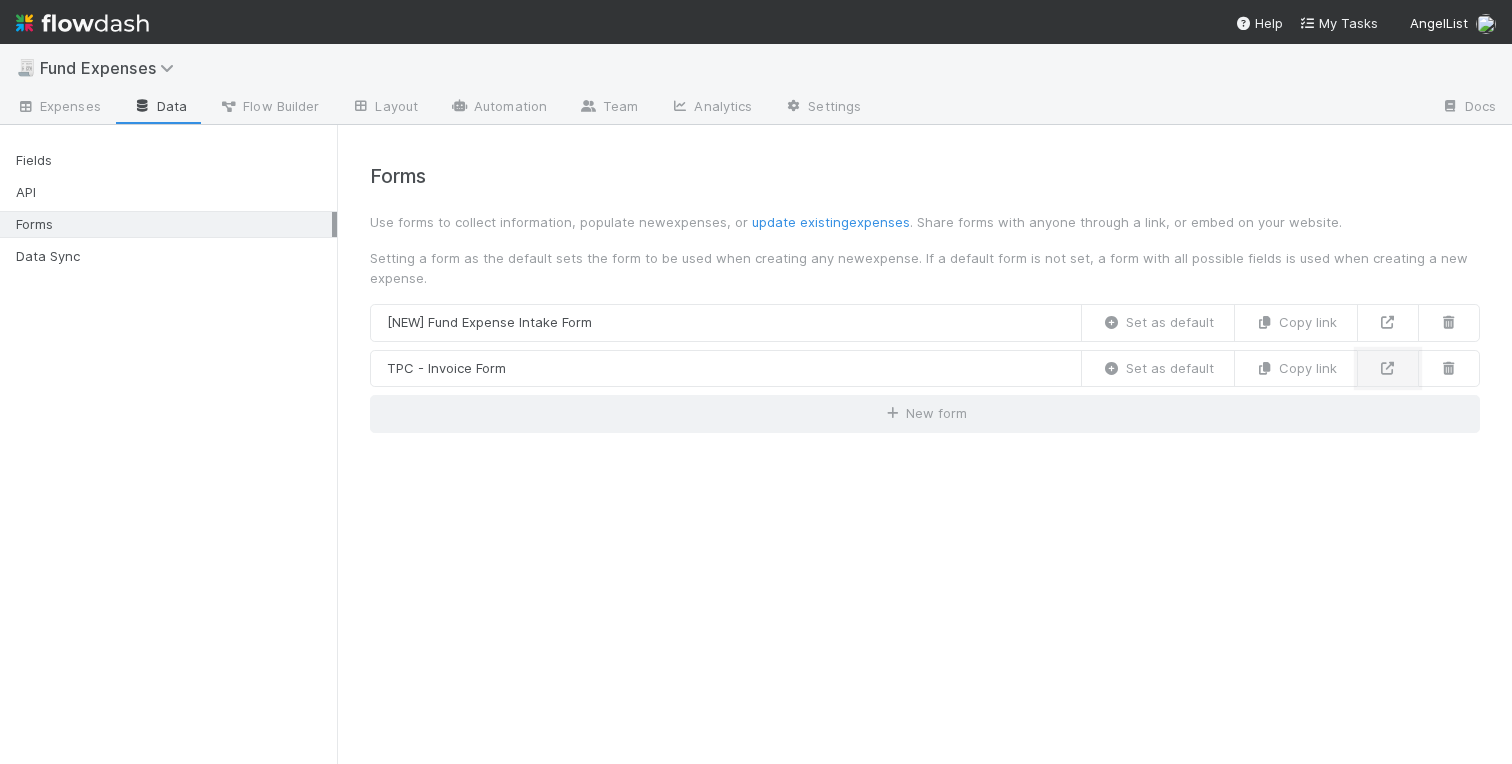 click at bounding box center (1388, 368) 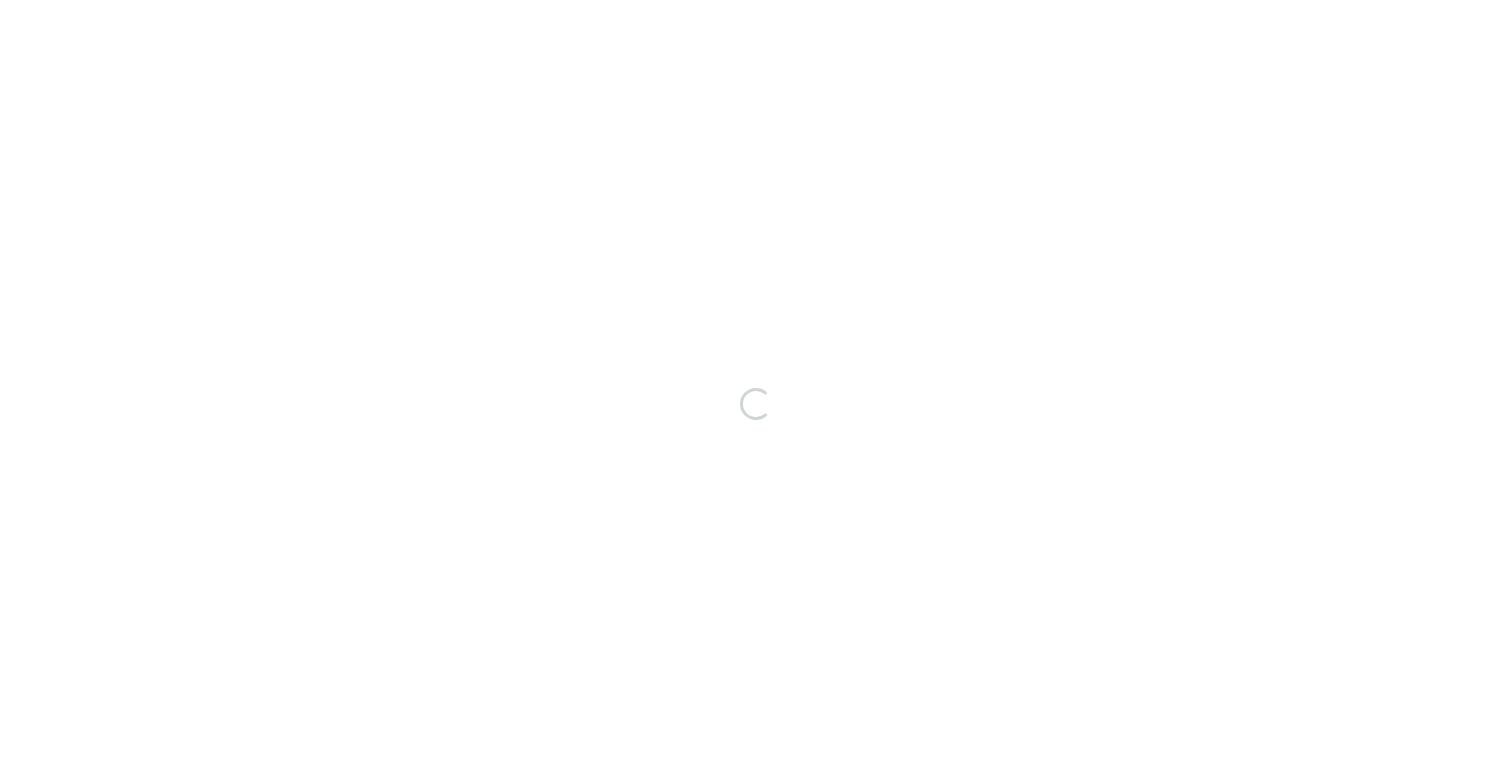 scroll, scrollTop: 0, scrollLeft: 0, axis: both 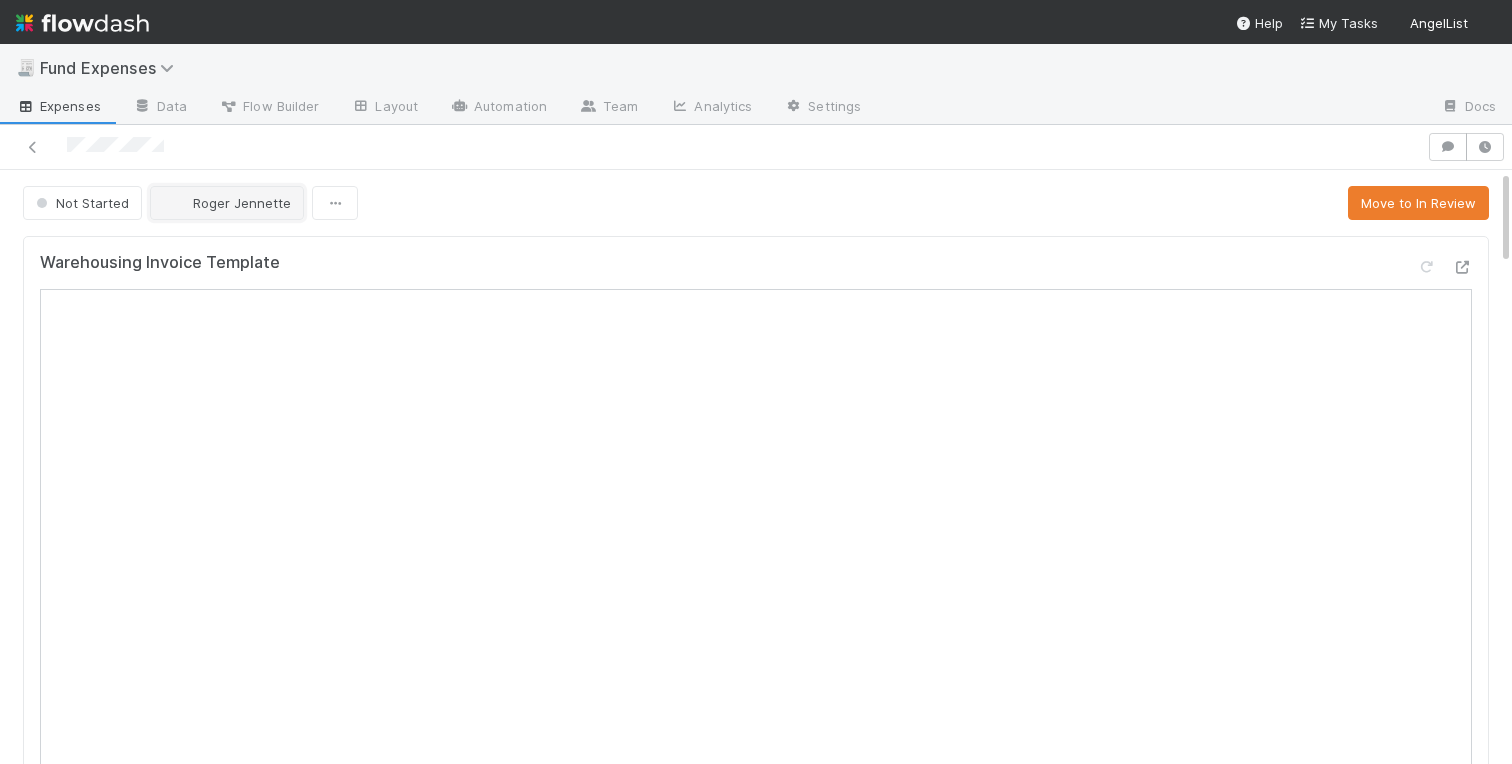 click on "Roger Jennette" at bounding box center (242, 203) 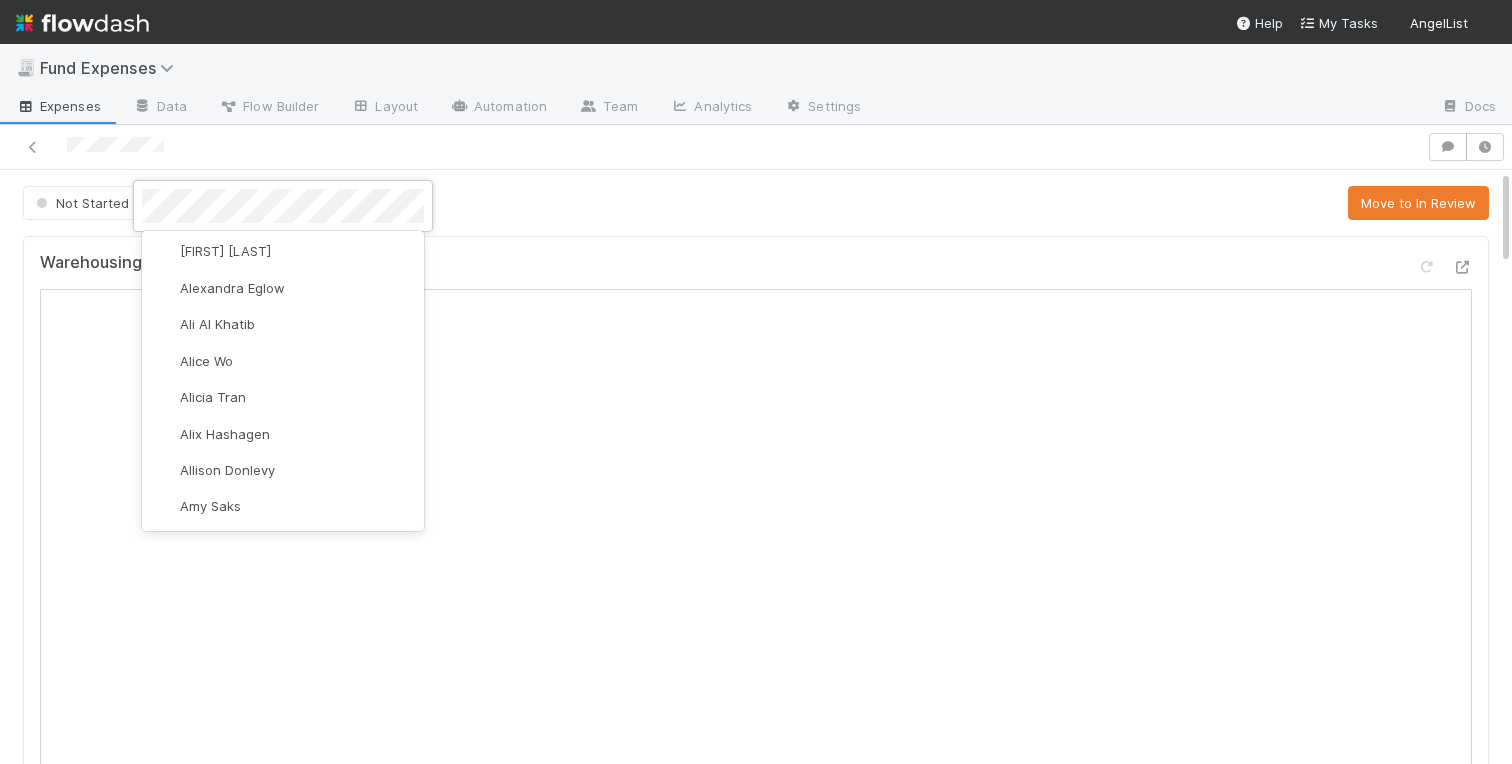 scroll, scrollTop: 0, scrollLeft: 0, axis: both 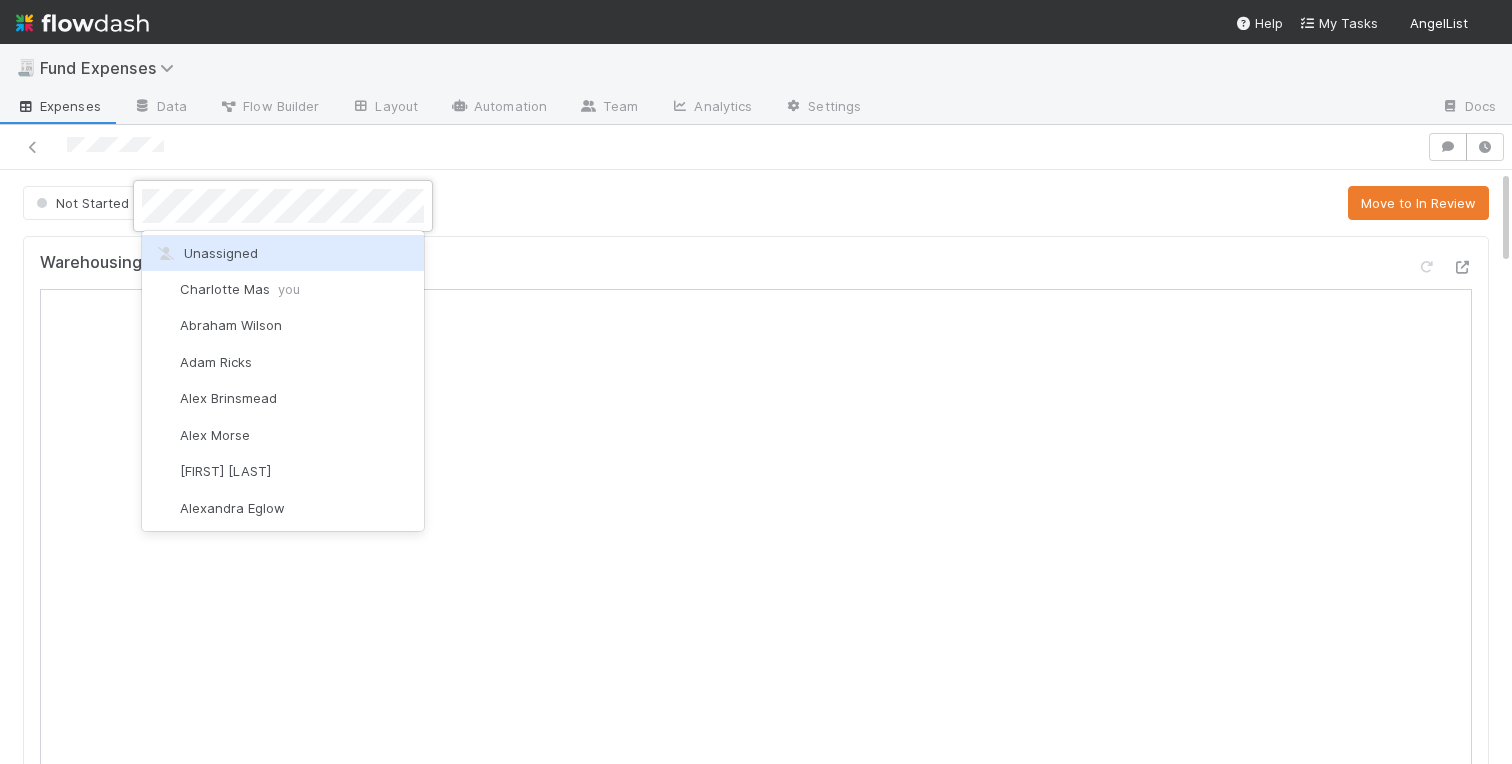 click on "Unassigned" at bounding box center (206, 253) 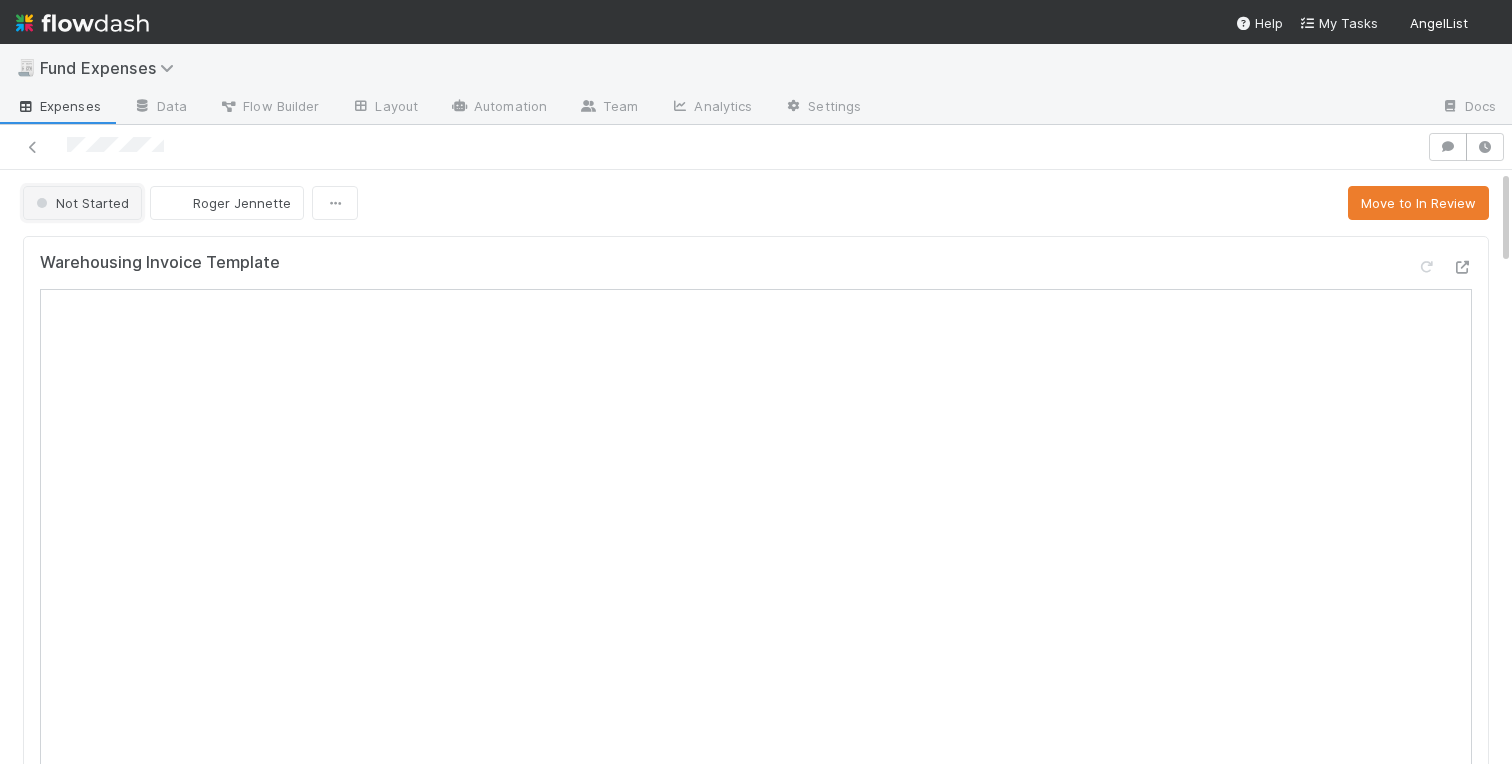 click on "Not Started" at bounding box center (80, 203) 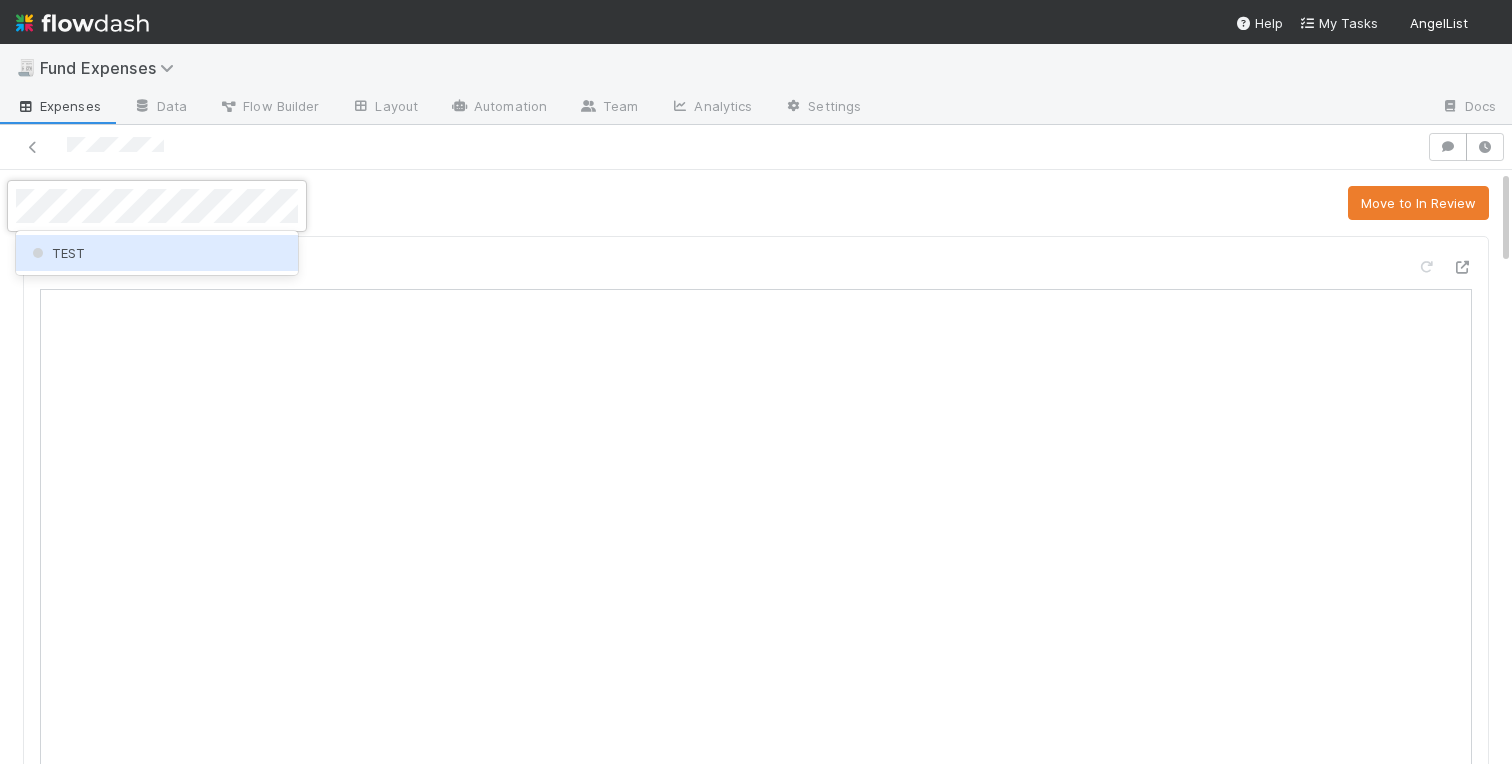 click on "TEST" at bounding box center (157, 253) 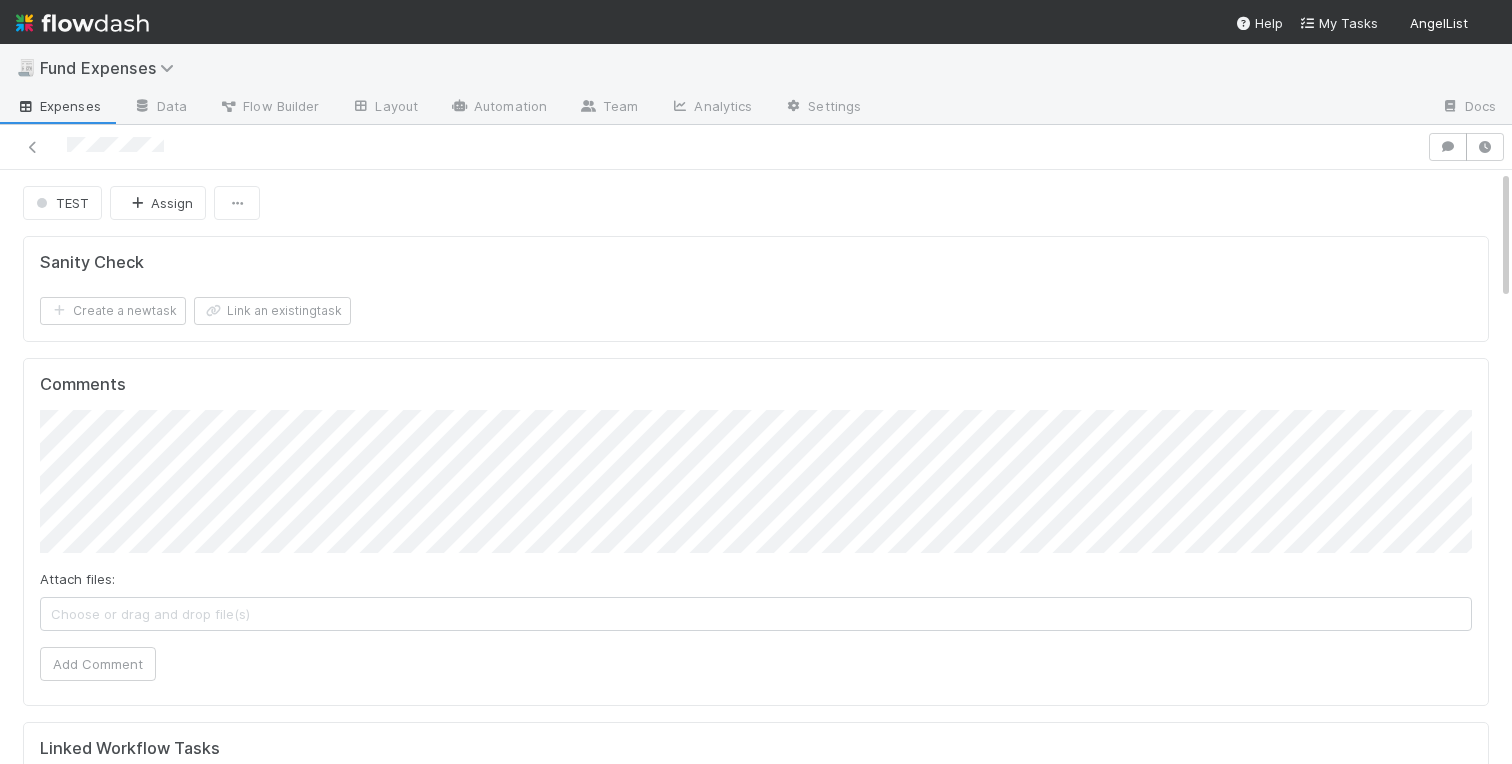 click on "TEST Assign" at bounding box center (756, 203) 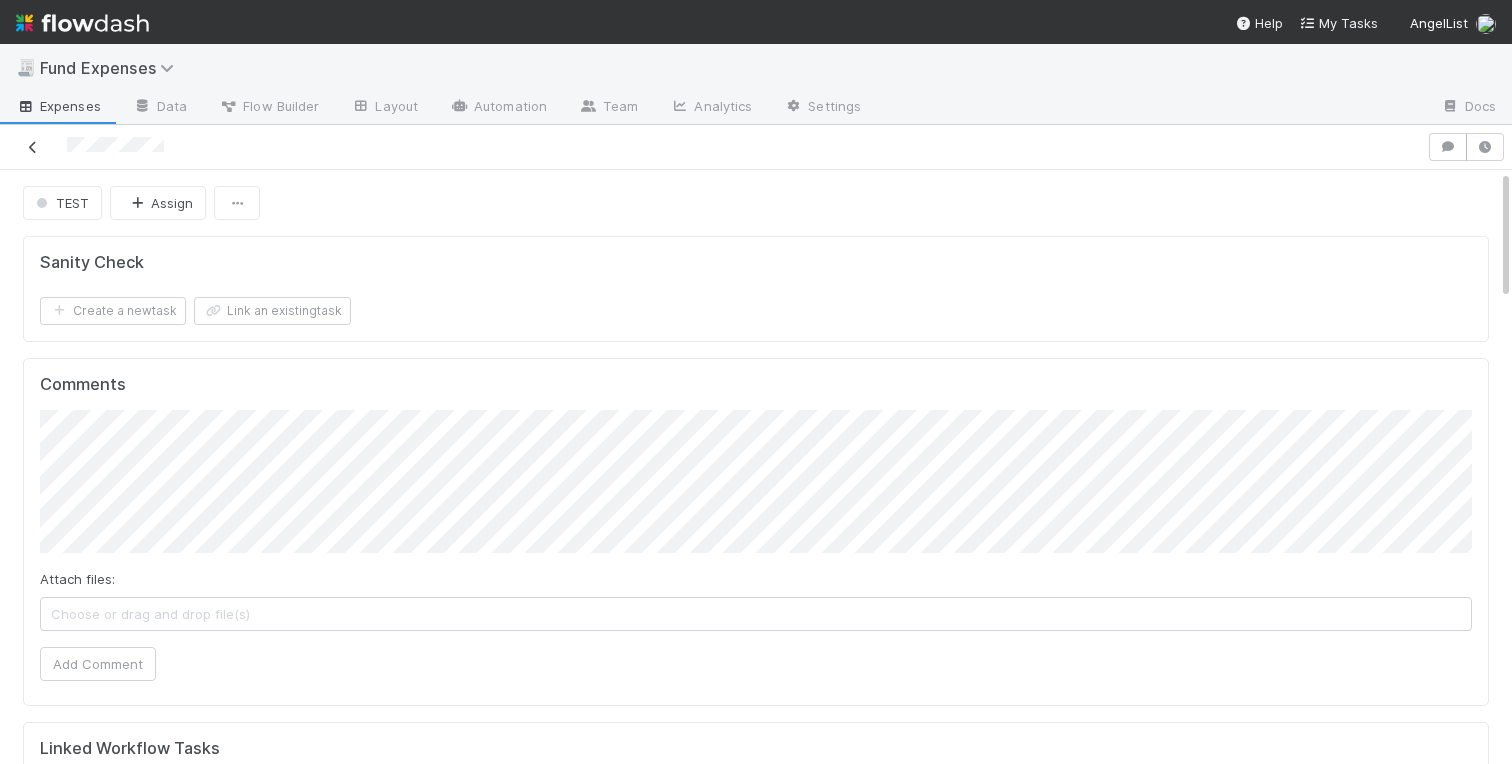 click at bounding box center (33, 147) 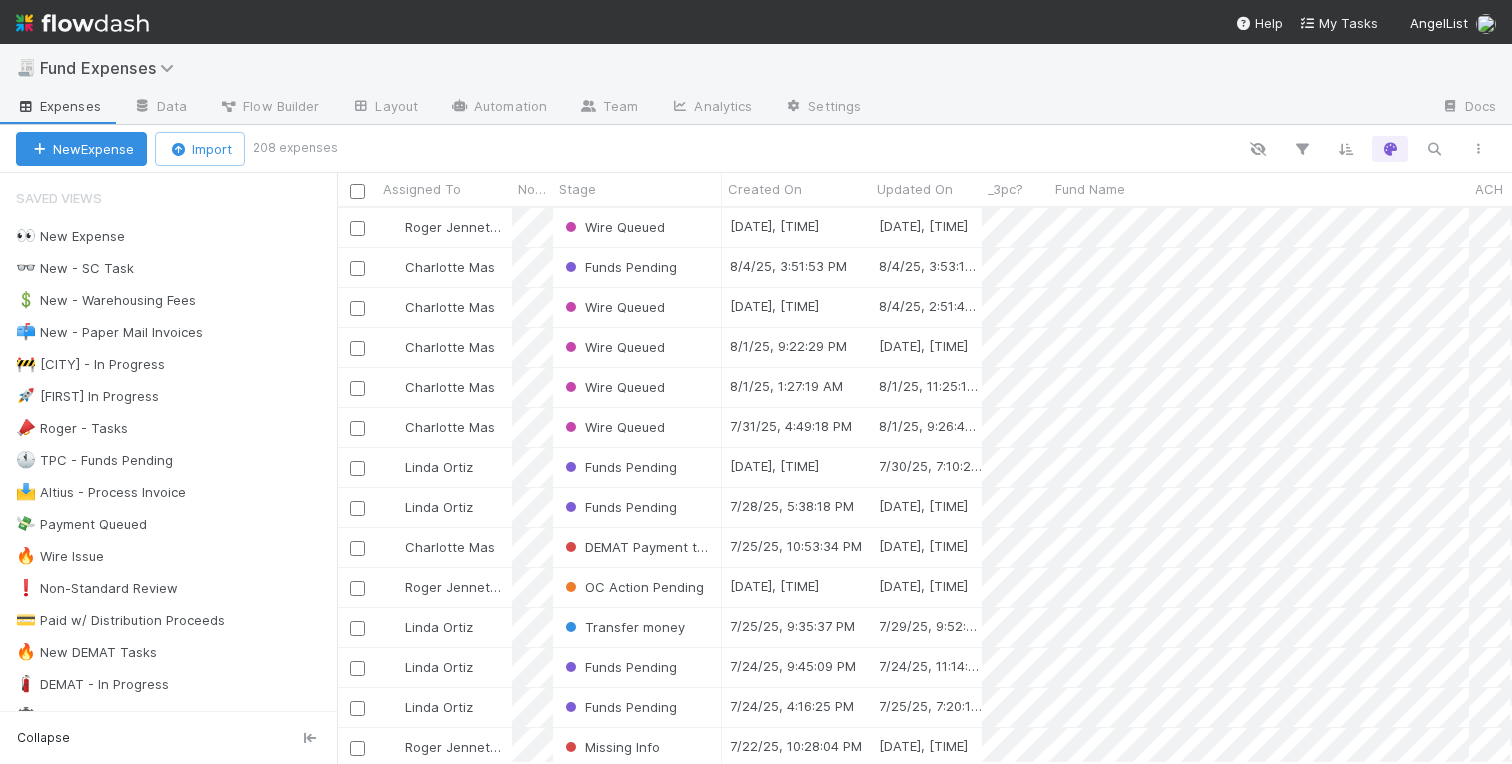 scroll, scrollTop: 0, scrollLeft: 1, axis: horizontal 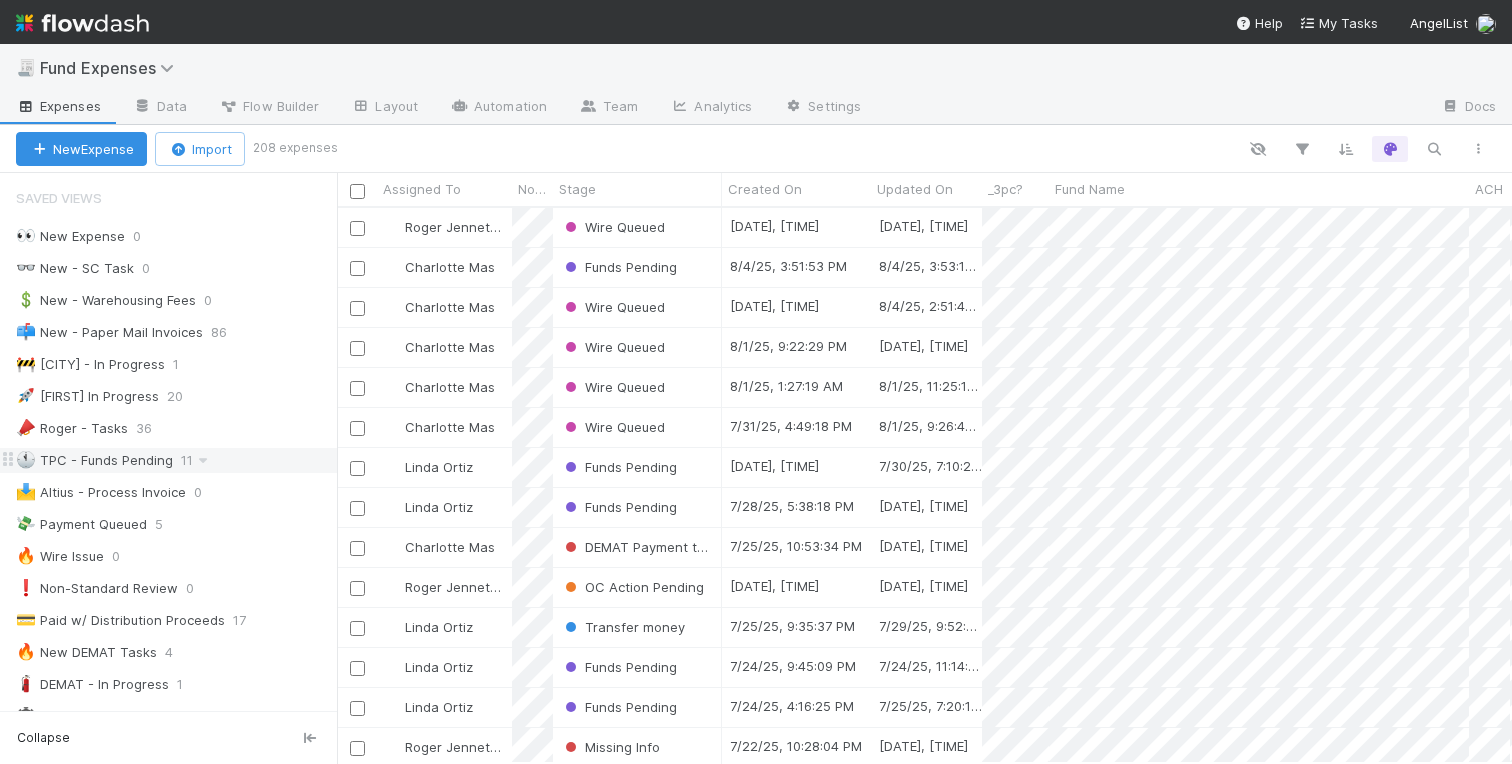 click on "🕚 TPC - Funds Pending" at bounding box center [94, 460] 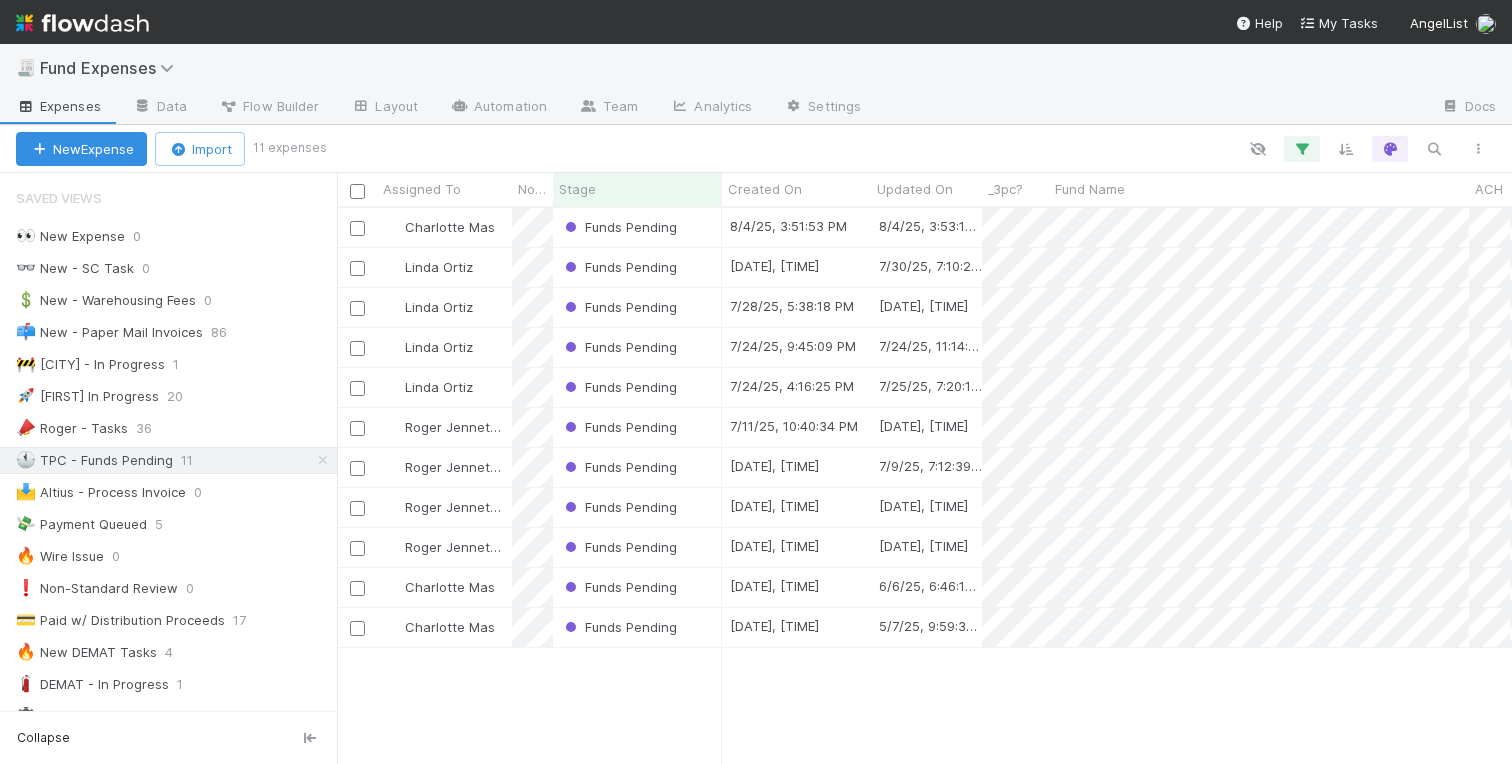 scroll, scrollTop: 0, scrollLeft: 1, axis: horizontal 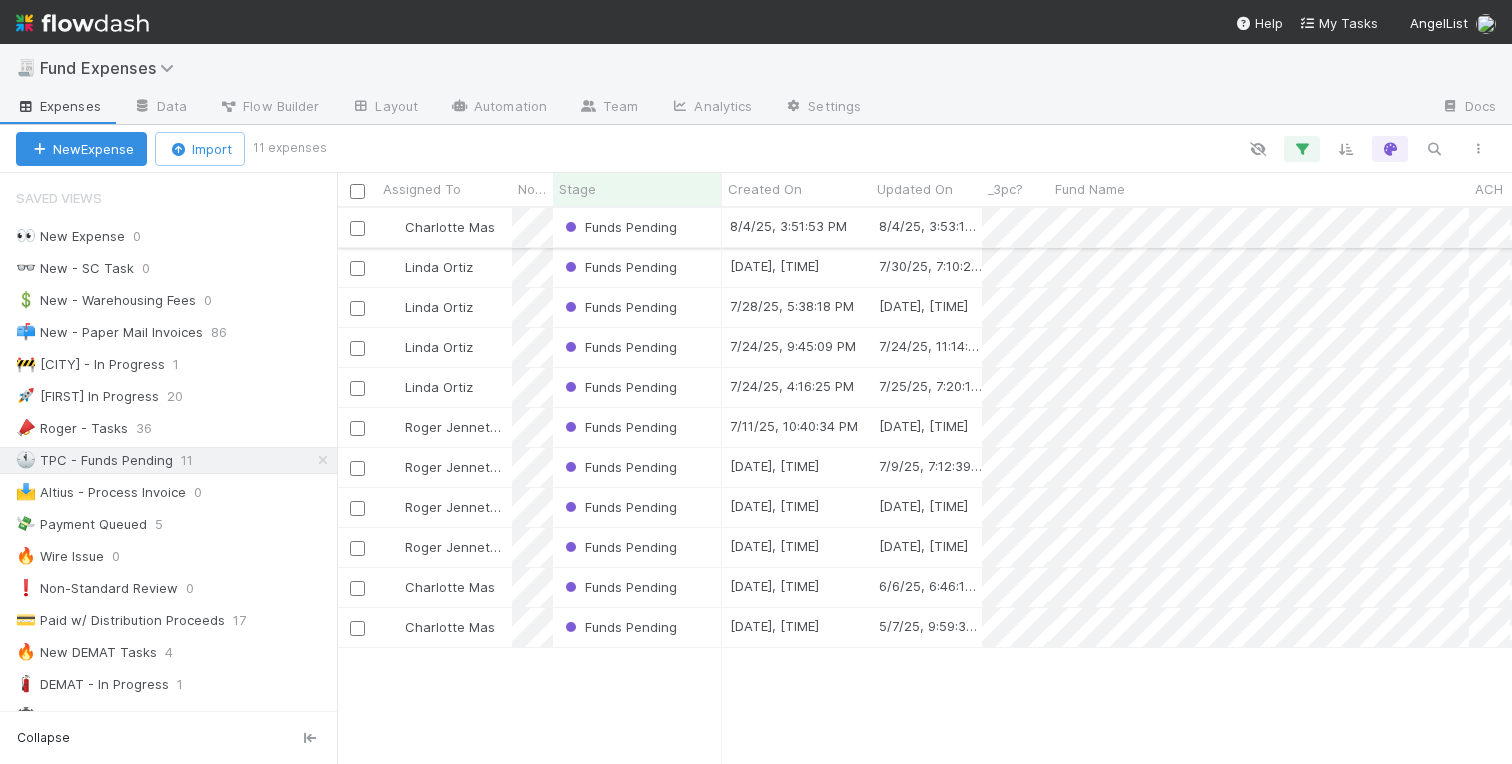 click on "Charlotte Mas" at bounding box center (444, 227) 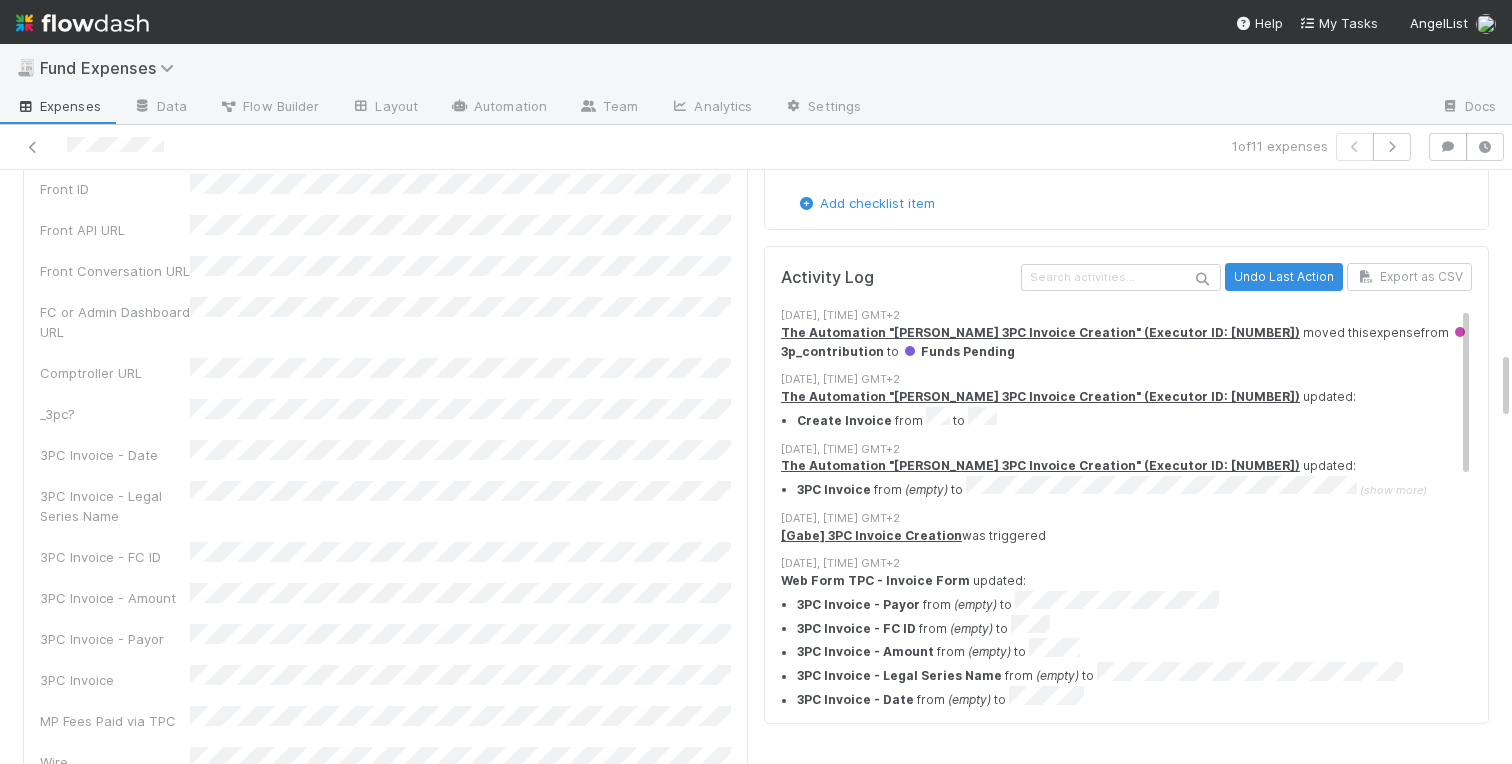 scroll, scrollTop: 1527, scrollLeft: 0, axis: vertical 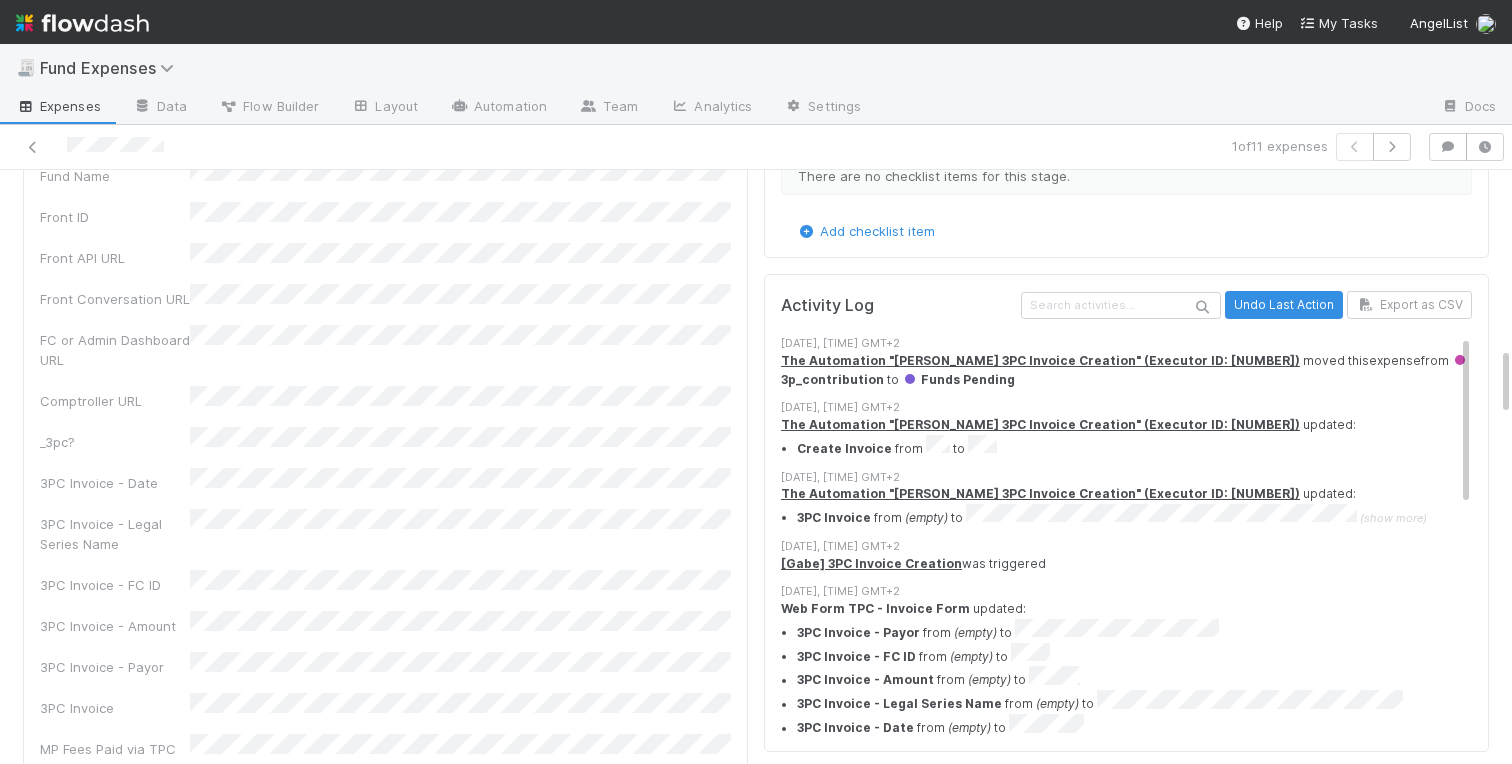 click on "Front link:  https://app.frontapp.com/open/cnv_qkzthmv Sanity Check    Create a new  task Link an existing  task  is not a valid URL. Comments Attach files: Choose or drag and drop file(s) Add Comment Linked Workflow Tasks You do not have access to the   Belltower Administrative Fee Contributions   workflow. Paper Mail Invoice   Create a new  task Link an existing  task 3PC Details Edit Fund Name  Front ID  Front API URL  Front Conversation URL  FC or Admin Dashboard URL  Comptroller URL  _3pc?  3PC Invoice - Date  3PC Invoice - Legal Series Name  3PC Invoice - FC ID  3PC Invoice - Amount  3PC Invoice - Payor  3PC Invoice  MP Fees Paid via TPC  Wire  Incoming Wire ID (3PC)  ACH  Funding Account  Legal Launchpad Ticket  Special Rules / Context  IOS Owner Slack ID   Additional Context  Request Type  Slack Thread  Create Invoice  Invoice Doc  TPC Invoice Form Link  Created On Updated On Non-standard review   Details Edit Front Conversation URL  Request Type  Additional Context  Reporter  Front ID  Urgency Level" at bounding box center [756, 1426] 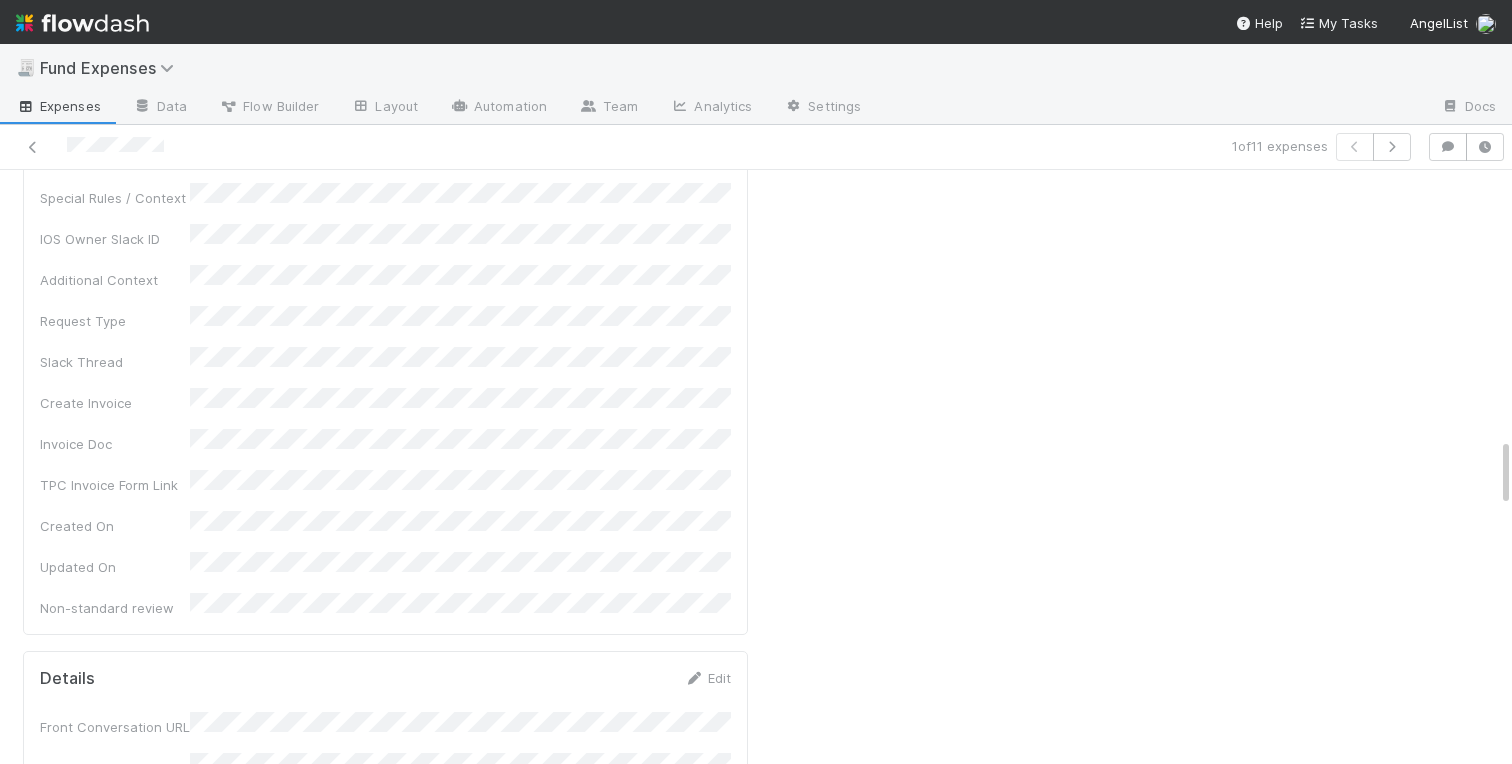 scroll, scrollTop: 2306, scrollLeft: 0, axis: vertical 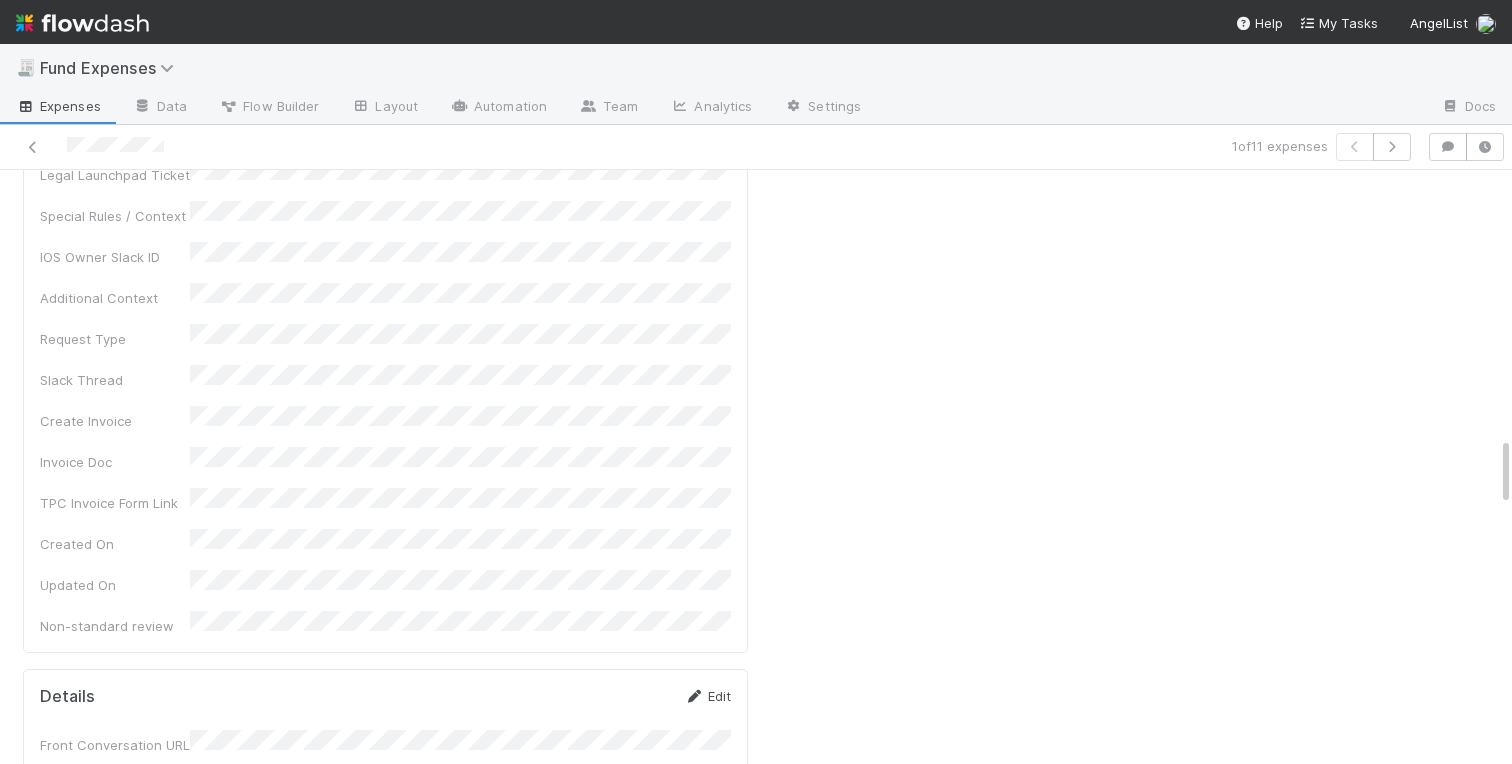click on "Edit" at bounding box center (707, 696) 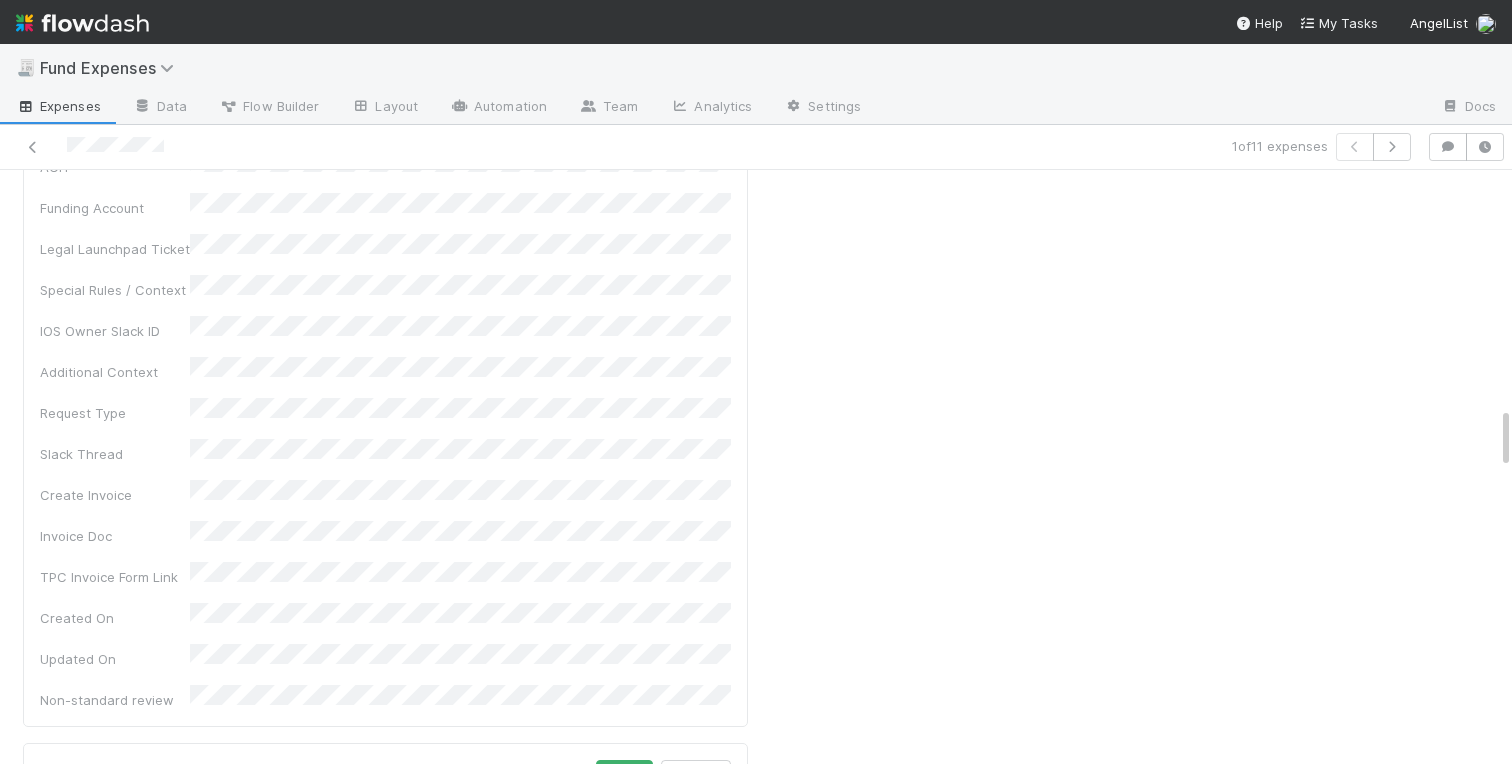 scroll, scrollTop: 2418, scrollLeft: 0, axis: vertical 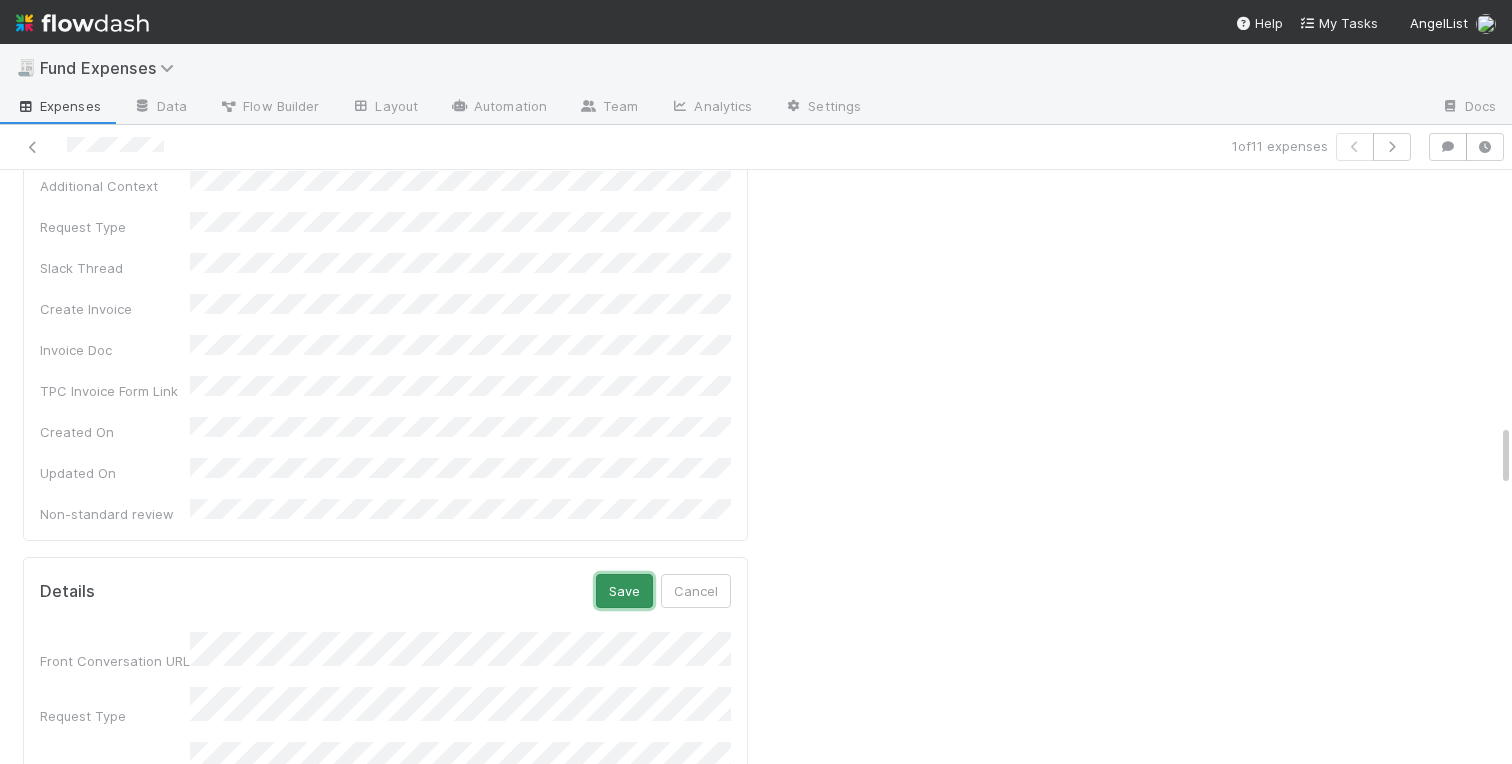 click on "Save" at bounding box center [624, 591] 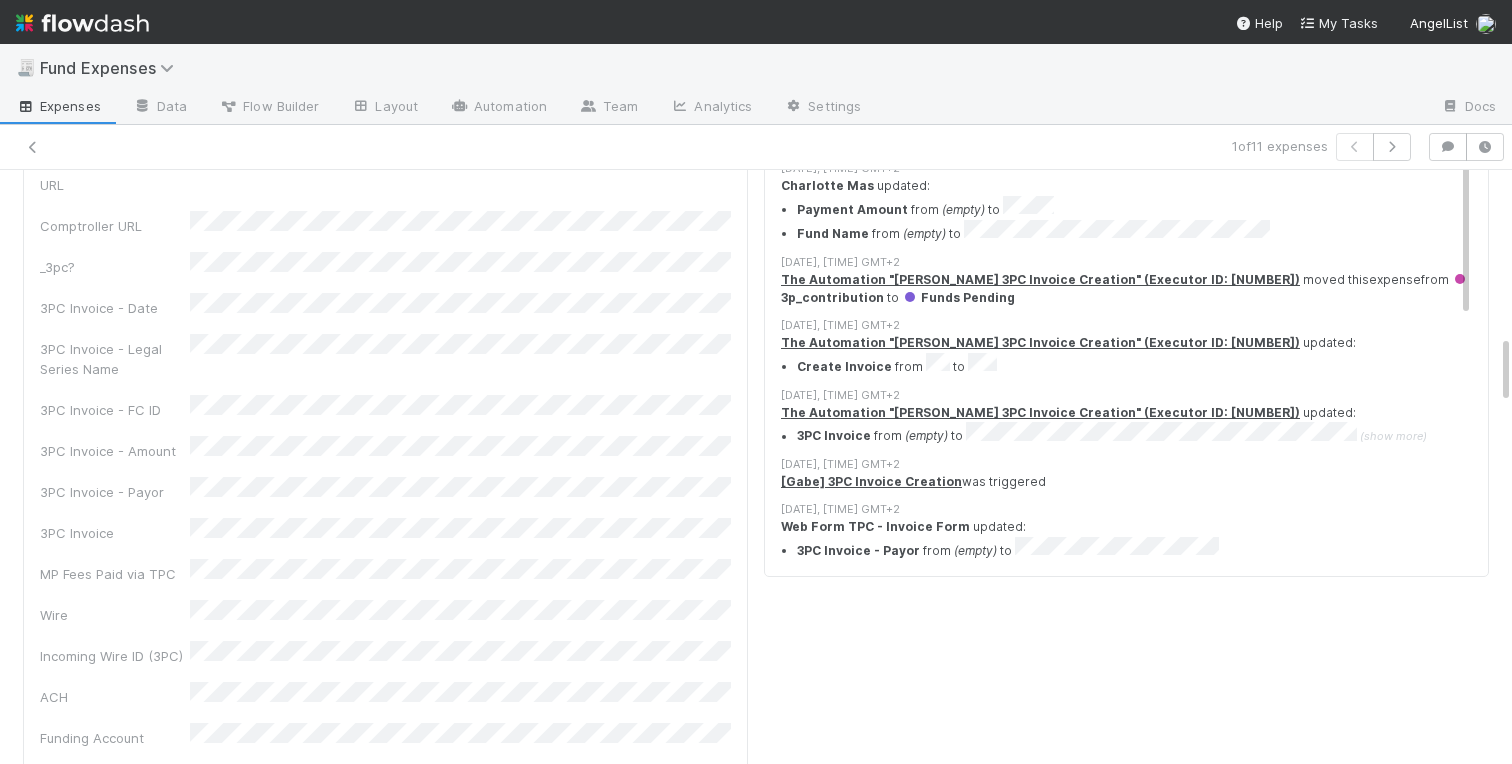 scroll, scrollTop: 1400, scrollLeft: 0, axis: vertical 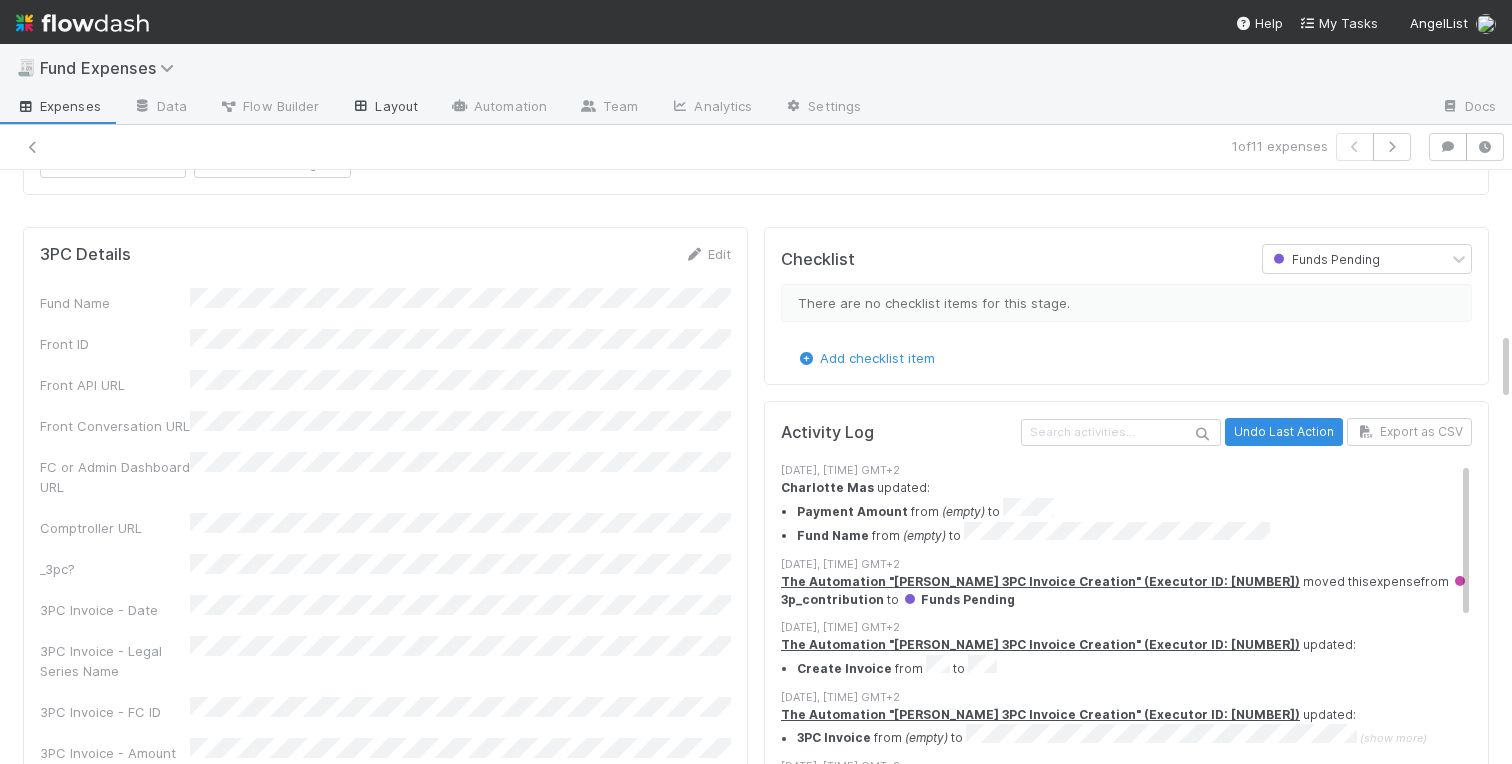 click on "Layout" at bounding box center [384, 108] 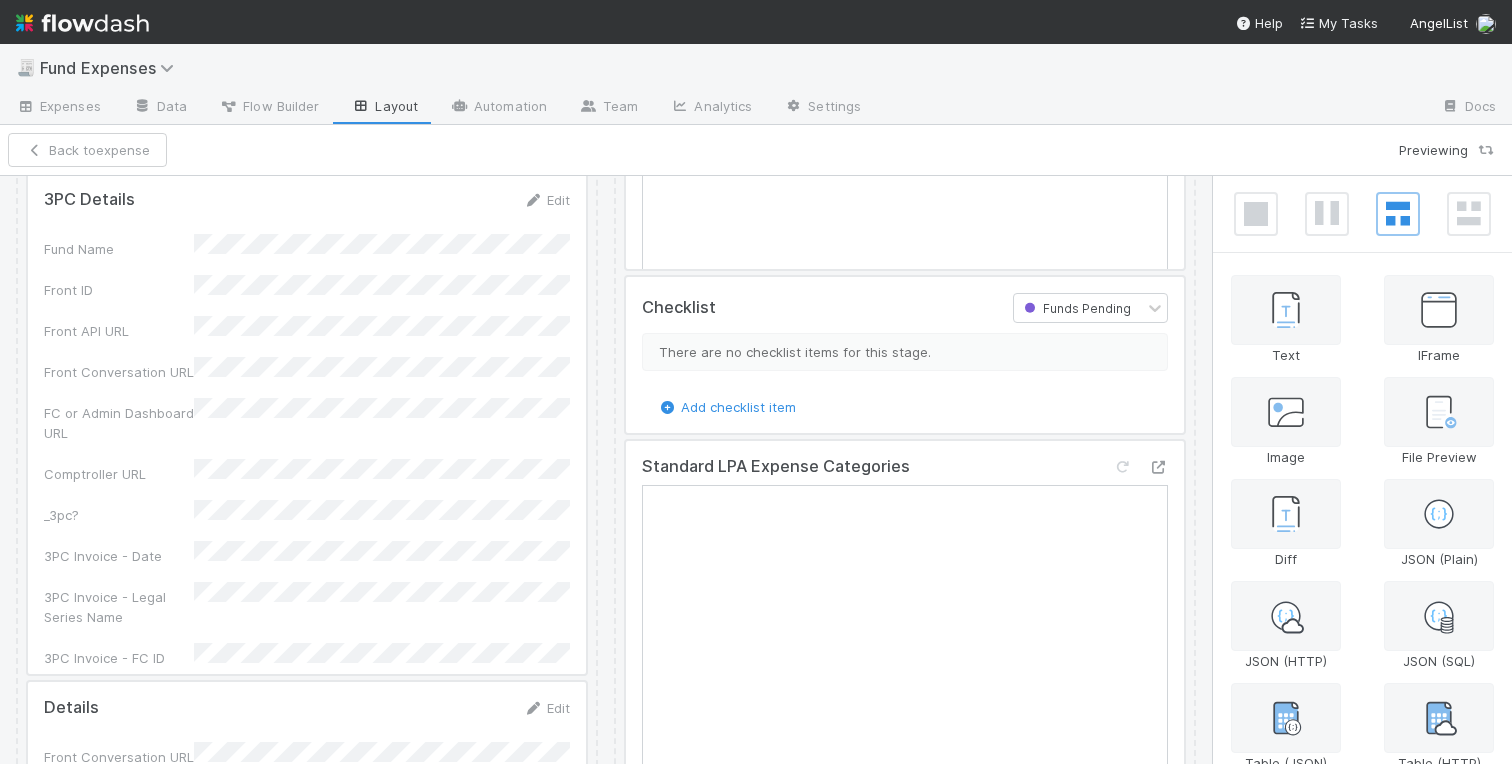 scroll, scrollTop: 8299, scrollLeft: 0, axis: vertical 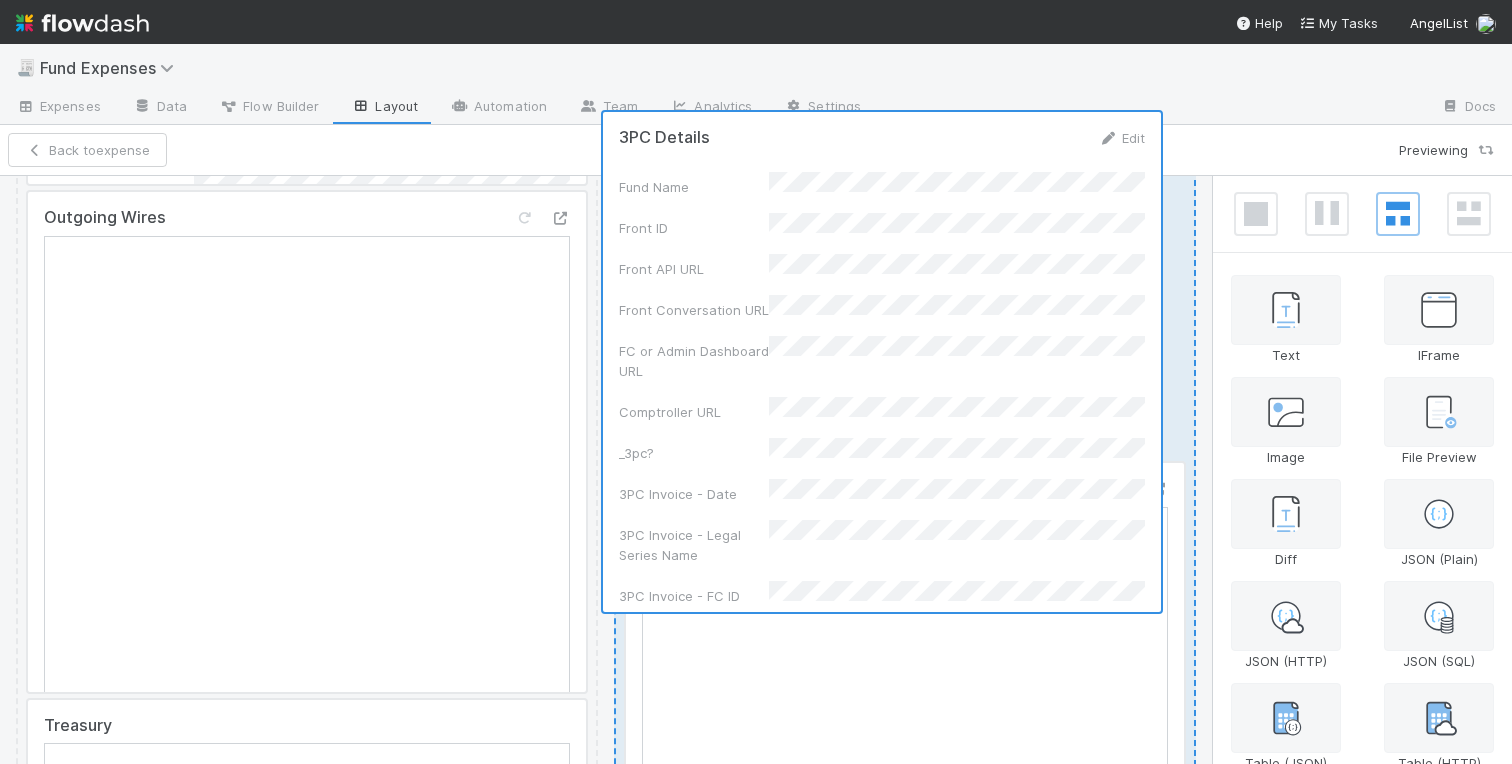 drag, startPoint x: 210, startPoint y: 232, endPoint x: 791, endPoint y: 130, distance: 589.88556 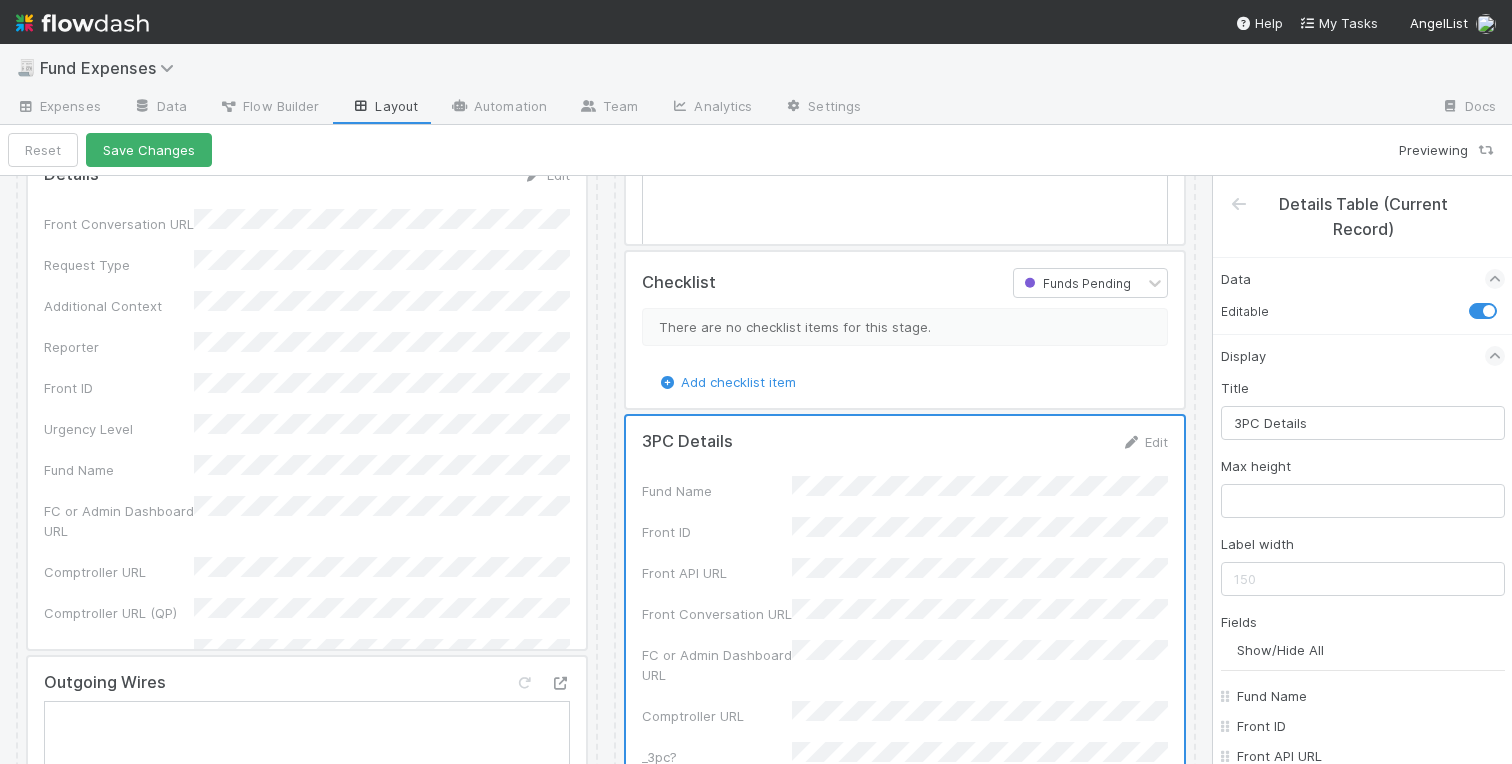 scroll, scrollTop: 8306, scrollLeft: 0, axis: vertical 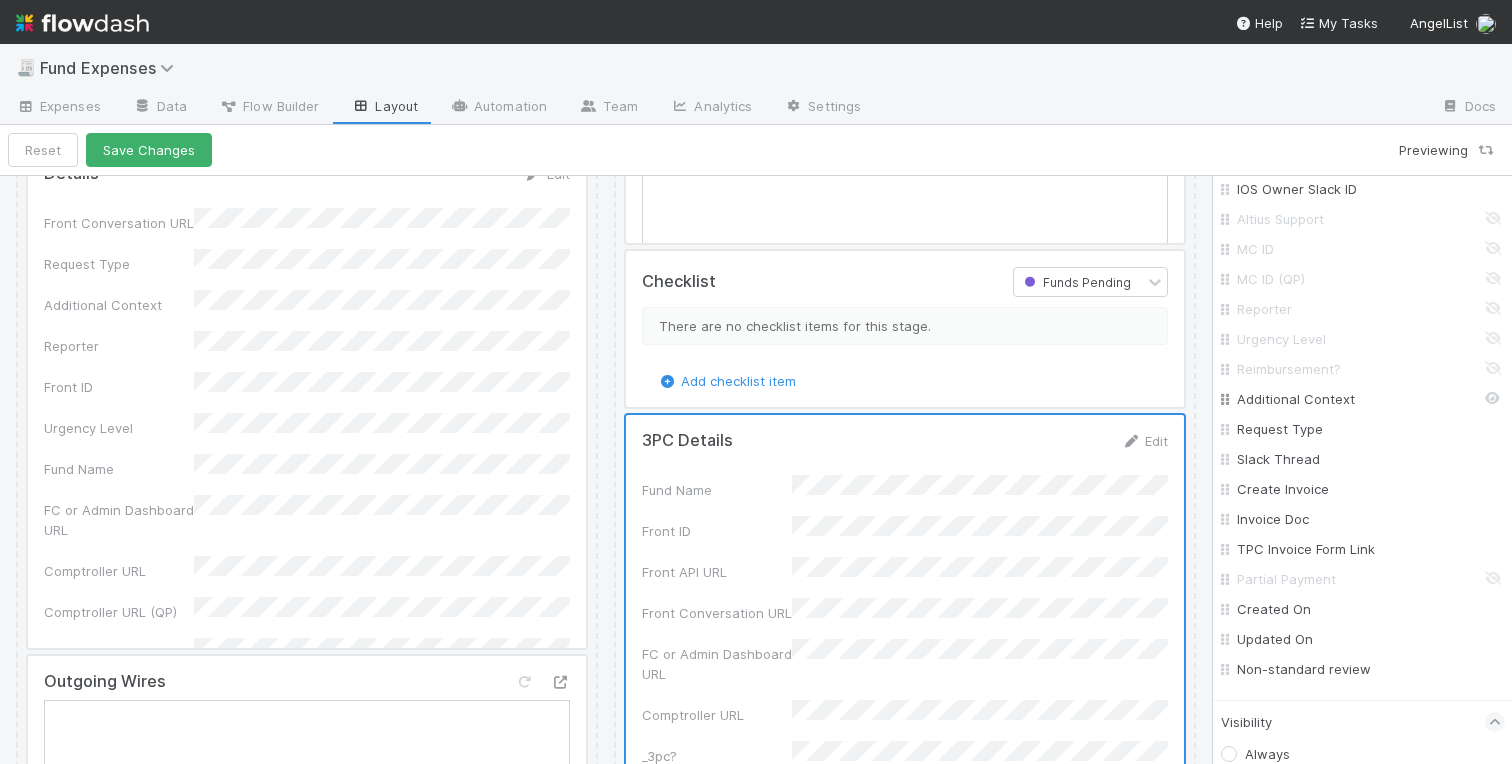 click on "Additional Context" at bounding box center [1368, 399] 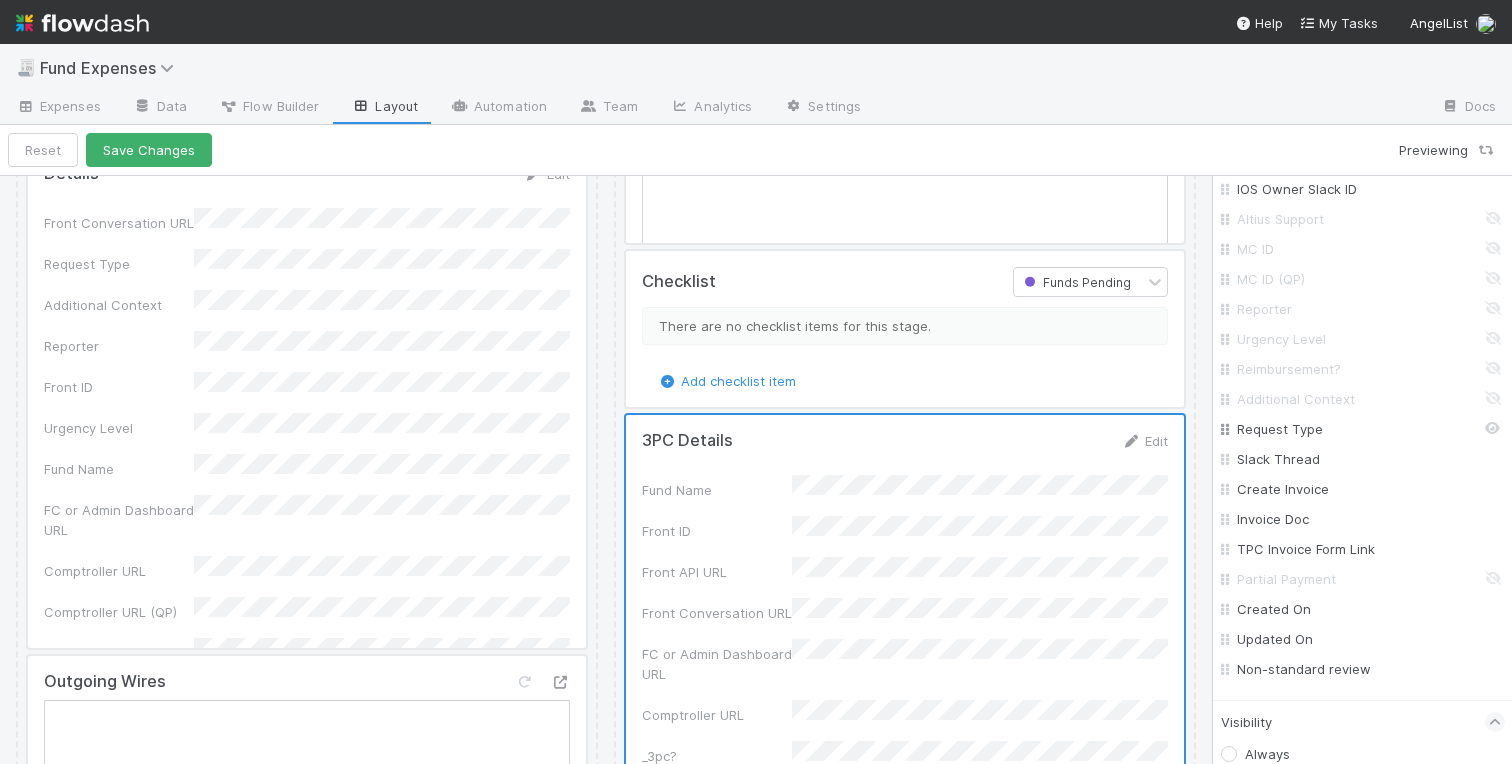 click on "Request Type" at bounding box center [1368, 429] 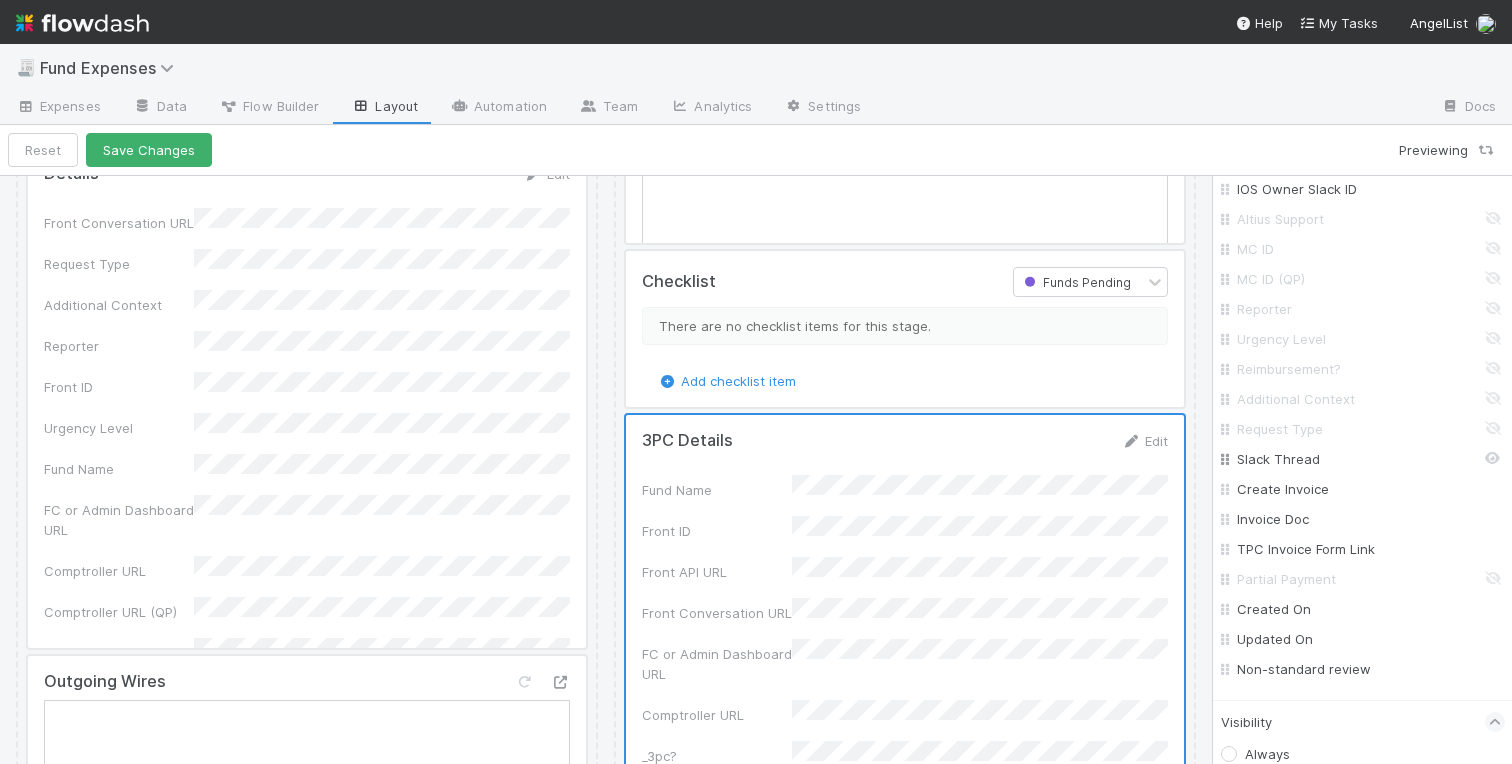 click on "Slack Thread" at bounding box center [1368, 459] 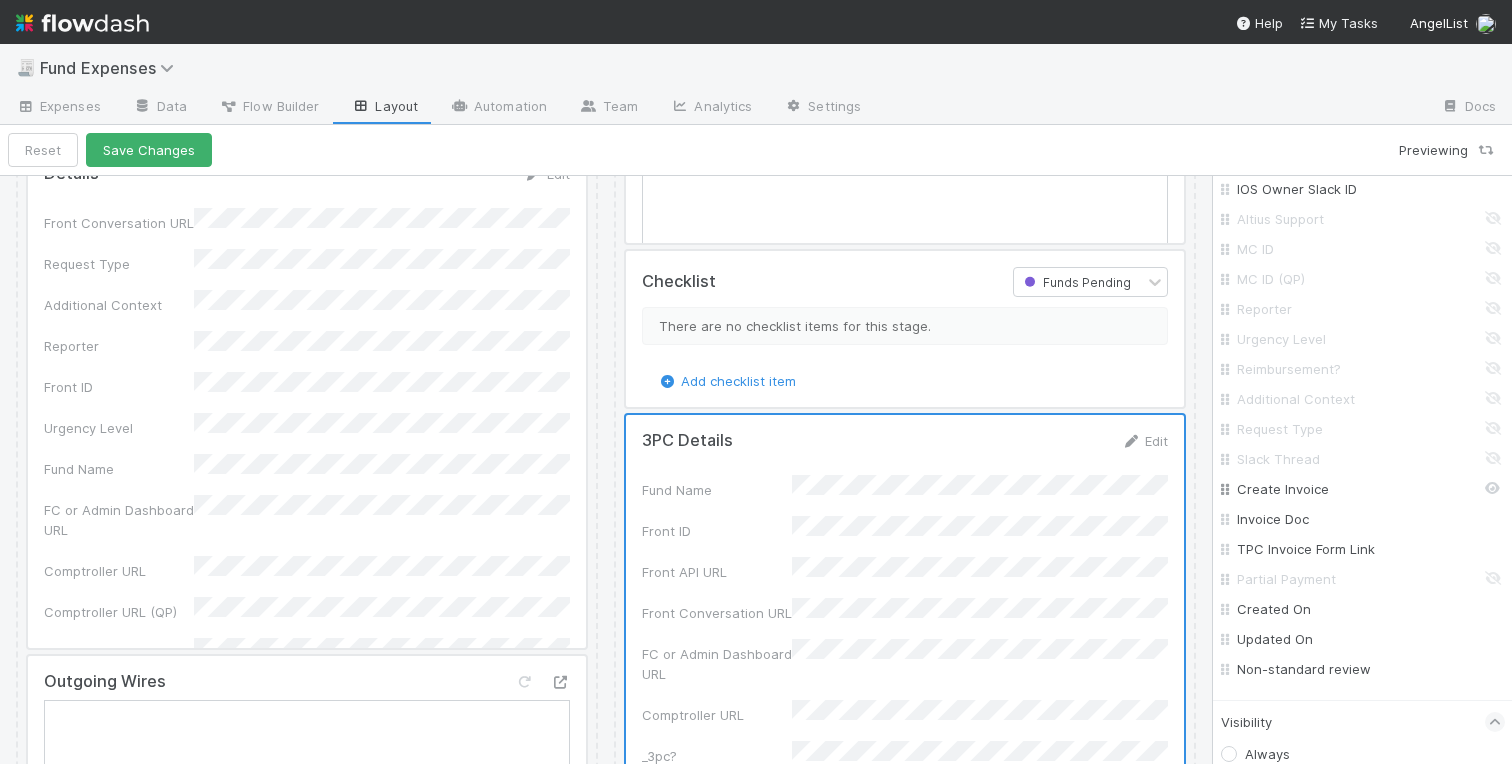 click on "Create Invoice" at bounding box center [1368, 489] 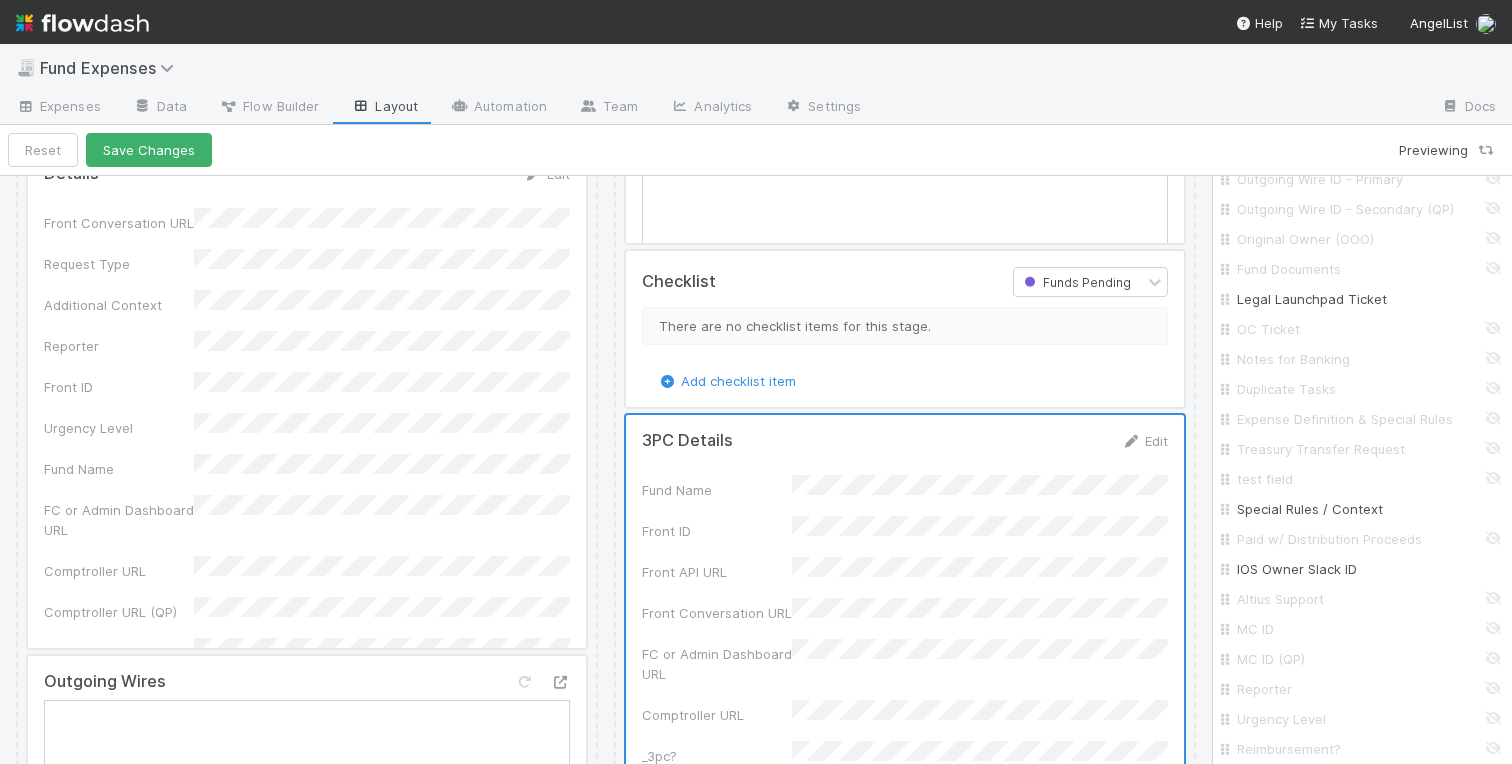 scroll, scrollTop: 1526, scrollLeft: 0, axis: vertical 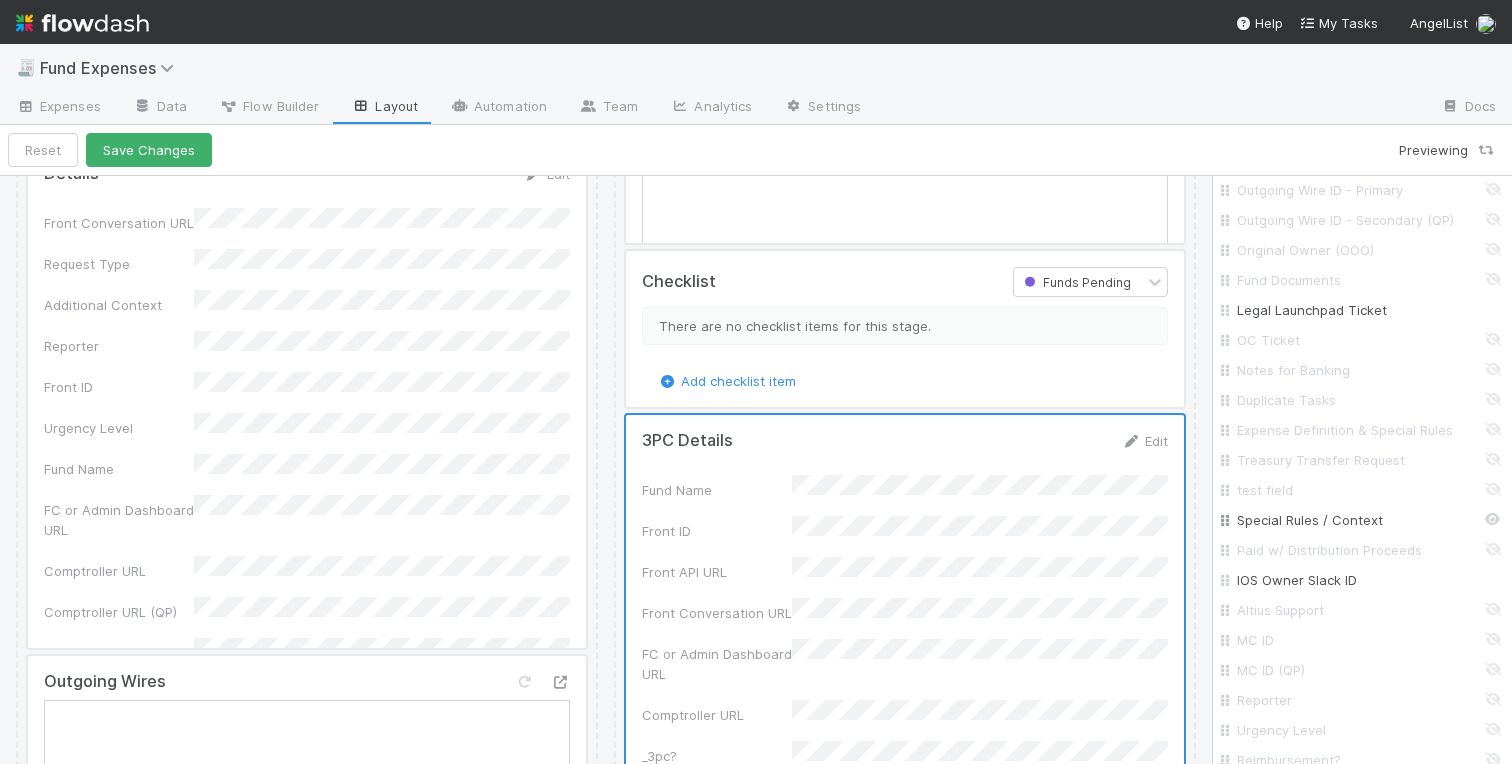 click on "Special Rules / Context" at bounding box center (1368, 520) 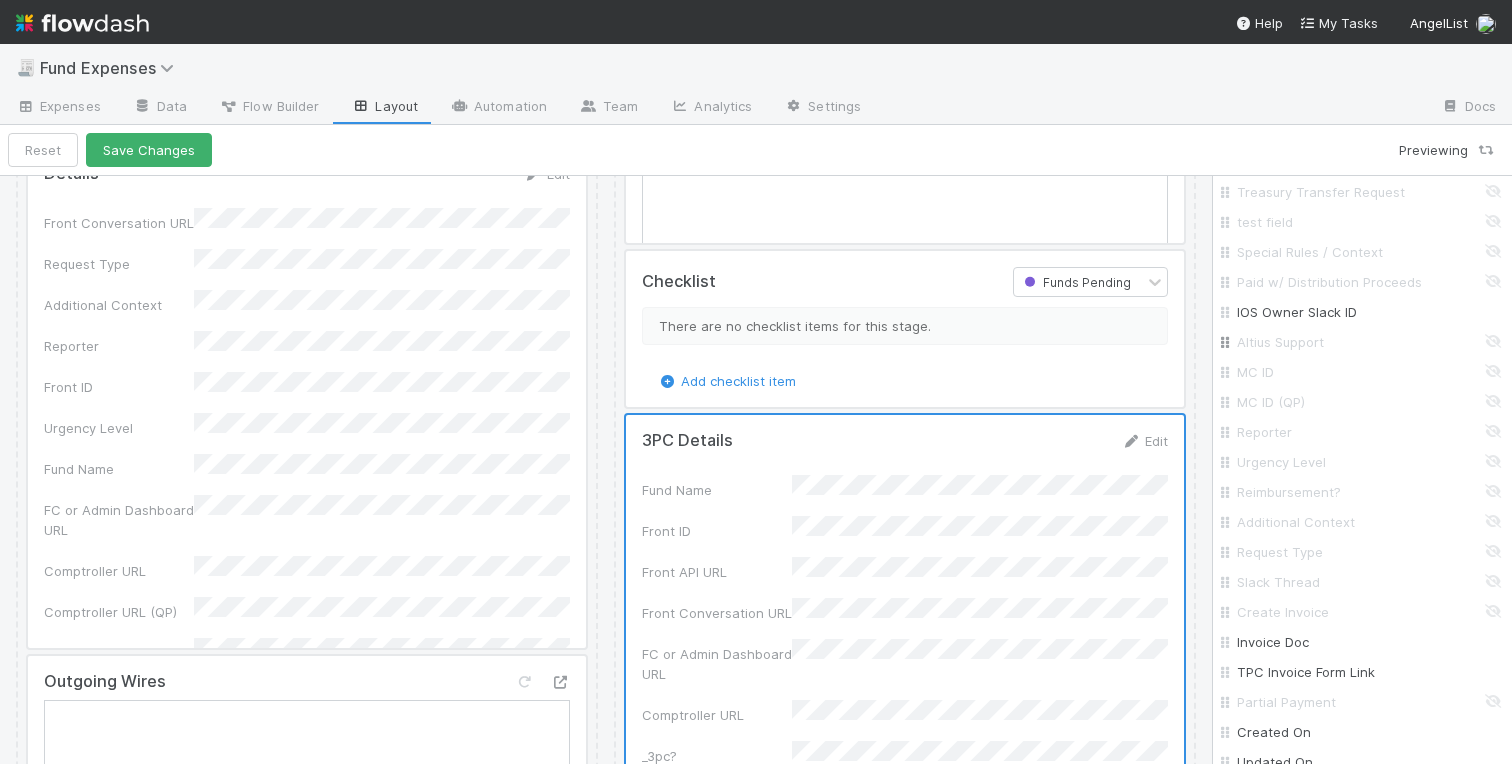 scroll, scrollTop: 1815, scrollLeft: 0, axis: vertical 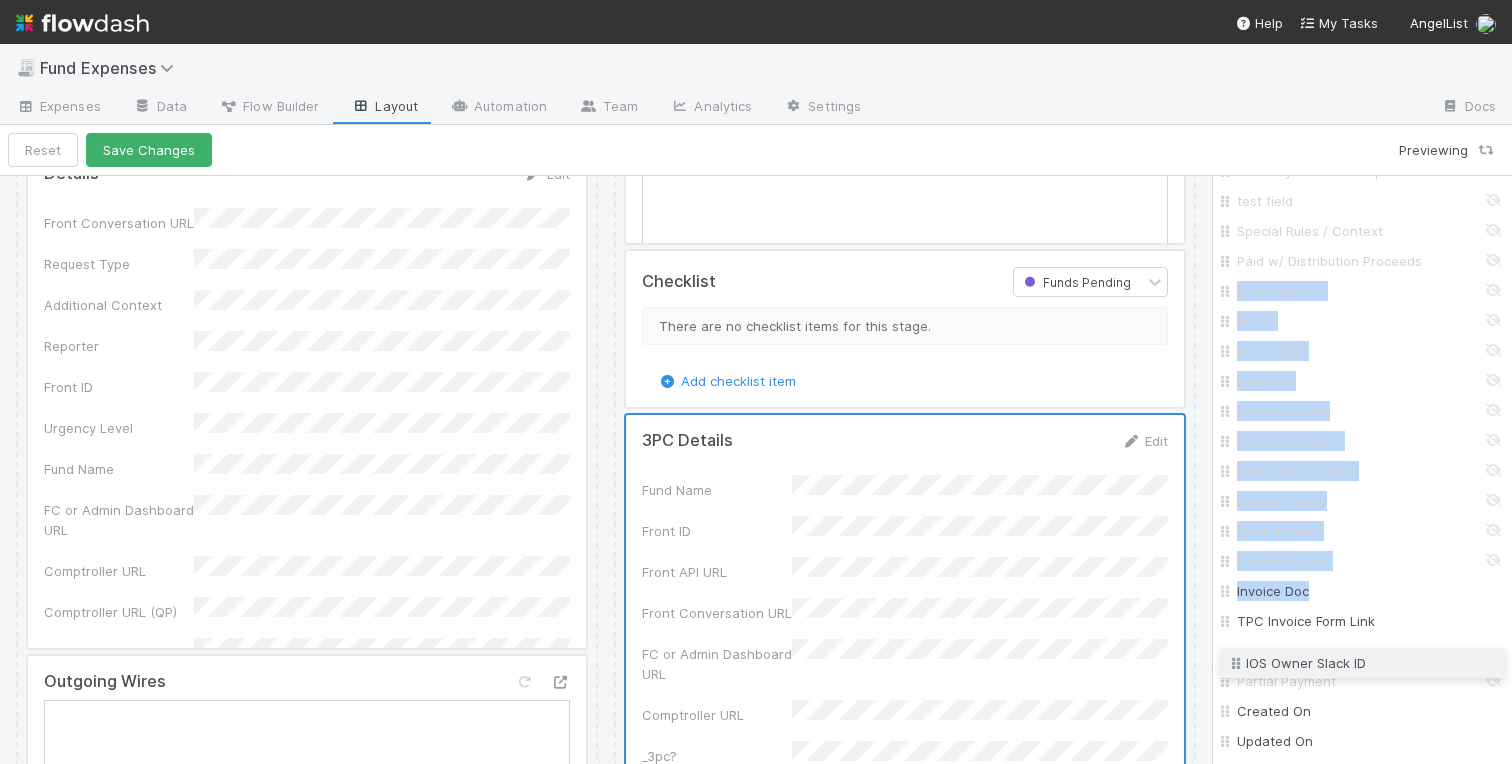 drag, startPoint x: 1225, startPoint y: 289, endPoint x: 1229, endPoint y: 662, distance: 373.02145 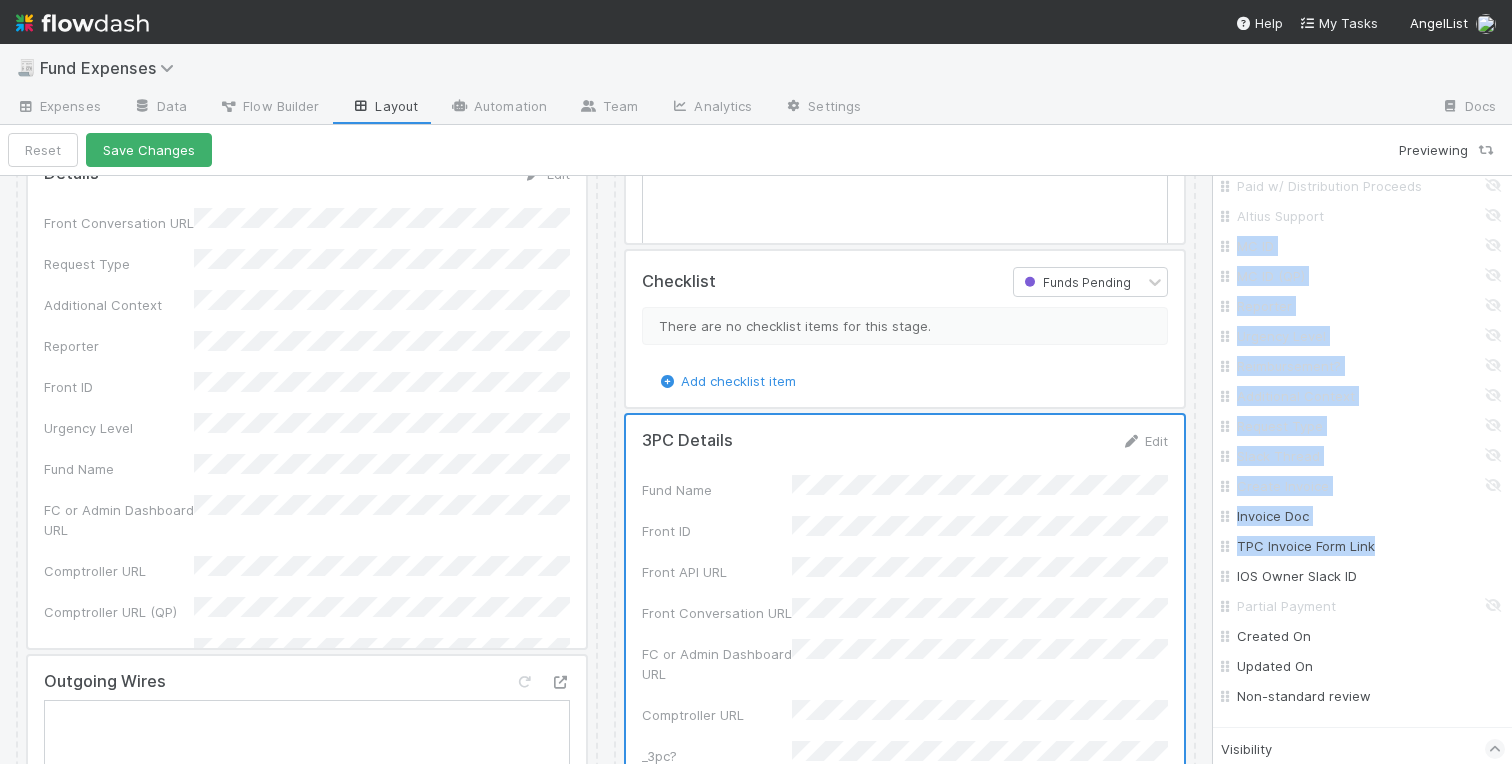 scroll, scrollTop: 1931, scrollLeft: 0, axis: vertical 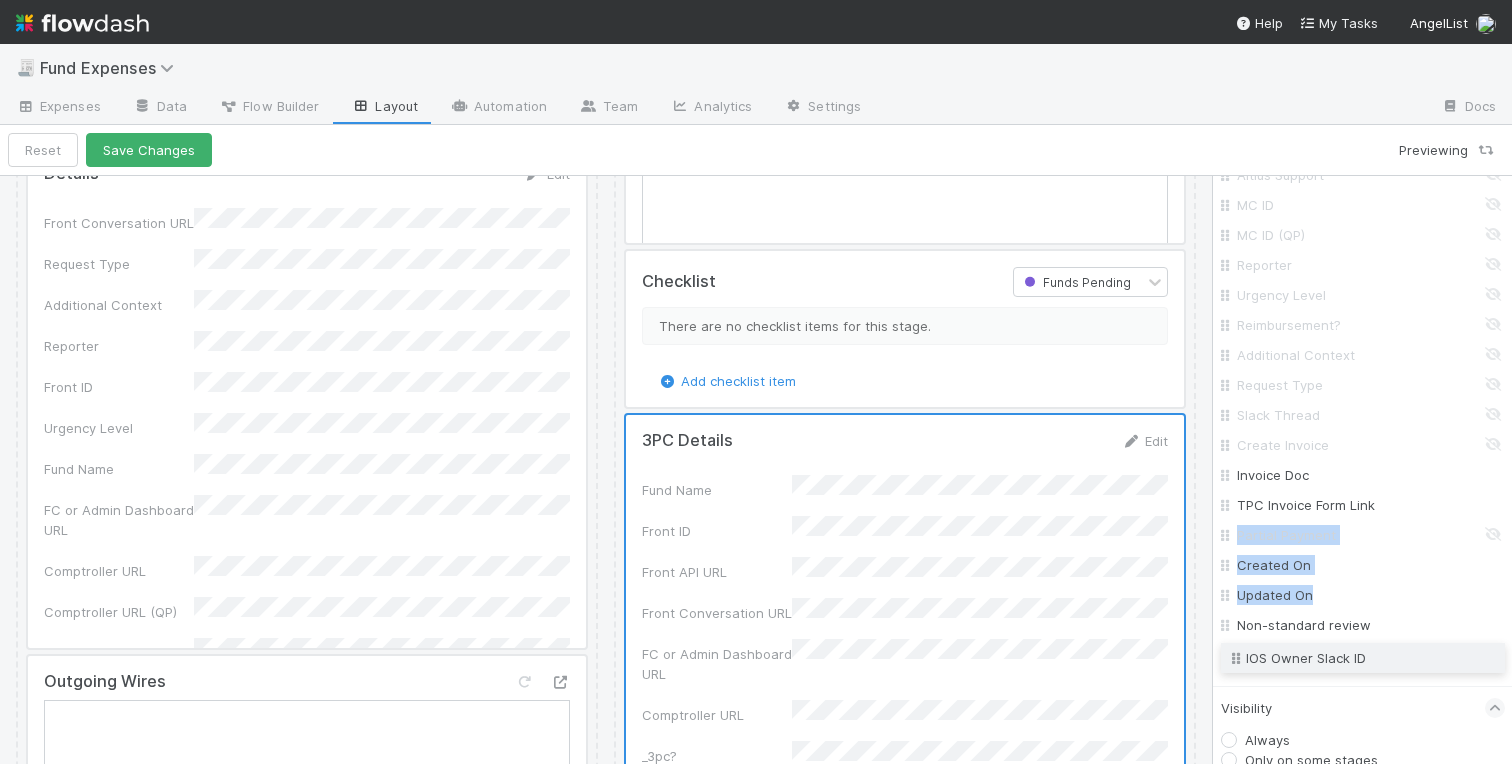 drag, startPoint x: 1224, startPoint y: 536, endPoint x: 1225, endPoint y: 660, distance: 124.004036 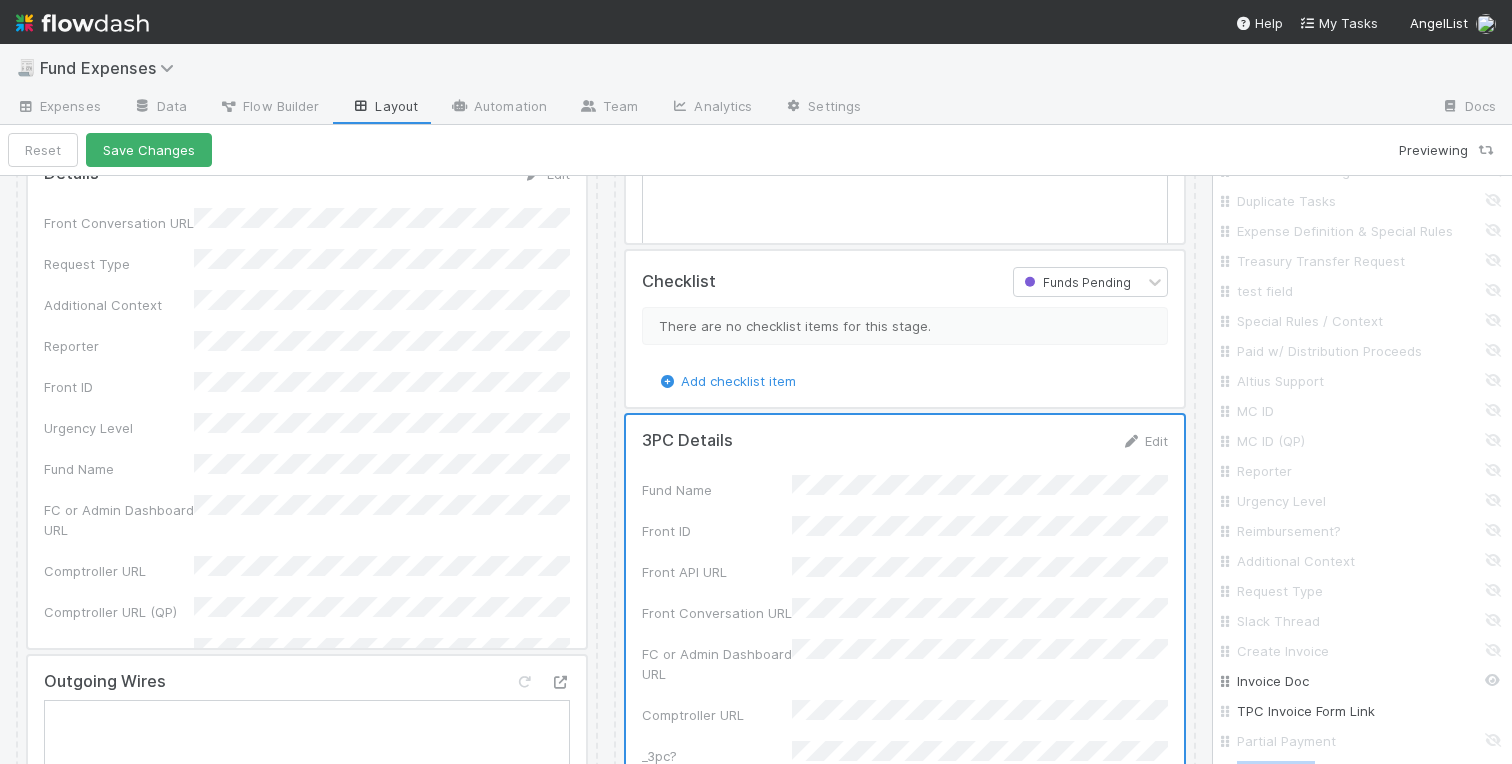 scroll, scrollTop: 1695, scrollLeft: 0, axis: vertical 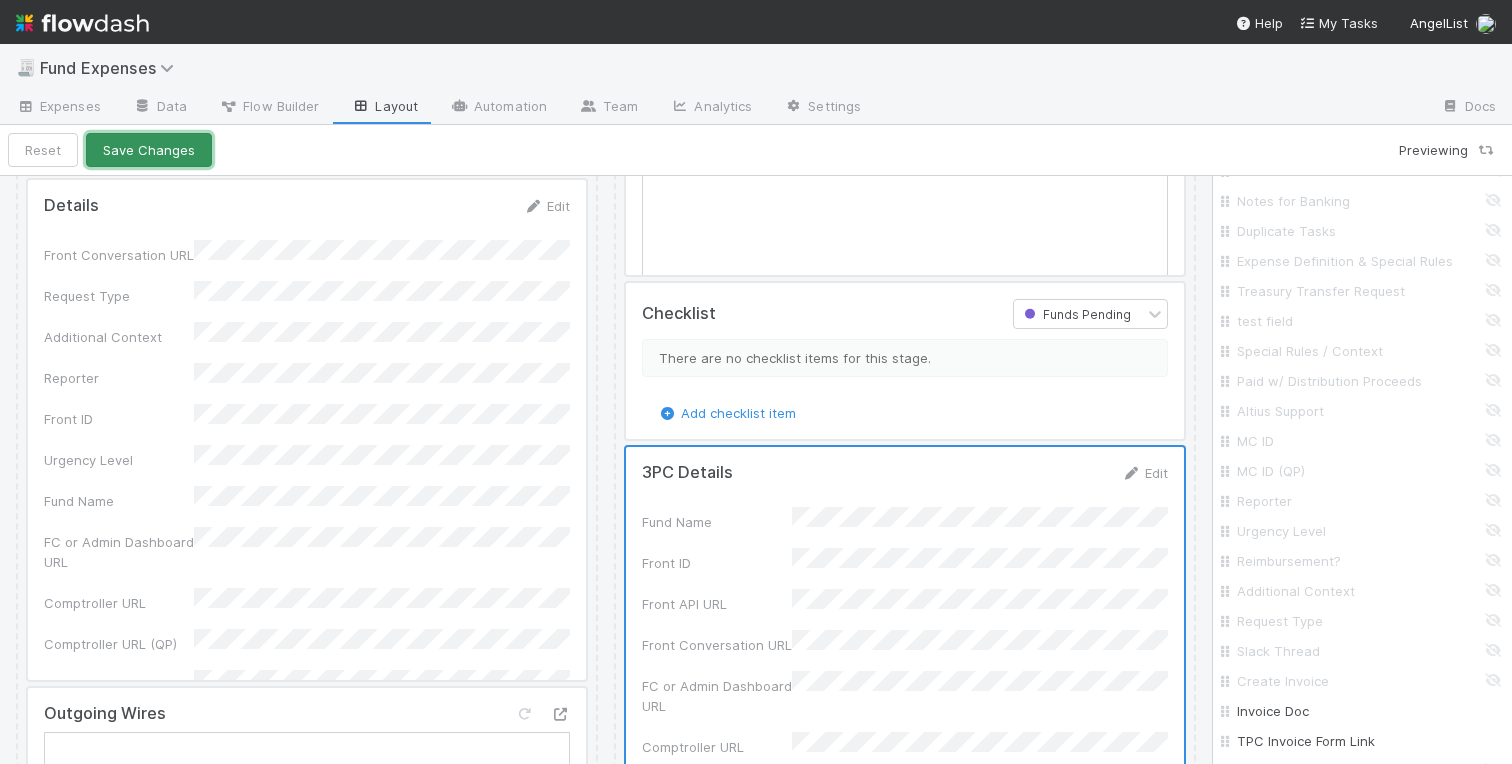 click on "Save Changes" at bounding box center (149, 150) 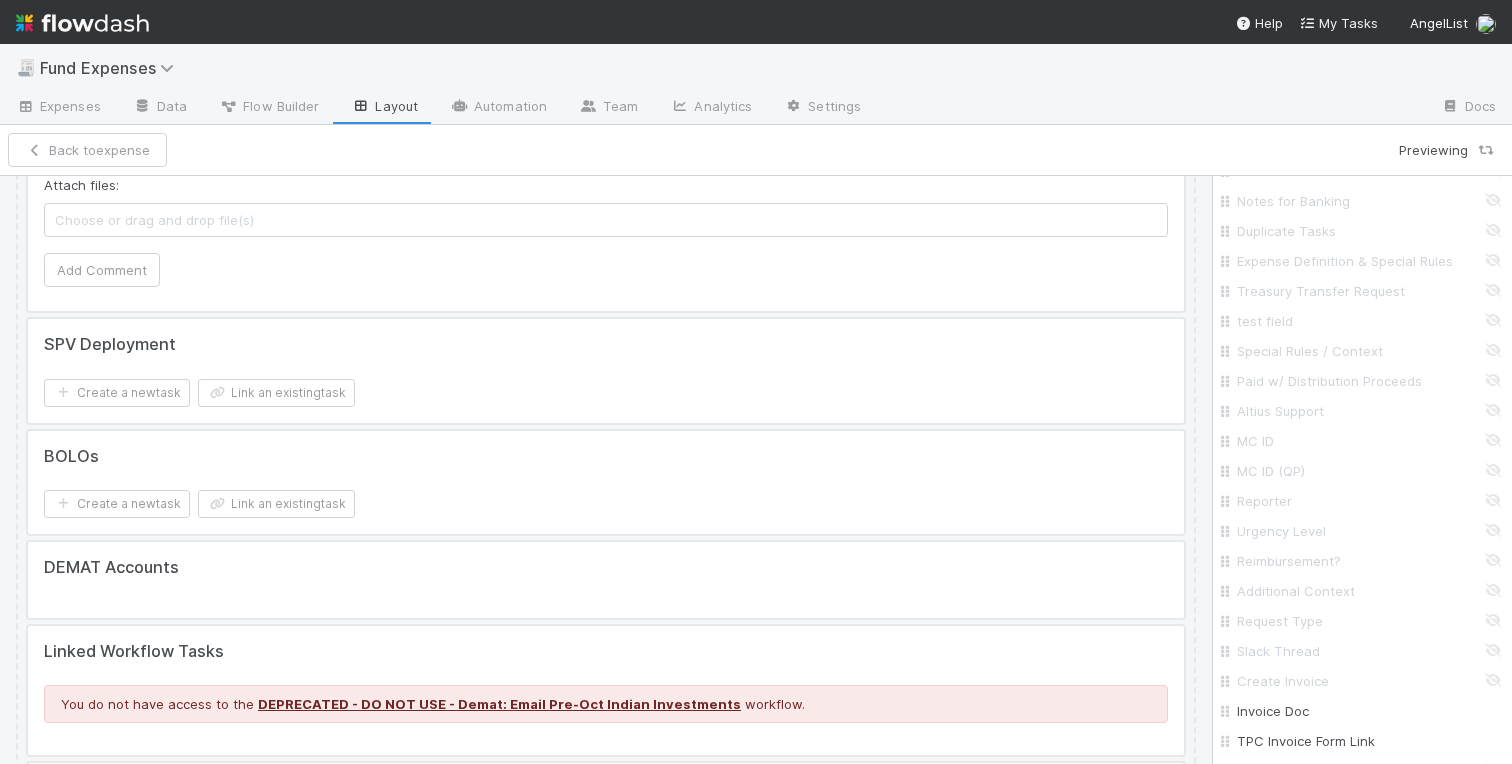 scroll, scrollTop: 5794, scrollLeft: 0, axis: vertical 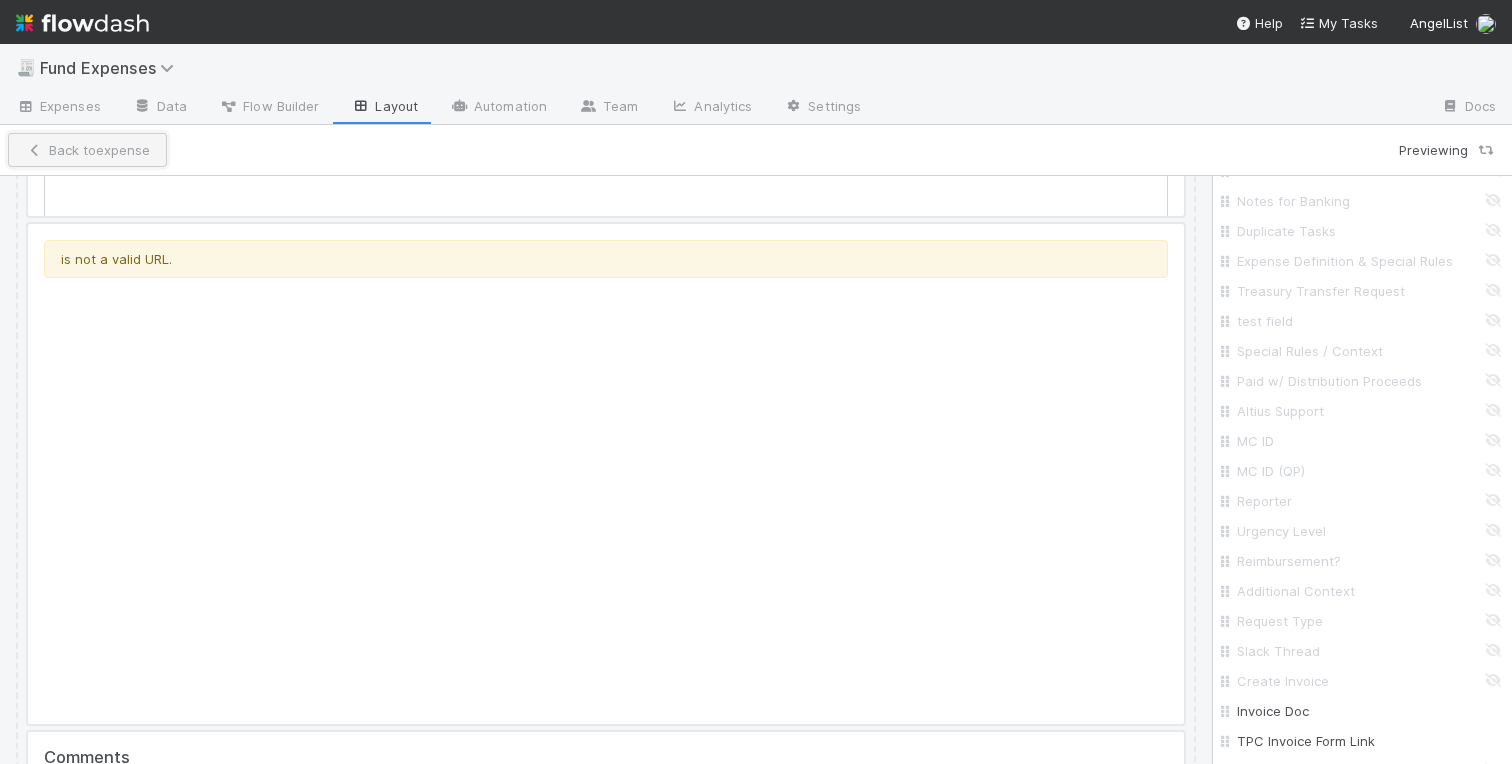 click on "Back to  expense" at bounding box center [87, 150] 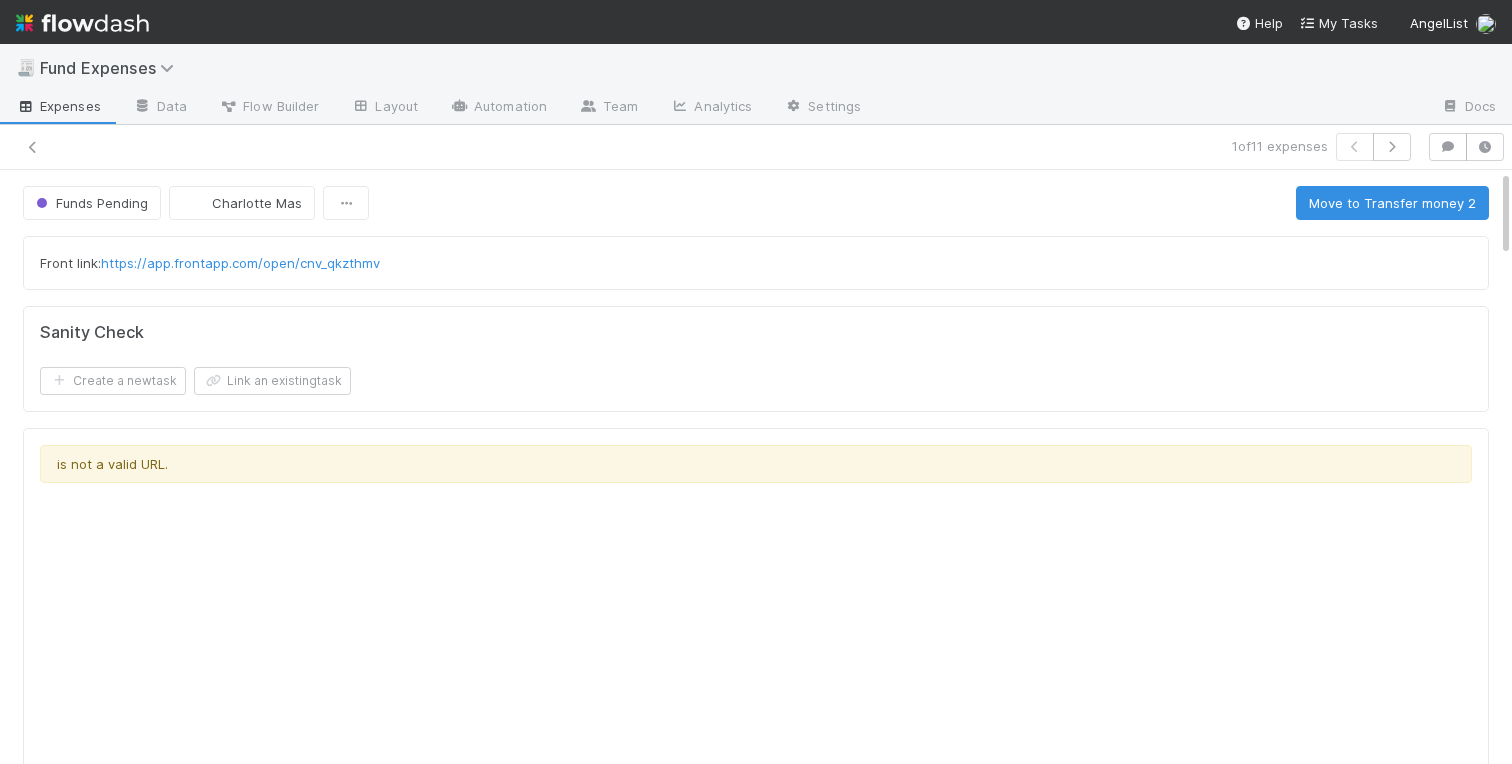 click on "Front link:  https://app.frontapp.com/open/cnv_qkzthmv Sanity Check    Create a new  task Link an existing  task  is not a valid URL. Comments Attach files: Choose or drag and drop file(s) Add Comment Linked Workflow Tasks You do not have access to the   Belltower Administrative Fee Contributions   workflow. Paper Mail Invoice   Create a new  task Link an existing  task Details Edit Front Conversation URL  Request Type  Additional Context  Reporter  Front ID  Urgency Level  Fund Name  FC or Admin Dashboard URL  Comptroller URL  Comptroller URL (QP)  Partial Payment  Payment Amount   Currency (if Foreign Currency)  Expense Category  Reimbursement?  Recipient  On-Platform Recipient  Accrual Date  Vendor (Payee)  Vendor Wire Instructions  3PC Invoice  Invoice   Invoice Attachment  Vendor Tax Information  Fund Documents  Outgoing Wire ID - Primary   Outgoing Wire ID - Secondary (QP)   _3pc?  ACH  Funding Account  Wire  Incoming Wire ID (3PC)  MP Fees Paid via TPC  Created On Legal Launchpad Ticket  OC Ticket" at bounding box center [756, 2279] 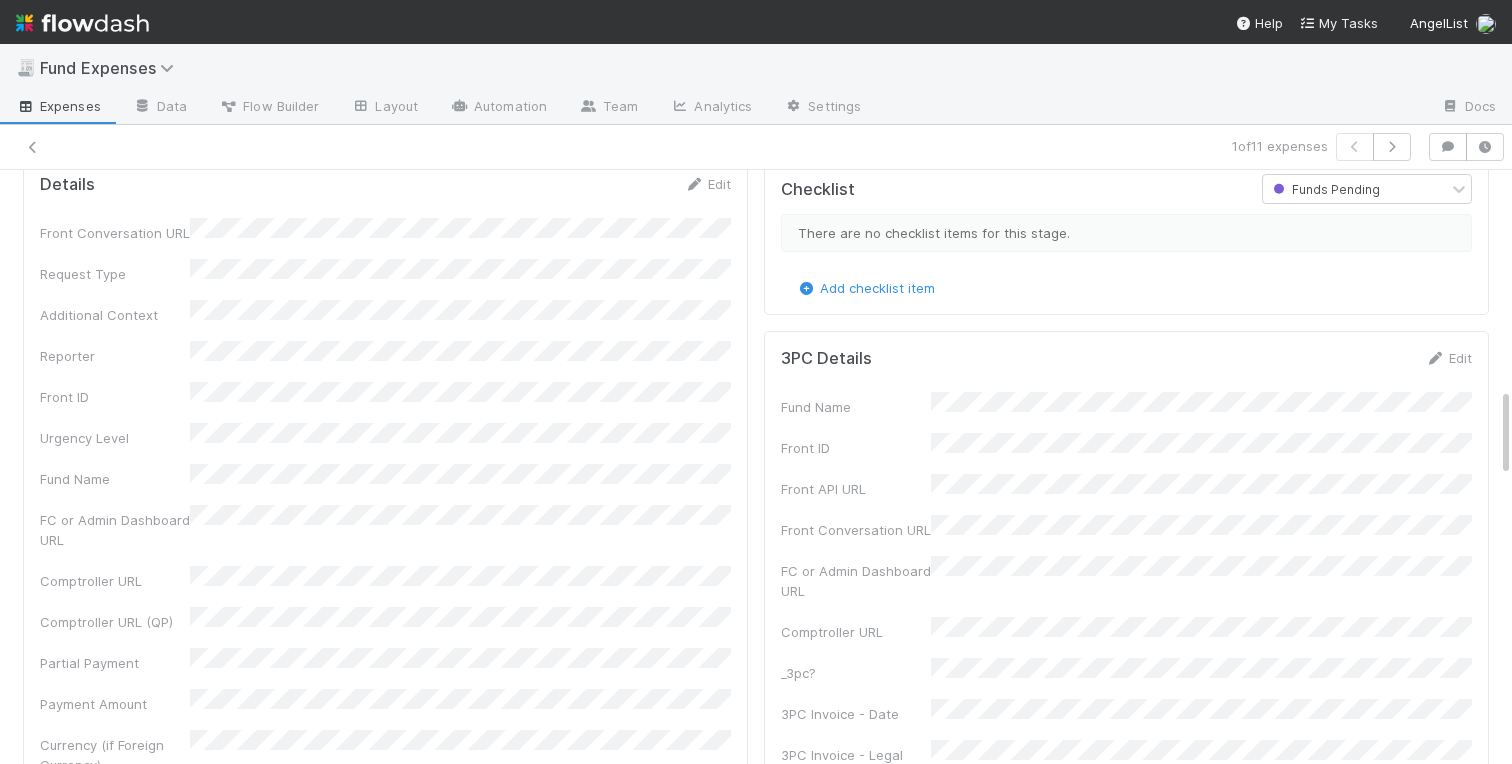 scroll, scrollTop: 1480, scrollLeft: 0, axis: vertical 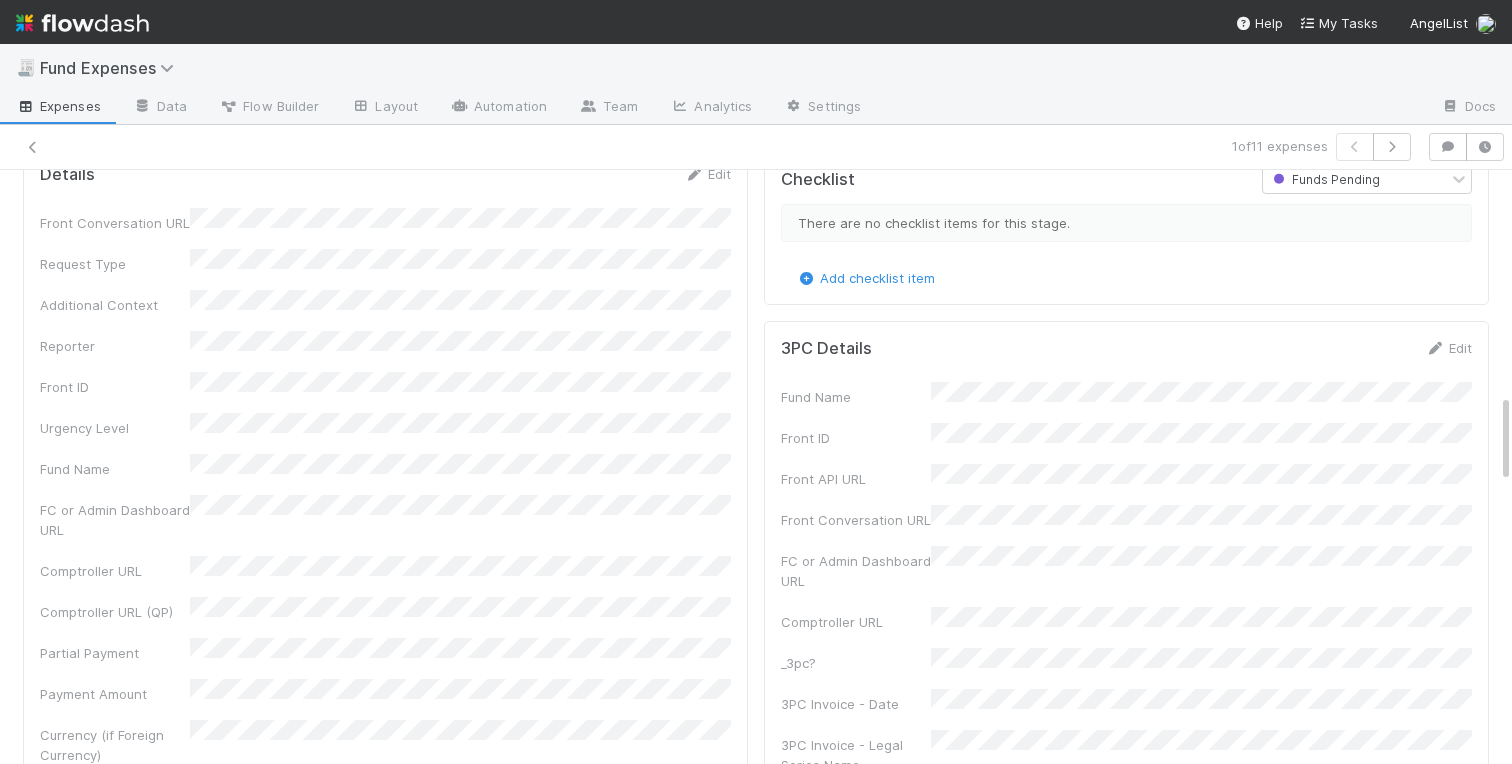 click on "Details Edit Front Conversation URL  Request Type  Additional Context  Reporter  Front ID  Urgency Level  Fund Name  FC or Admin Dashboard URL  Comptroller URL  Comptroller URL (QP)  Partial Payment  Payment Amount   Currency (if Foreign Currency)  Expense Category  Reimbursement?  Recipient  On-Platform Recipient  Accrual Date  Vendor (Payee)  Vendor Wire Instructions  3PC Invoice  Invoice   Invoice Attachment  Vendor Tax Information  Fund Documents  Outgoing Wire ID - Primary   Outgoing Wire ID - Secondary (QP)   _3pc?  ACH  Funding Account  Wire  Incoming Wire ID (3PC)  MP Fees Paid via TPC  Created On Legal Launchpad Ticket  OC Ticket  Notes for Banking  Non-standard review   Expense Definition & Special Rules  Treasury Transfer Request  test field  Sanity Check Notes  Special Rules / Context  IOS Owner Slack ID   Altius Support  Create Invoice  Treasury" at bounding box center (385, 1494) 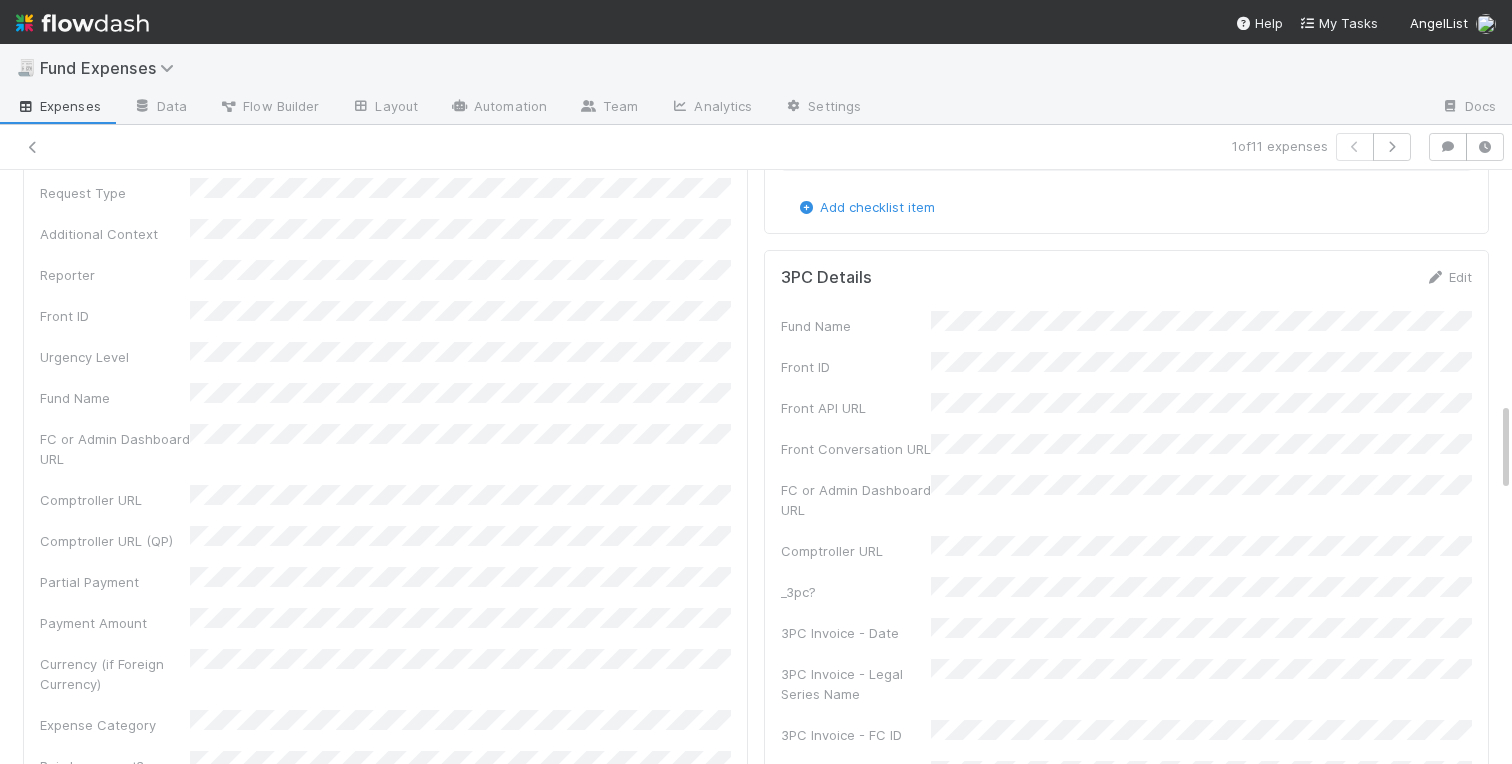 scroll, scrollTop: 1537, scrollLeft: 0, axis: vertical 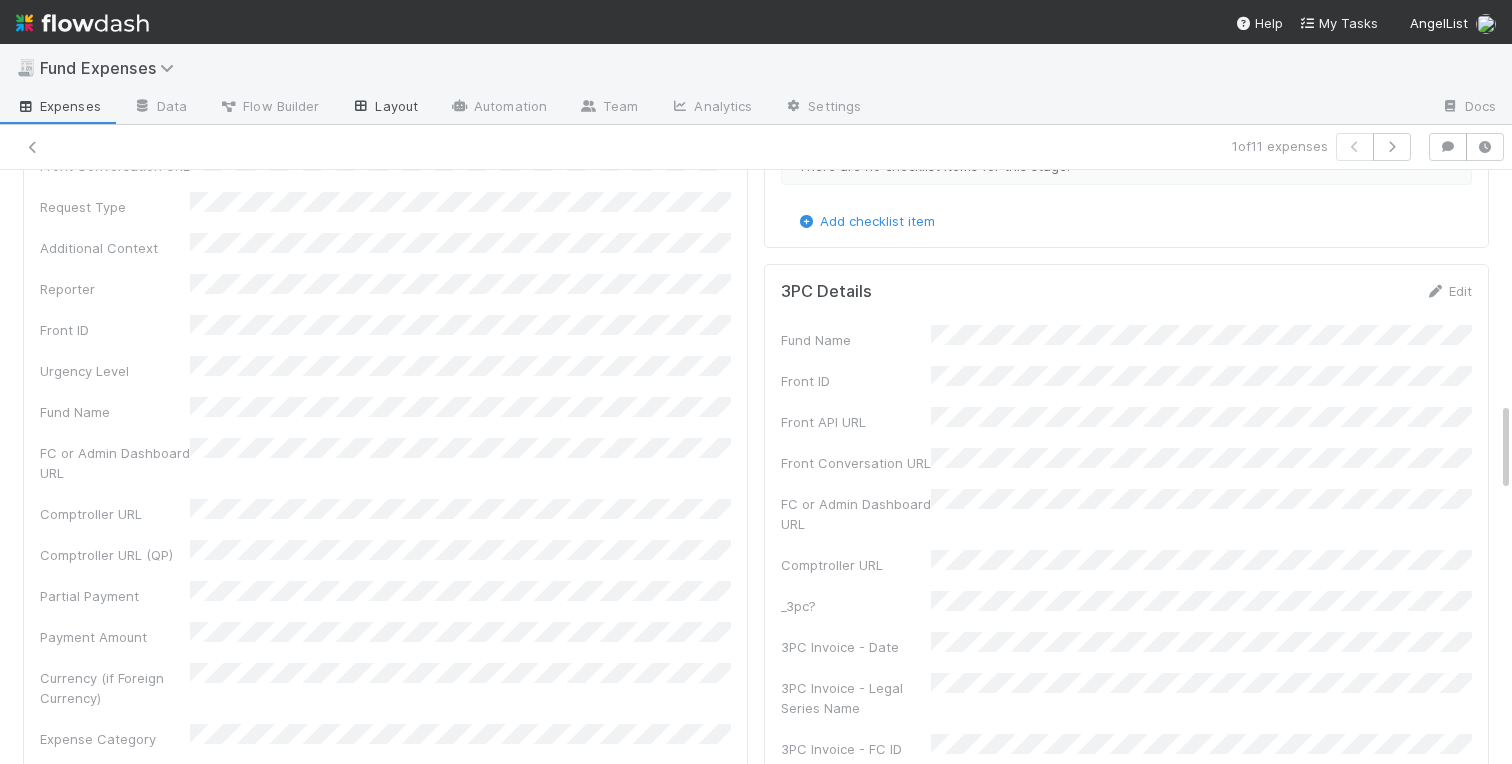 click on "Layout" at bounding box center (384, 108) 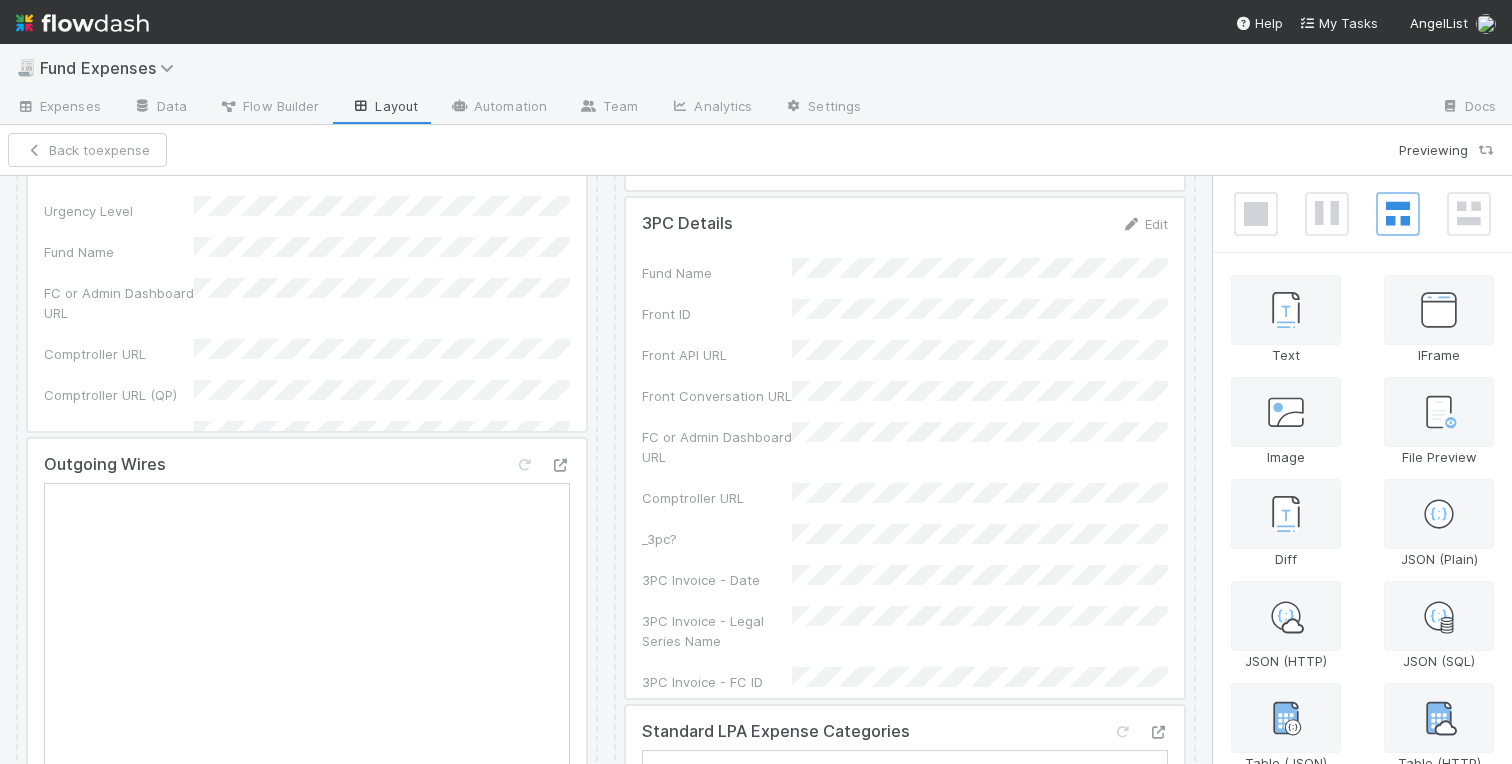 scroll, scrollTop: 8471, scrollLeft: 0, axis: vertical 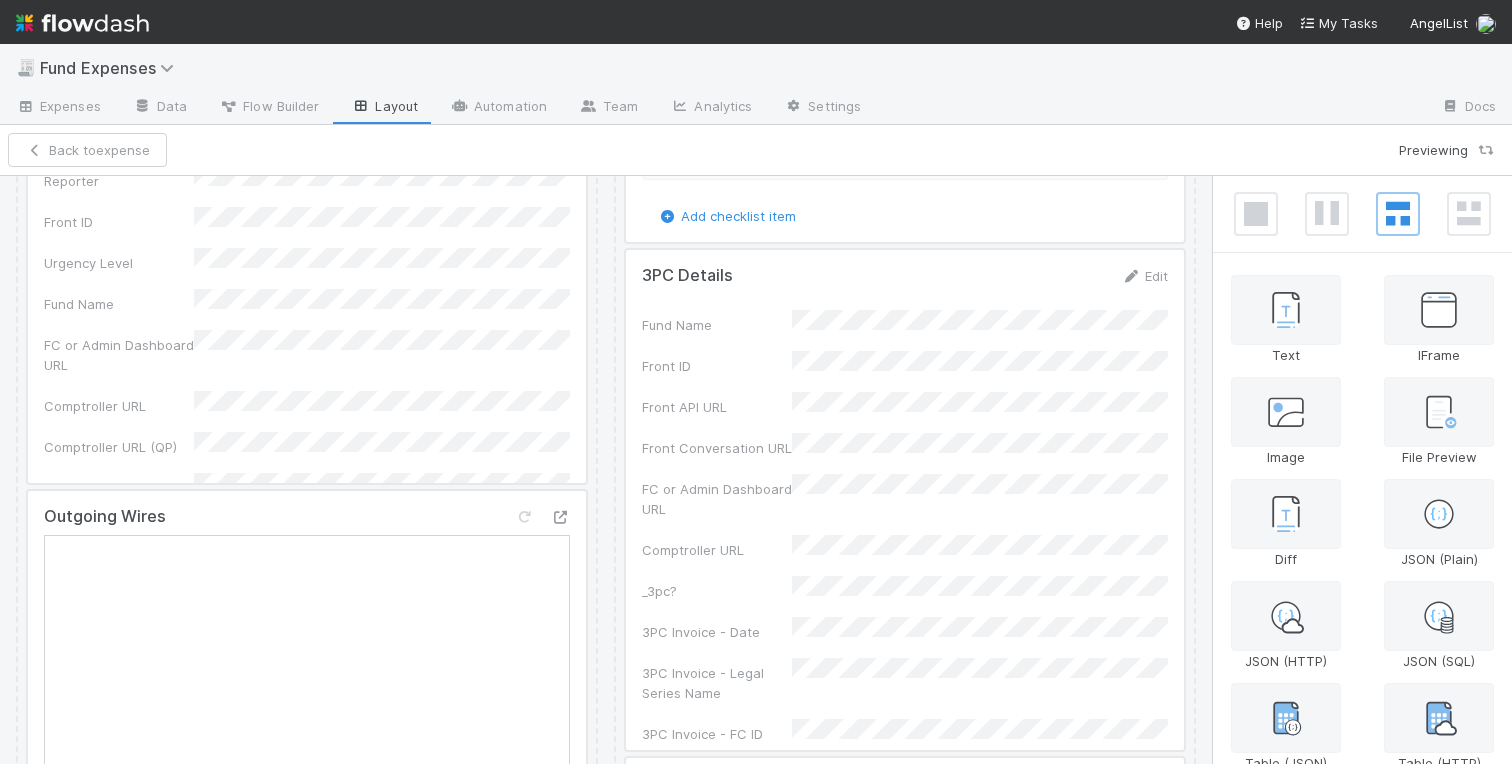 click at bounding box center [905, 500] 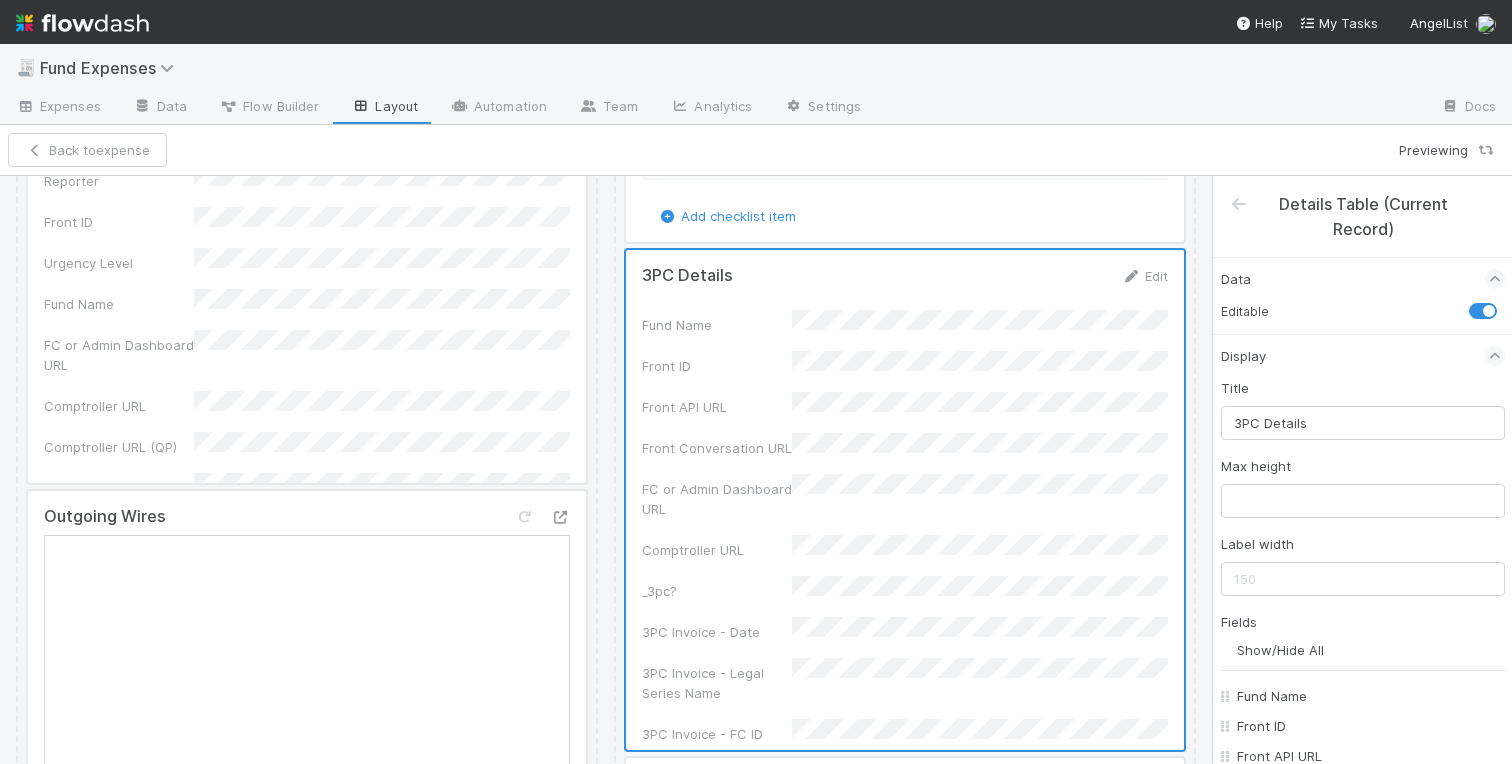 scroll, scrollTop: 15, scrollLeft: 0, axis: vertical 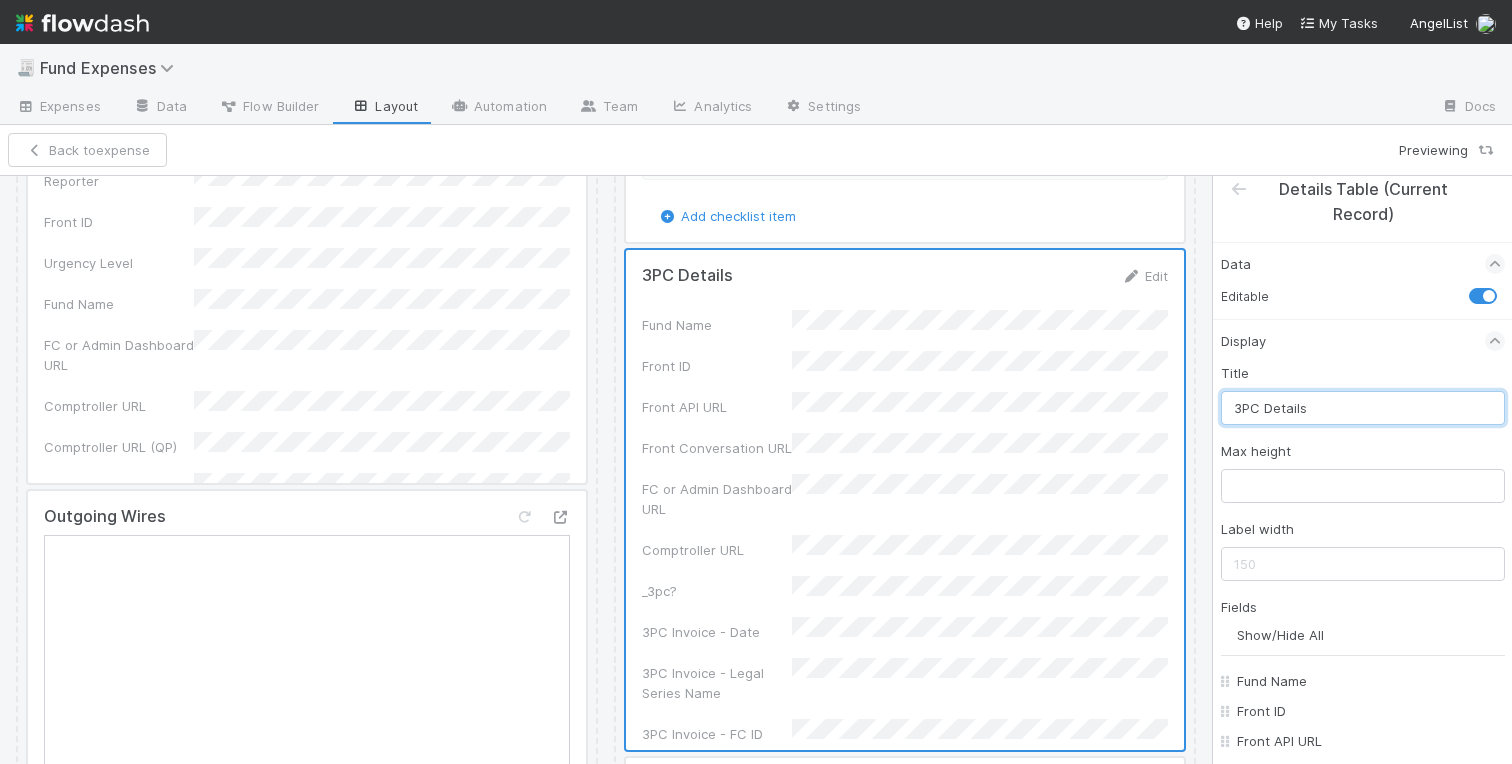 click on "3PC Details" at bounding box center [1363, 408] 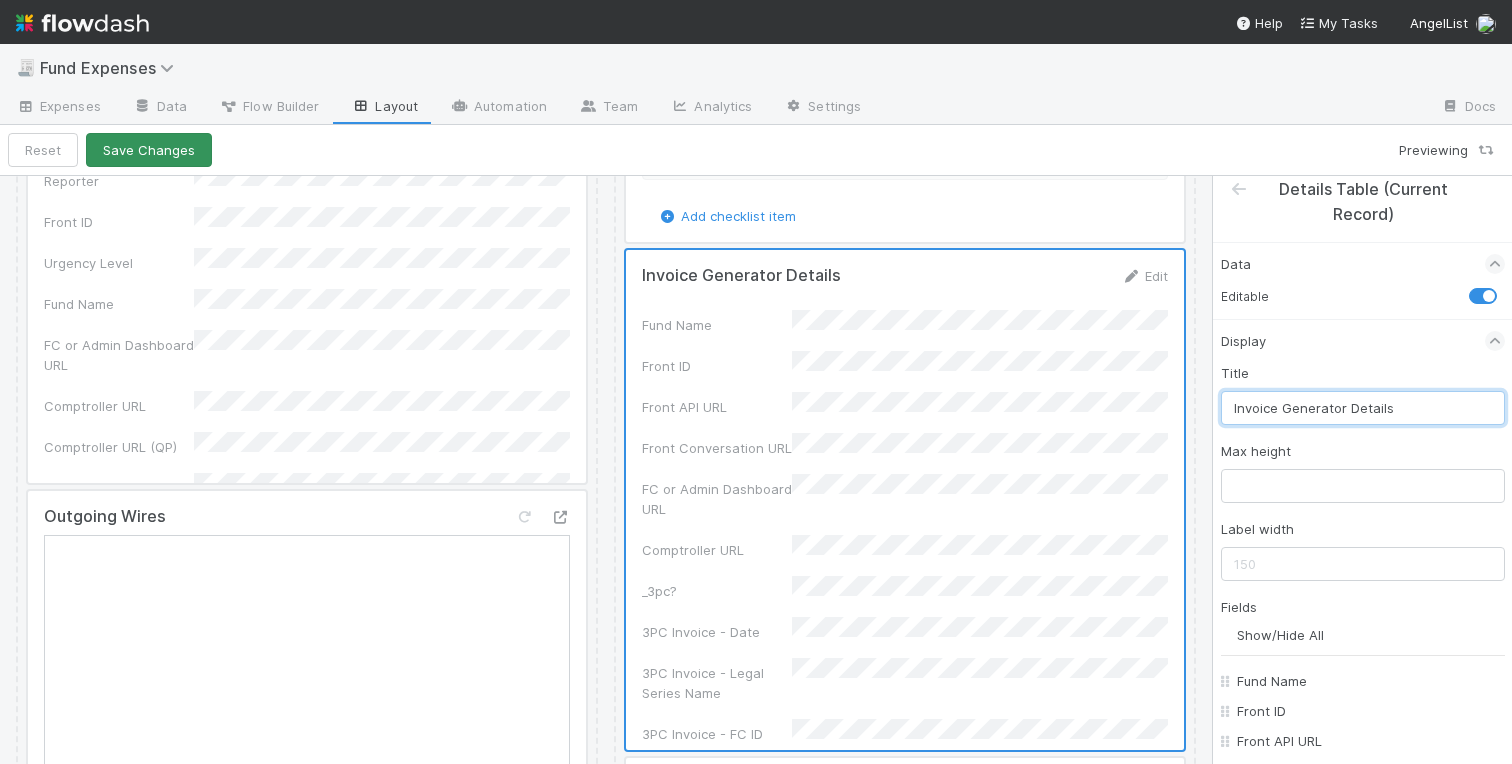 type on "Invoice Generator Details" 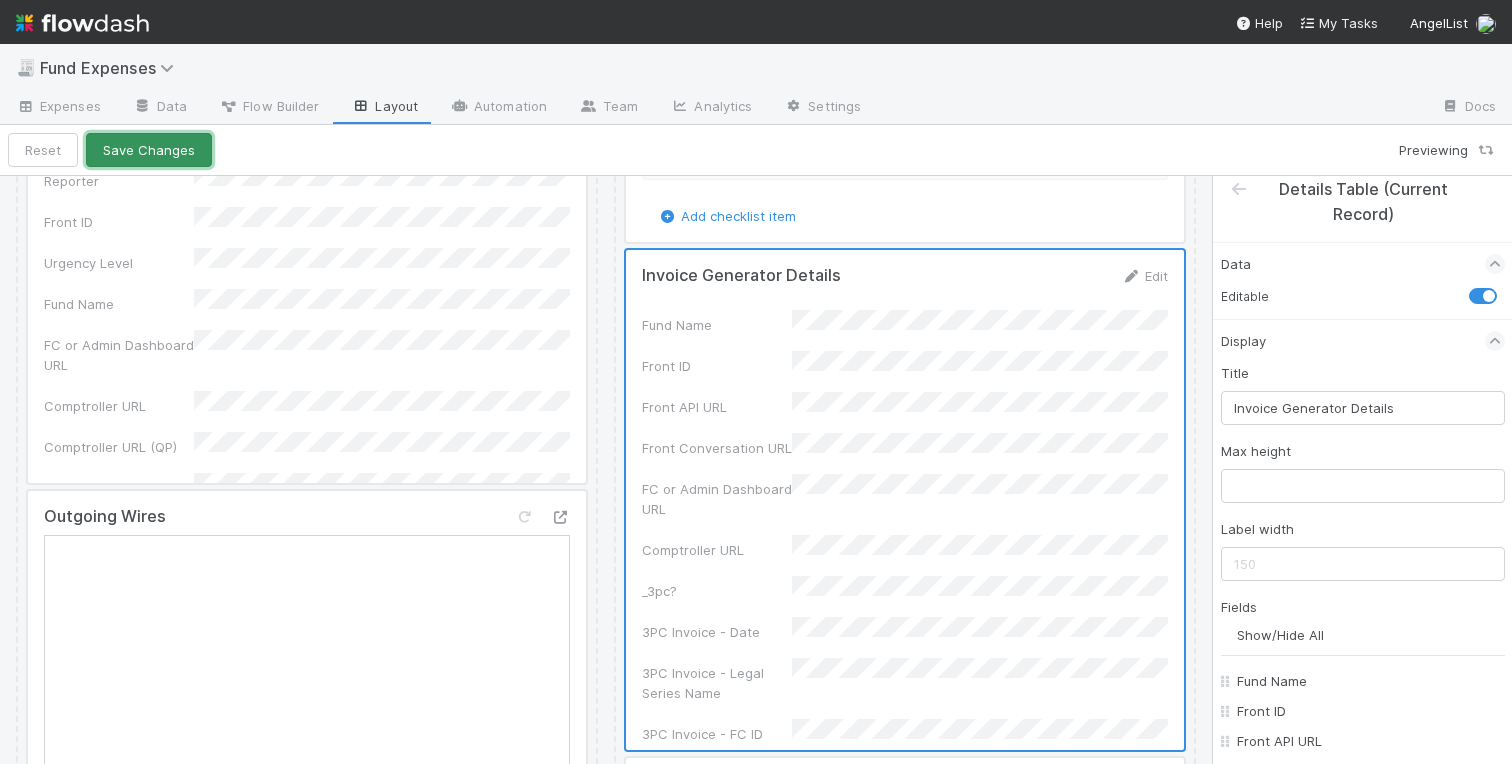 click on "Save Changes" at bounding box center [149, 150] 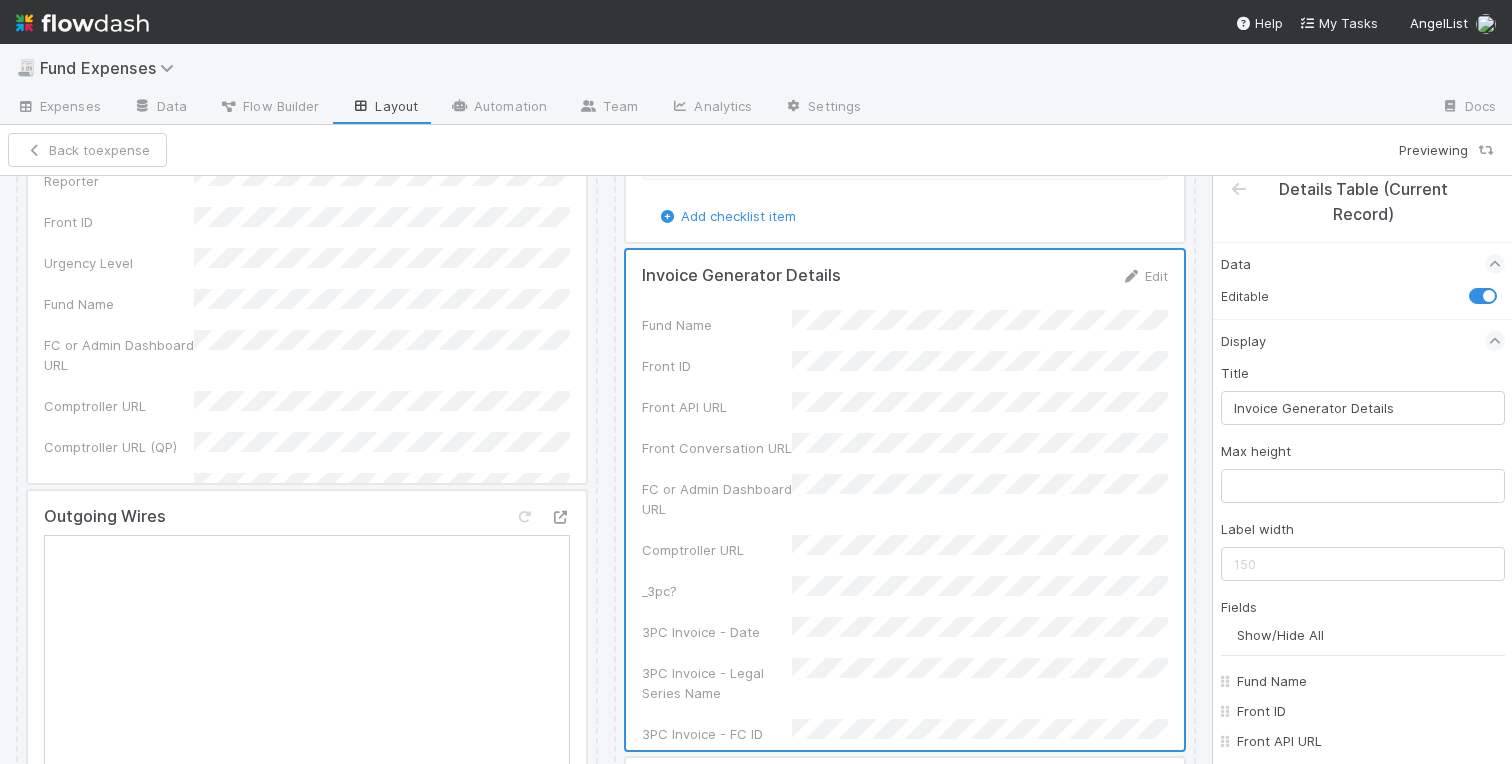 click on "❗This fund has custom rules❗ This fund may have custom rules. Please check the Fund Expenses - Custom Rules spreadsheet for further information.  is not a valid URL. Warehoused Investment   Front link:  https://app.frontapp.com/open/cnv_qkzthmv  is not a valid URL. Fund Expenses - Custom Rules Warehousing Invoice Template Sanity Check    Create a new  task Link an existing  task Sanity Check Priority Request BT Settlement Account outgoing wires   Warning! Duplicate Tasks Exist Edit Duplicate Tasks  For Banking Review Please note: Copy Support No file(s) uploaded. Incoming 3PC Wire    Create a new  task Link an existing  task  is not a valid URL.  is not a valid URL.  is not a valid URL. Submit to Legal   is not a valid URL. Comments Attach files: Choose or drag and drop file(s) Add Comment SPV Deployment   Create a new  task Link an existing  task BOLOs   Create a new  task Link an existing  task DEMAT Accounts   Linked Workflow Tasks You do not have access to the     workflow. Linked Workflow Tasks" at bounding box center (606, -3199) 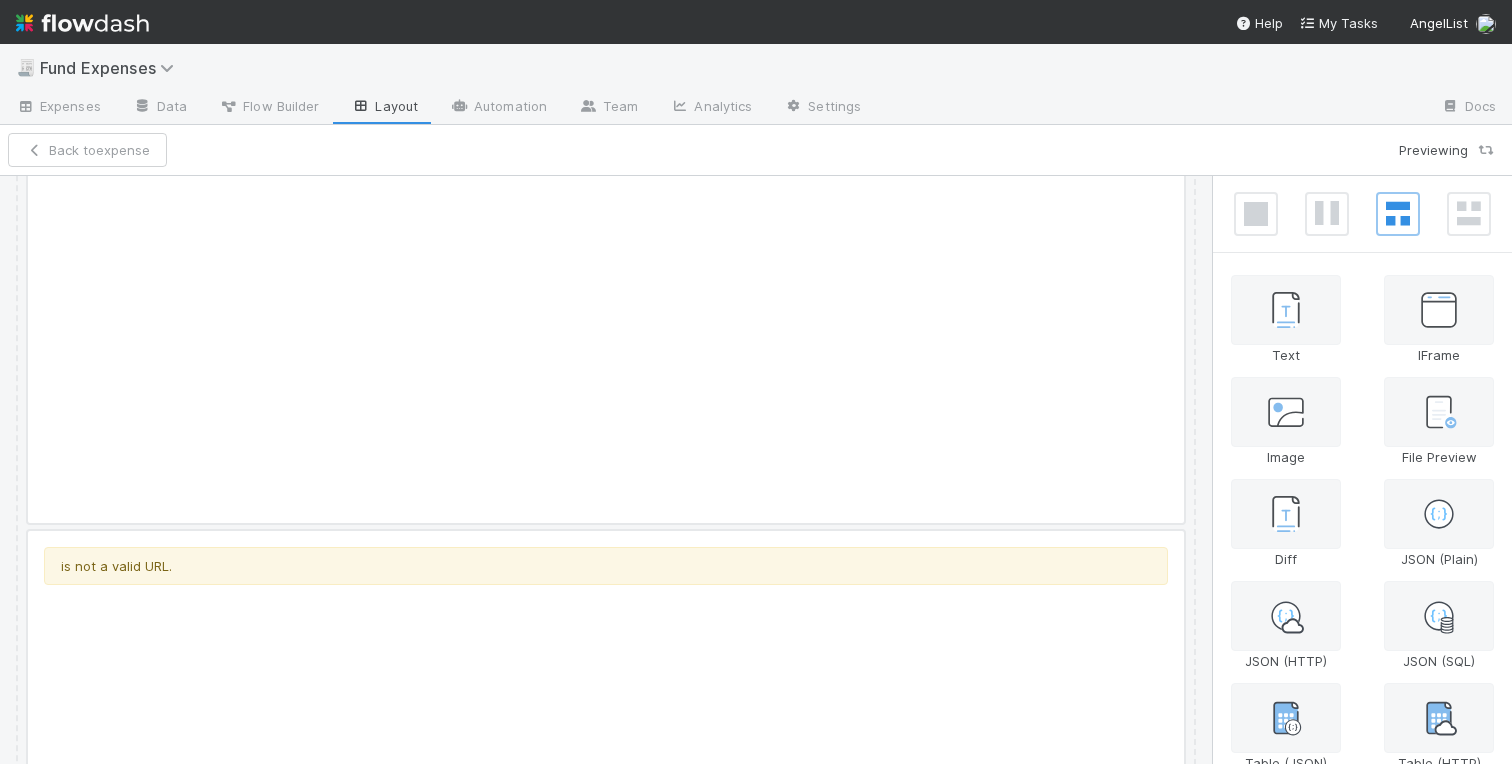 scroll, scrollTop: 4336, scrollLeft: 0, axis: vertical 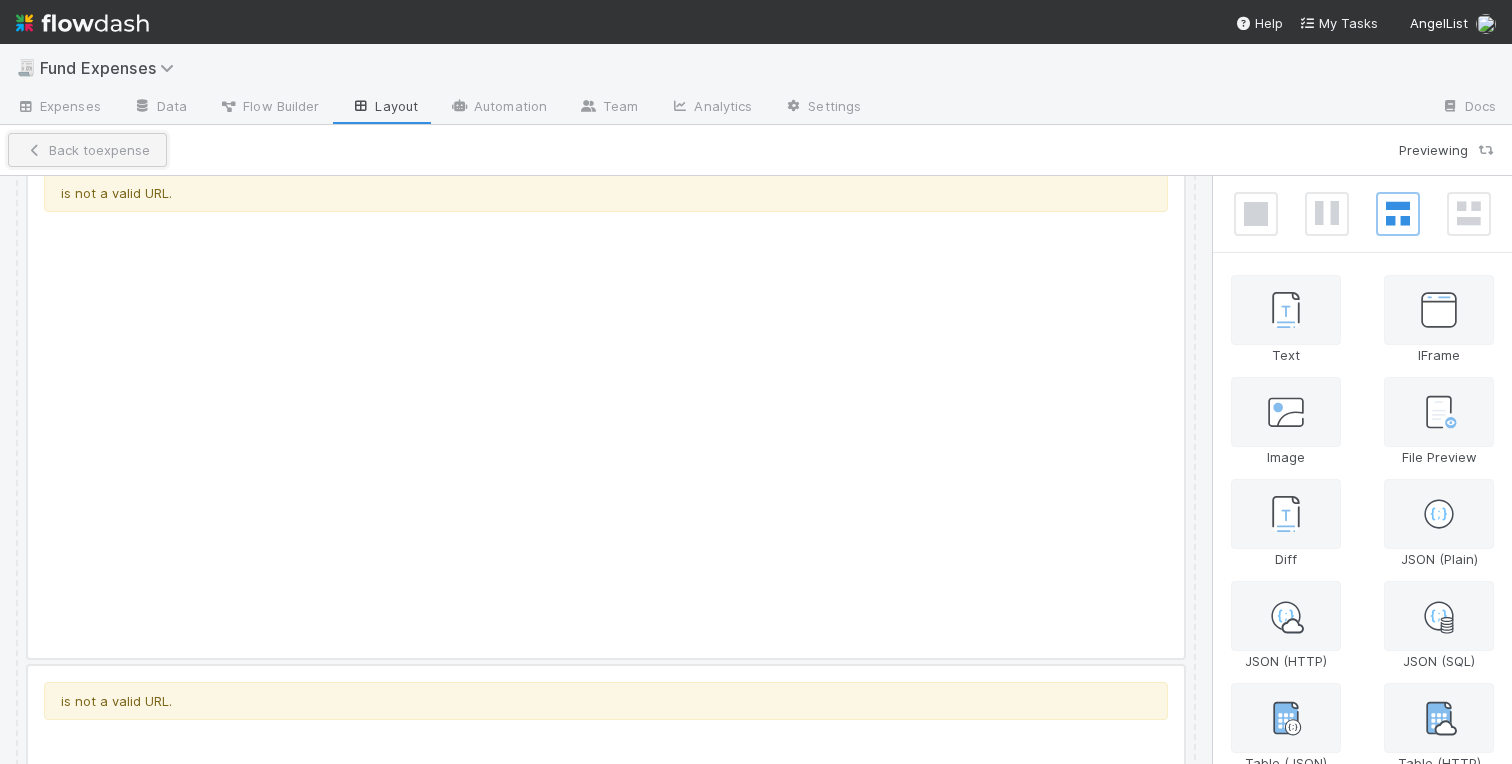 click on "Back to  expense" at bounding box center (87, 150) 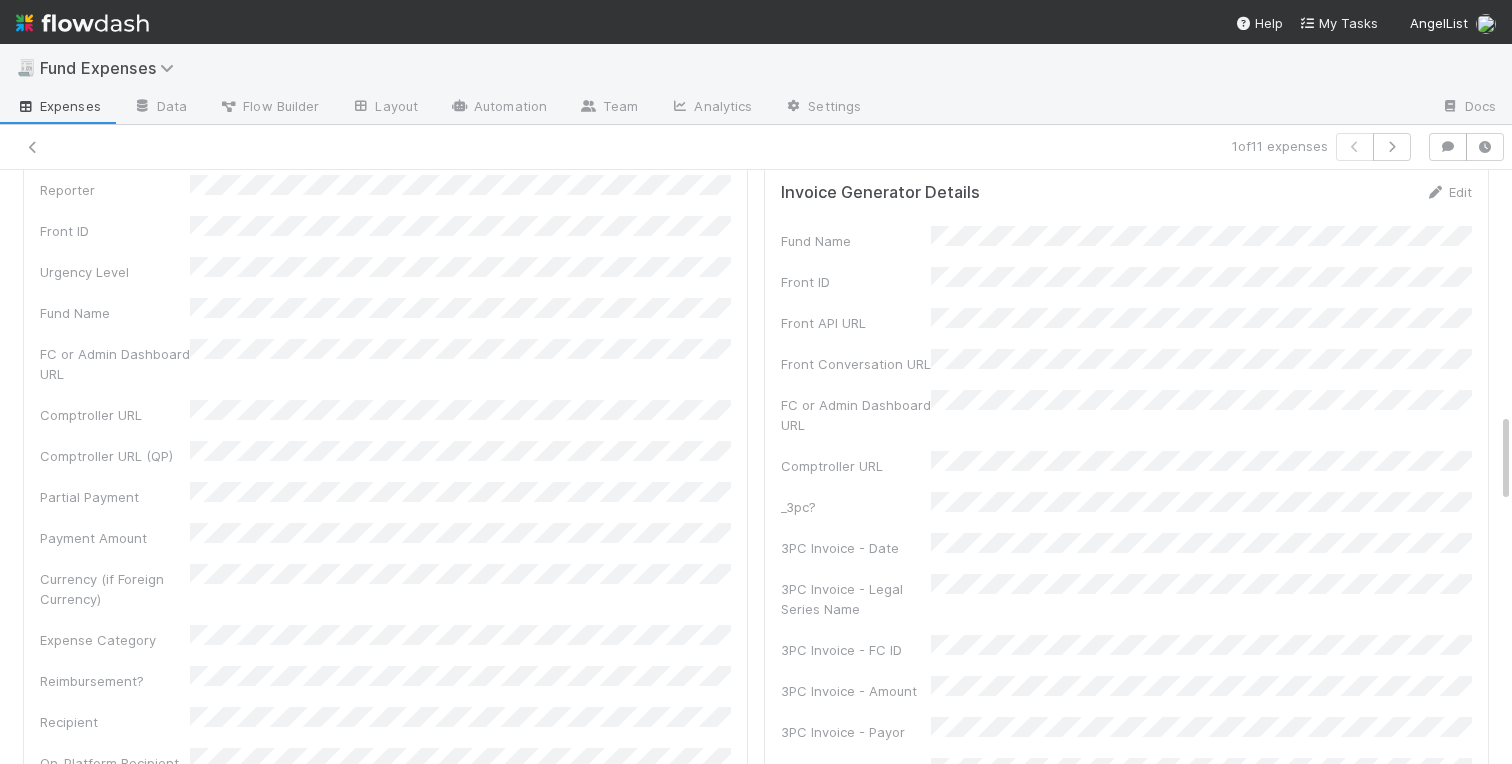 scroll, scrollTop: 1388, scrollLeft: 0, axis: vertical 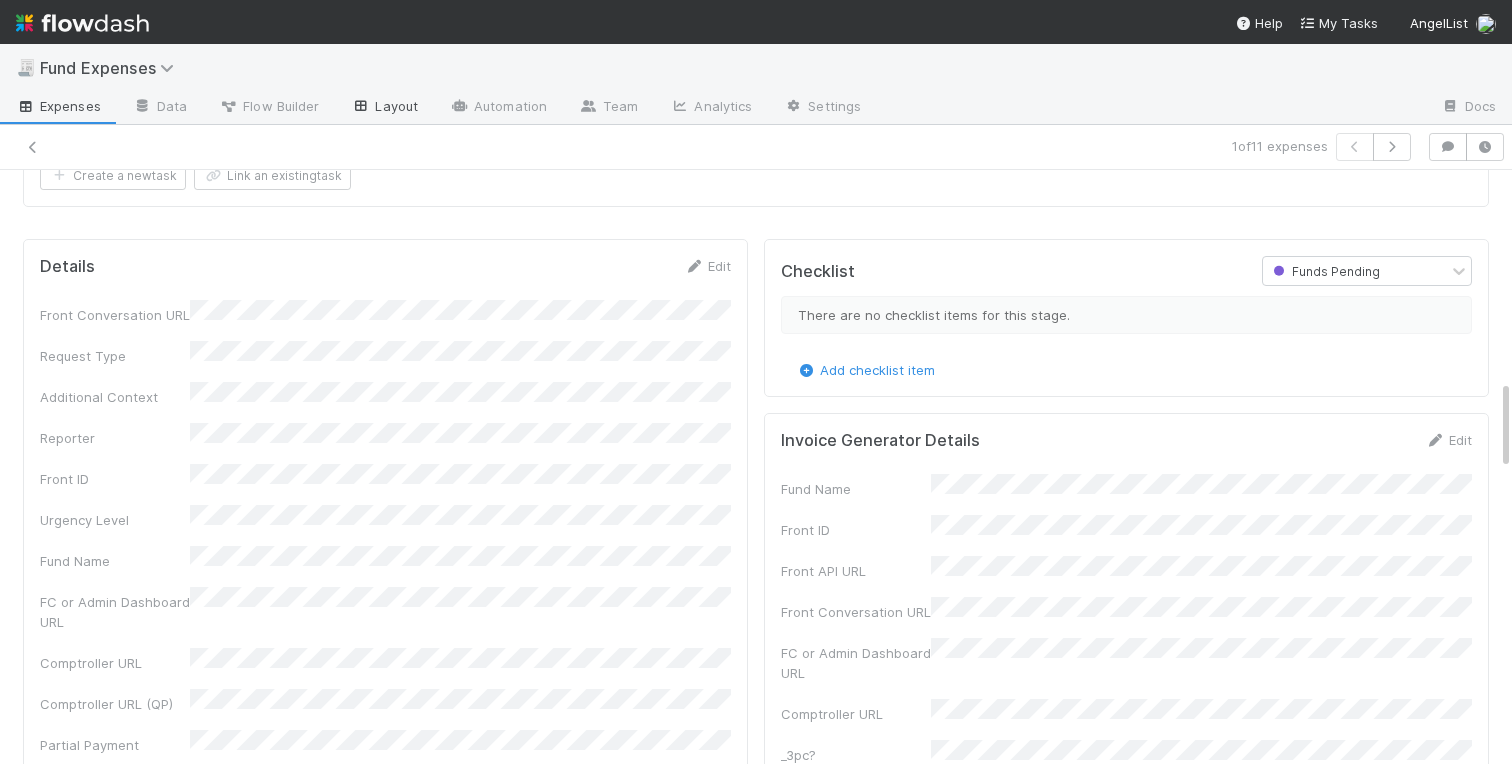click on "Layout" at bounding box center [384, 108] 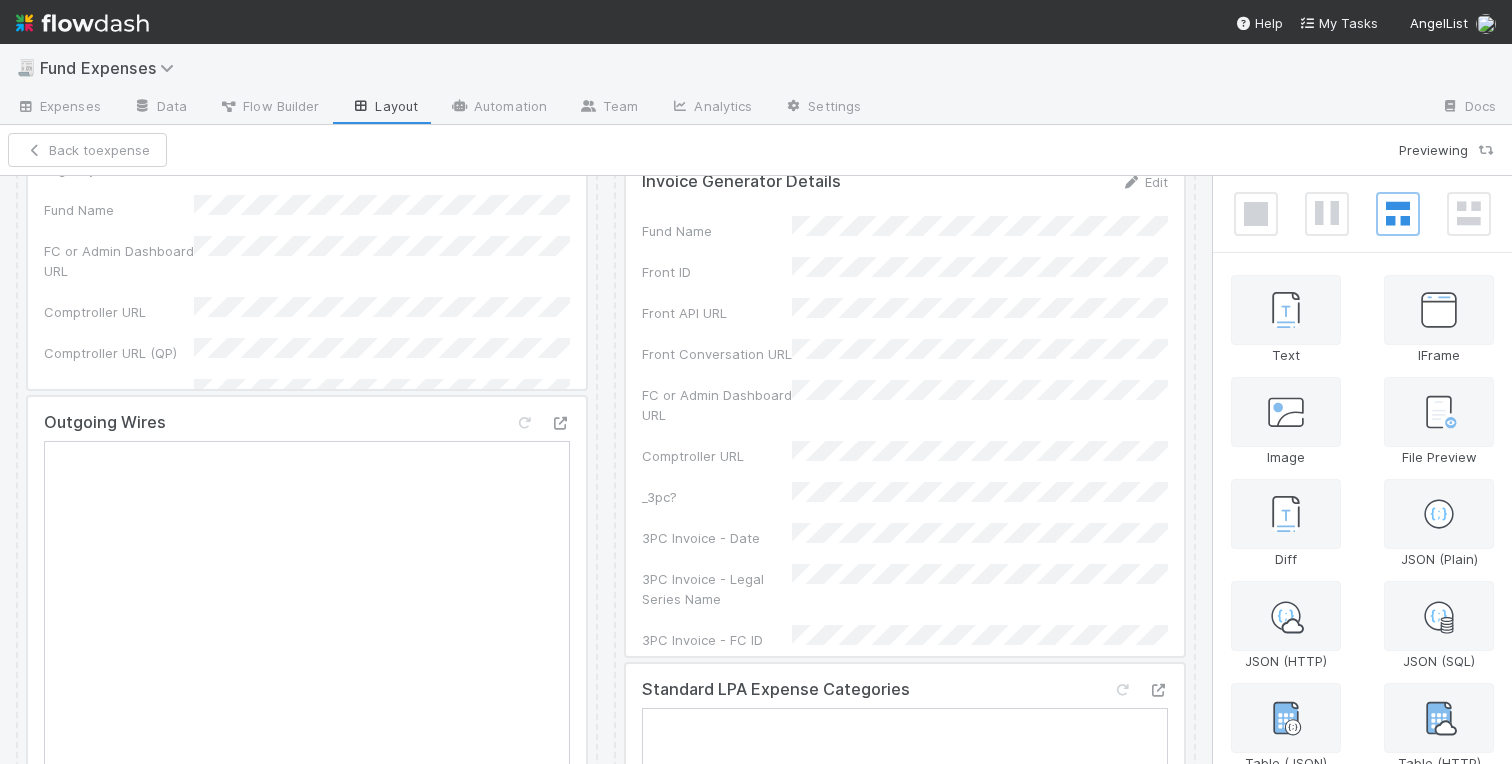 scroll, scrollTop: 8432, scrollLeft: 0, axis: vertical 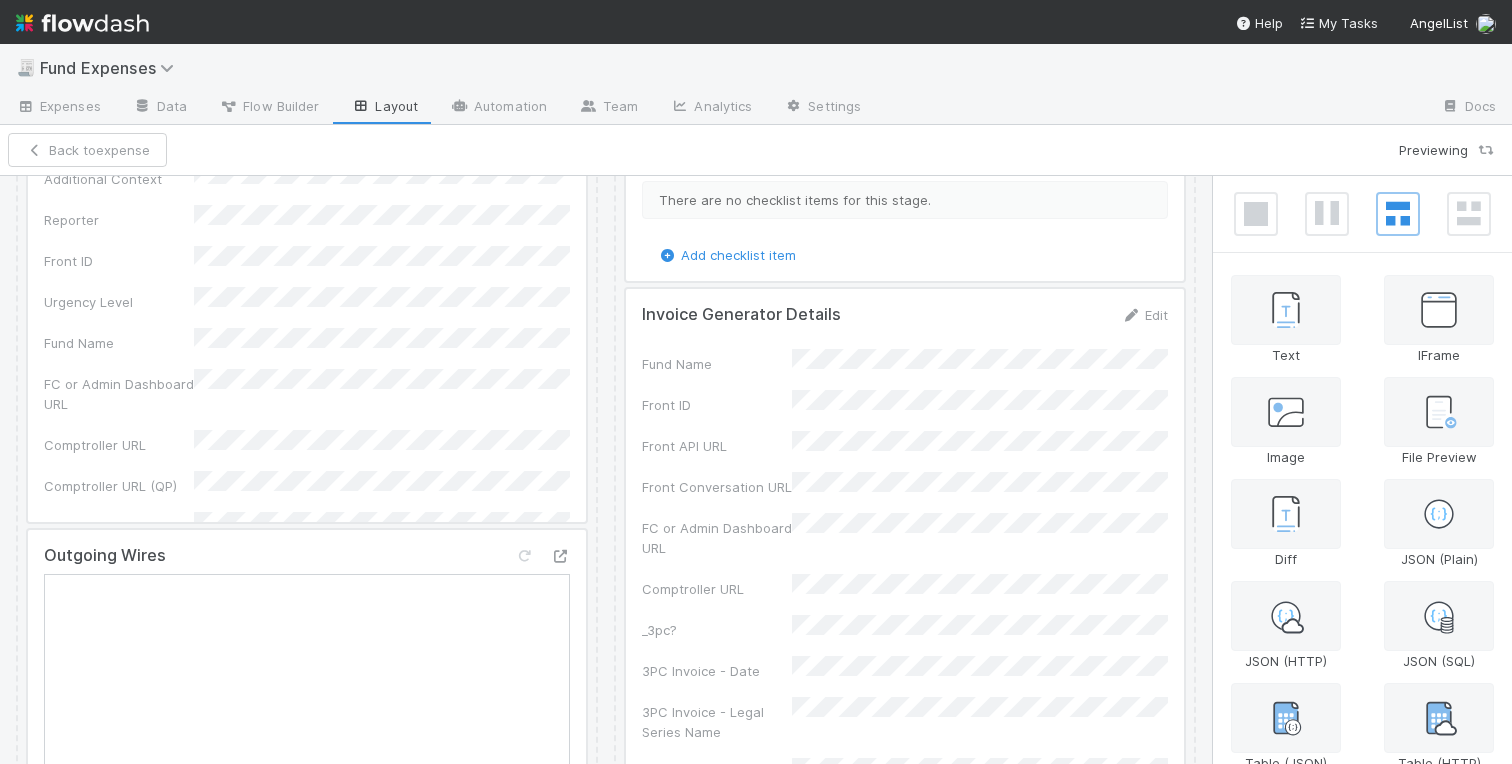 click at bounding box center (905, 539) 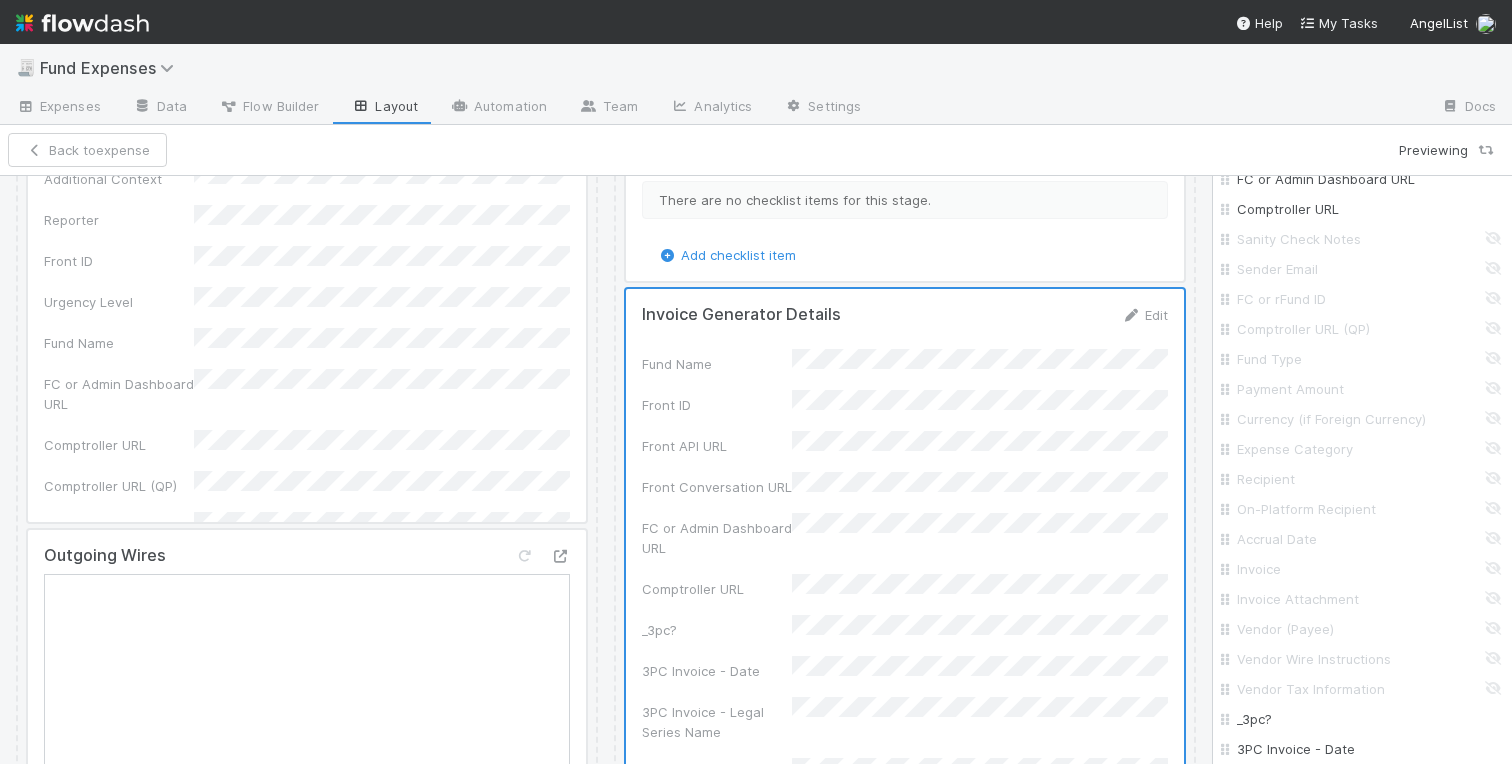 scroll, scrollTop: 656, scrollLeft: 0, axis: vertical 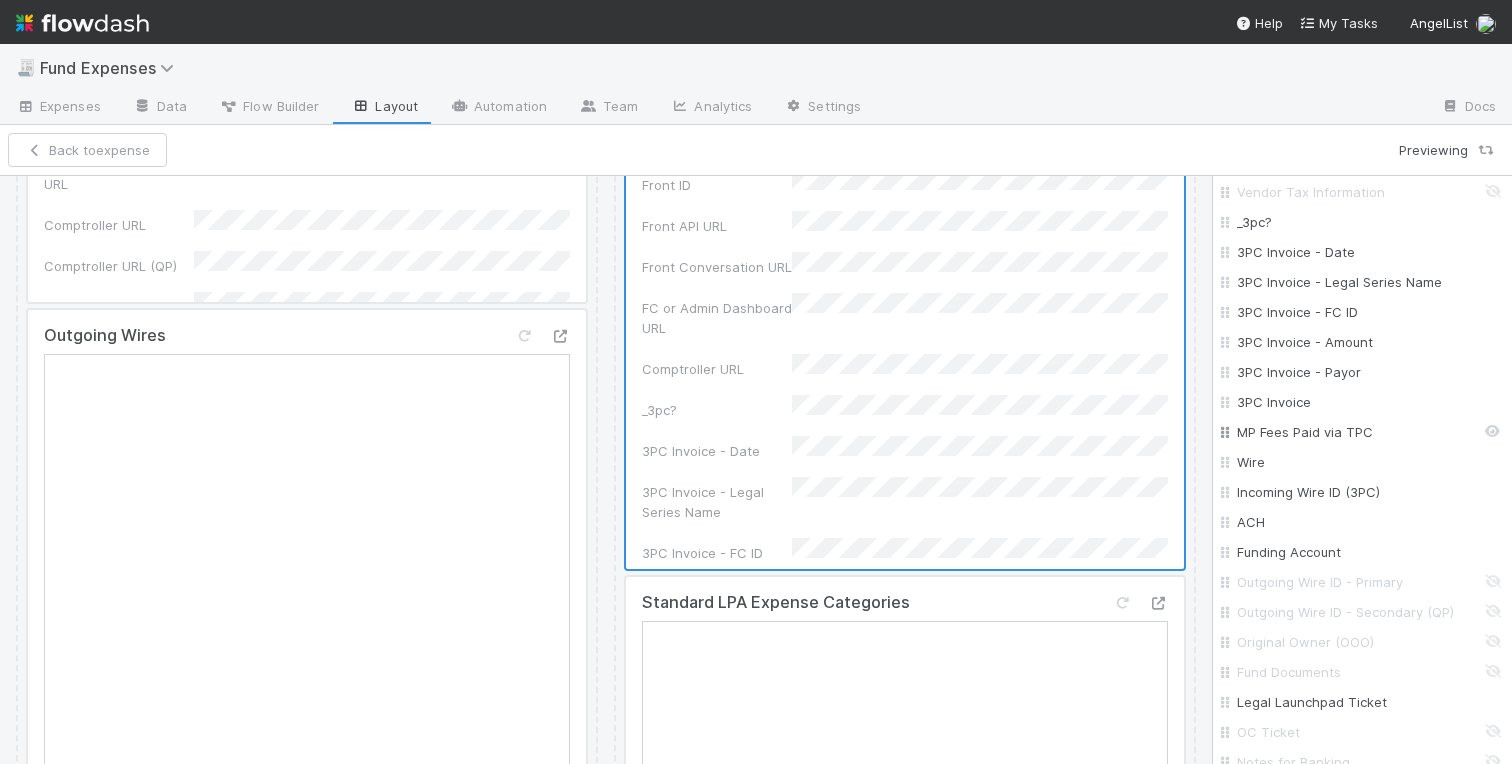 click on "MP Fees Paid via TPC" at bounding box center [1368, 432] 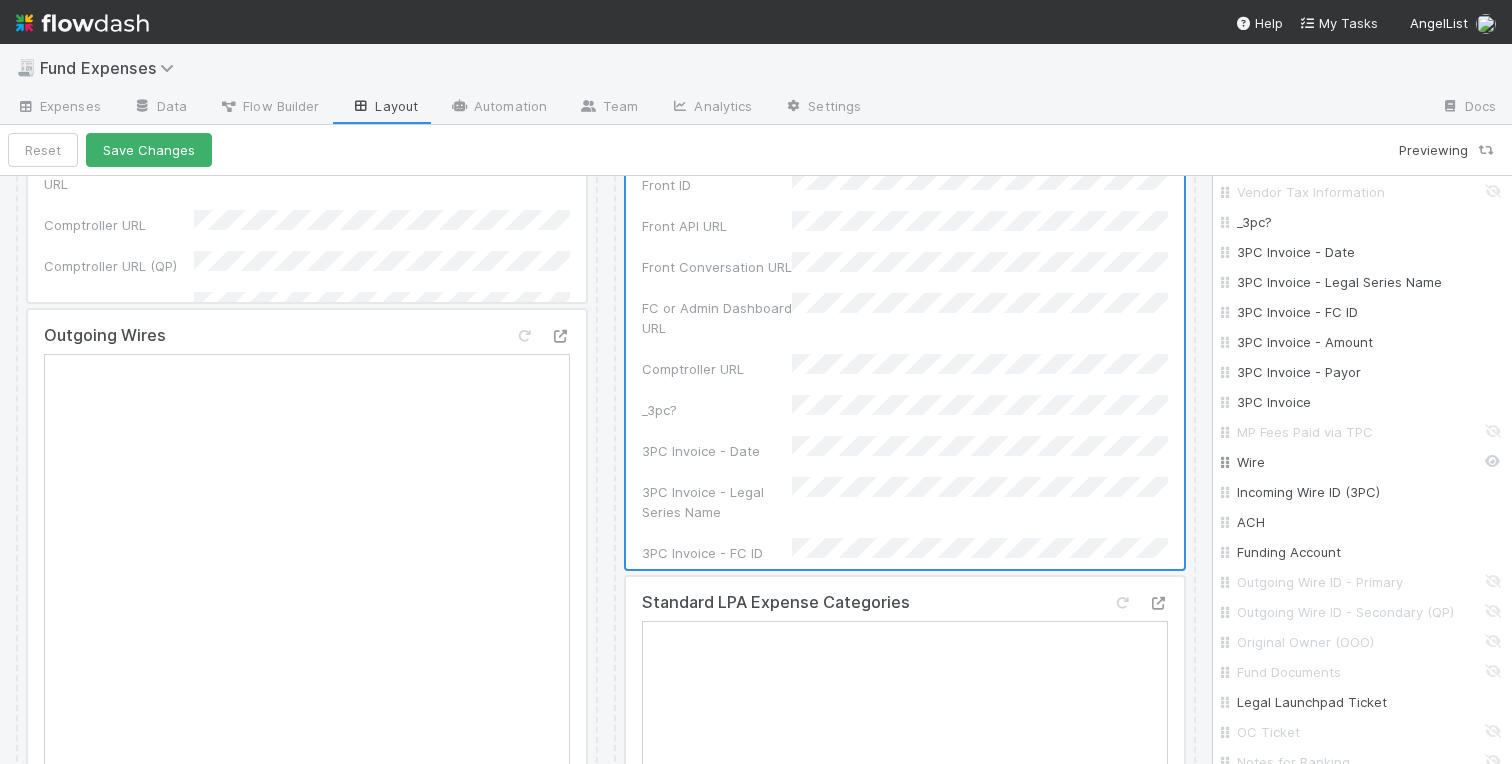 click on "Wire" at bounding box center (1368, 462) 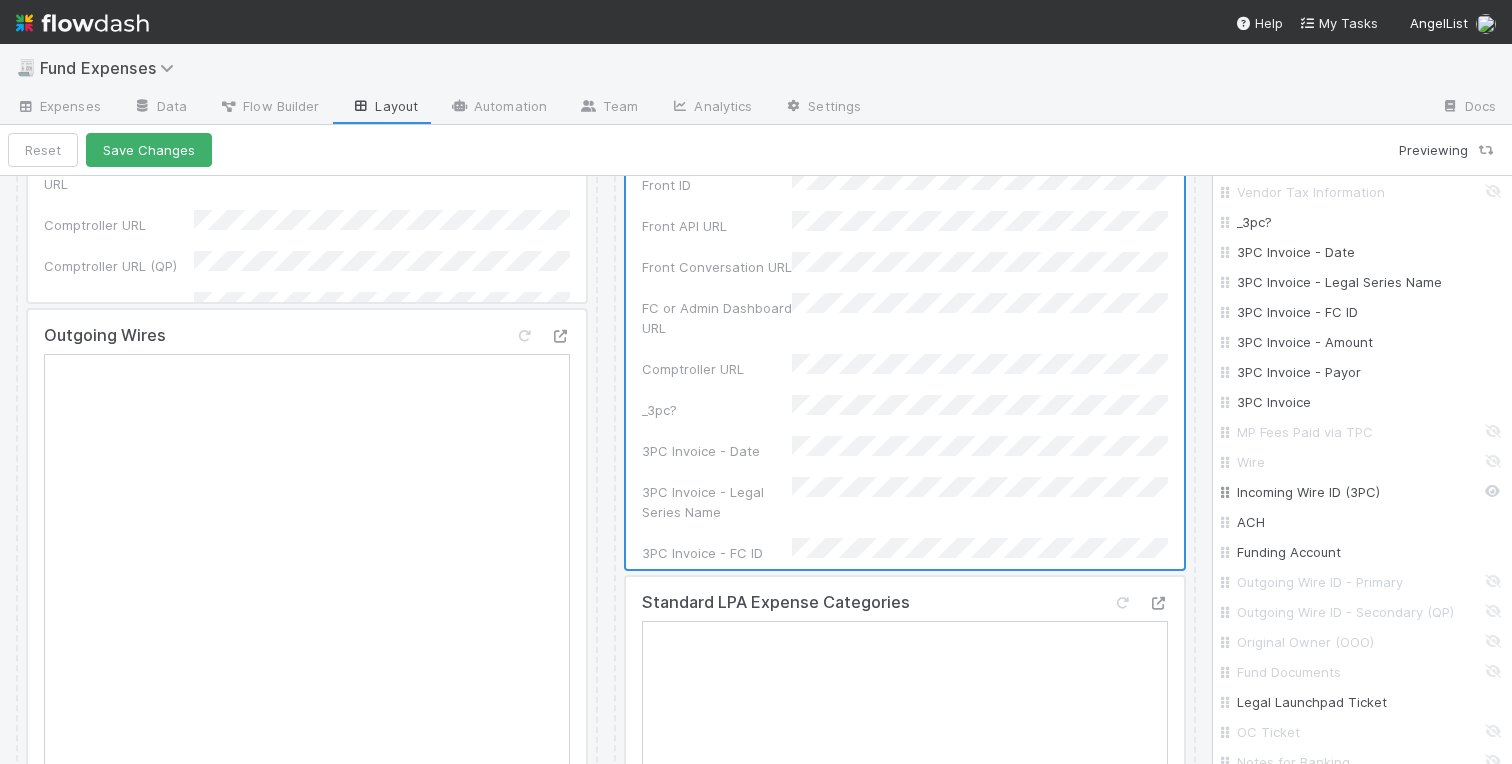 click on "Incoming Wire ID (3PC)" at bounding box center (1368, 492) 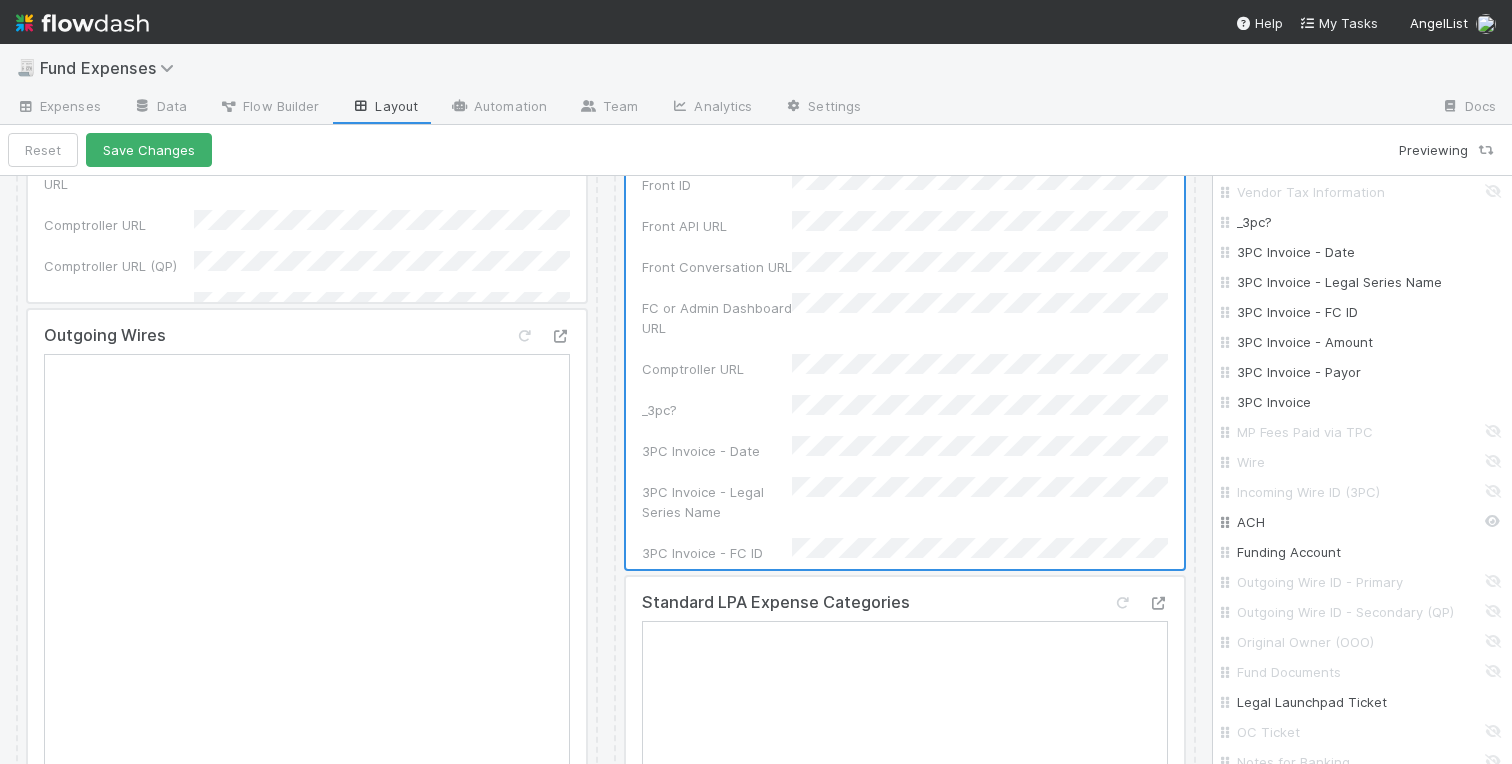 click on "ACH" at bounding box center (1368, 522) 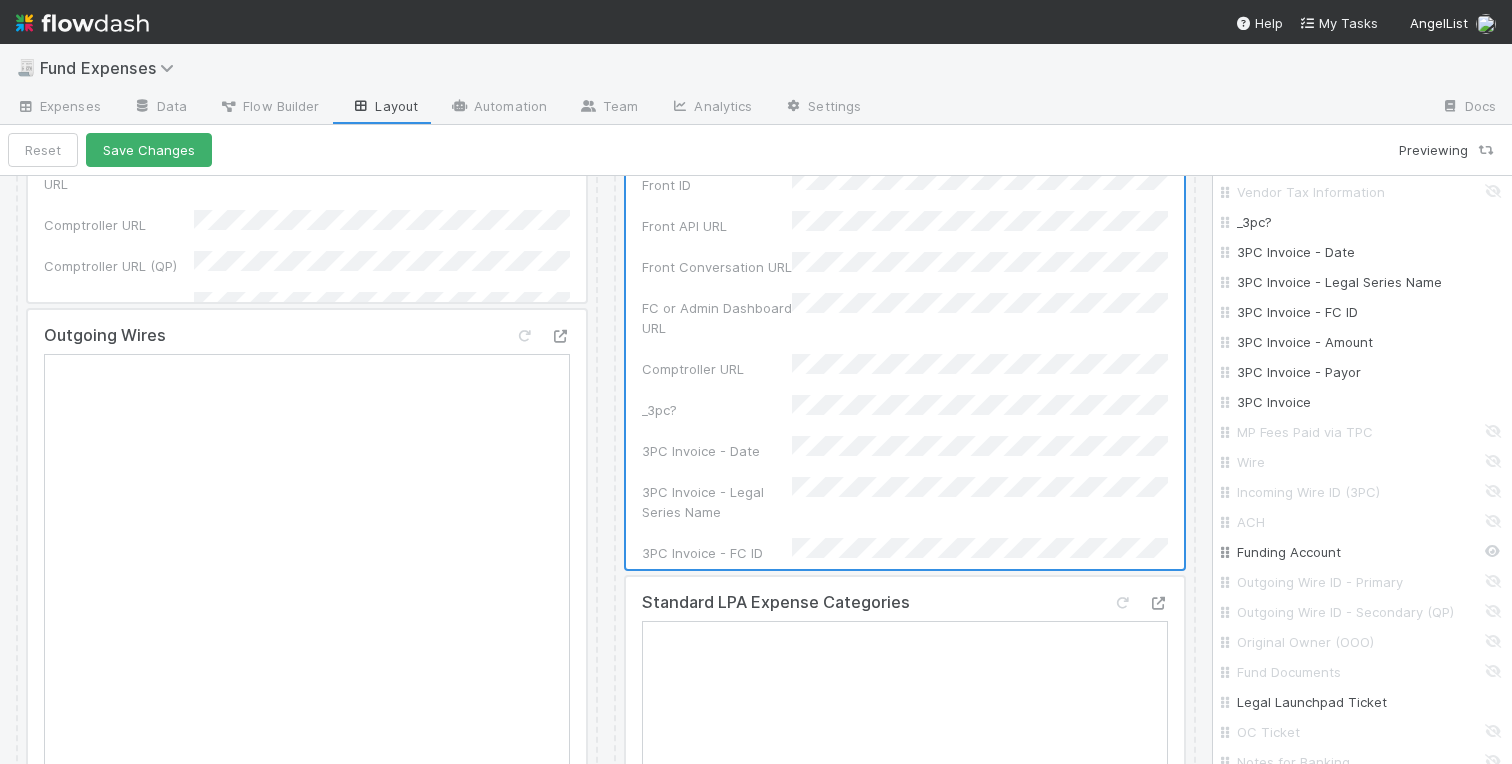 click on "Funding Account" at bounding box center (1368, 552) 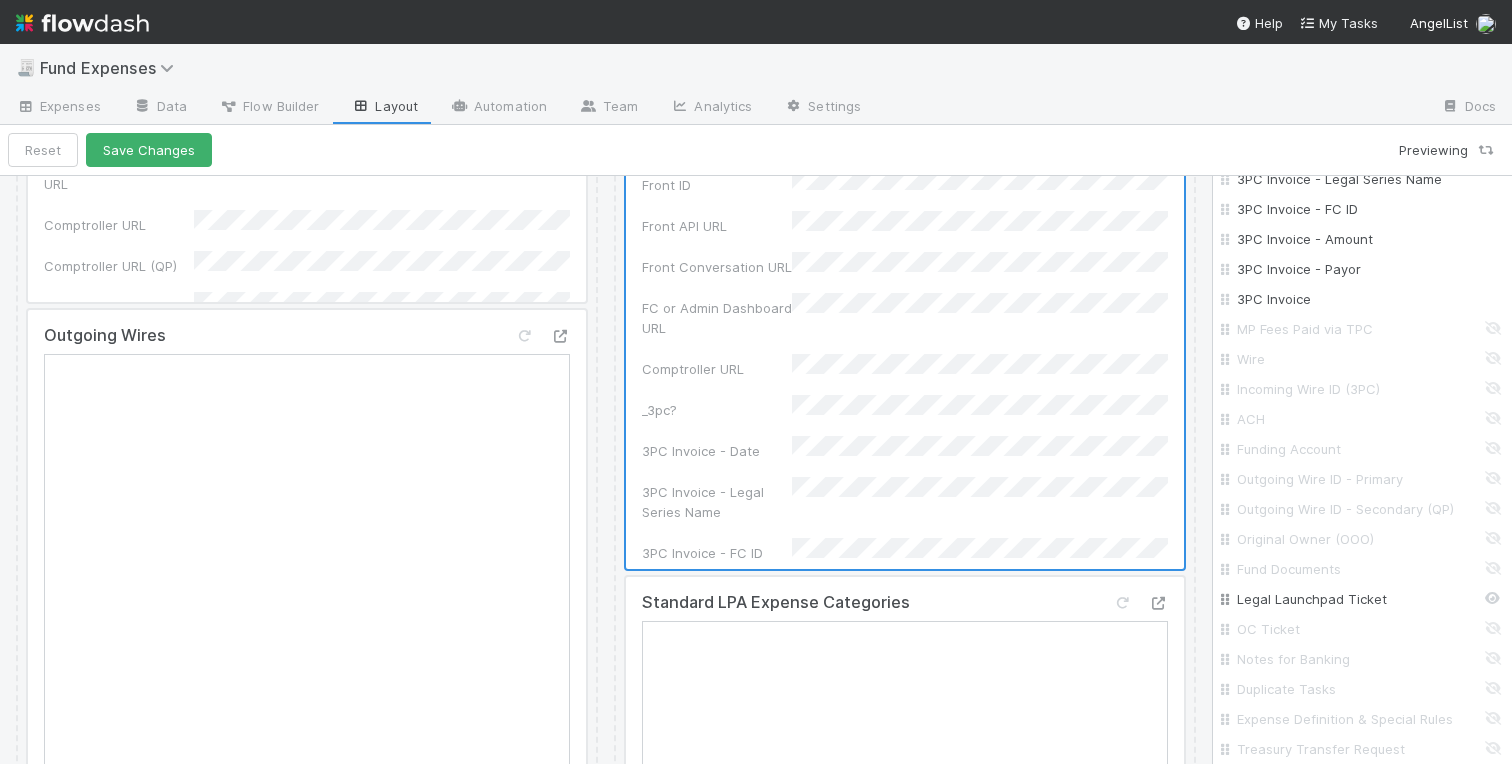 click on "Legal Launchpad Ticket" at bounding box center (1368, 599) 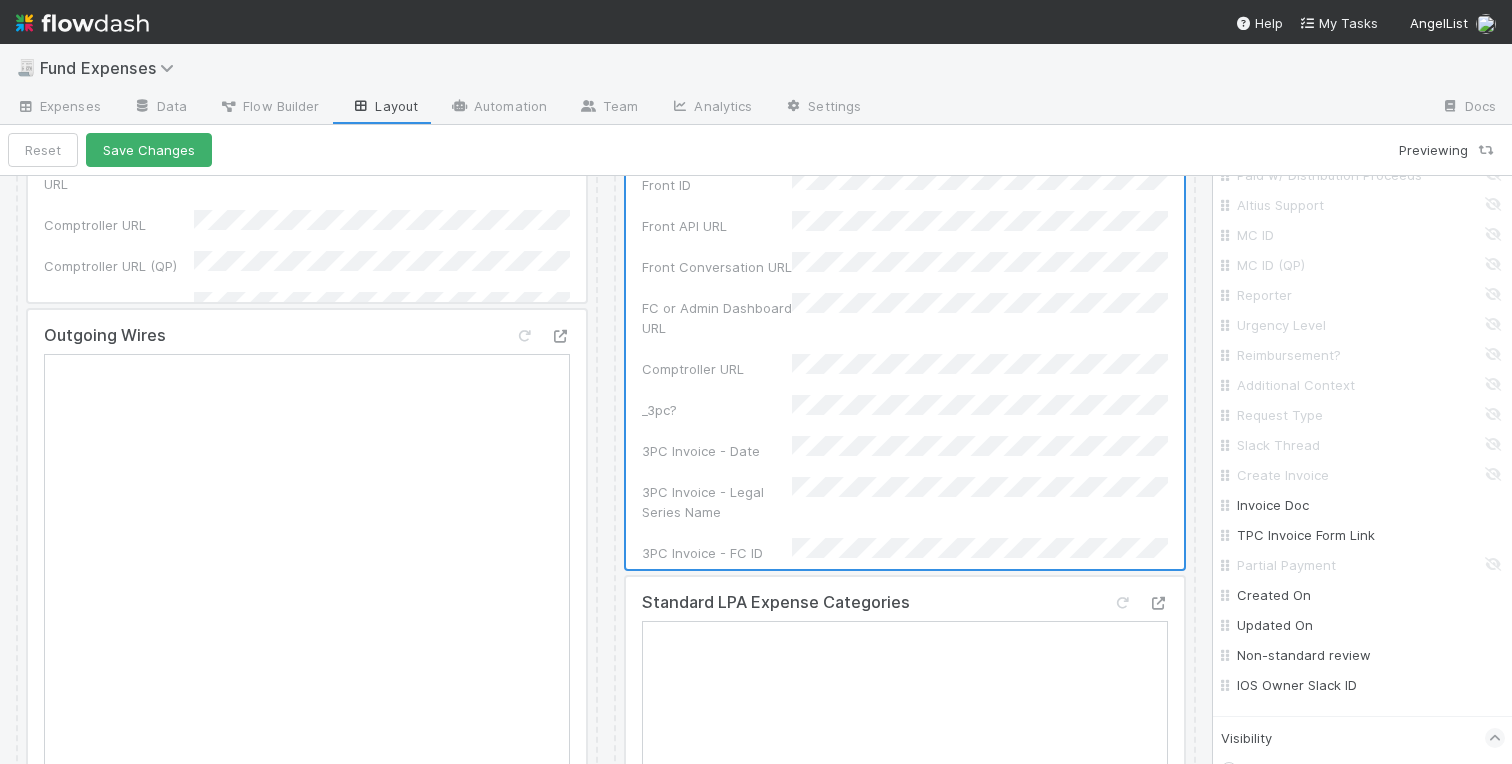 scroll, scrollTop: 1910, scrollLeft: 0, axis: vertical 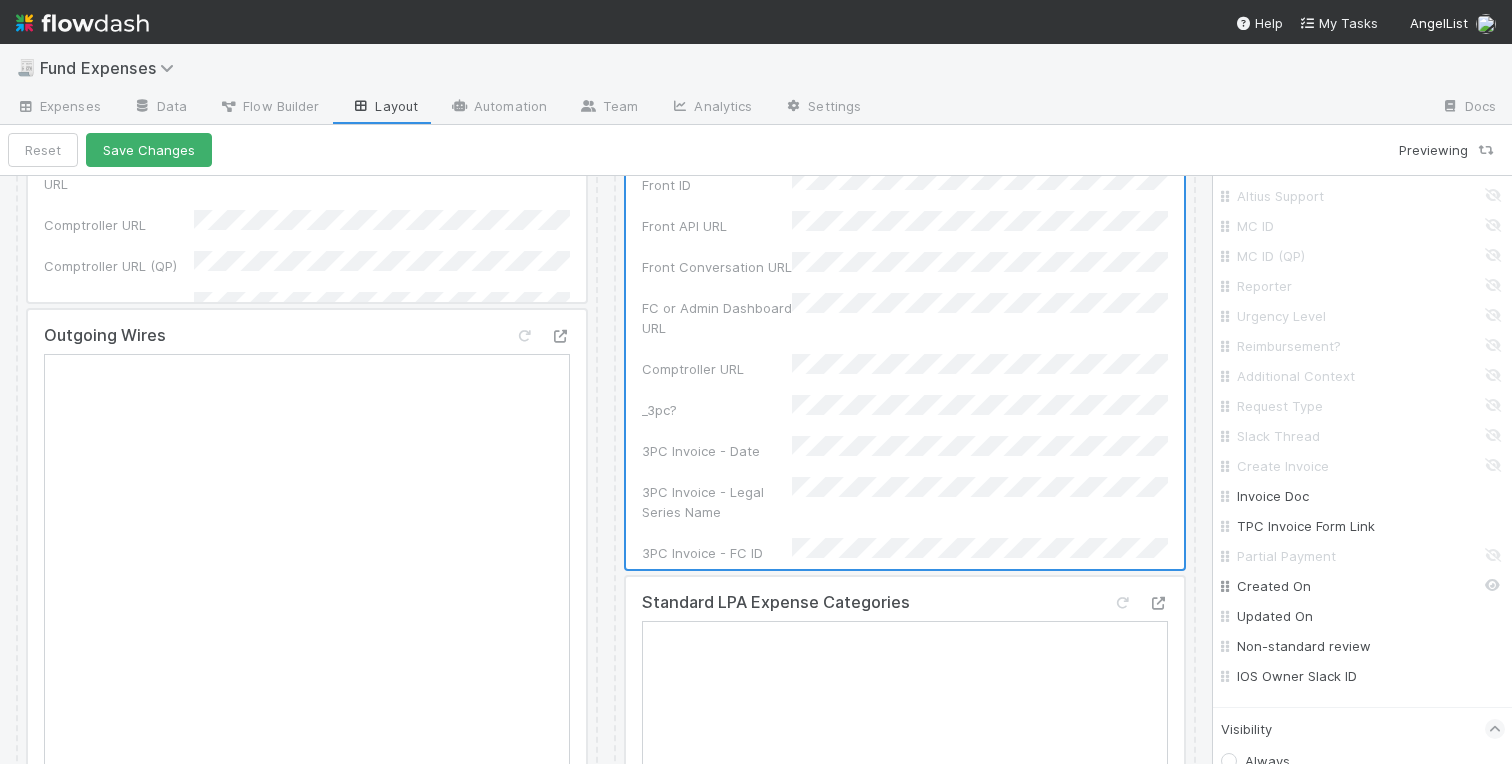 click on "Created On" at bounding box center (1368, 586) 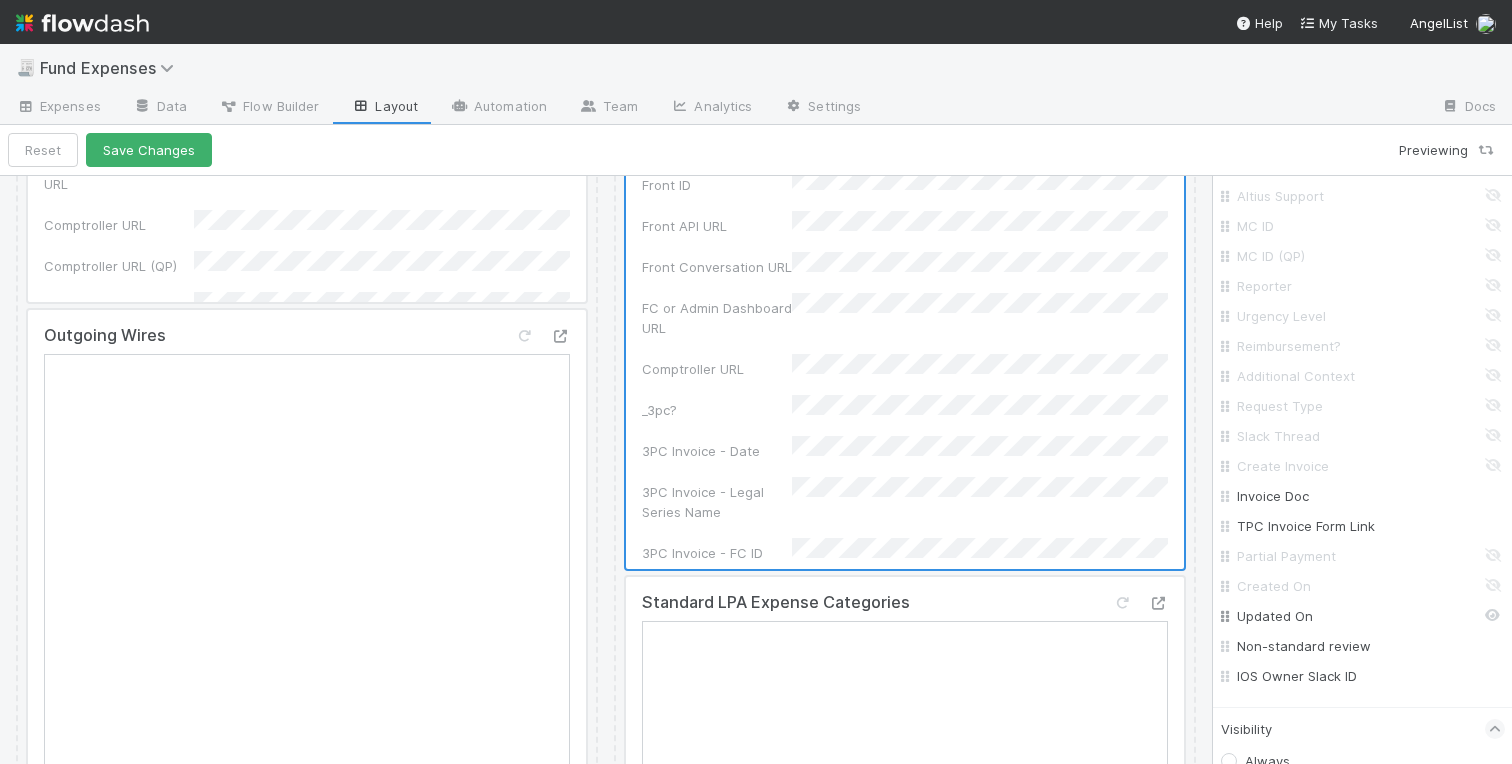 click on "Updated On" at bounding box center [1368, 616] 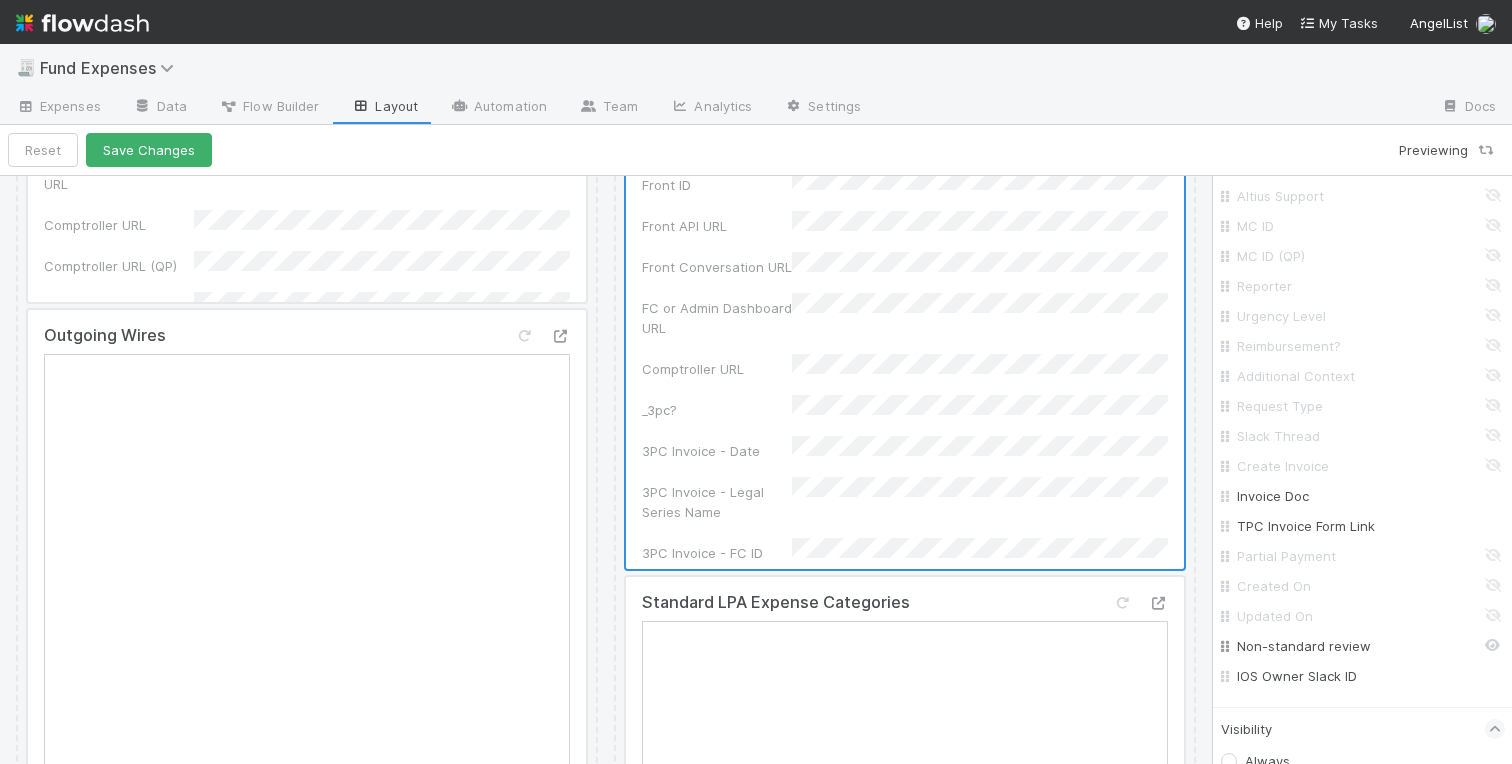 click on "Non-standard review" at bounding box center (1368, 646) 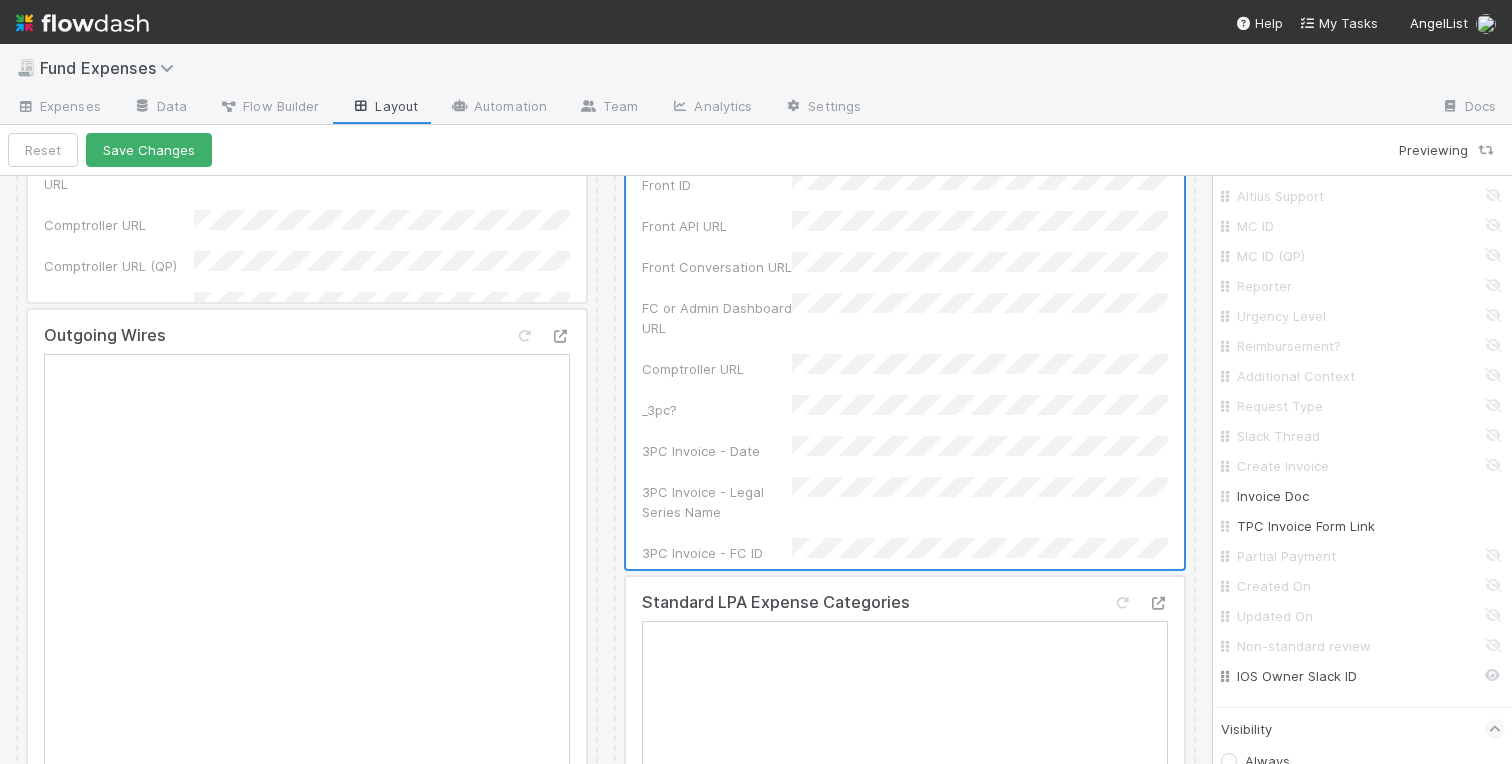 click on "IOS Owner Slack ID" at bounding box center [1368, 676] 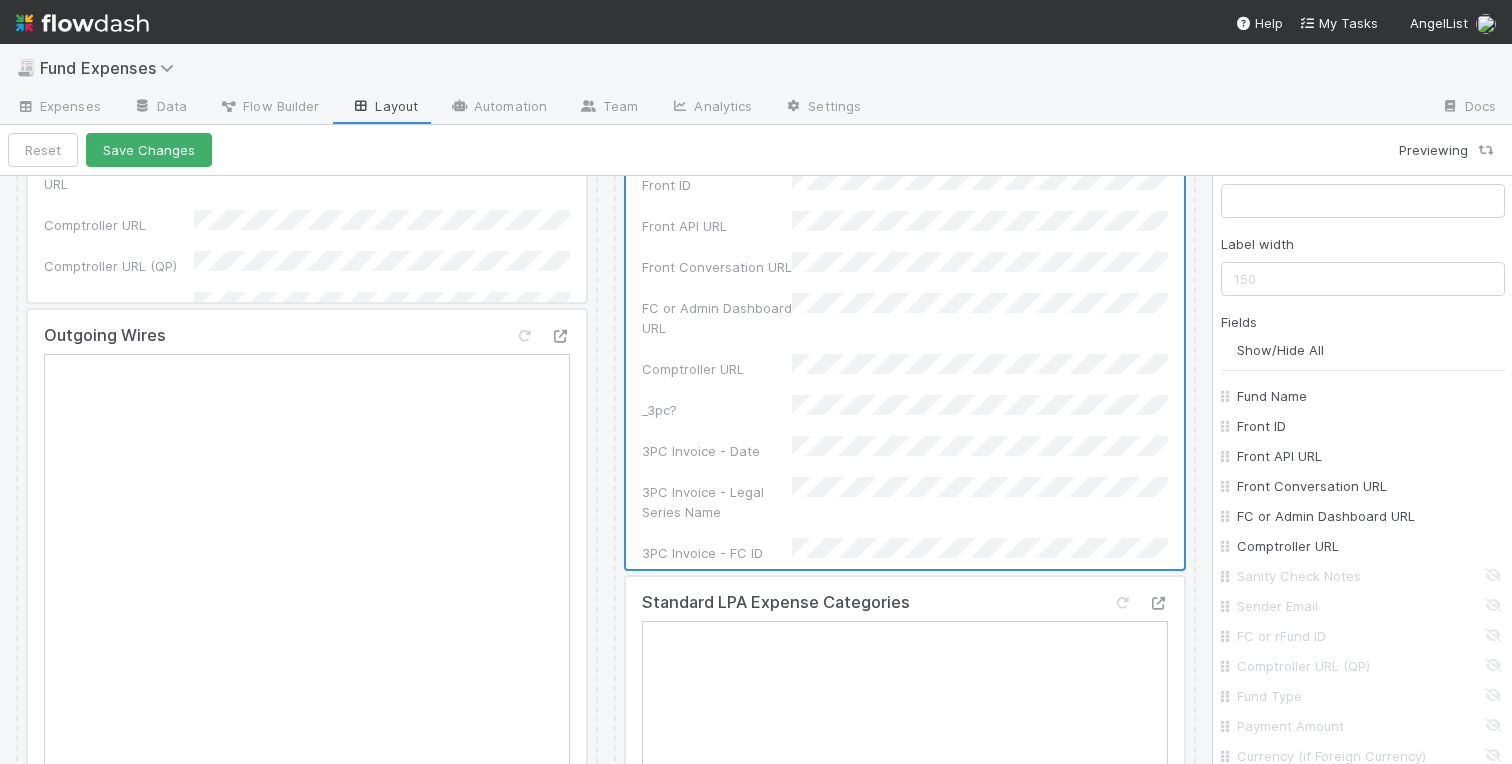 scroll, scrollTop: 298, scrollLeft: 0, axis: vertical 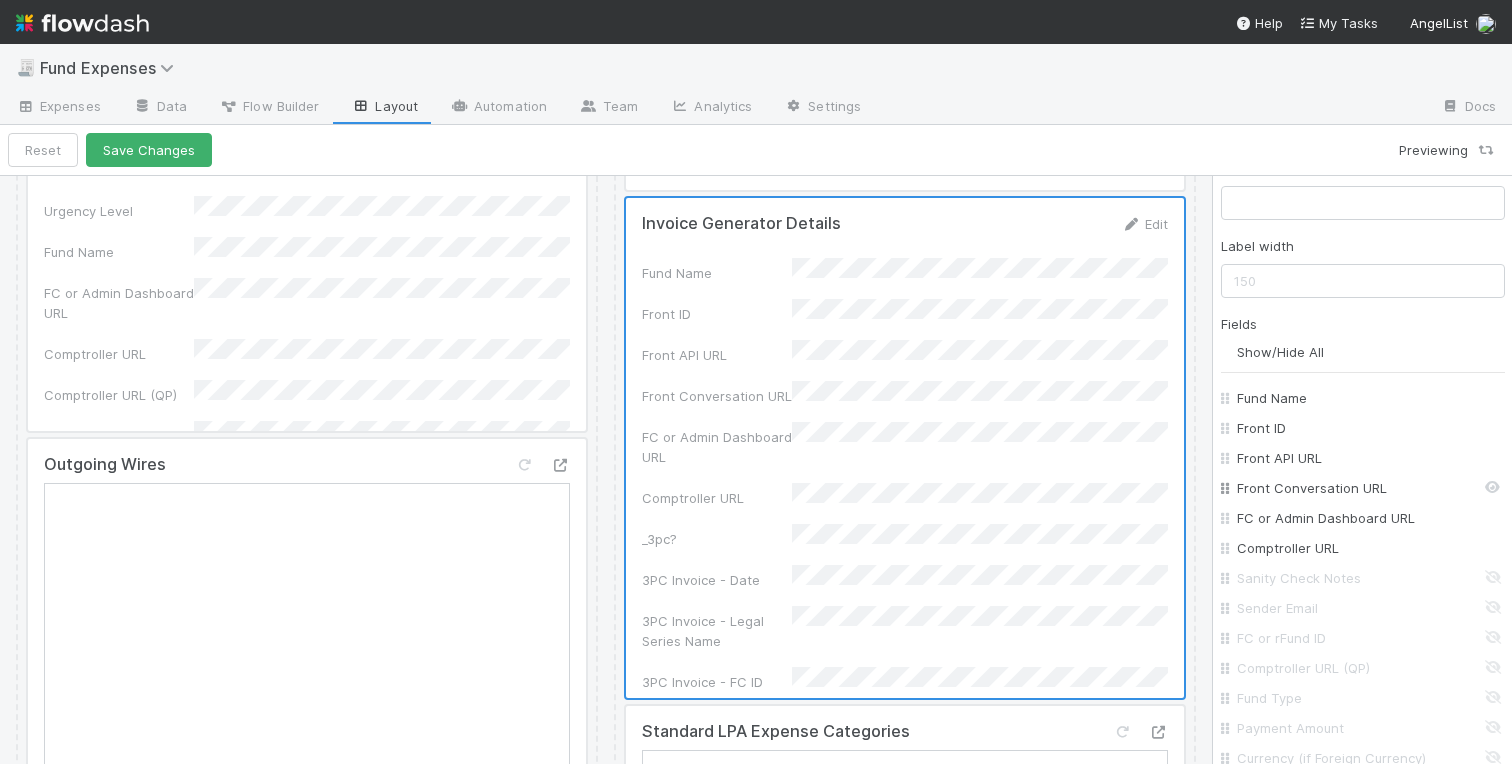 click on "Front Conversation URL" at bounding box center [1368, 488] 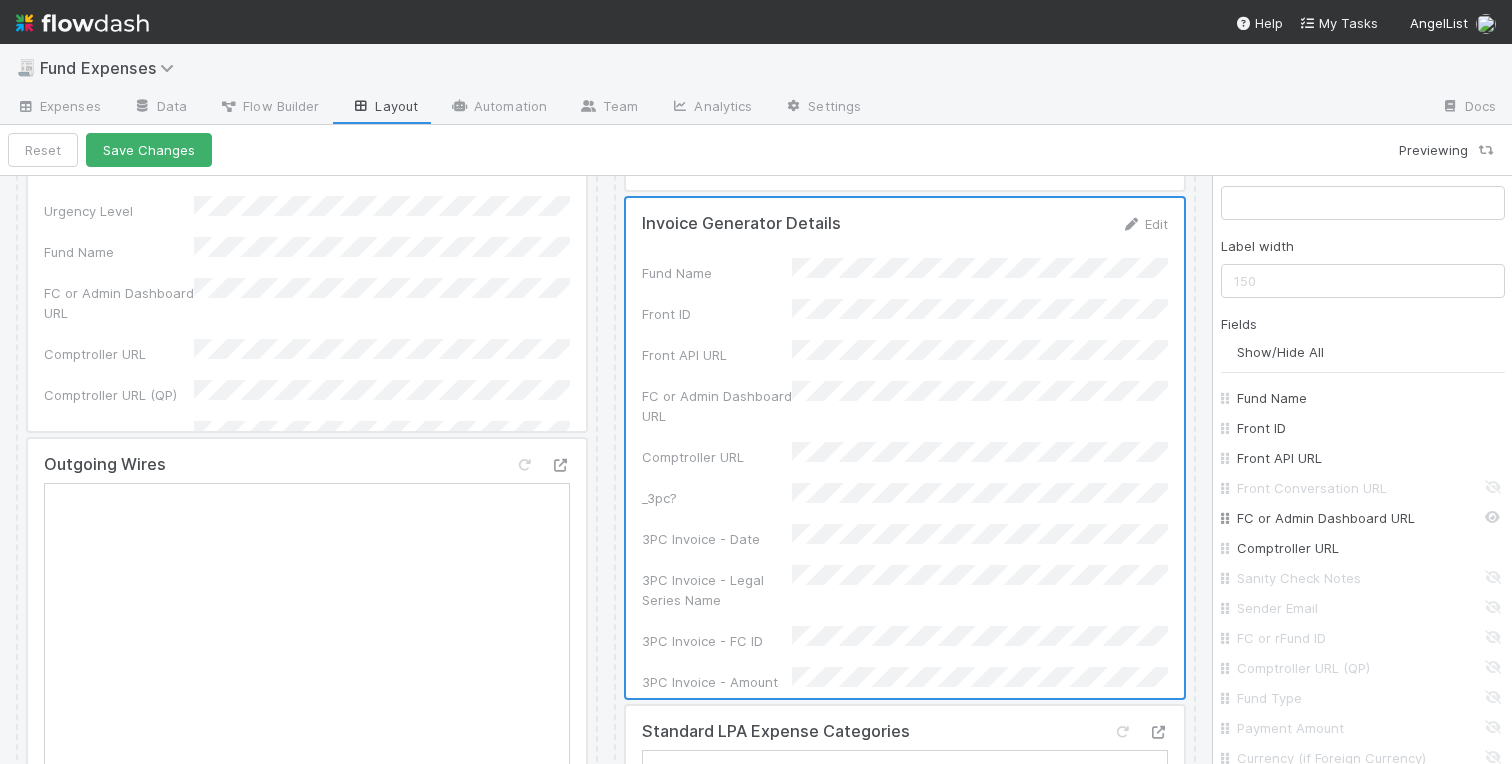 click on "FC or Admin Dashboard URL" at bounding box center (1368, 518) 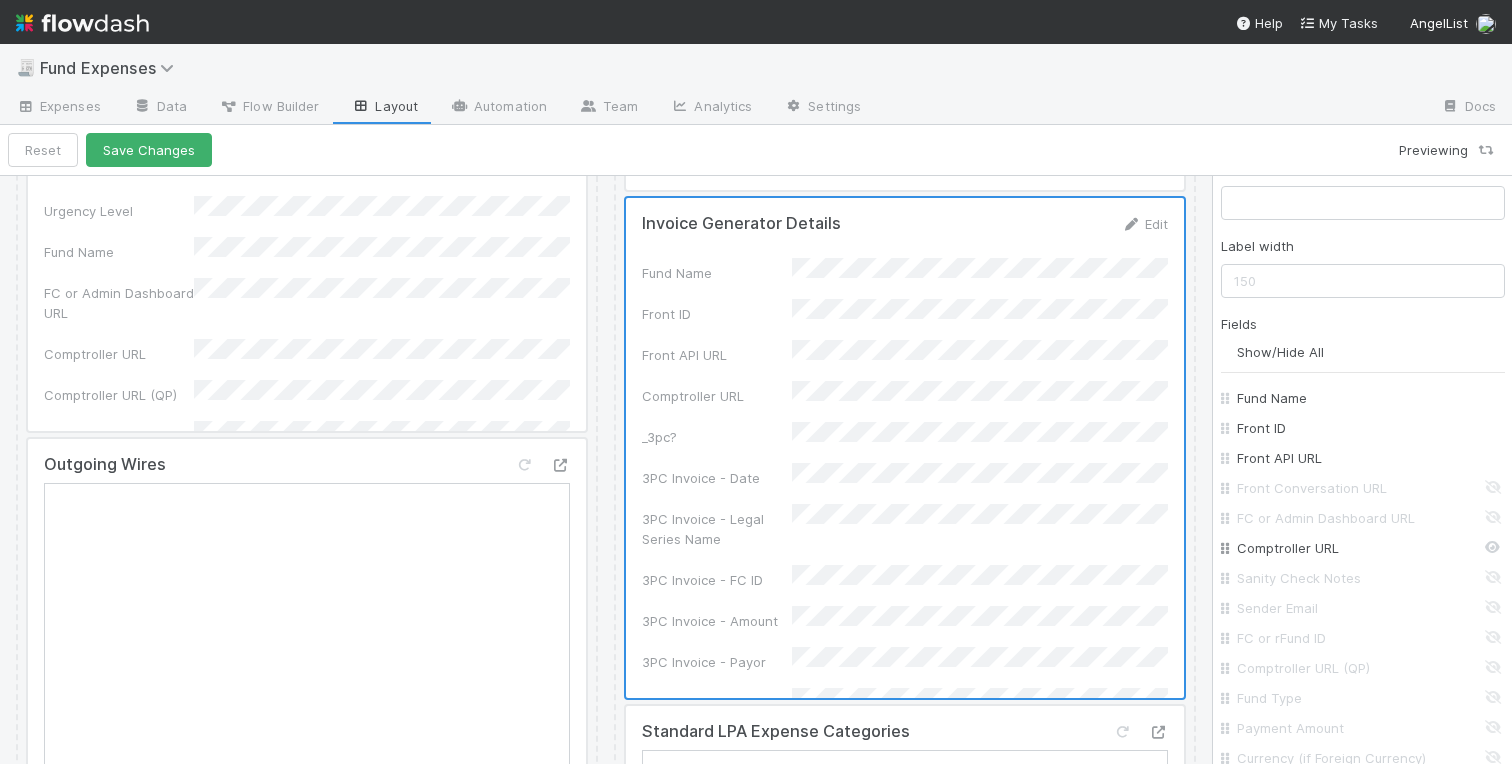 click on "Comptroller URL" at bounding box center [1368, 548] 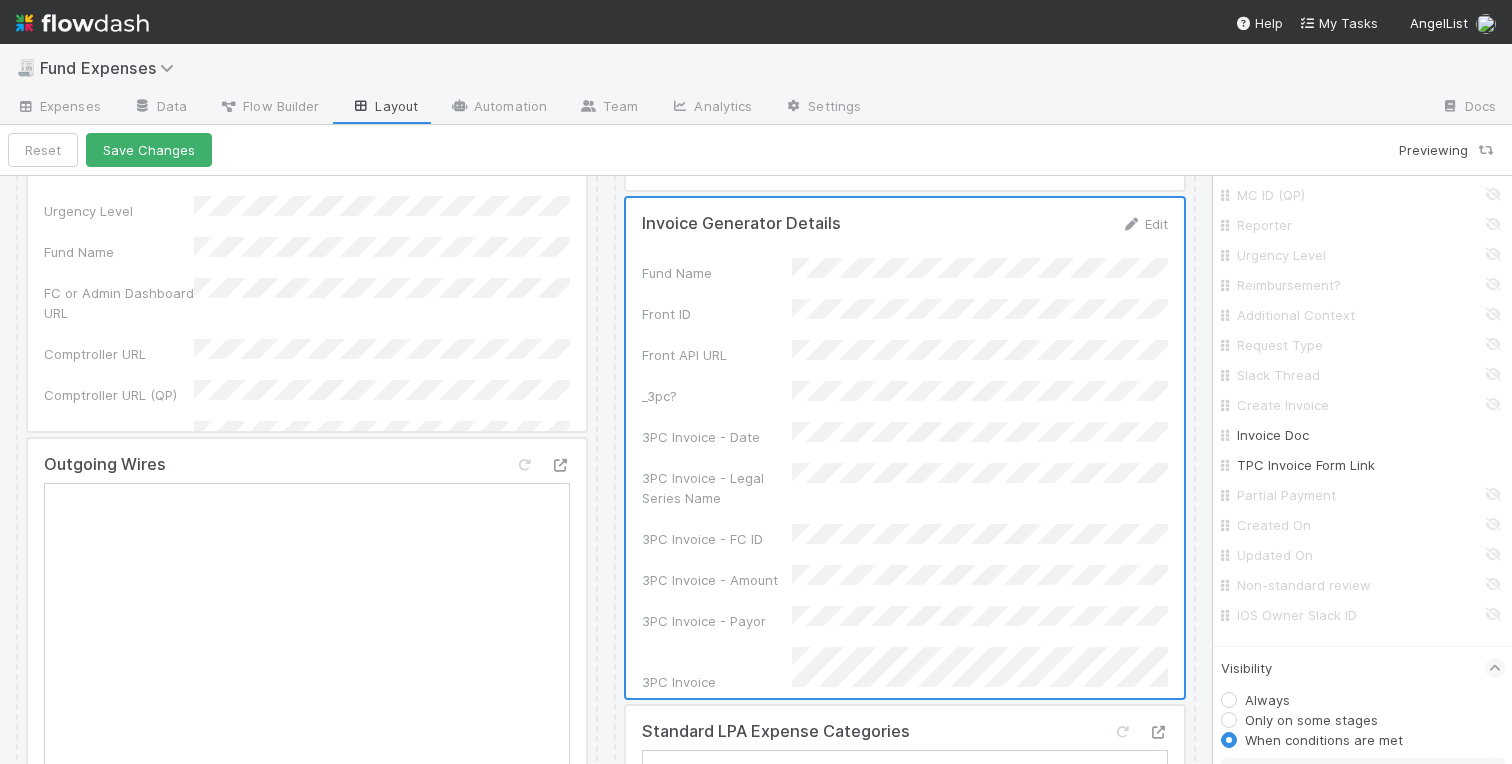 scroll, scrollTop: 1983, scrollLeft: 0, axis: vertical 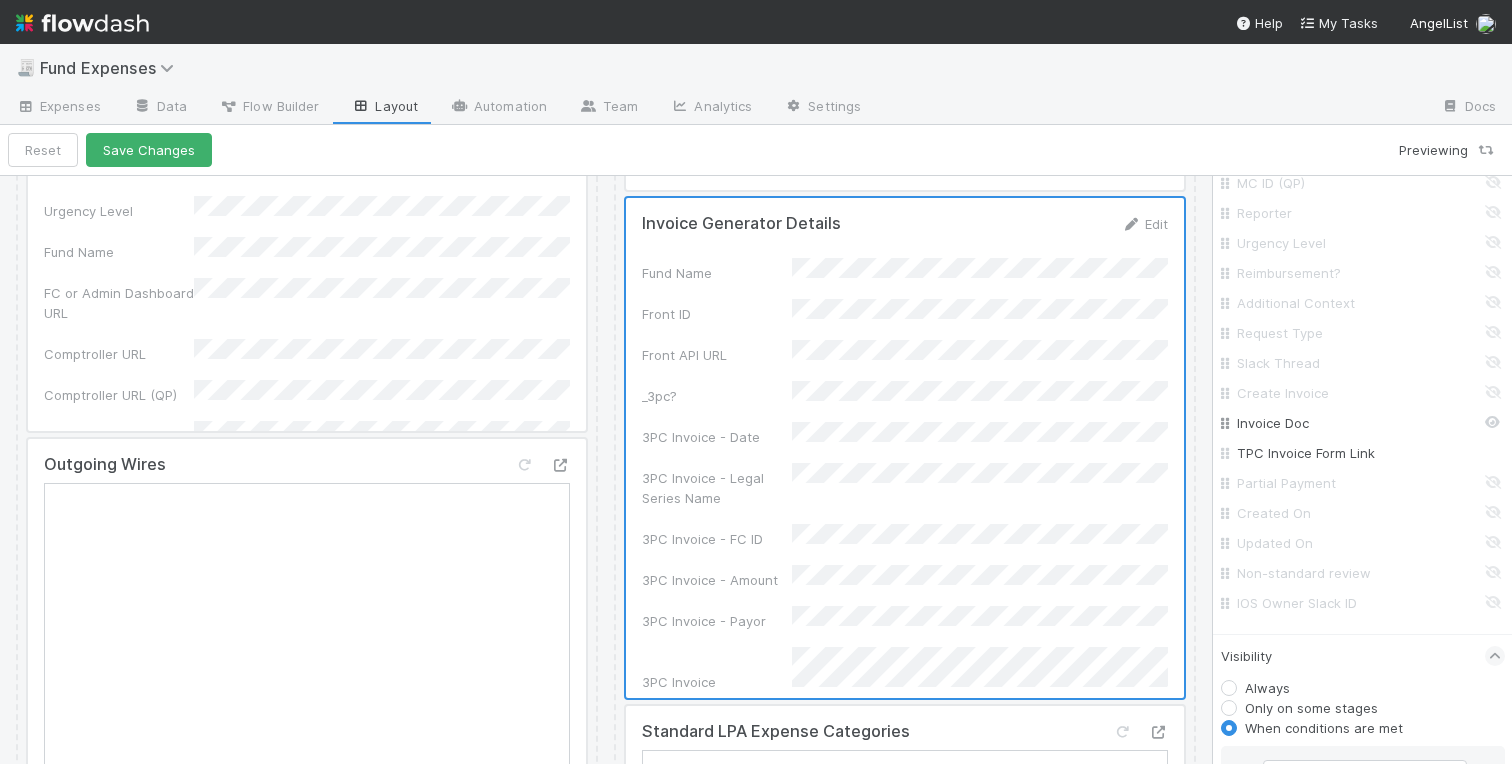 click on "Invoice Doc" at bounding box center [1368, 423] 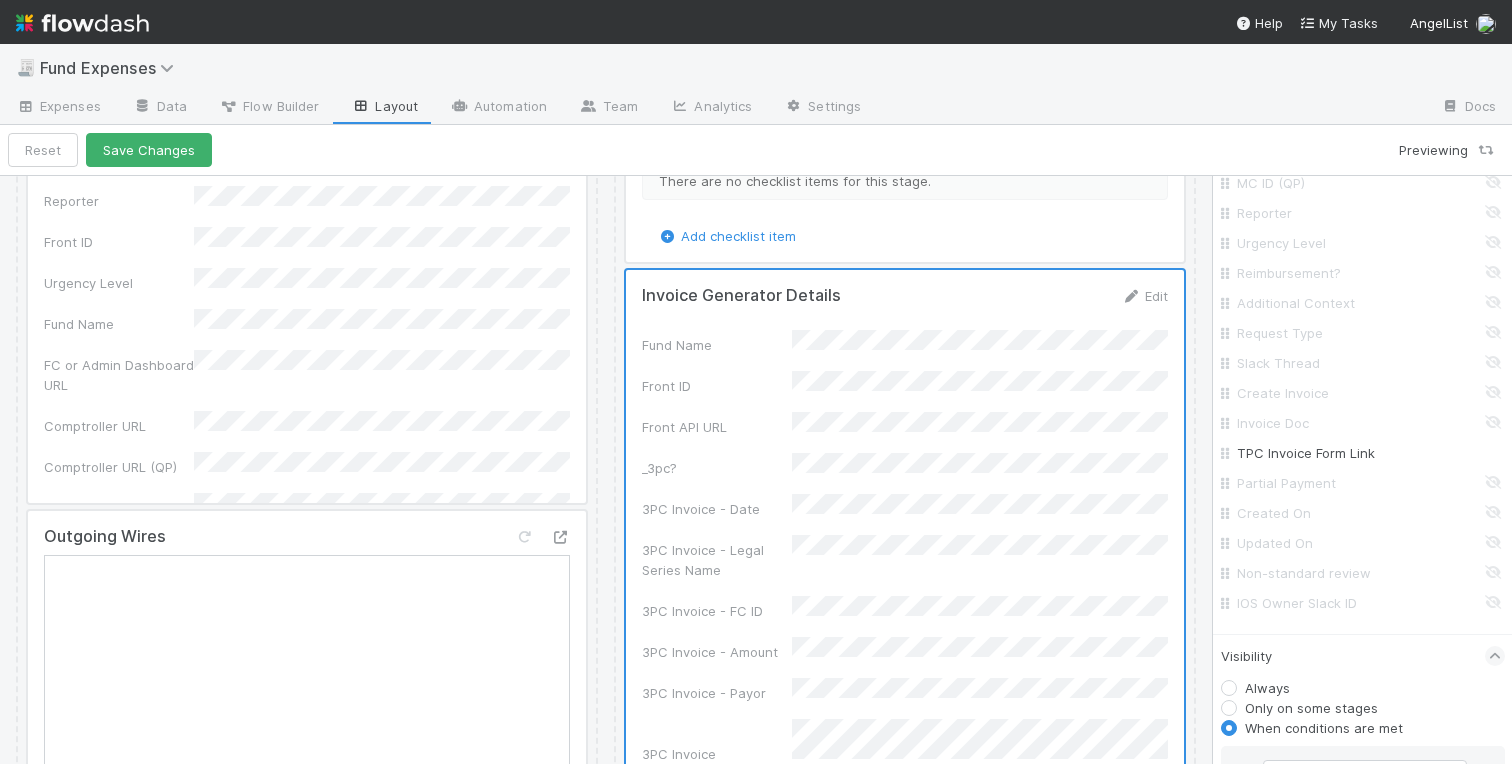 scroll, scrollTop: 8506, scrollLeft: 0, axis: vertical 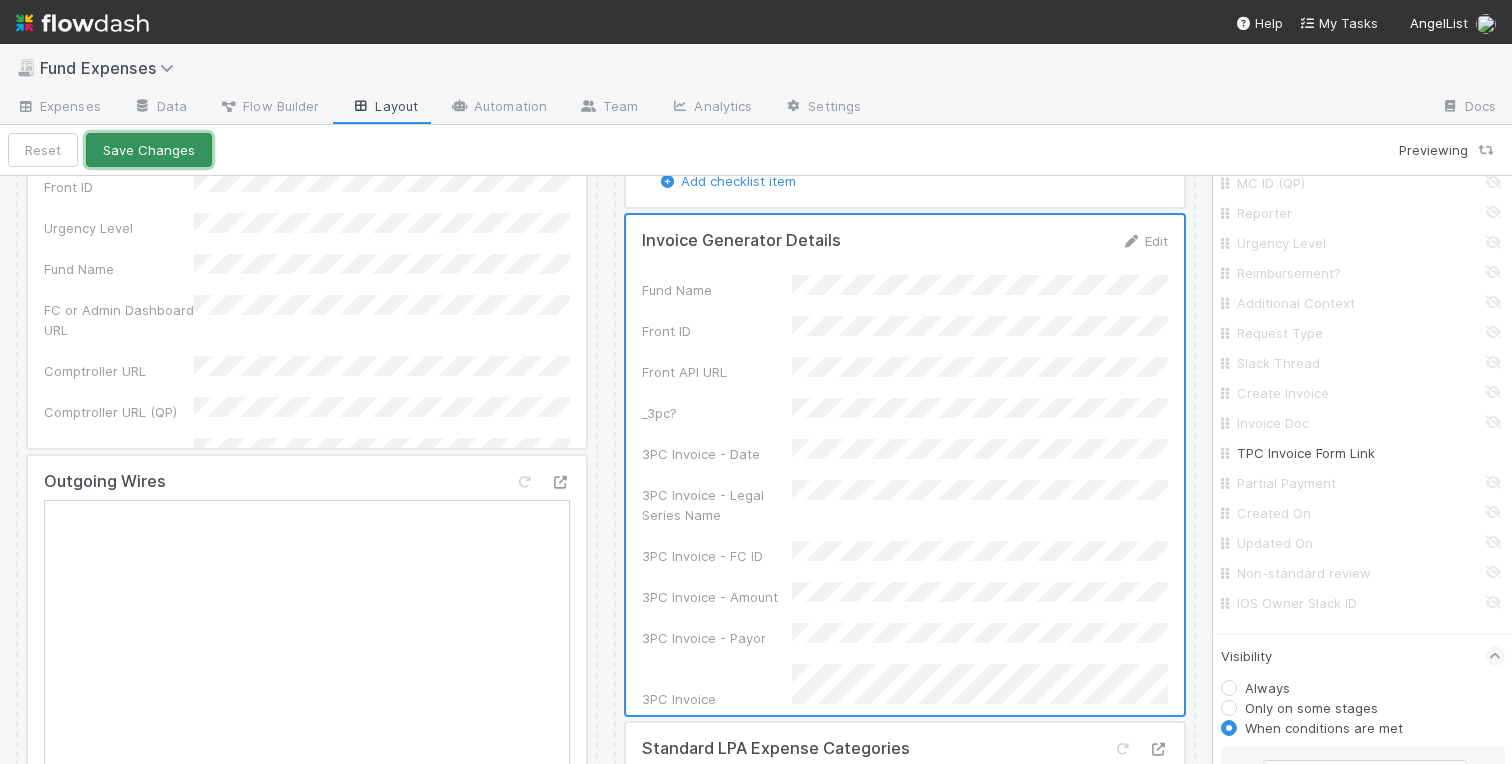 click on "Save Changes" at bounding box center [149, 150] 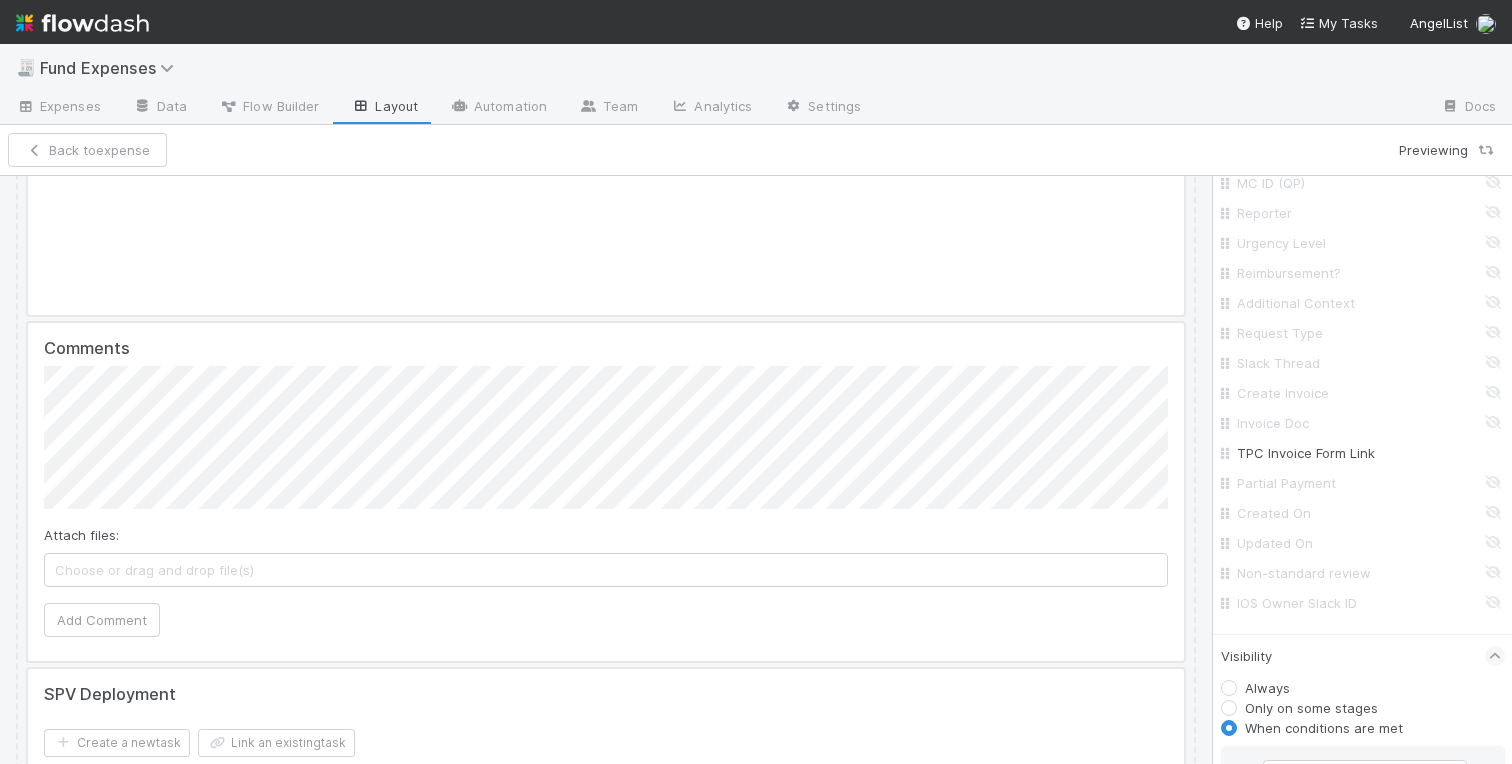scroll, scrollTop: 6115, scrollLeft: 0, axis: vertical 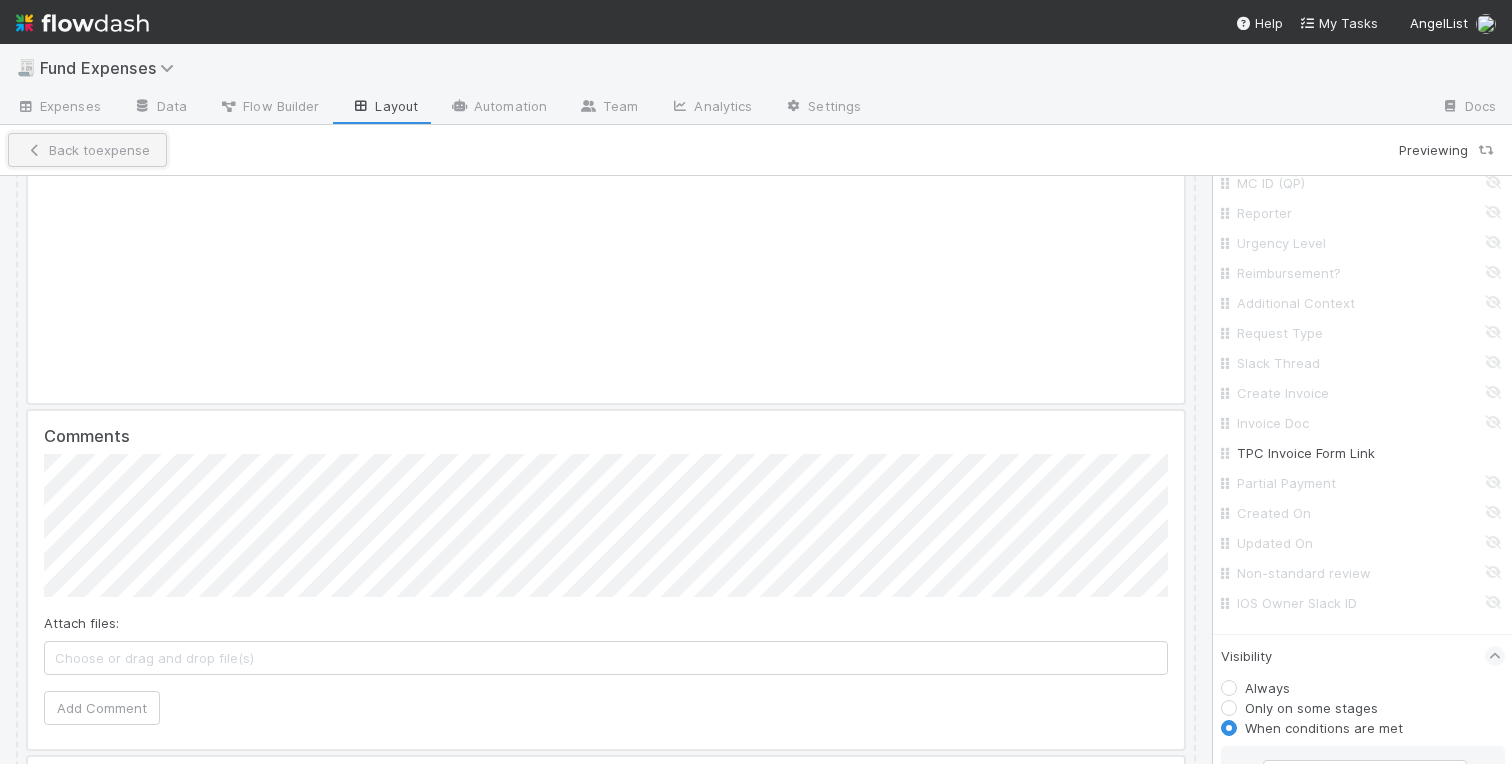 click on "Back to  expense" at bounding box center [87, 150] 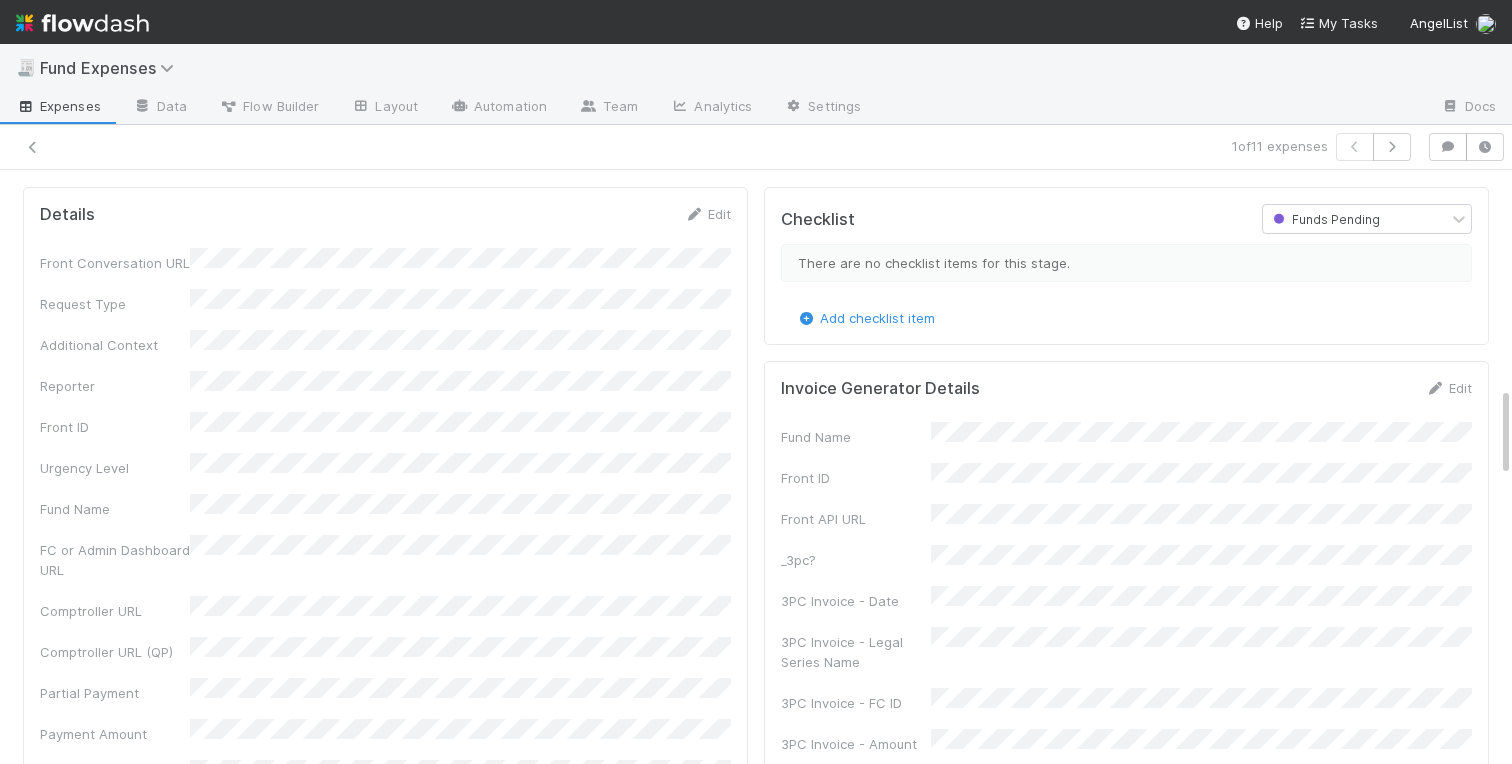scroll, scrollTop: 1444, scrollLeft: 0, axis: vertical 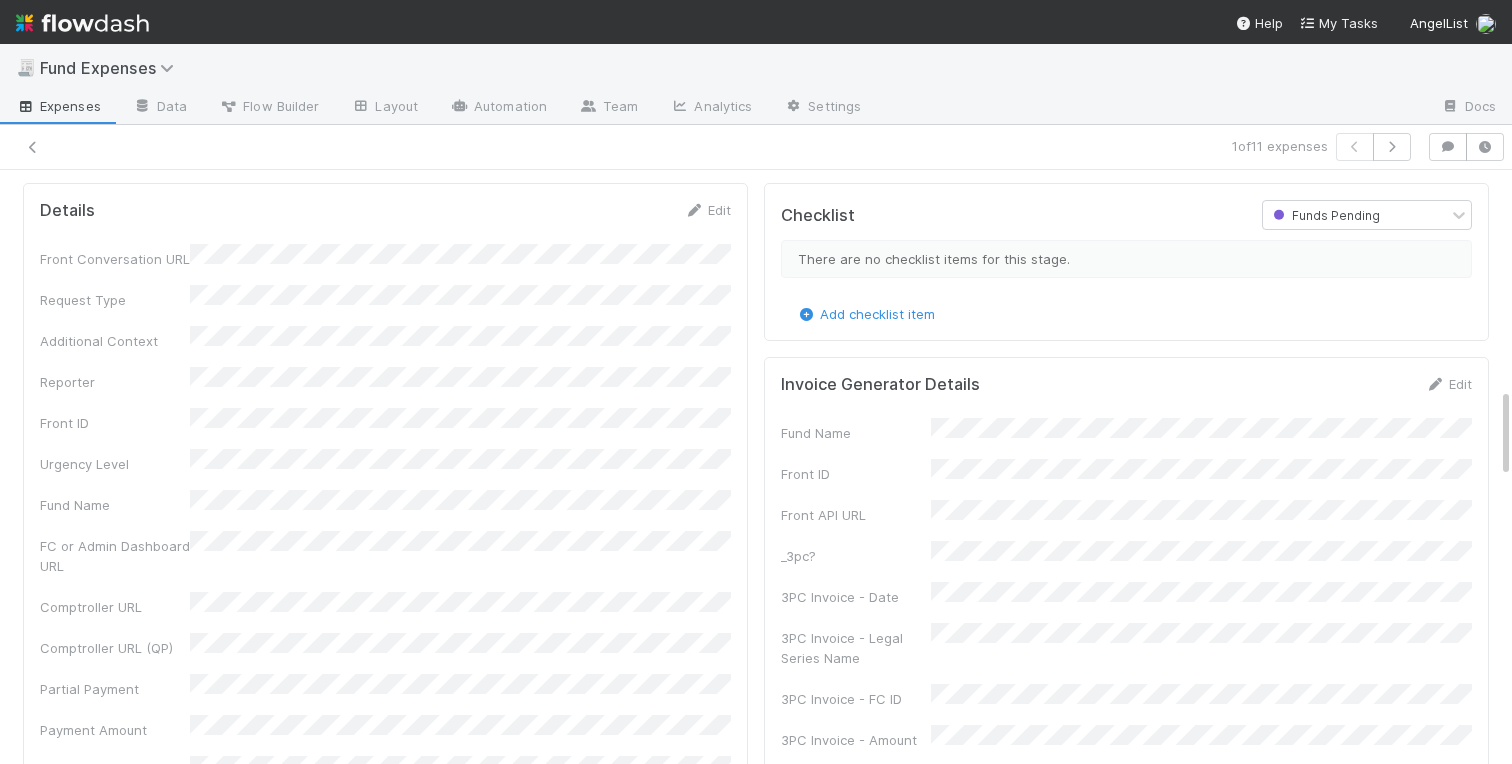 click on "Front link:  https://app.frontapp.com/open/cnv_qkzthmv Sanity Check    Create a new  task Link an existing  task  is not a valid URL. Comments Attach files: Choose or drag and drop file(s) Add Comment Linked Workflow Tasks You do not have access to the   Belltower Administrative Fee Contributions   workflow. Paper Mail Invoice   Create a new  task Link an existing  task Details Edit Front Conversation URL  Request Type  Additional Context  Reporter  Front ID  Urgency Level  Fund Name  FC or Admin Dashboard URL  Comptroller URL  Comptroller URL (QP)  Partial Payment  Payment Amount   Currency (if Foreign Currency)  Expense Category  Reimbursement?  Recipient  On-Platform Recipient  Accrual Date  Vendor (Payee)  Vendor Wire Instructions  3PC Invoice  Invoice   Invoice Attachment  Vendor Tax Information  Fund Documents  Outgoing Wire ID - Primary   Outgoing Wire ID - Secondary (QP)   _3pc?  ACH  Funding Account  Wire  Incoming Wire ID (3PC)  MP Fees Paid via TPC  Created On Legal Launchpad Ticket  OC Ticket" at bounding box center [756, 835] 